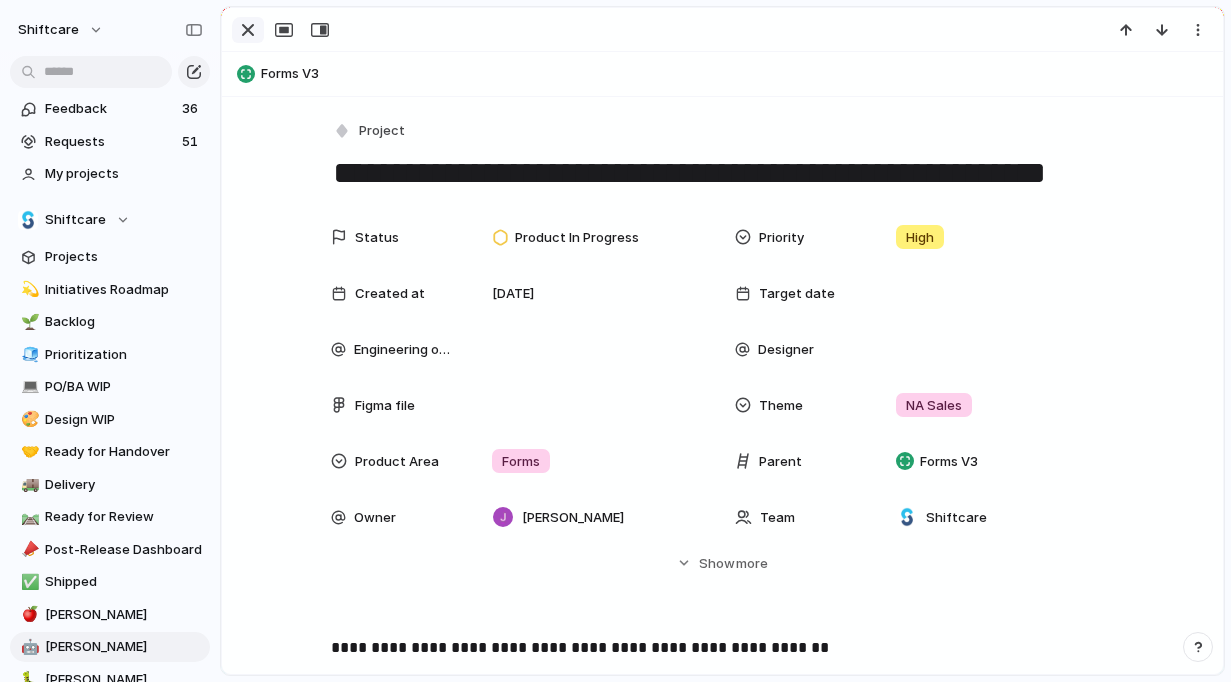 scroll, scrollTop: 0, scrollLeft: 0, axis: both 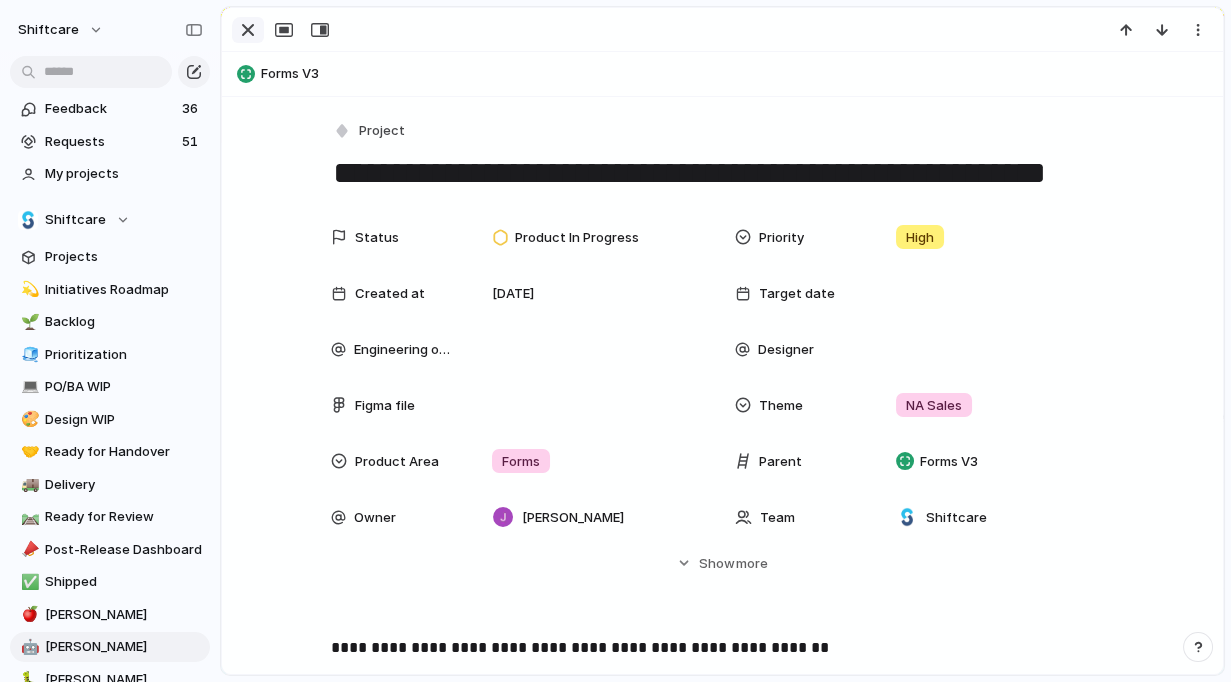 click at bounding box center (248, 30) 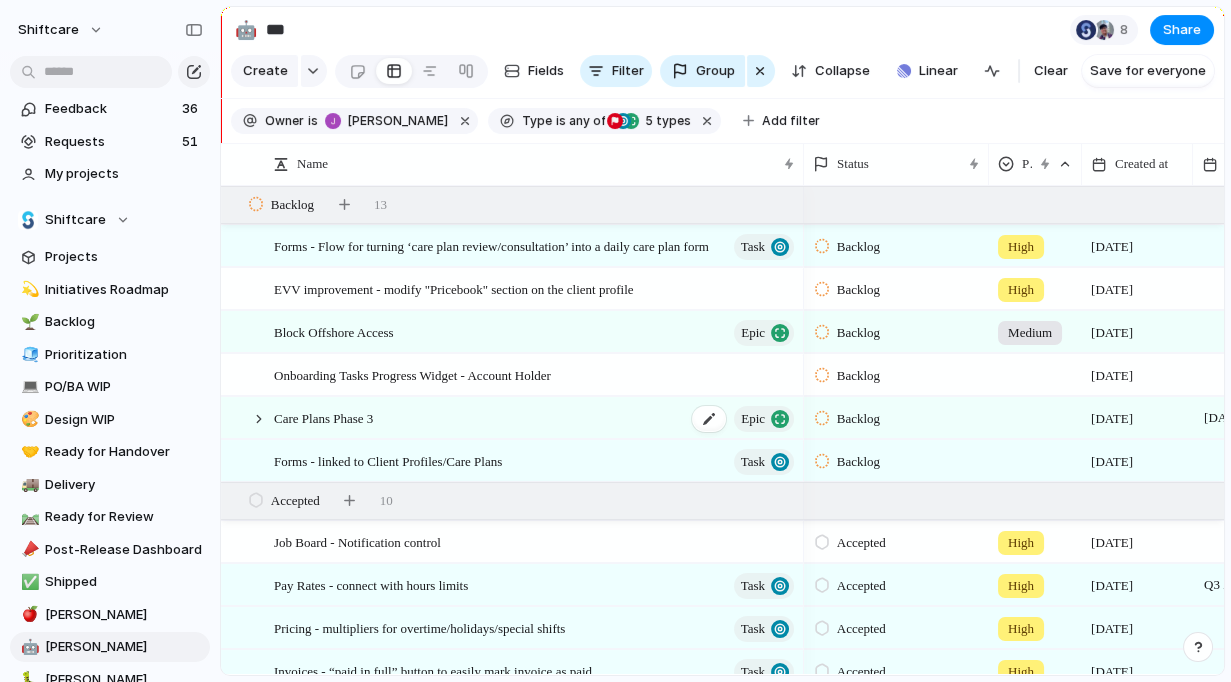 scroll, scrollTop: 86, scrollLeft: 0, axis: vertical 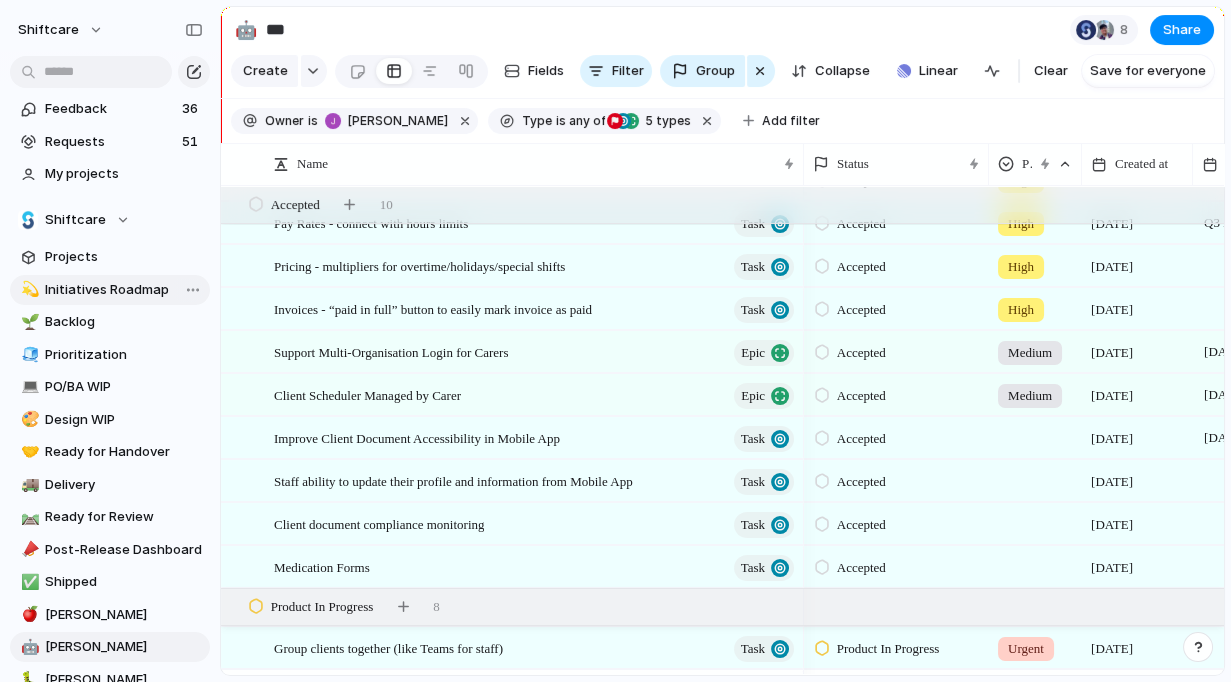 click on "Initiatives Roadmap" at bounding box center (124, 290) 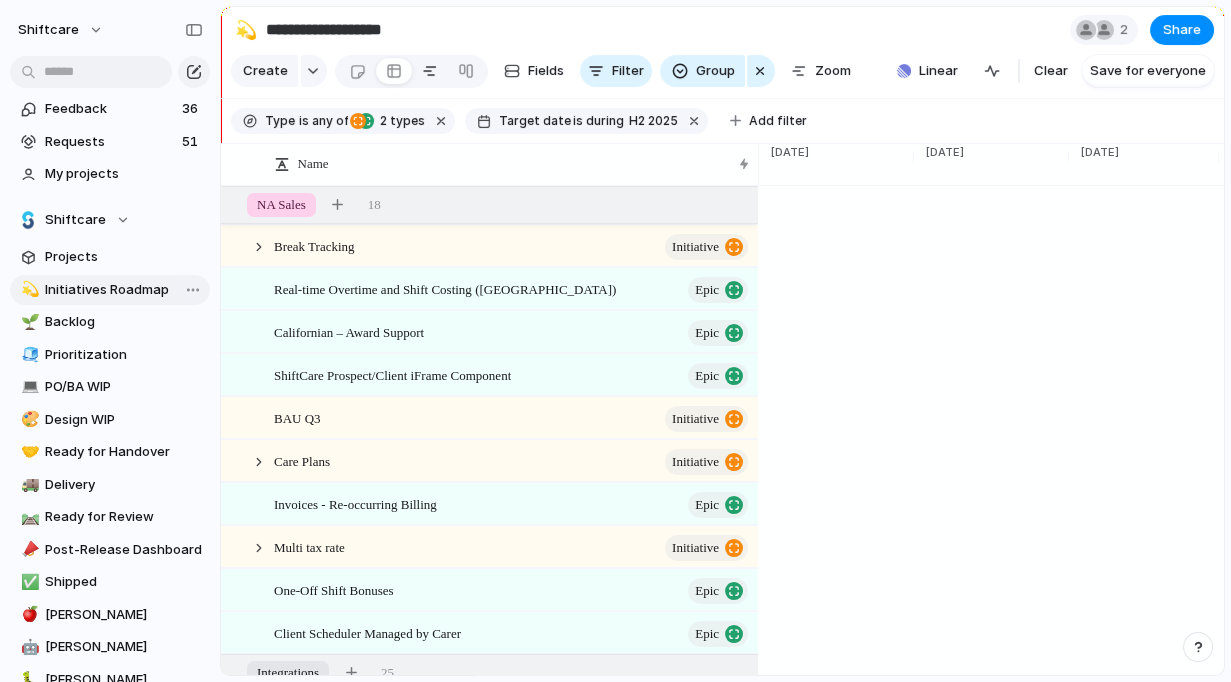 type on "**********" 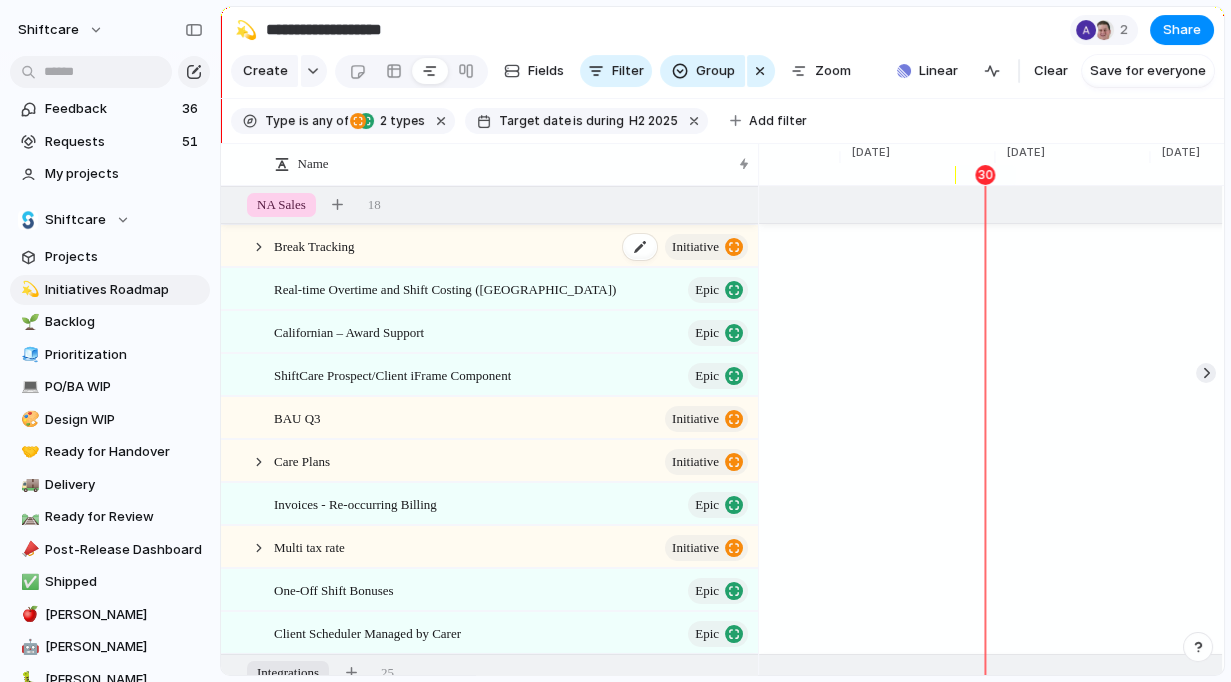 scroll, scrollTop: 0, scrollLeft: 5398, axis: horizontal 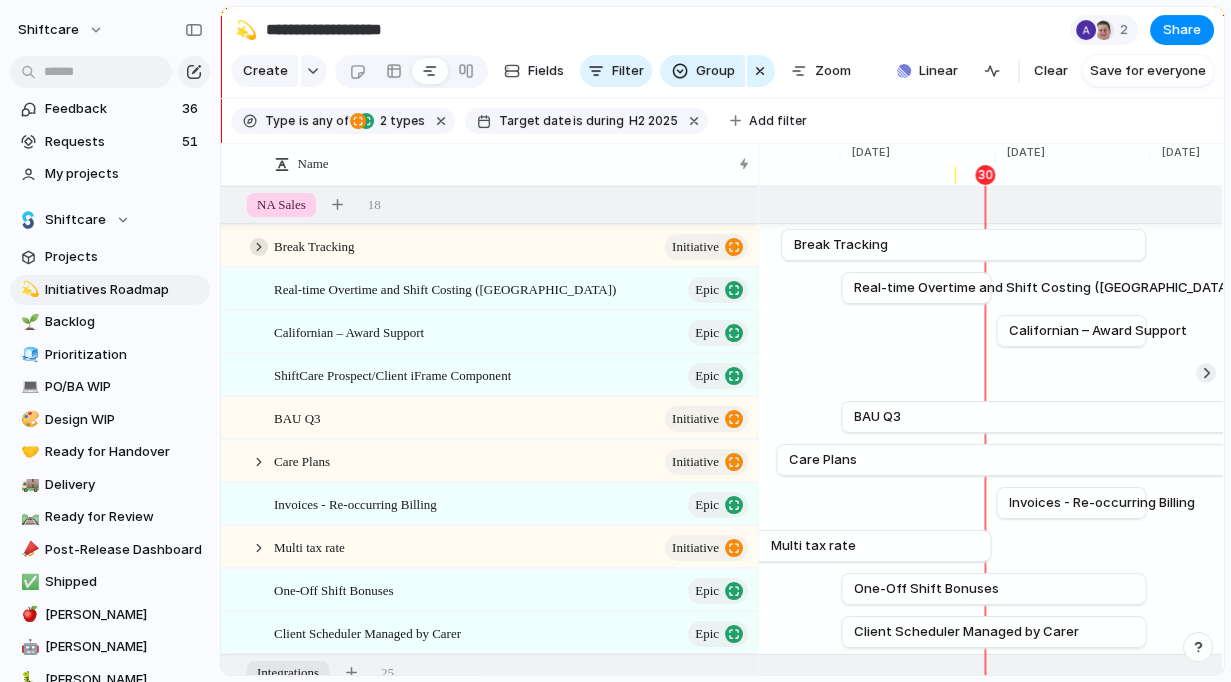 click at bounding box center [259, 247] 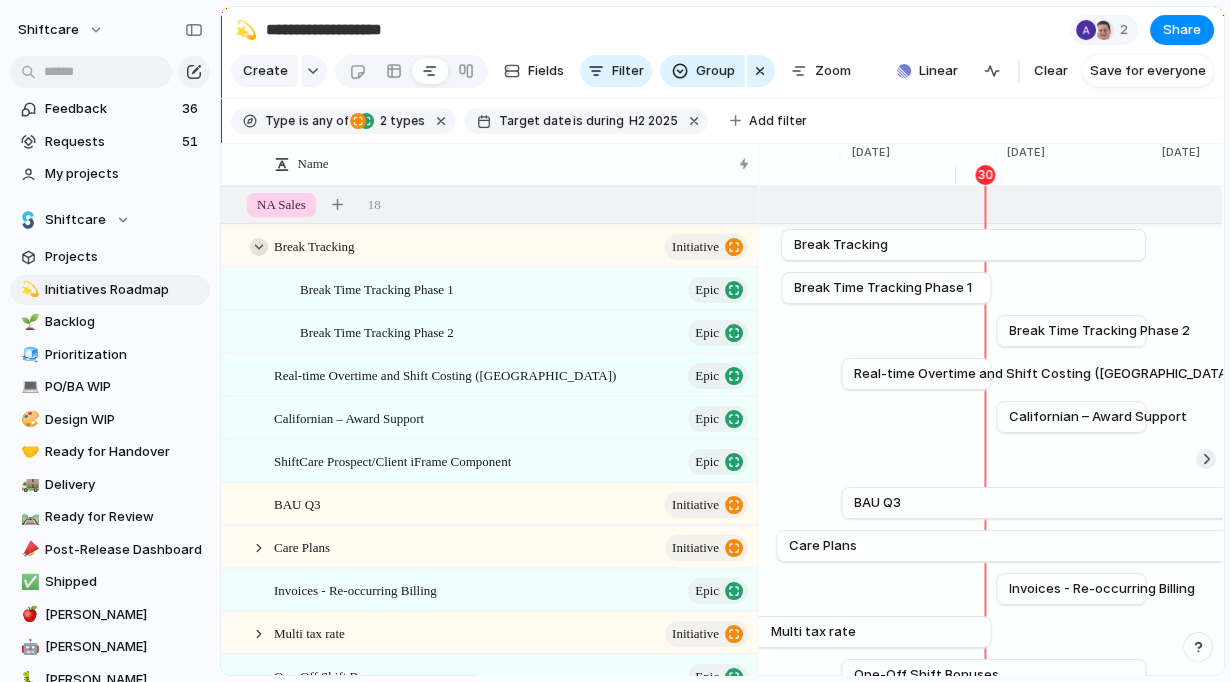 click at bounding box center [259, 247] 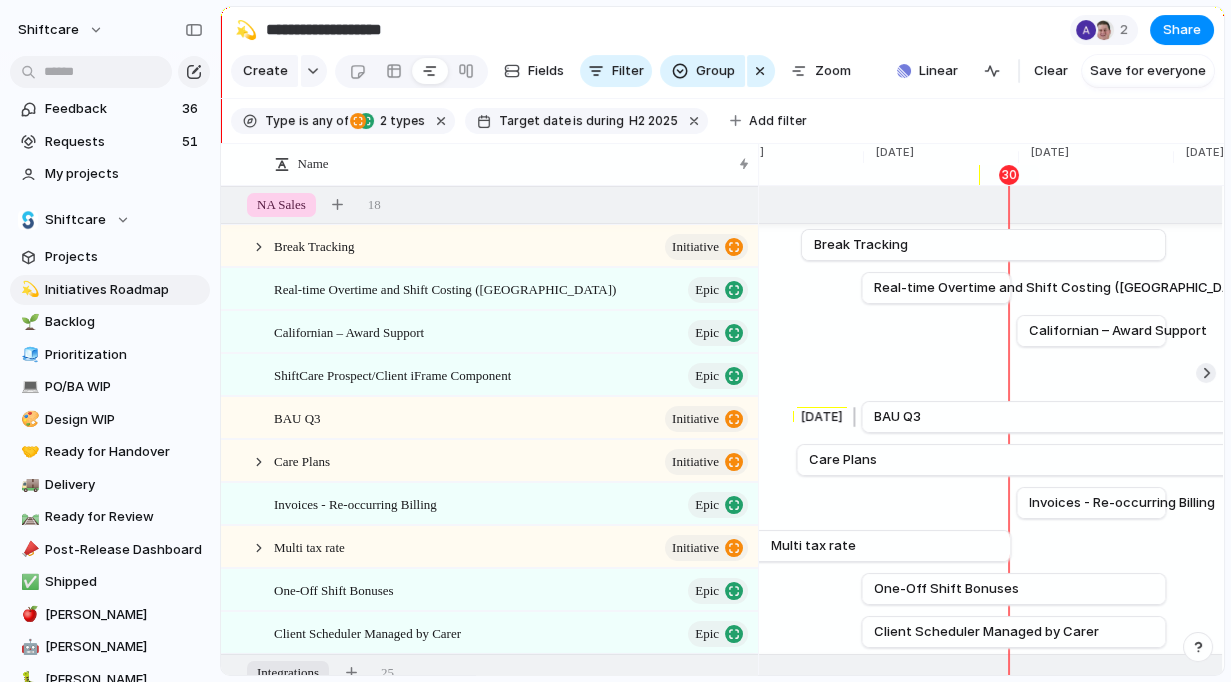 scroll, scrollTop: 0, scrollLeft: 5375, axis: horizontal 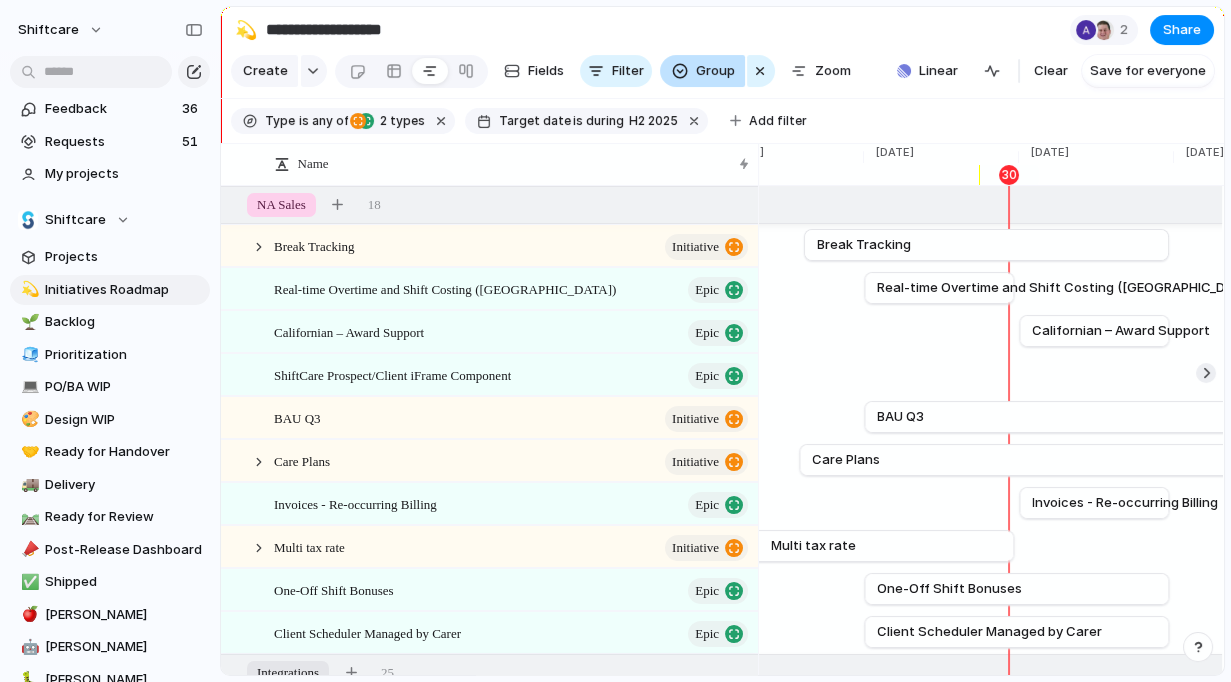 click on "Group" at bounding box center (715, 71) 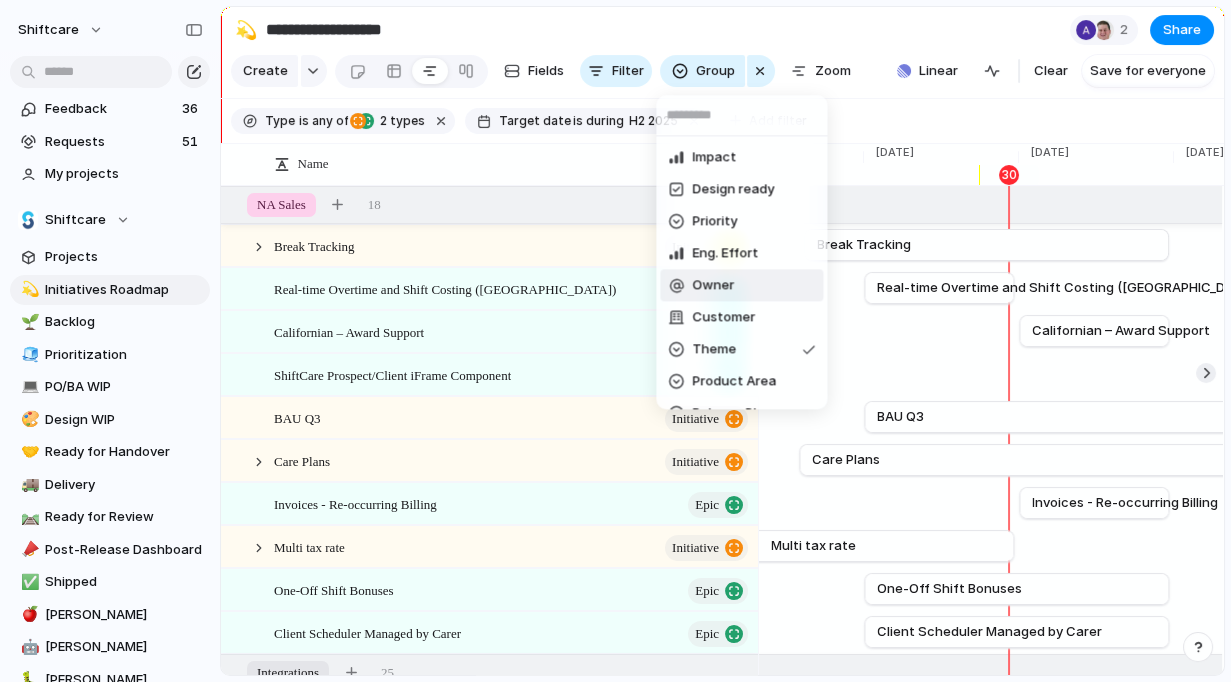click on "Owner" at bounding box center [713, 286] 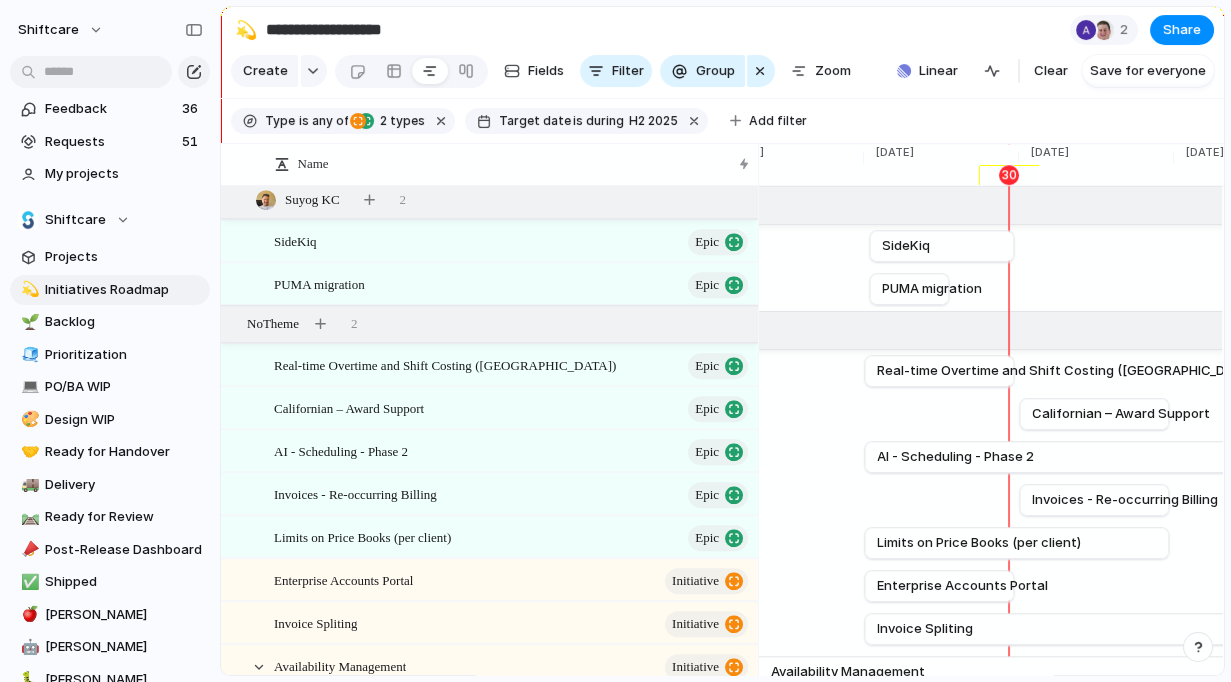 scroll, scrollTop: 2999, scrollLeft: 0, axis: vertical 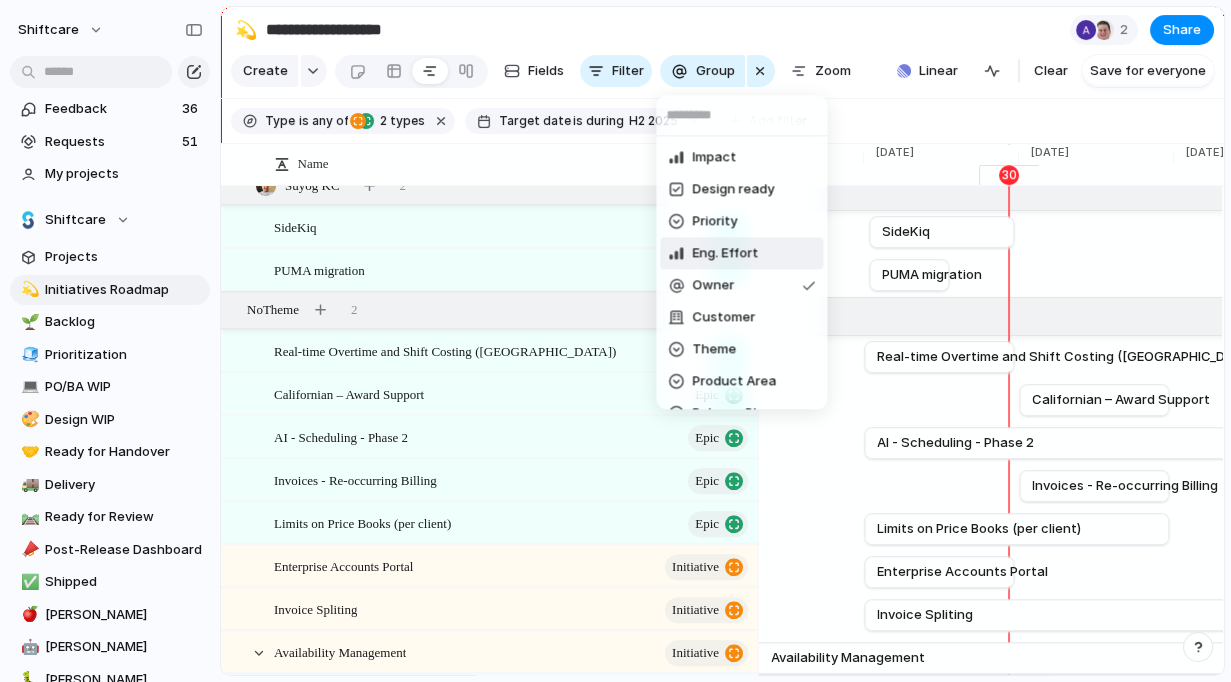 click on "Impact   Design ready   Priority   Eng. Effort             Owner   Customer   Theme   Product Area   Release Phase   Markets   Marketing Status   CS Status   Engineering team             Engineering owner   For eng. disc.   Design Effort   Status             Designer   Team             Created by" at bounding box center [615, 341] 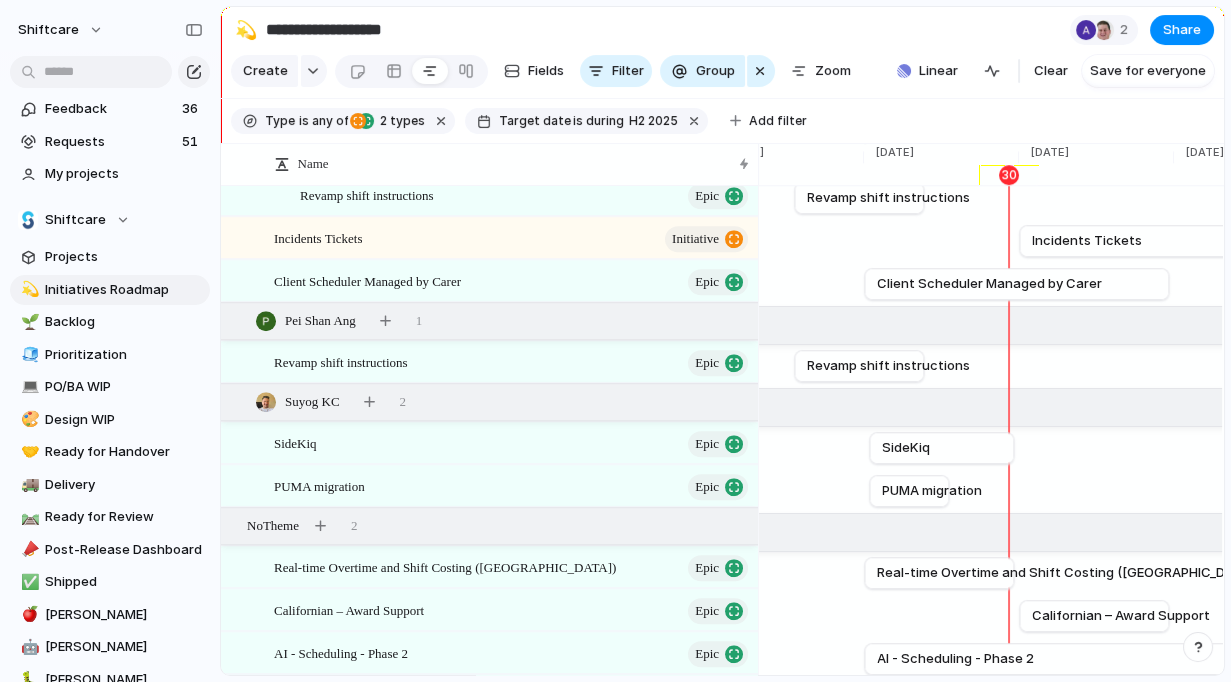 scroll, scrollTop: 2778, scrollLeft: 0, axis: vertical 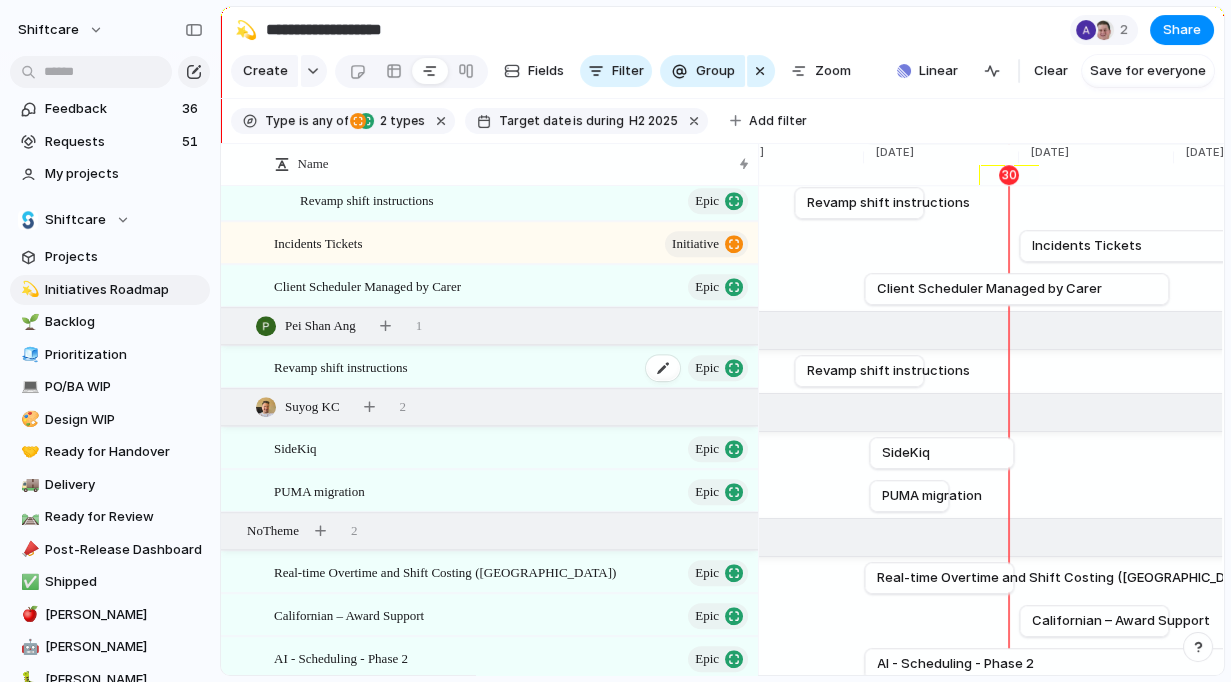 click on "Revamp shift instructions" at bounding box center (341, 366) 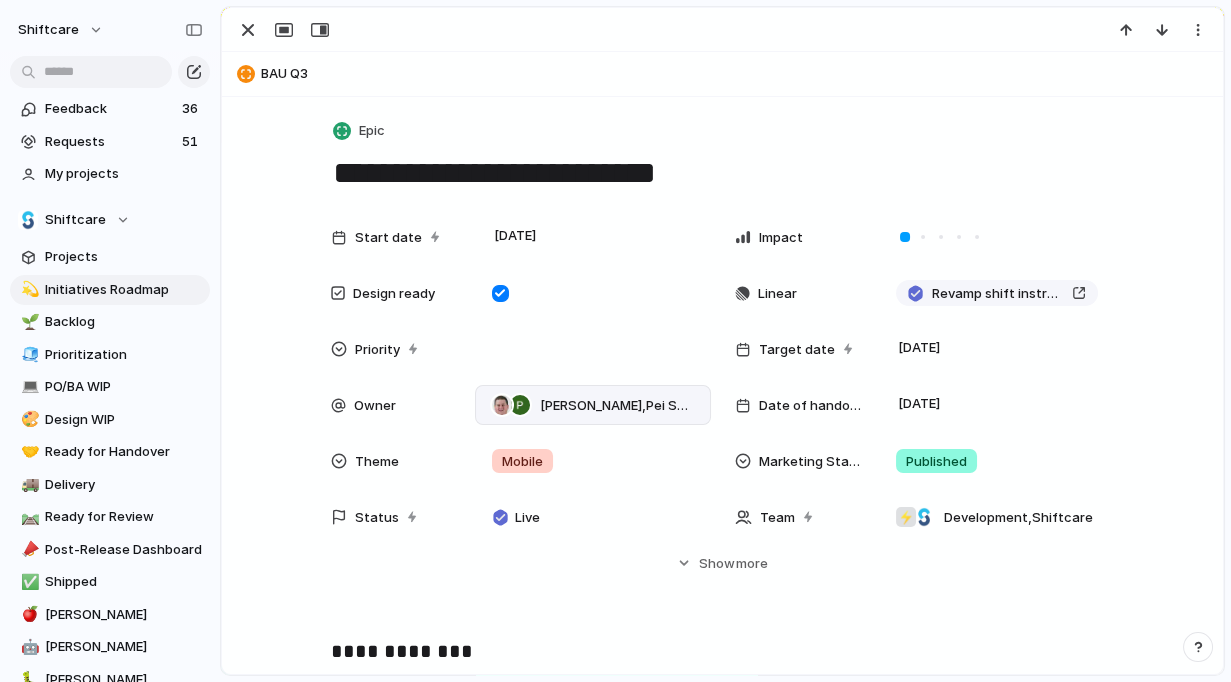 click on "Paul Slater ,  Pei Shan Ang" at bounding box center [617, 406] 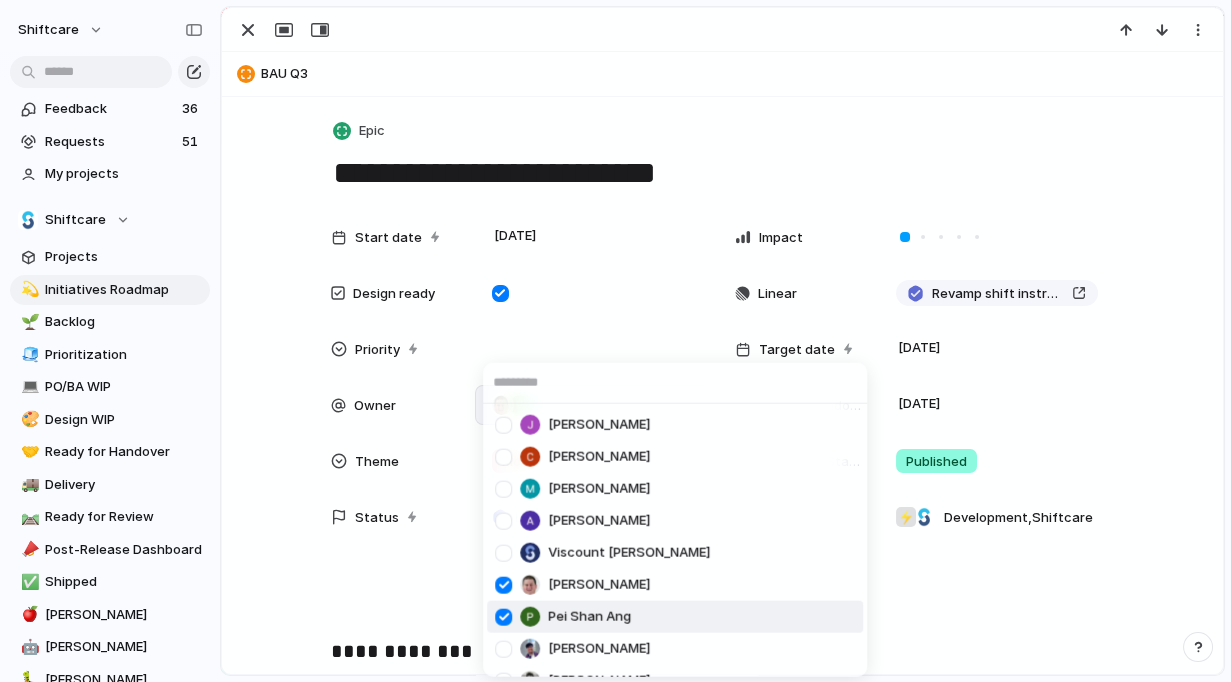 click at bounding box center (503, 616) 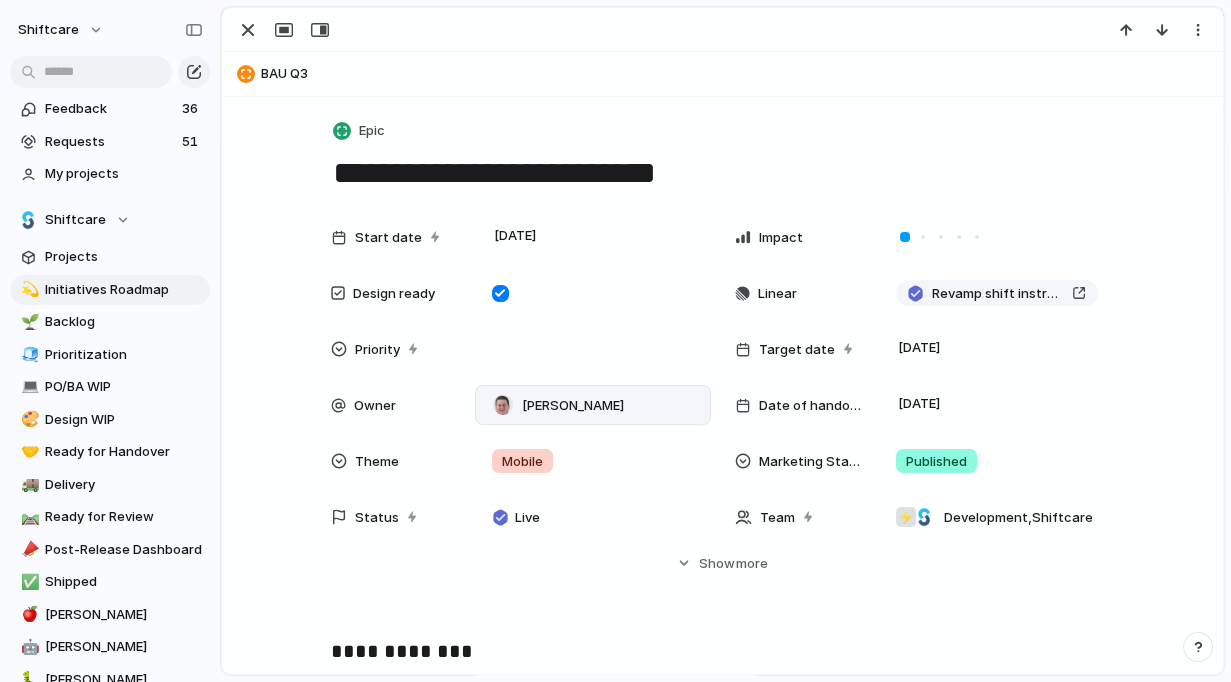 click on "Jonathan Agness   Cris Militante   Mathew Cagney   Abner Chua   Viscount Villanueva   Paul Slater   Pei Shan Ang   Mikey Nanquil   Miguel Molina   Suyog KC   josephine.gabarda@shiftcare.com   bibek.khadka@shiftcare.com   Alexandra Doyle   Patrick Gaudreault   gourav.agnani@shiftcare.com   Neil Jamieson   Ian Rugas   Lorielyn Salaver   Eloi Digluis   Mark Santos   Mary Jane Murakami   Mikko Tan   april.colasino@shiftcare.com" at bounding box center [615, 341] 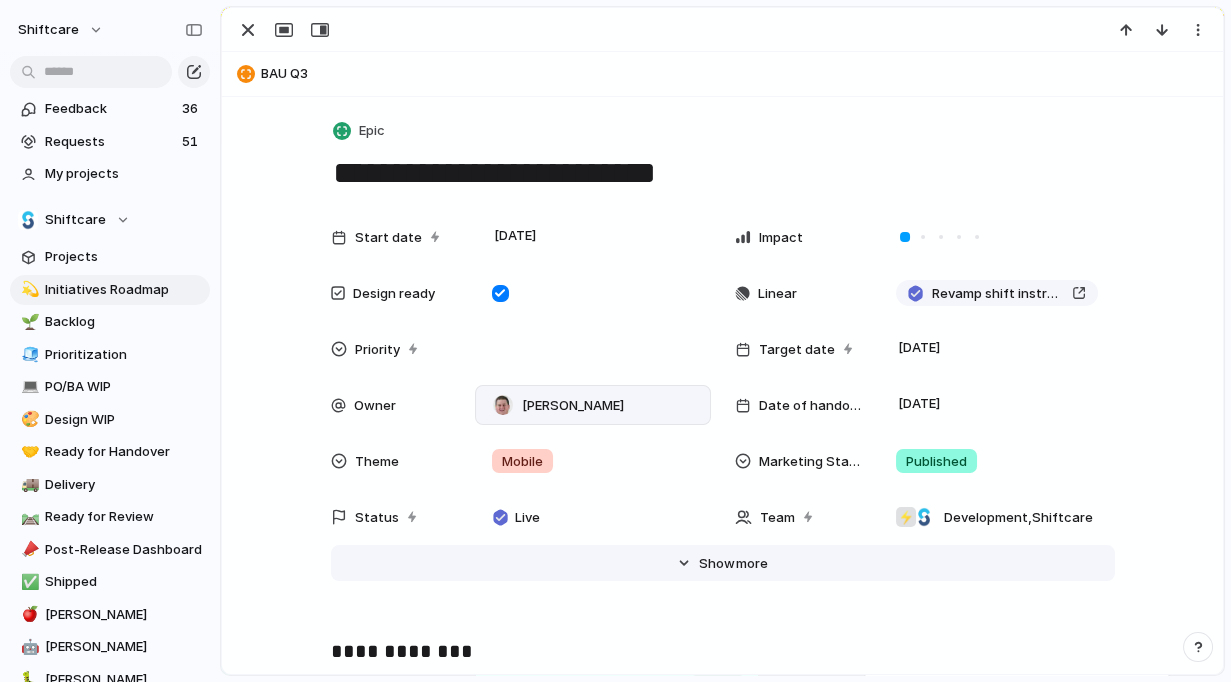 click on "Show" at bounding box center (717, 564) 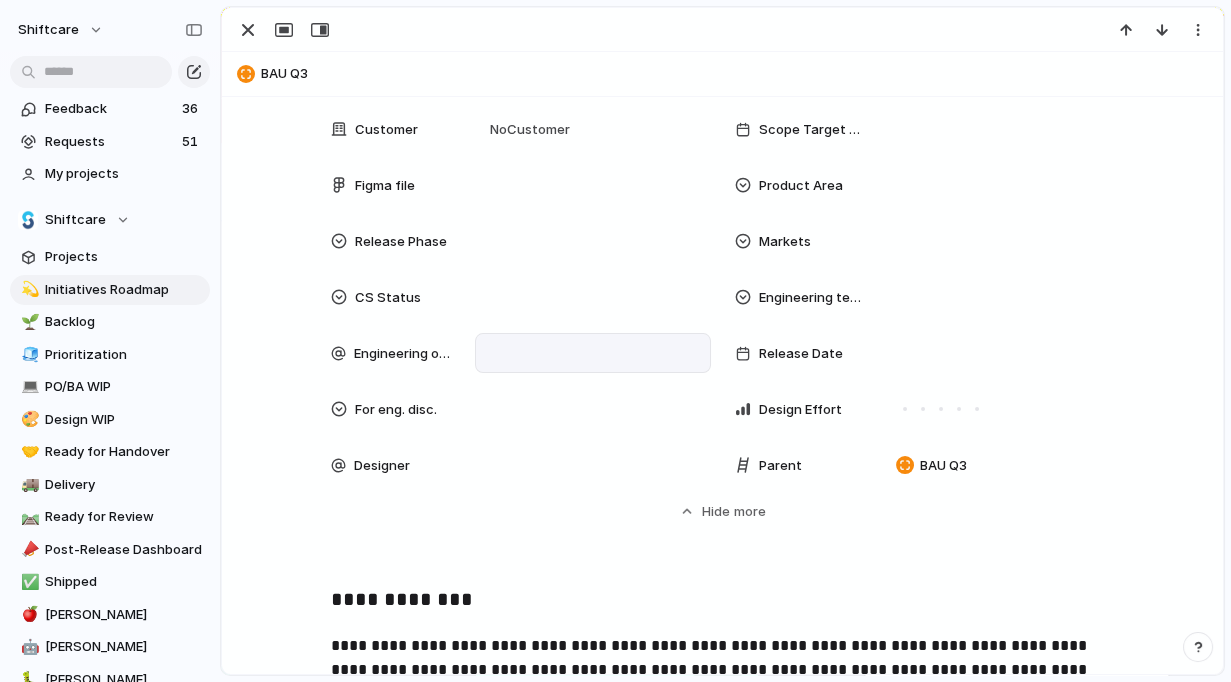 scroll, scrollTop: 603, scrollLeft: 0, axis: vertical 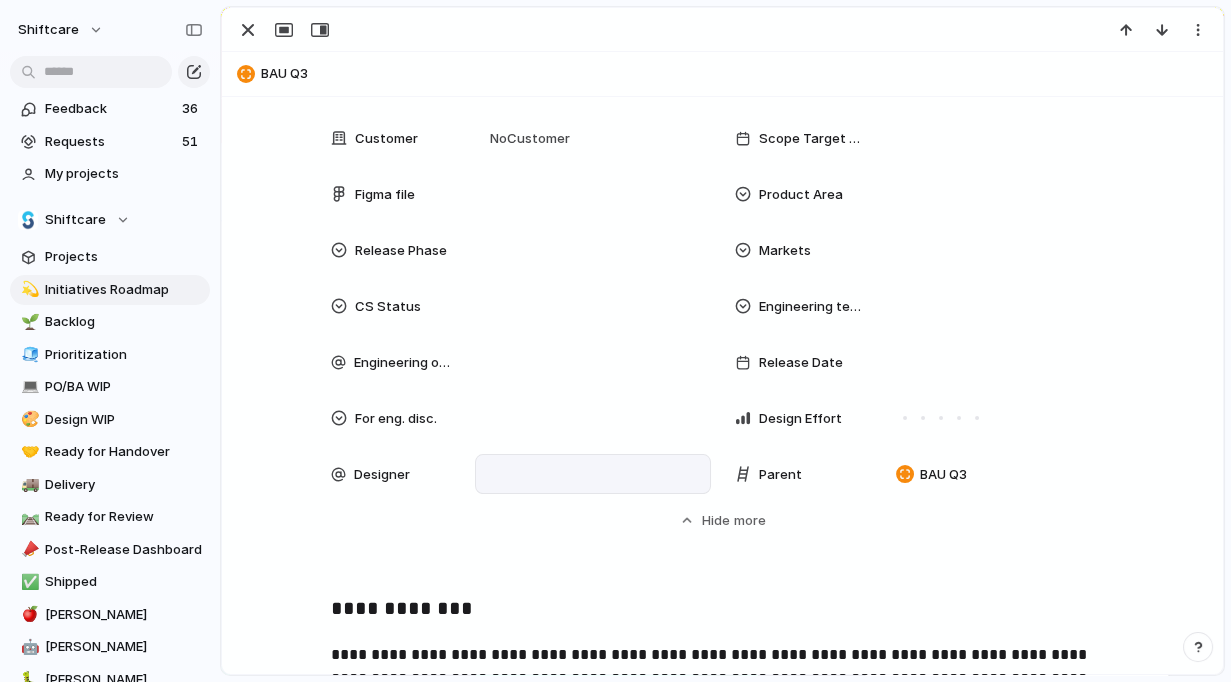 click at bounding box center (593, 474) 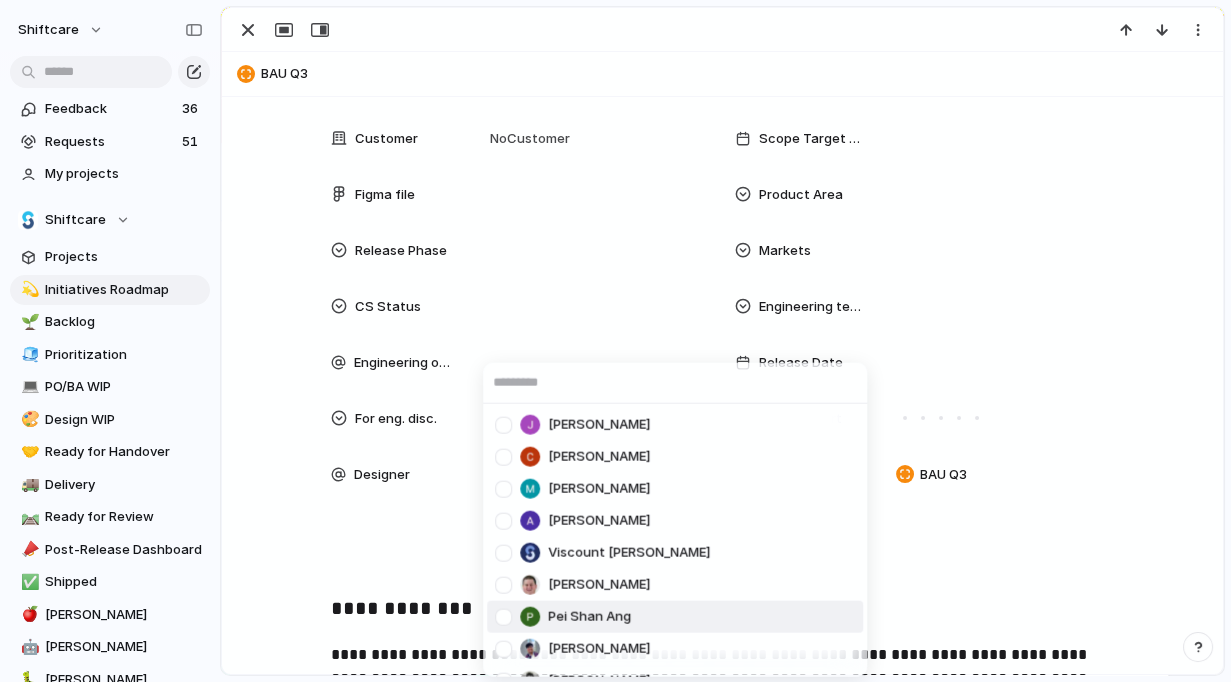 click at bounding box center [503, 616] 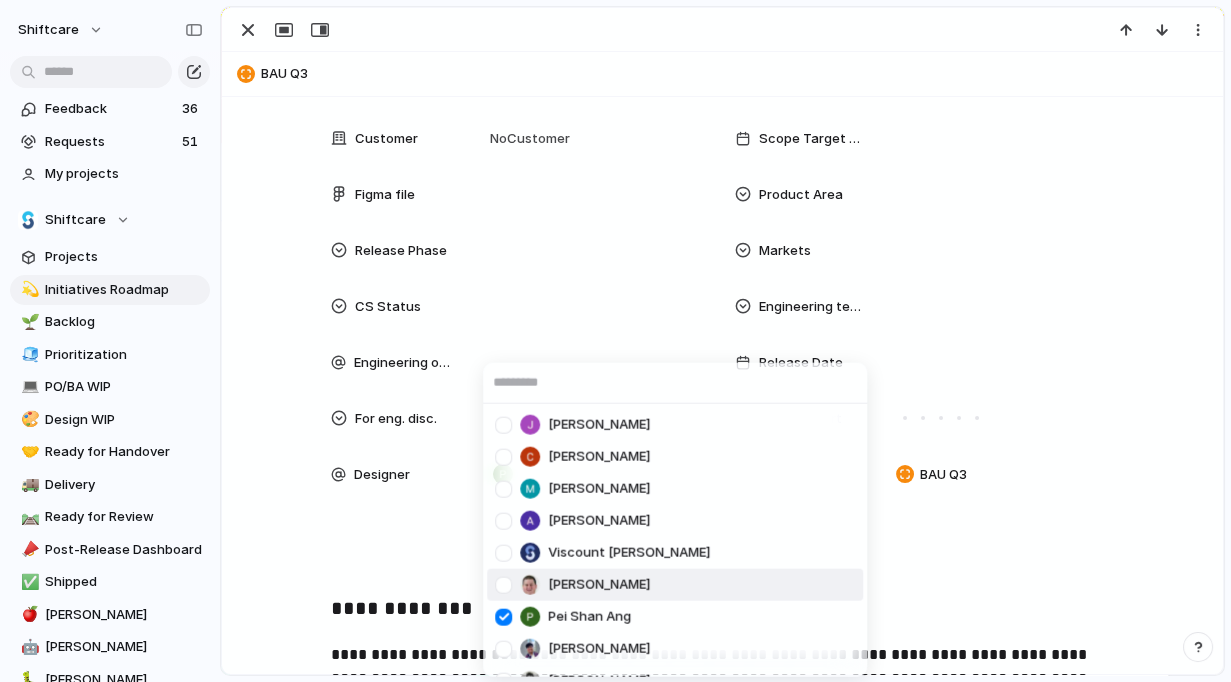 drag, startPoint x: 427, startPoint y: 604, endPoint x: 349, endPoint y: 73, distance: 536.69824 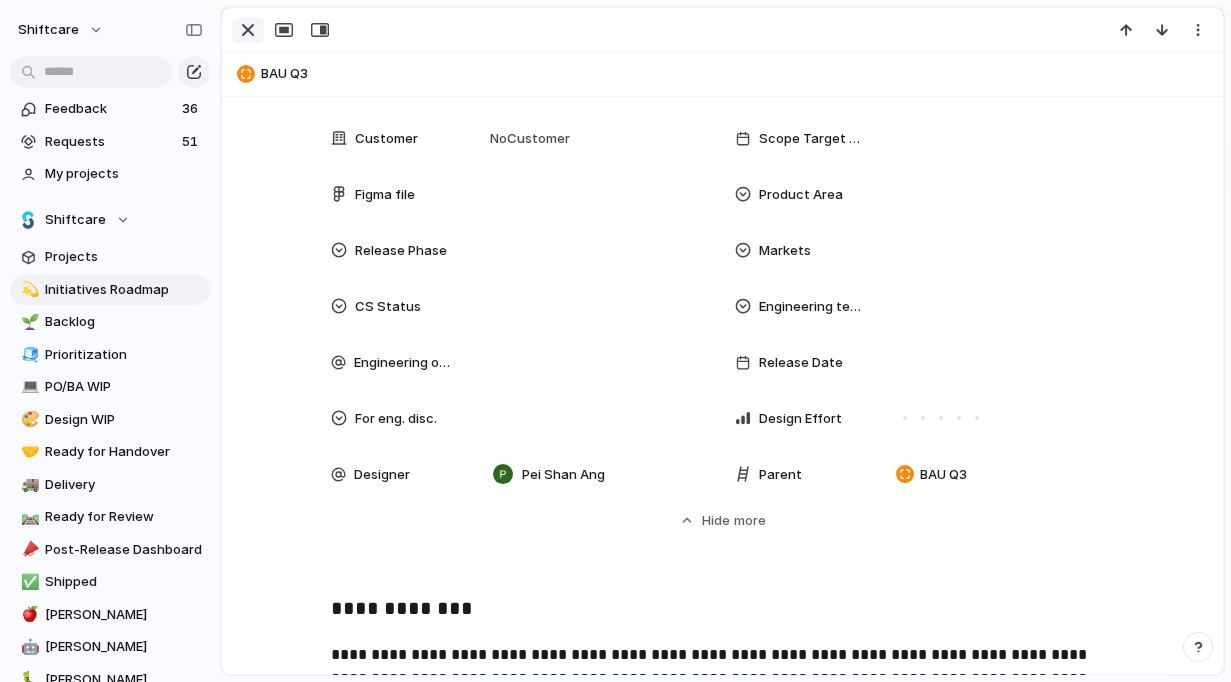 click at bounding box center [248, 30] 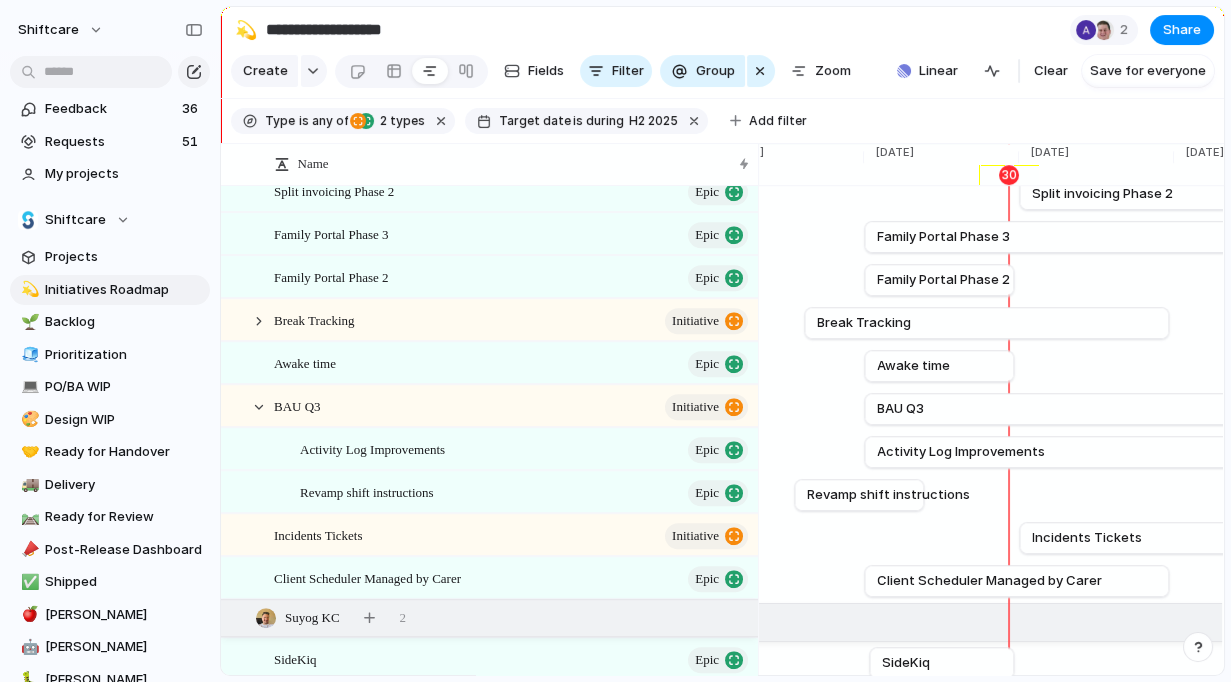 scroll, scrollTop: 2492, scrollLeft: 0, axis: vertical 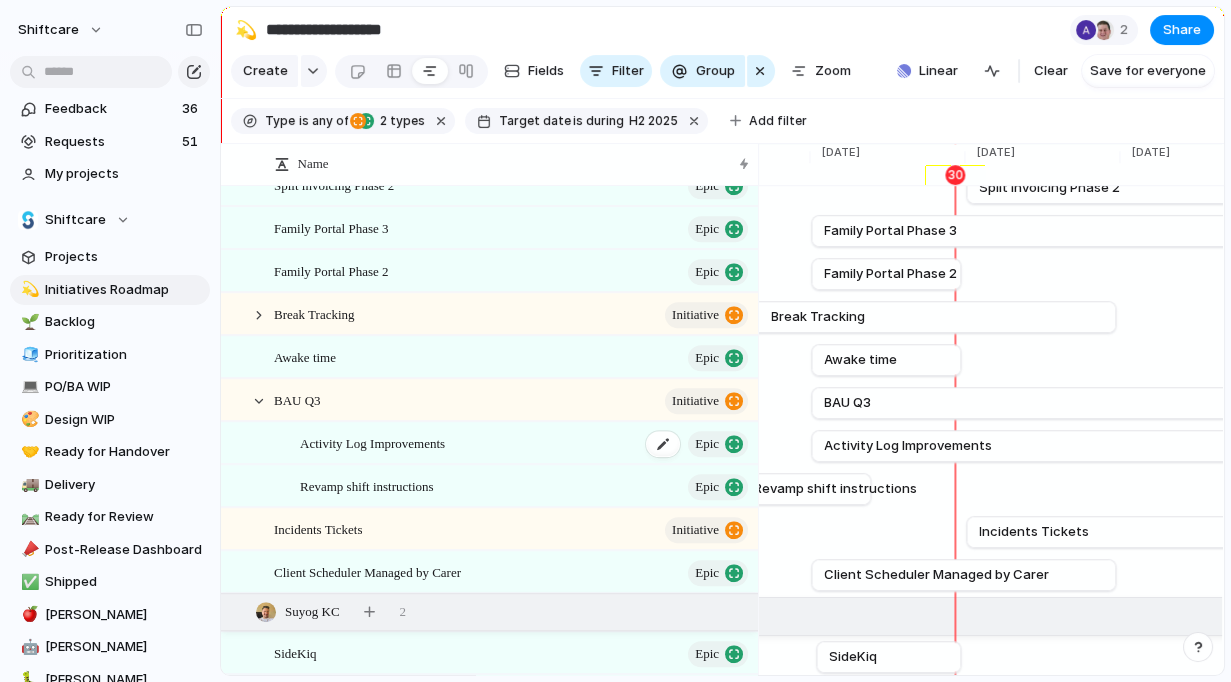 click on "Activity Log Improvements Epic" at bounding box center (525, 443) 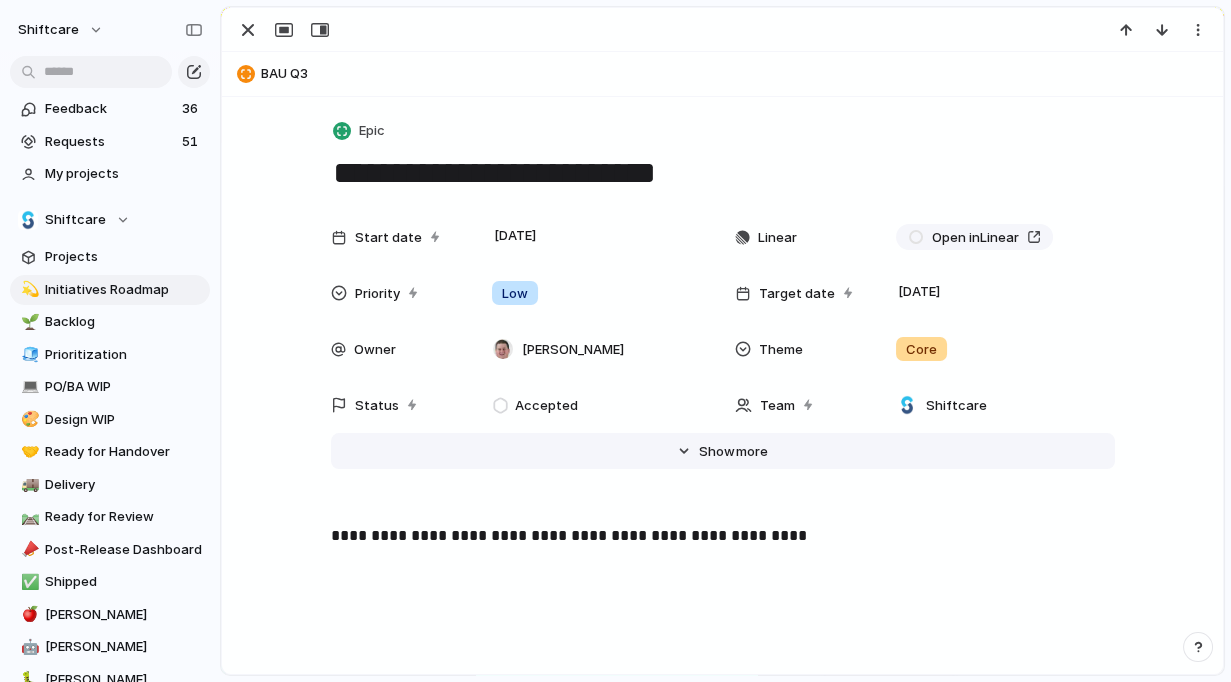 click on "Show" at bounding box center (717, 452) 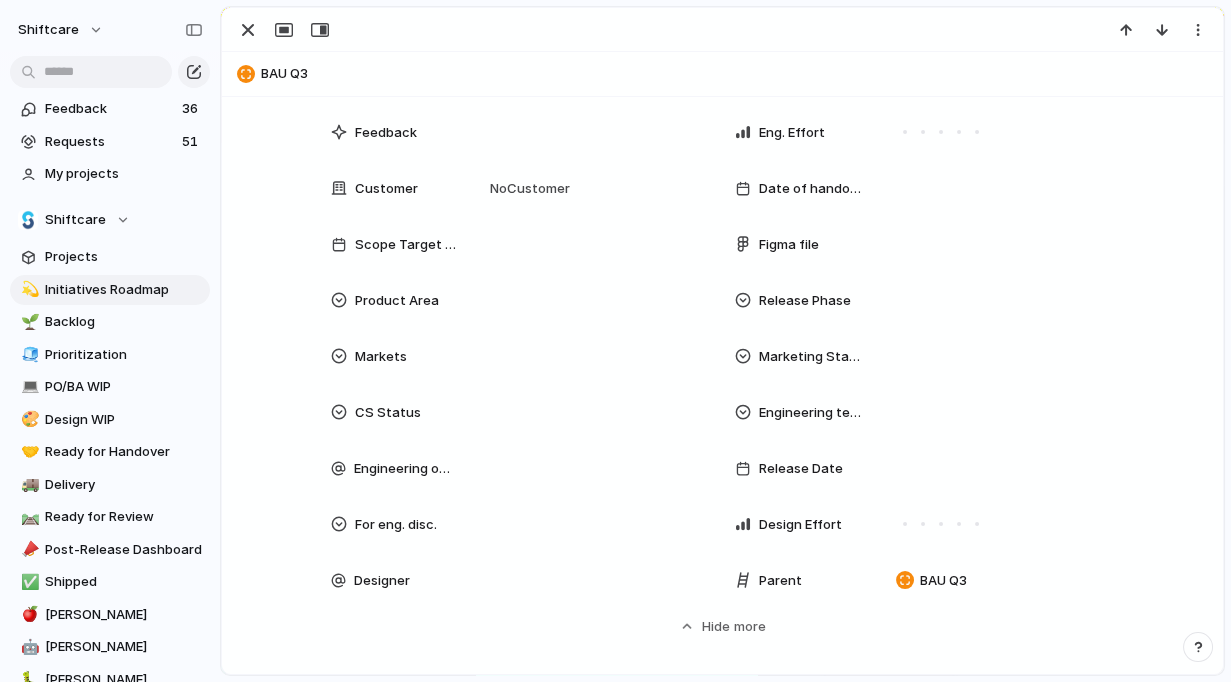 scroll, scrollTop: 504, scrollLeft: 0, axis: vertical 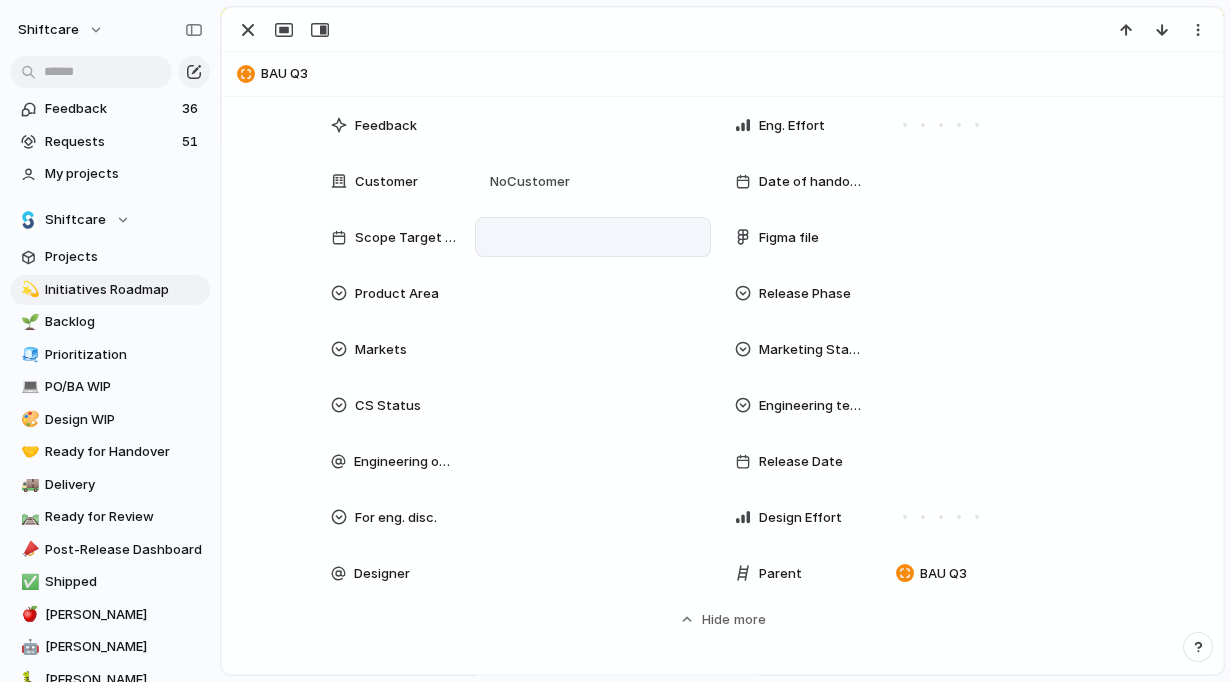 click at bounding box center (593, 237) 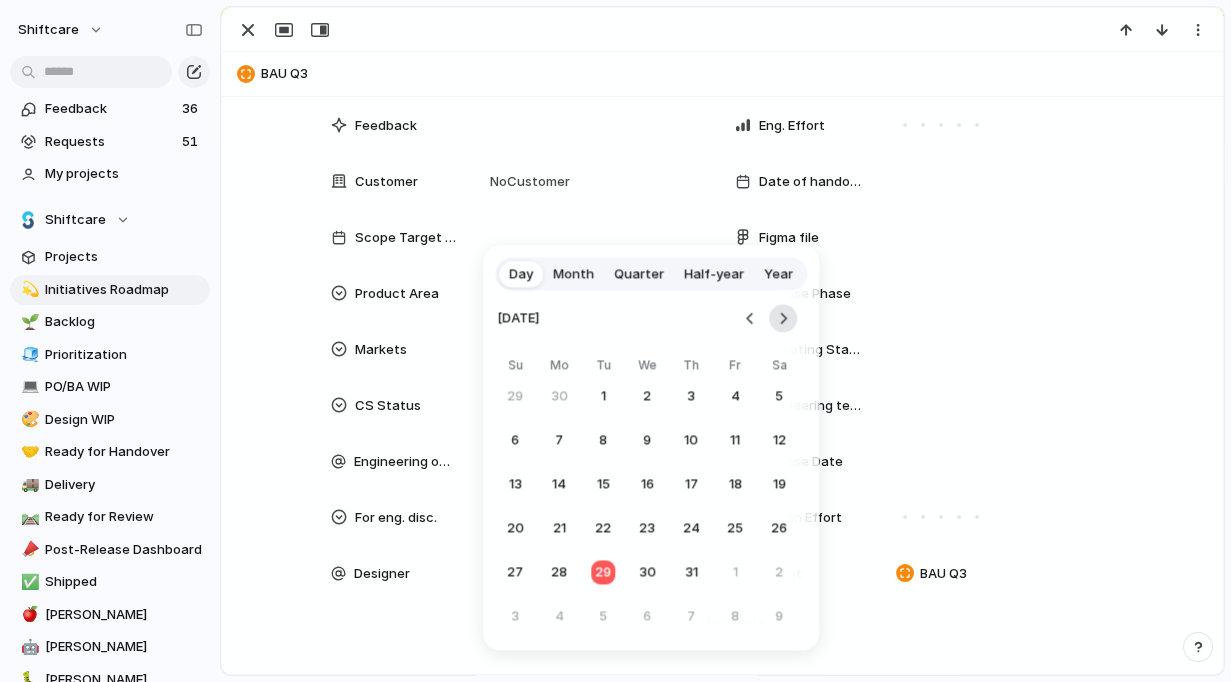 click at bounding box center [783, 318] 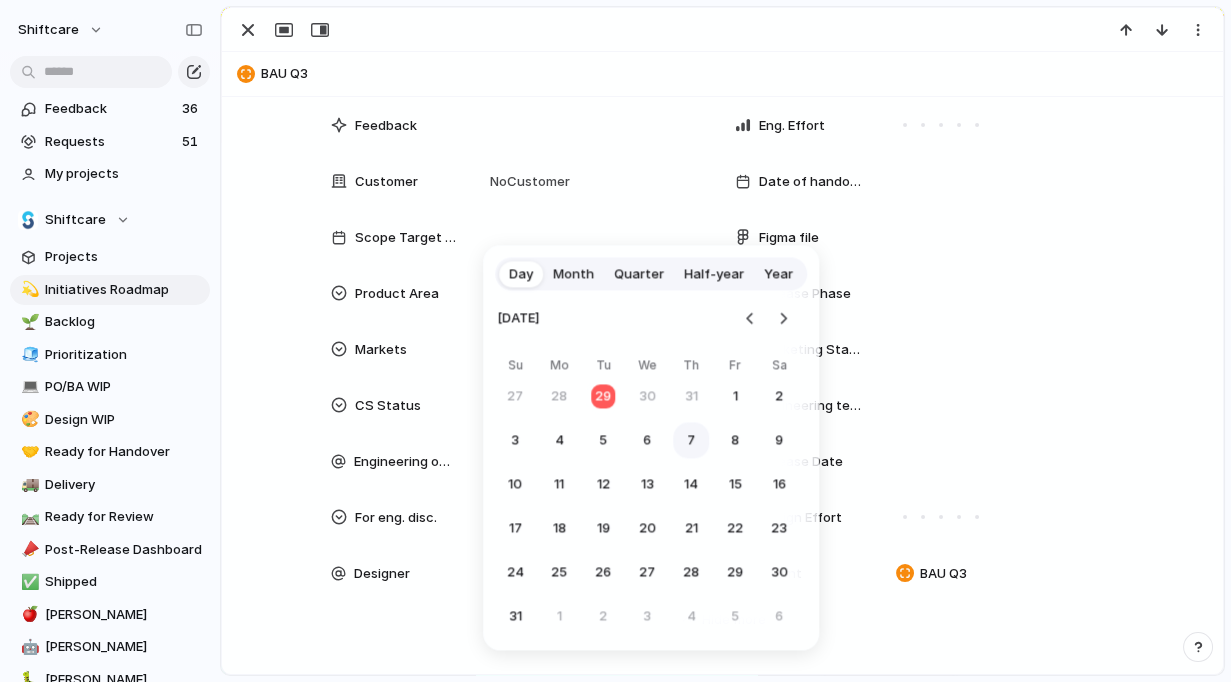 click on "7" at bounding box center [691, 440] 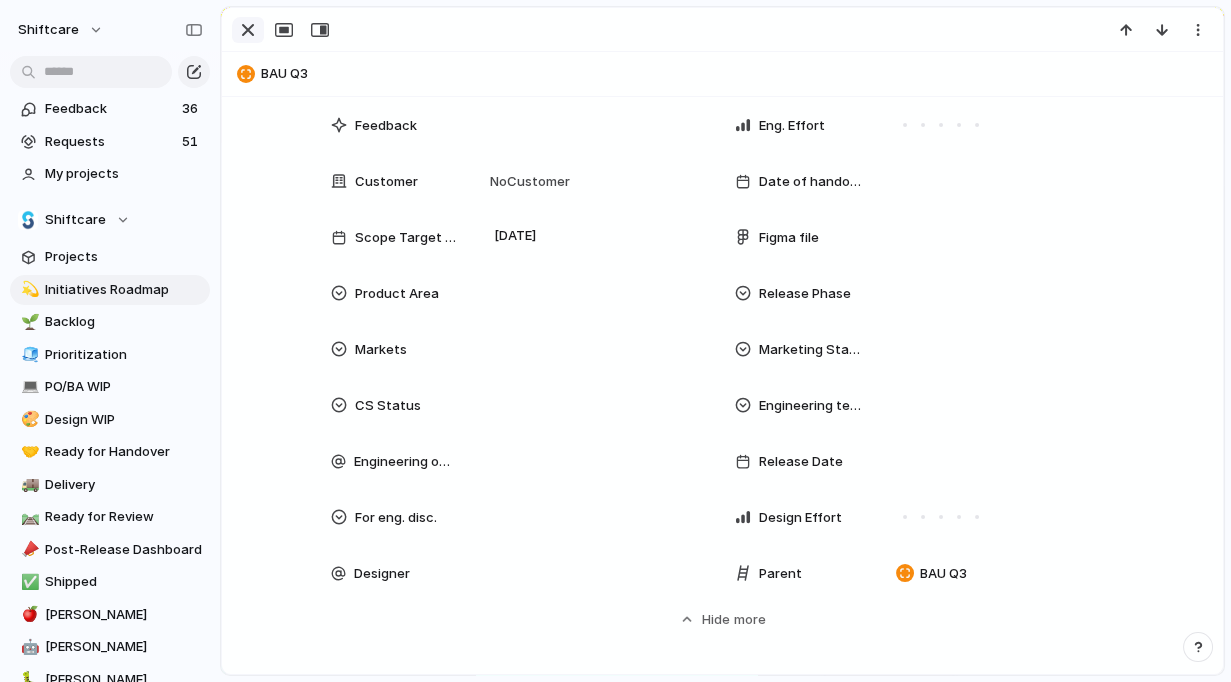 click at bounding box center [248, 30] 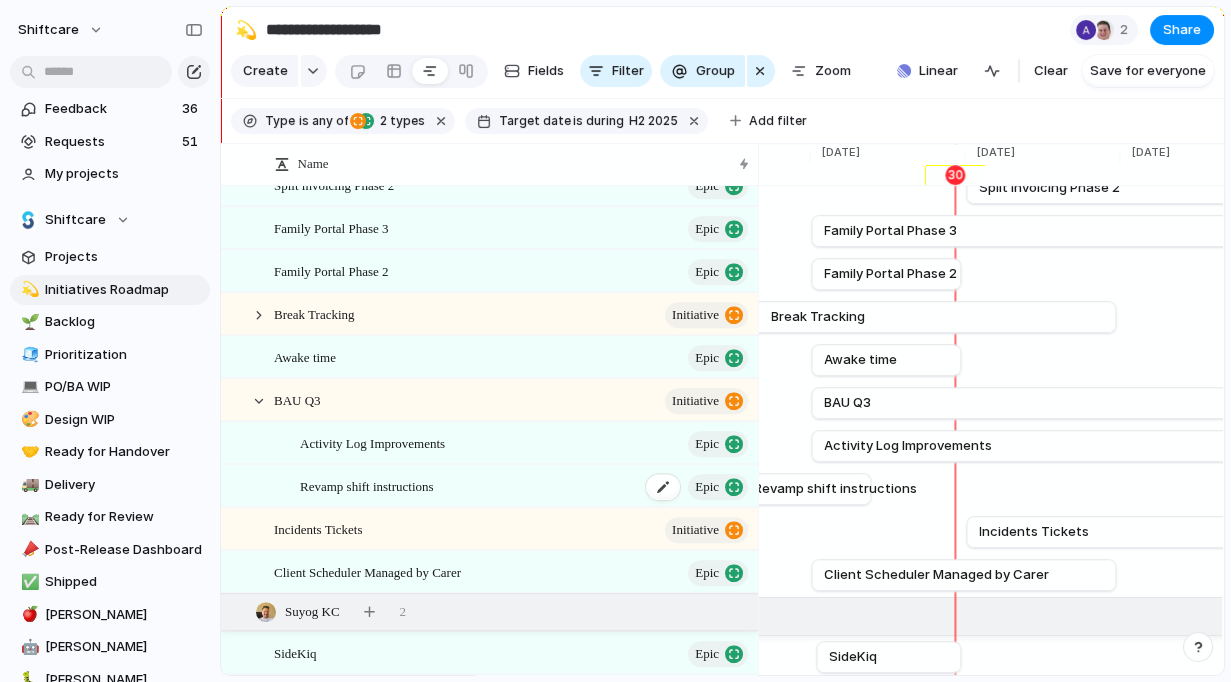 click on "Revamp shift instructions Epic" at bounding box center (525, 486) 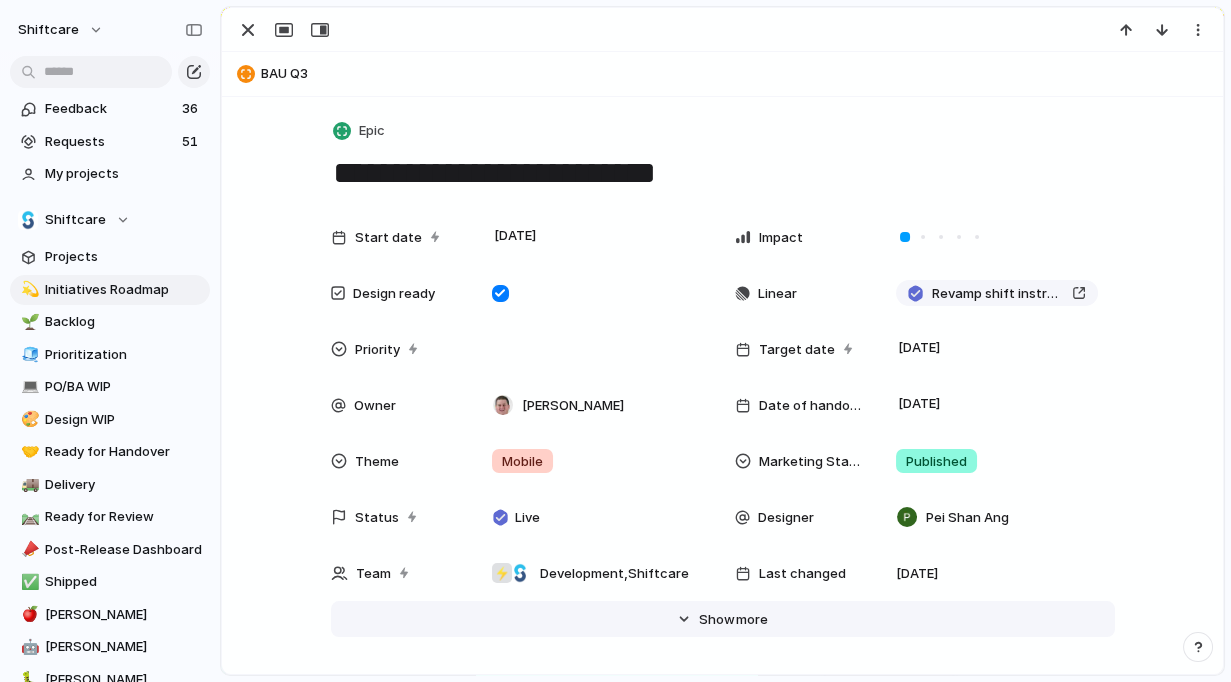 click on "more" at bounding box center [752, 620] 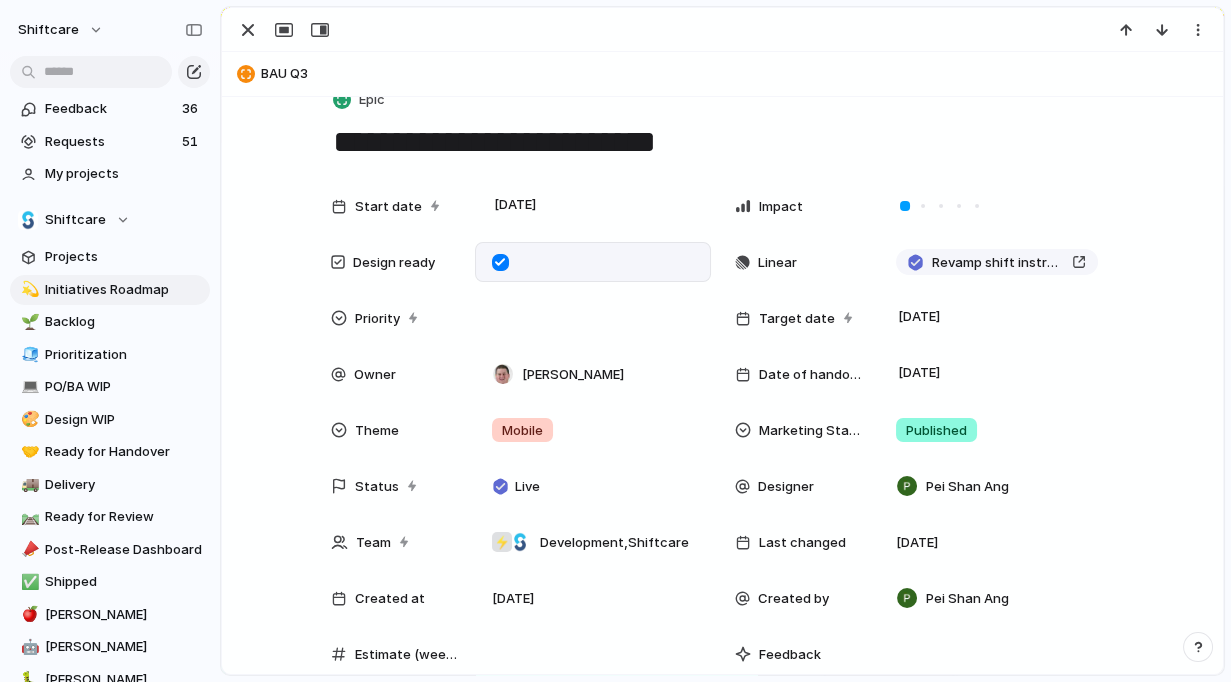 scroll, scrollTop: 33, scrollLeft: 0, axis: vertical 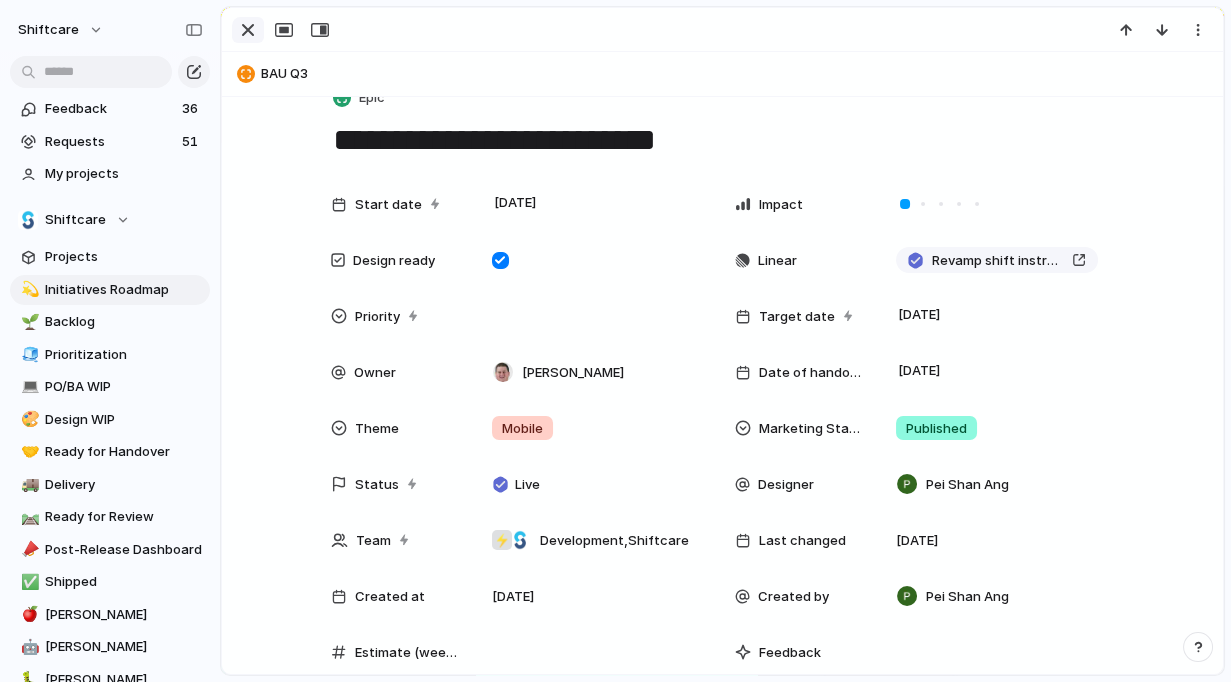 click at bounding box center (248, 30) 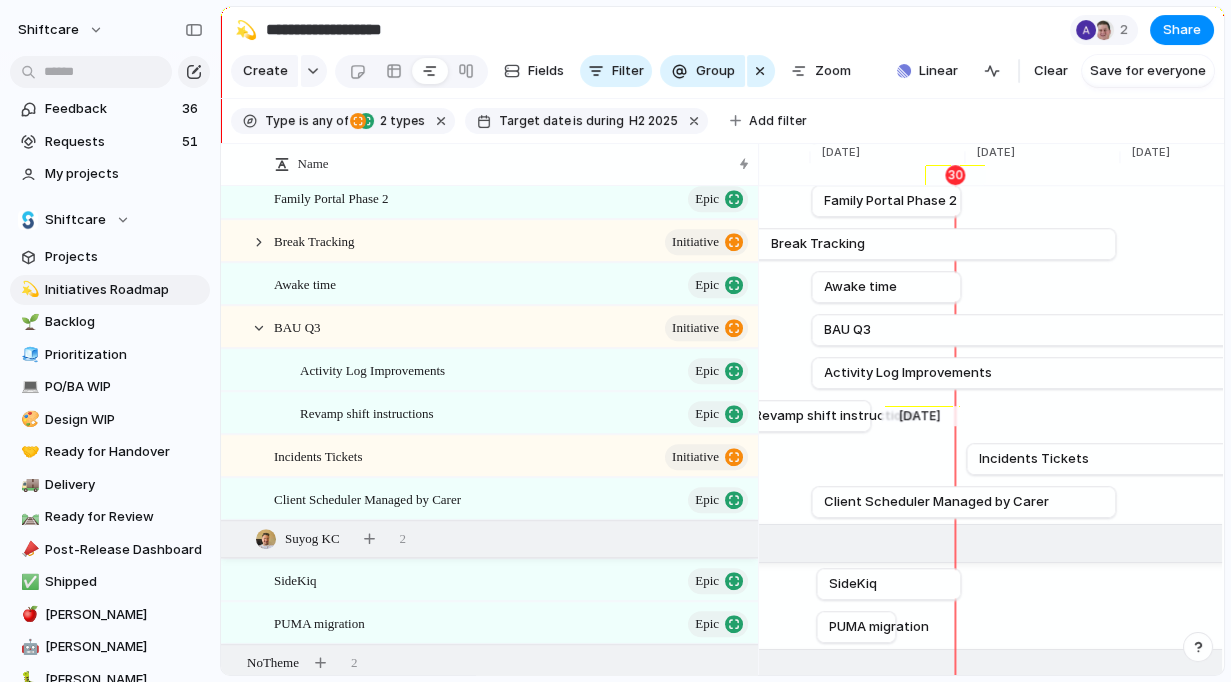 scroll, scrollTop: 2565, scrollLeft: 0, axis: vertical 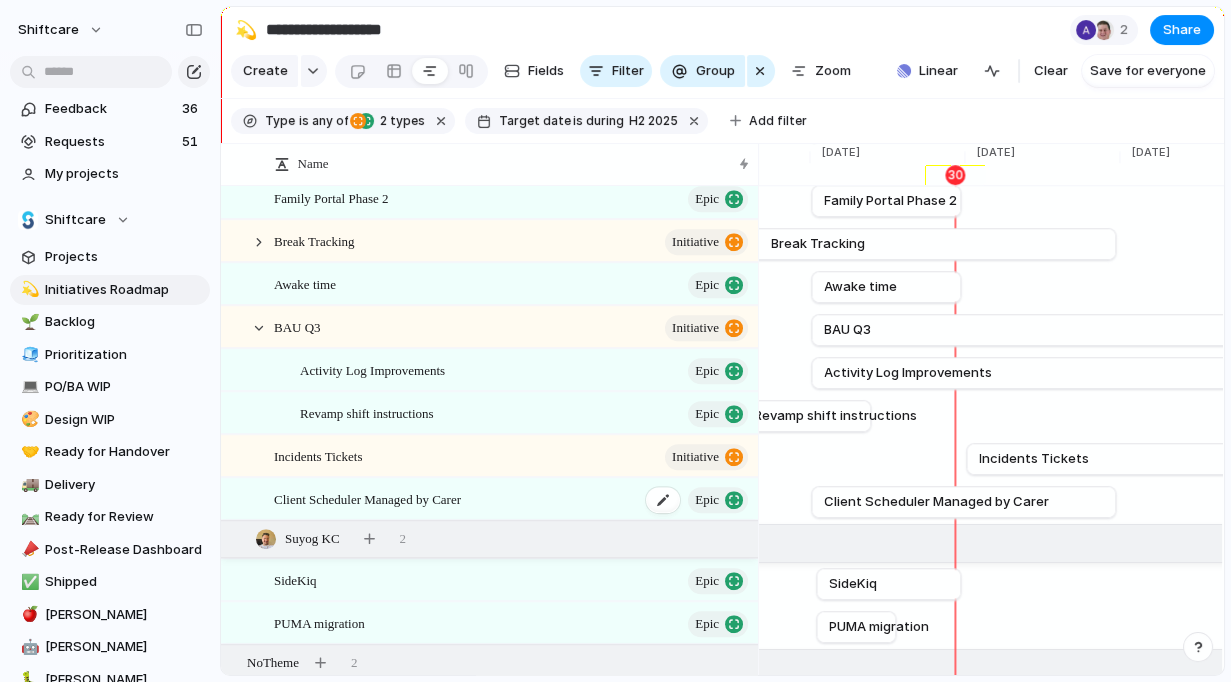 click on "Client Scheduler Managed by Carer Epic" at bounding box center (512, 499) 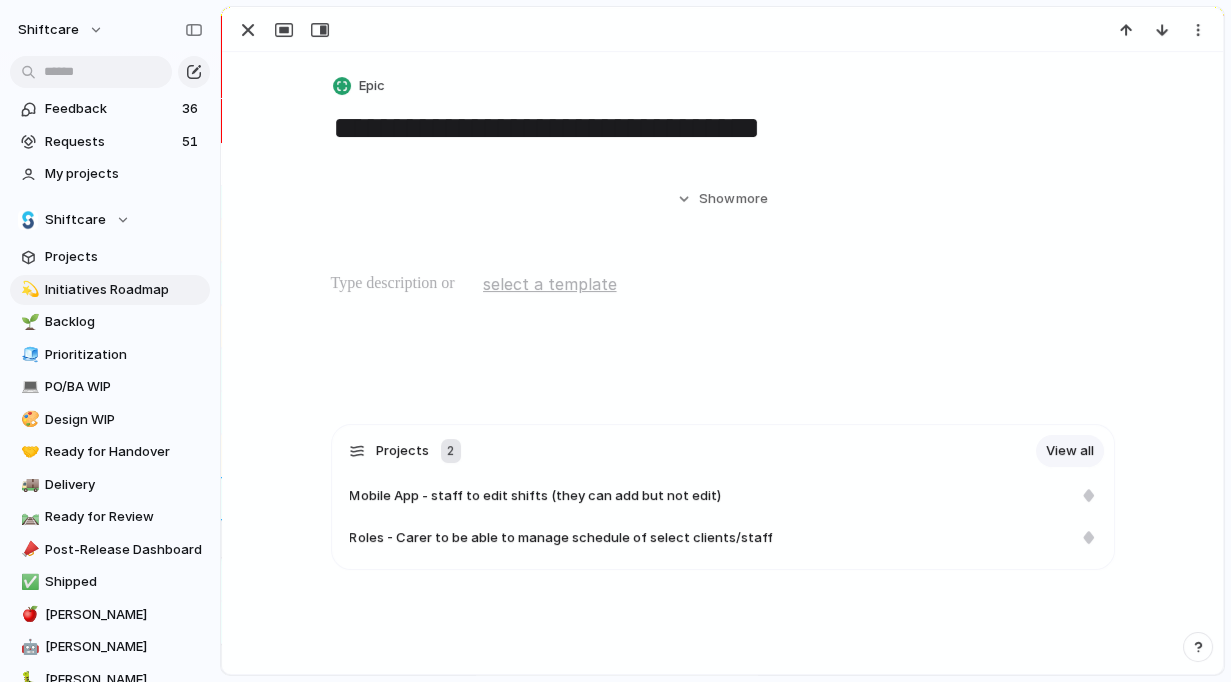 scroll, scrollTop: 2653, scrollLeft: 0, axis: vertical 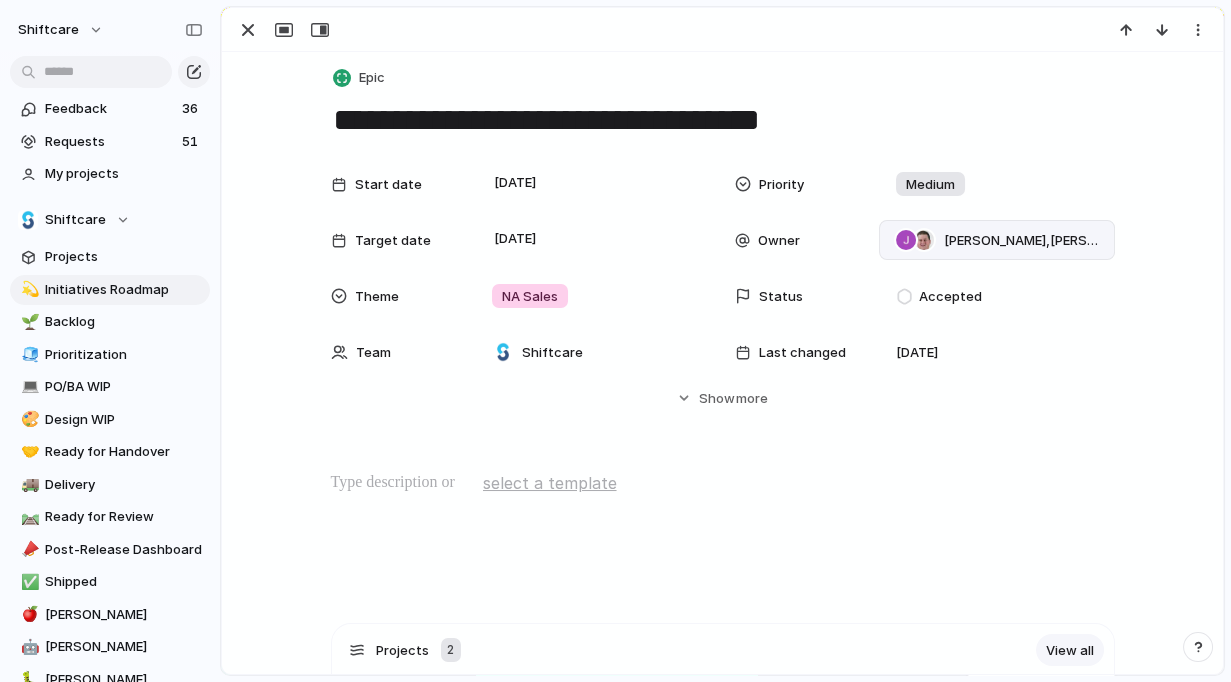 click on "Jonathan Agness ,  Paul Slater" at bounding box center [1021, 241] 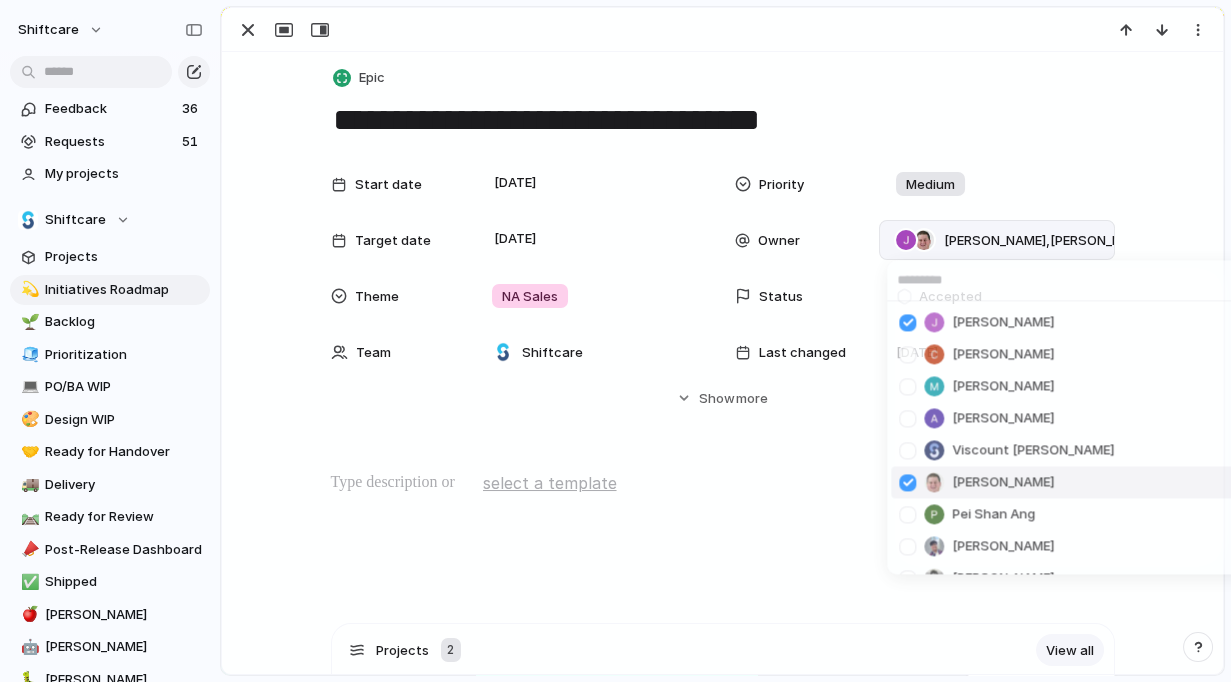click at bounding box center (907, 482) 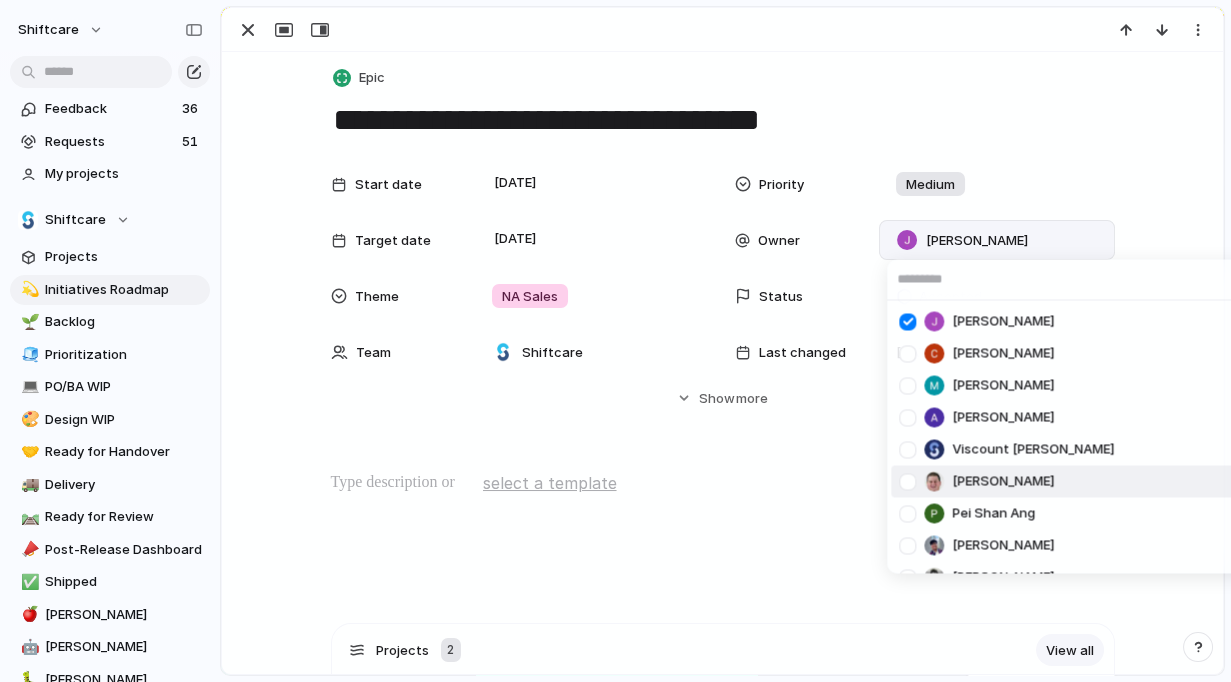 click on "Jonathan Agness   Cris Militante   Mathew Cagney   Abner Chua   Viscount Villanueva   Paul Slater   Pei Shan Ang   Mikey Nanquil   Miguel Molina   Suyog KC   josephine.gabarda@shiftcare.com   bibek.khadka@shiftcare.com   Alexandra Doyle   Patrick Gaudreault   gourav.agnani@shiftcare.com   Neil Jamieson   Ian Rugas   Lorielyn Salaver   Eloi Digluis   Mark Santos   Mary Jane Murakami   Mikko Tan   april.colasino@shiftcare.com" at bounding box center (615, 341) 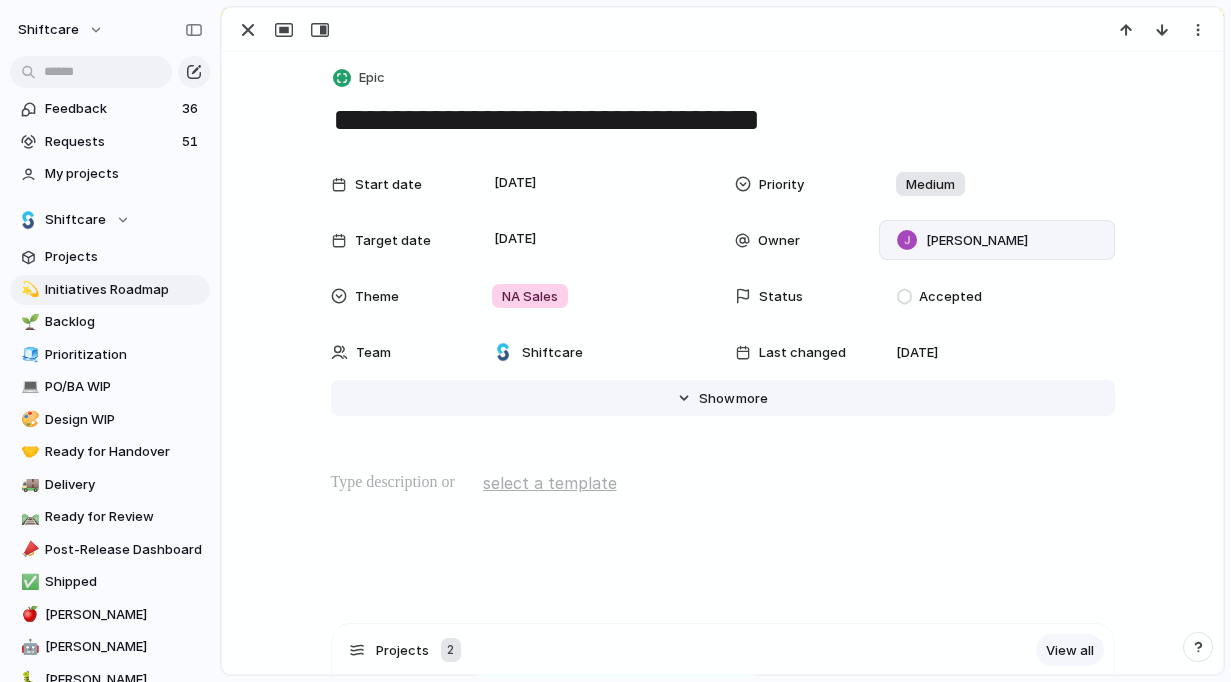 click on "Hide Show more" at bounding box center [733, 399] 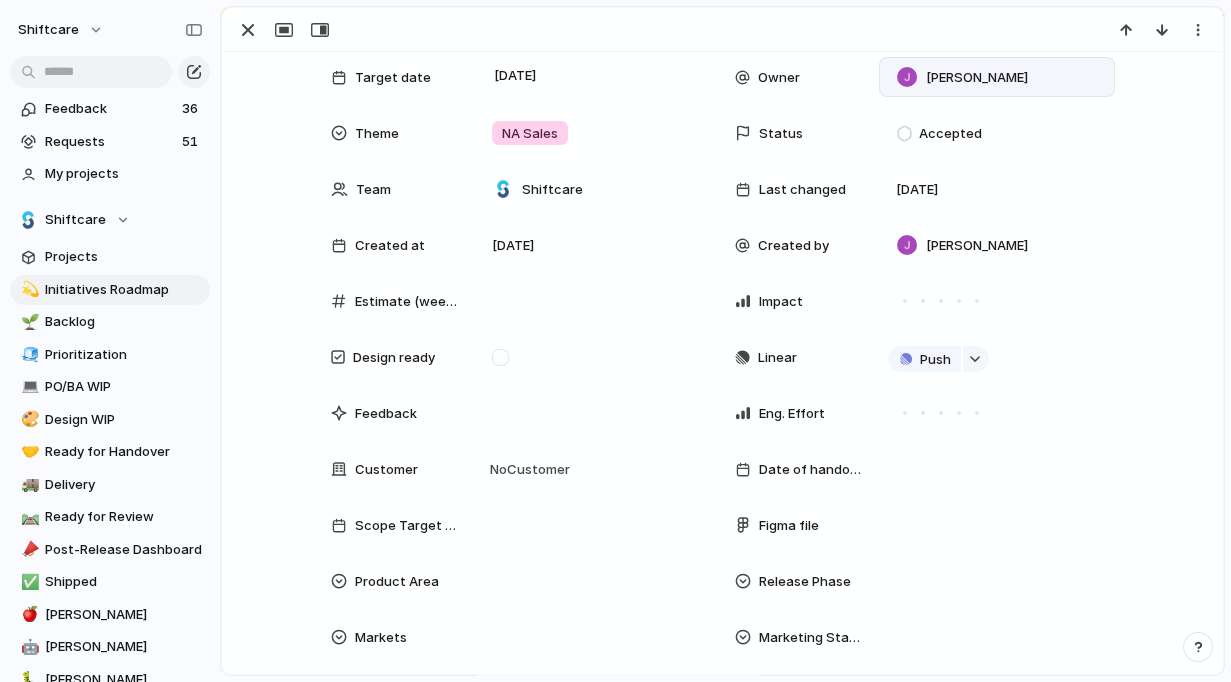 scroll, scrollTop: 236, scrollLeft: 0, axis: vertical 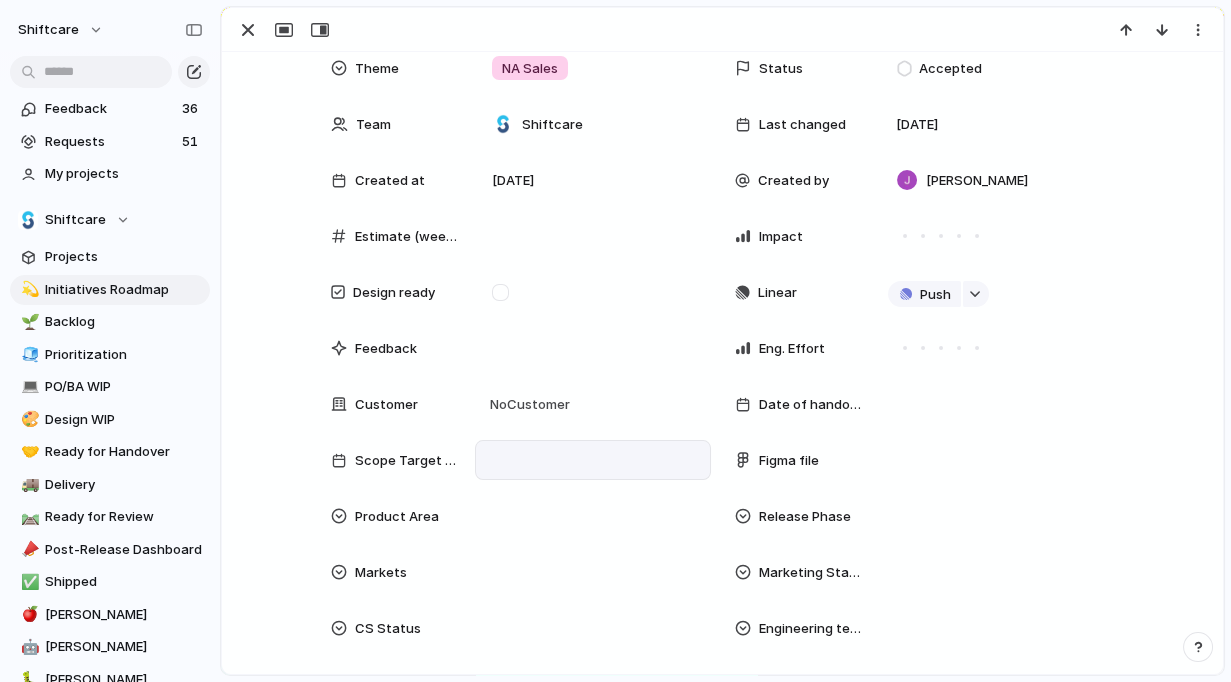 click at bounding box center (593, 460) 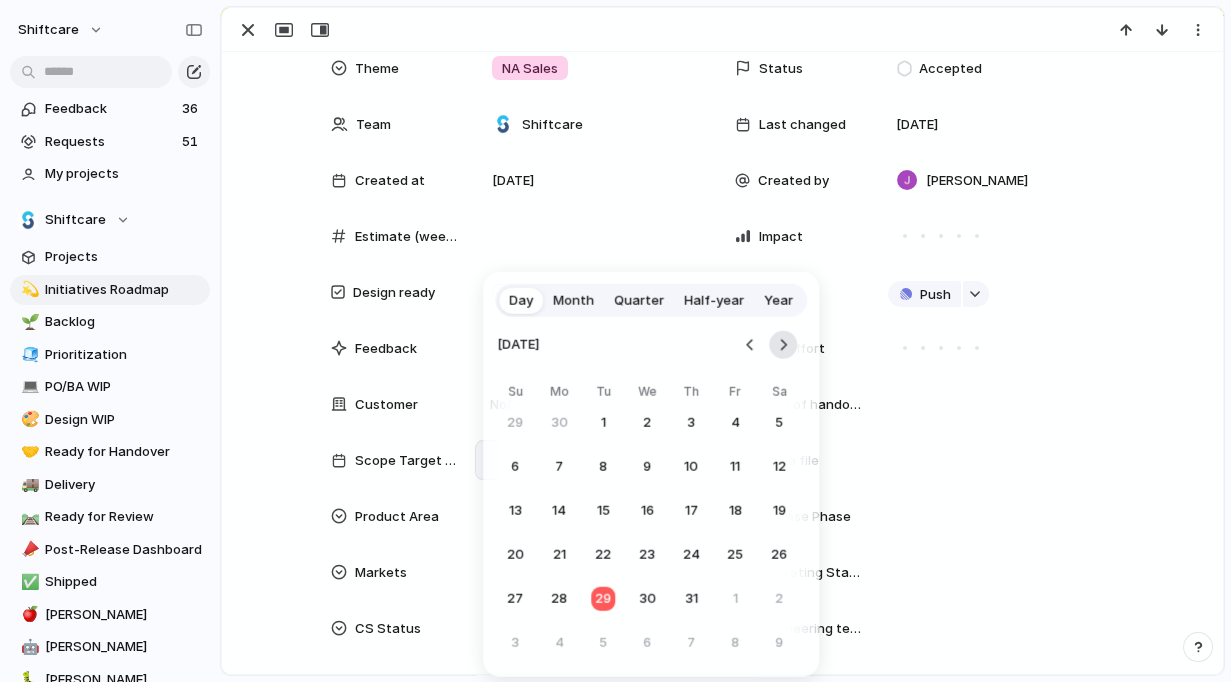 click at bounding box center [783, 345] 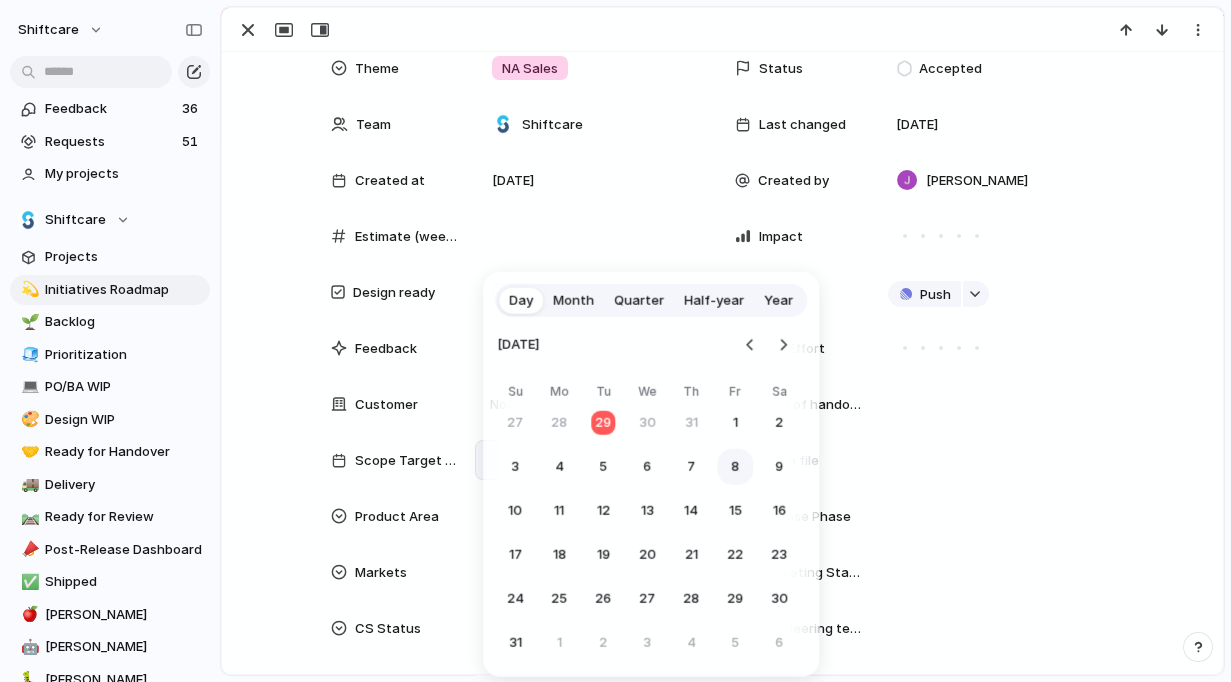 click on "8" at bounding box center (735, 467) 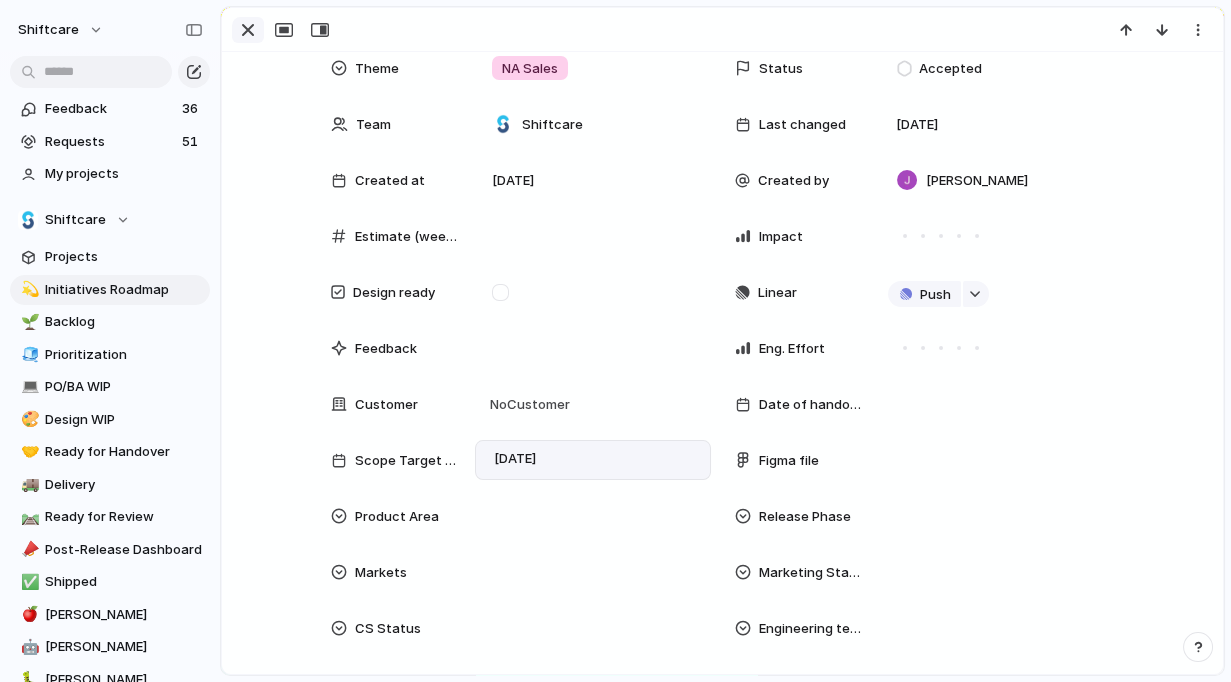 click at bounding box center [248, 30] 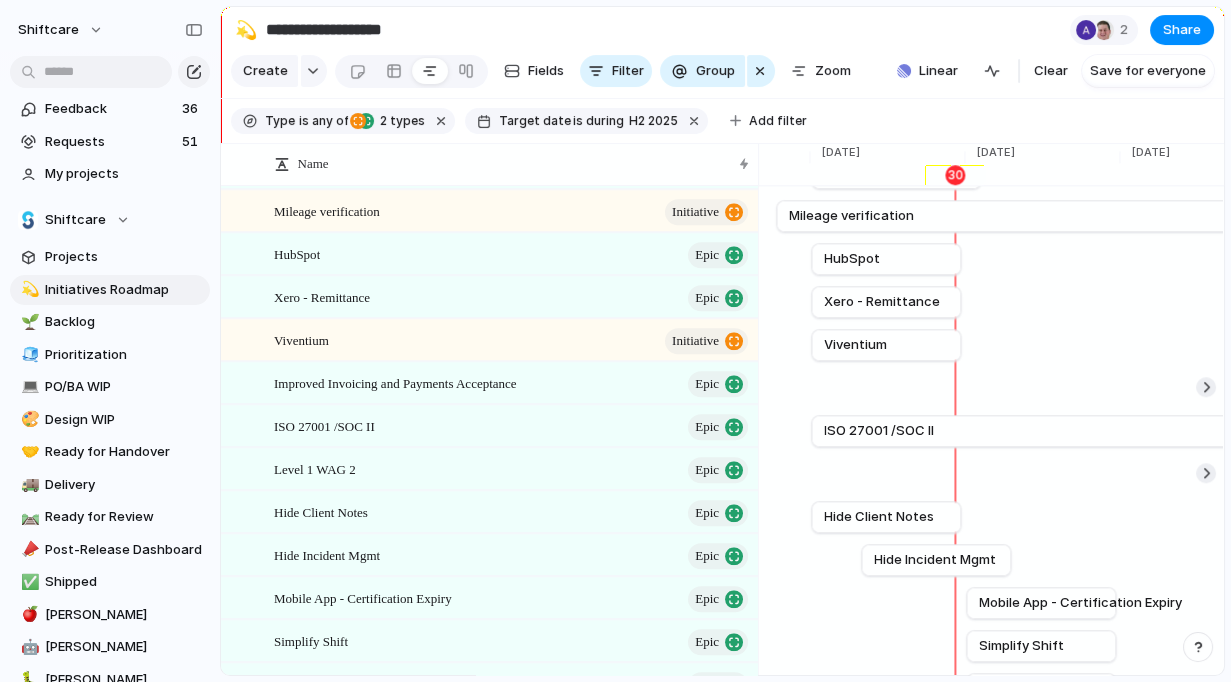 scroll, scrollTop: 3383, scrollLeft: 0, axis: vertical 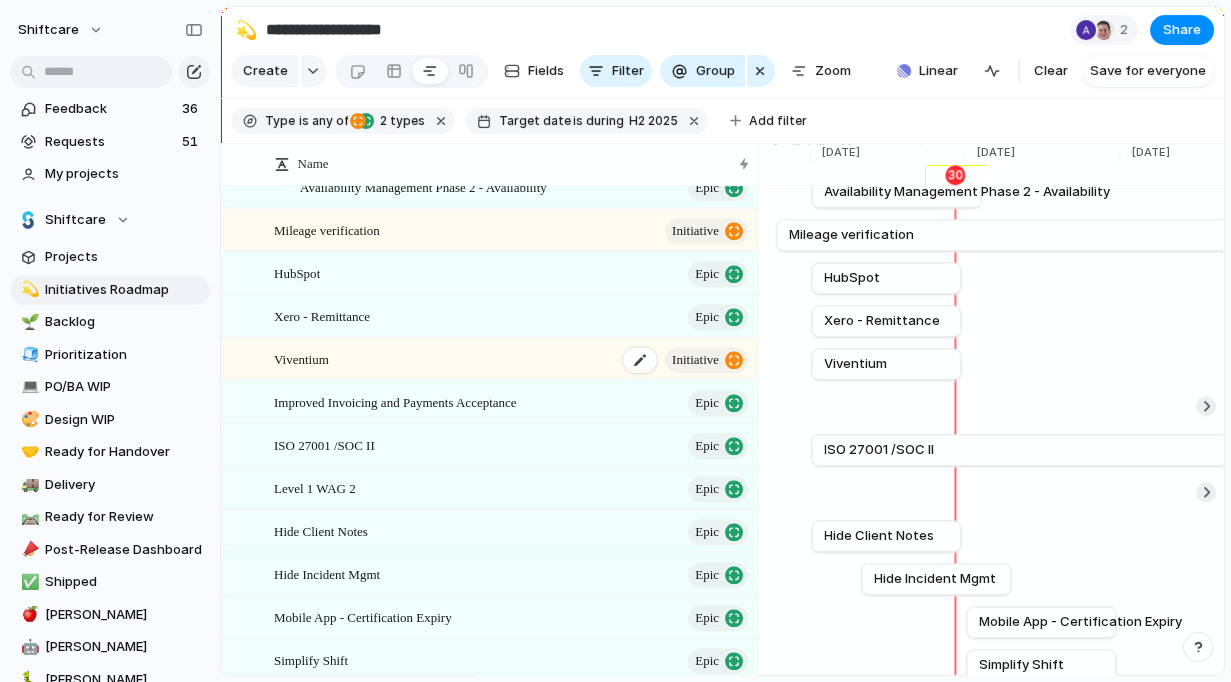 click on "Viventium initiative" at bounding box center (512, 359) 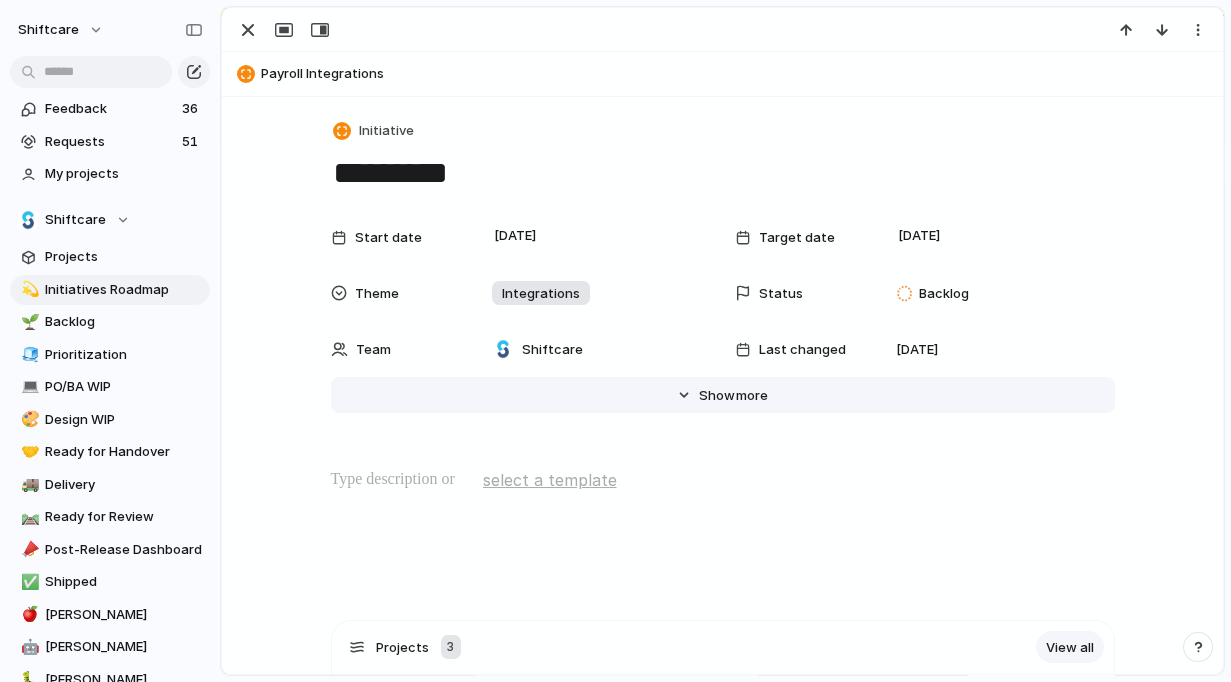 click on "Show" at bounding box center (717, 396) 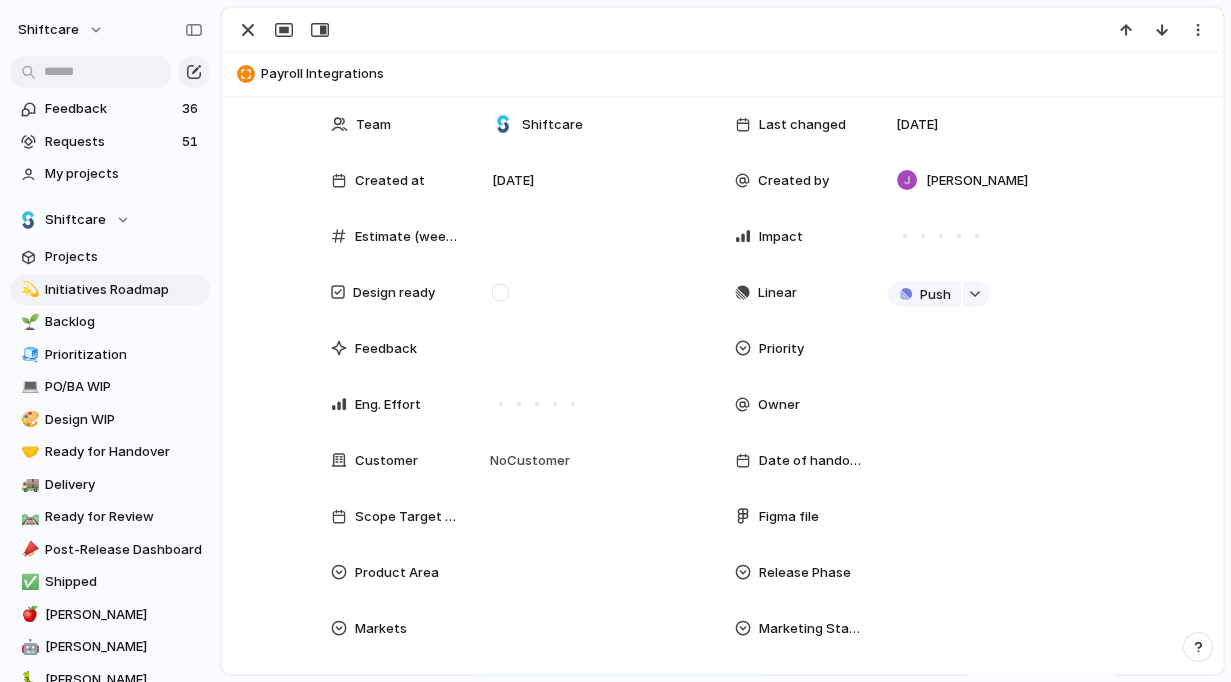 scroll, scrollTop: 233, scrollLeft: 0, axis: vertical 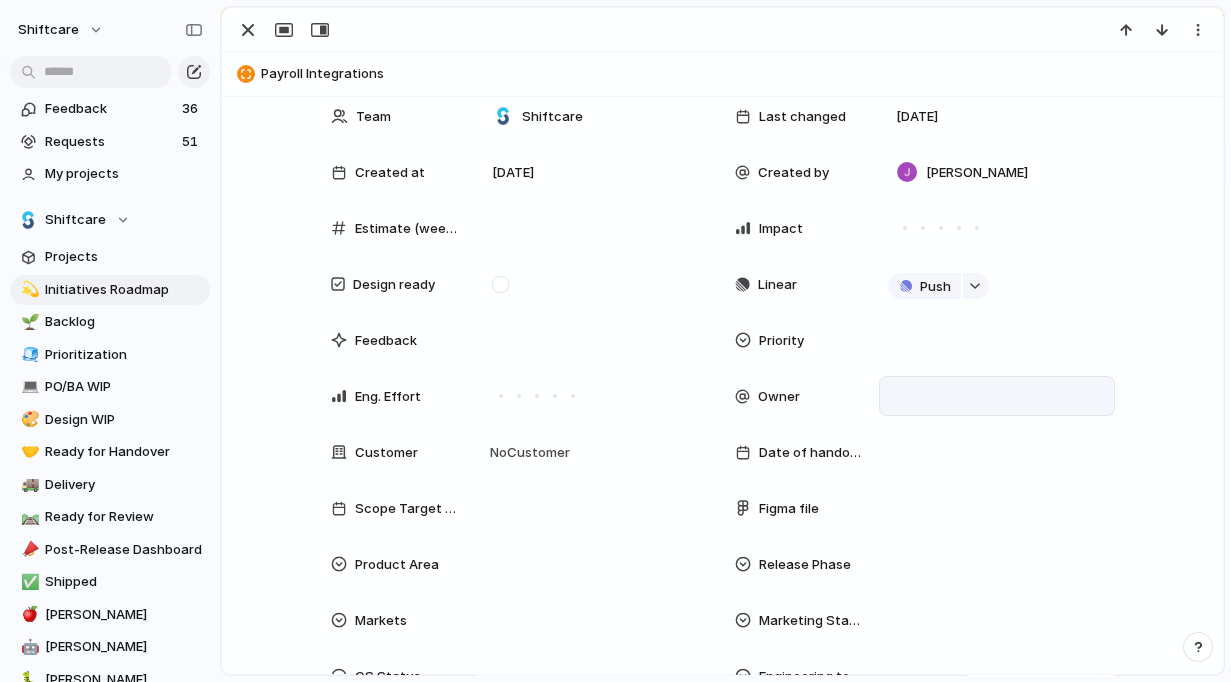 click at bounding box center [997, 396] 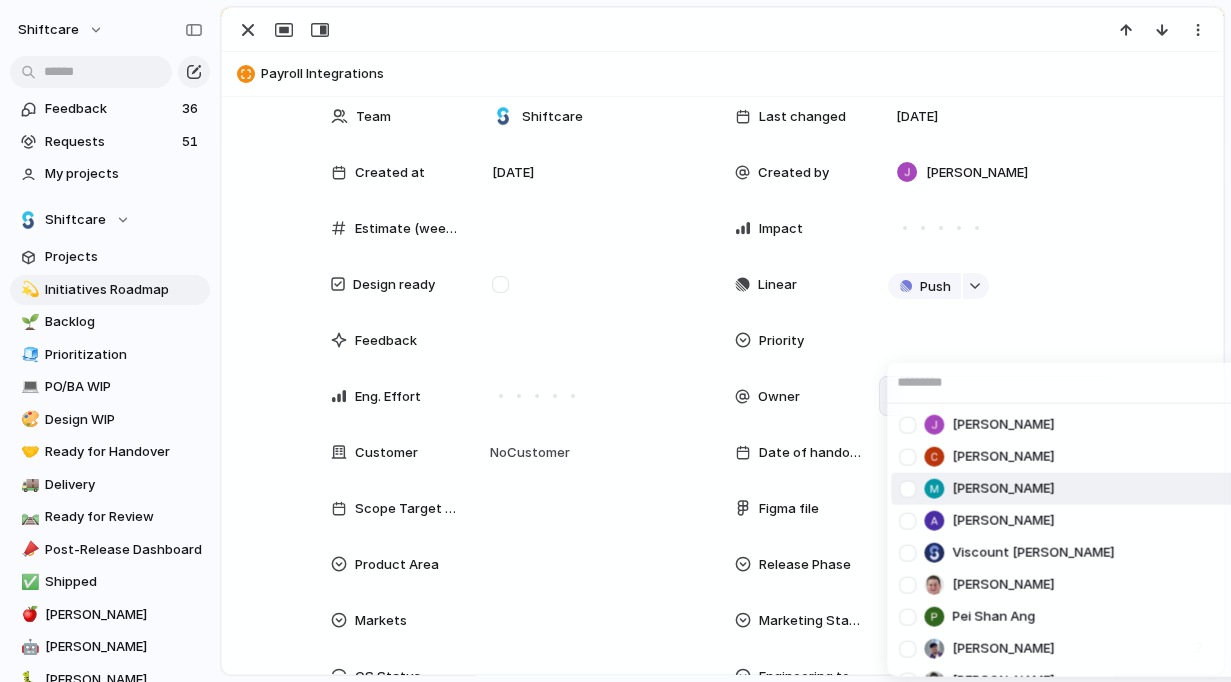 click at bounding box center (907, 456) 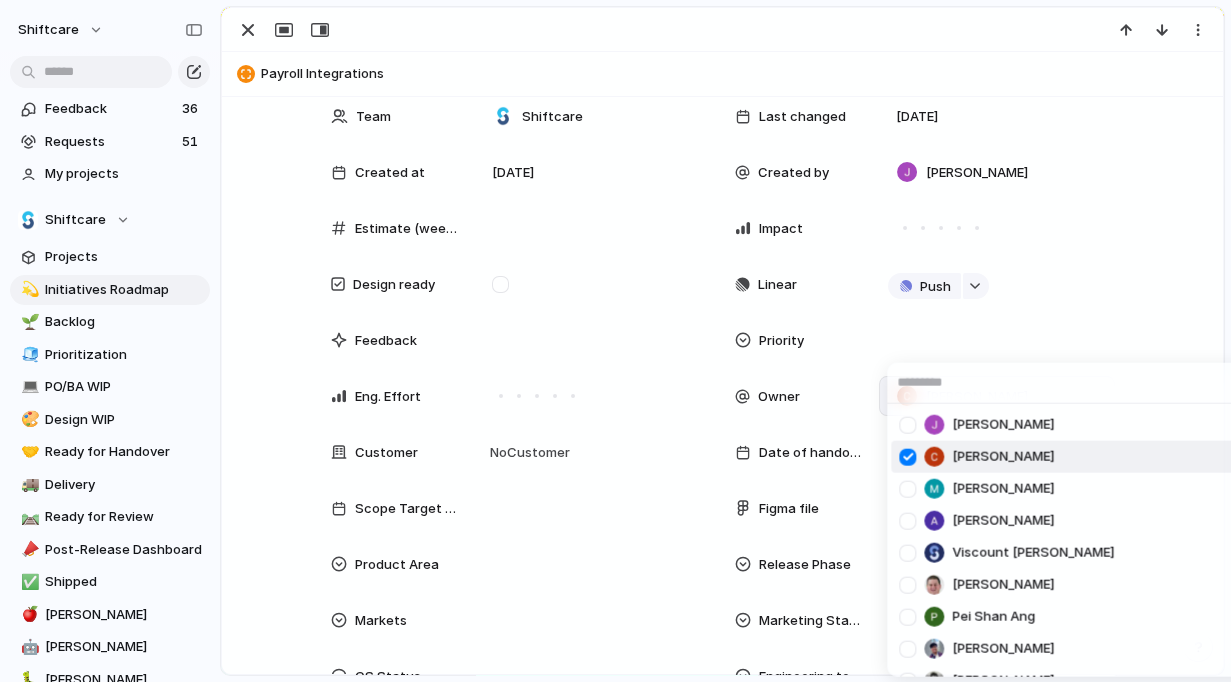 click on "Jonathan Agness   Cris Militante   Mathew Cagney   Abner Chua   Viscount Villanueva   Paul Slater   Pei Shan Ang   Mikey Nanquil   Miguel Molina   Suyog KC   josephine.gabarda@shiftcare.com   bibek.khadka@shiftcare.com   Alexandra Doyle   Patrick Gaudreault   gourav.agnani@shiftcare.com   Neil Jamieson   Ian Rugas   Lorielyn Salaver   Eloi Digluis   Mark Santos   Mary Jane Murakami   Mikko Tan   april.colasino@shiftcare.com" at bounding box center [615, 341] 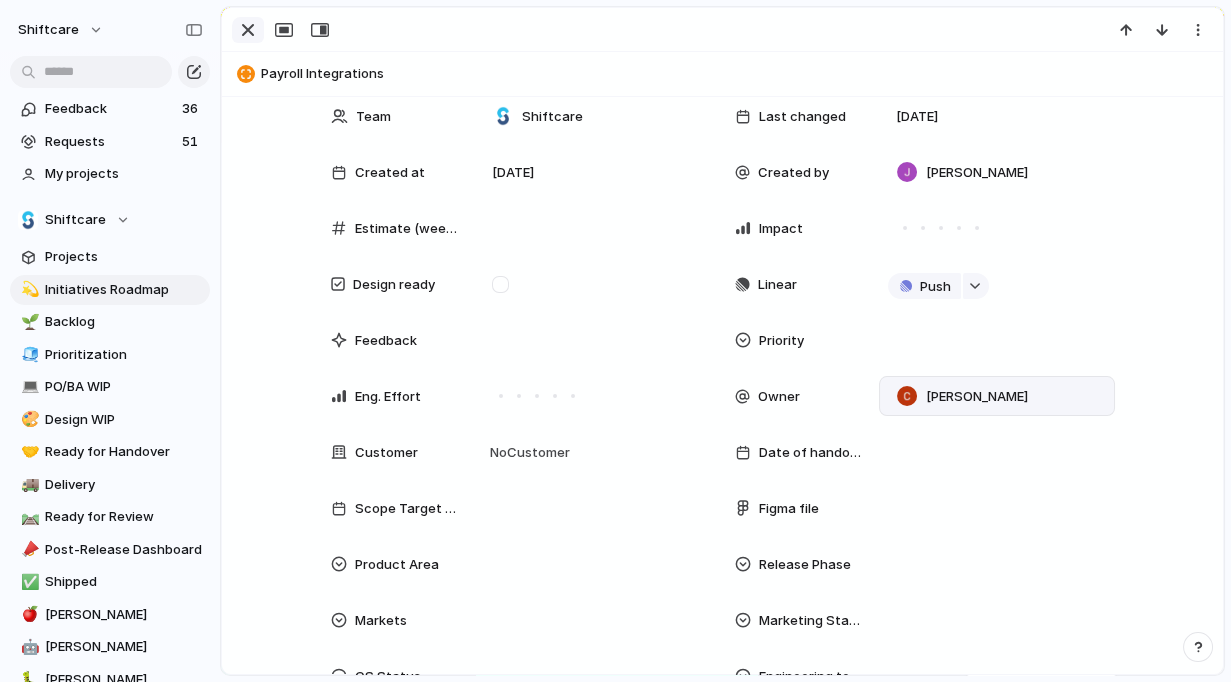 click at bounding box center [248, 30] 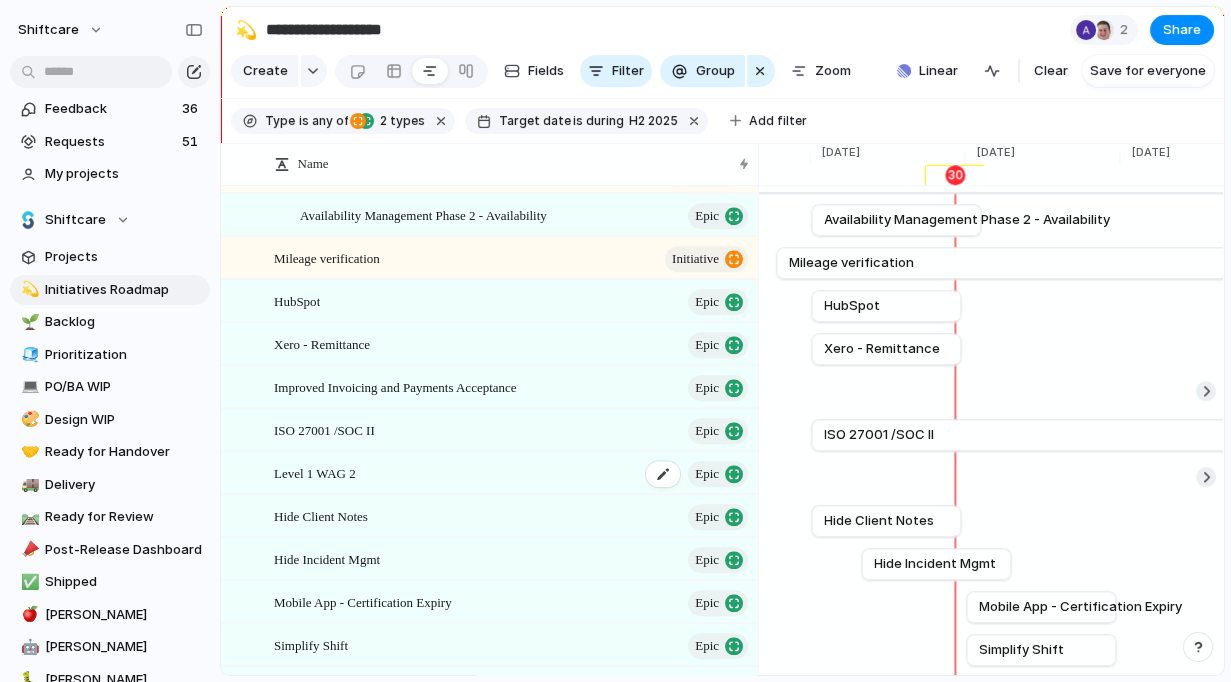 scroll, scrollTop: 3402, scrollLeft: 0, axis: vertical 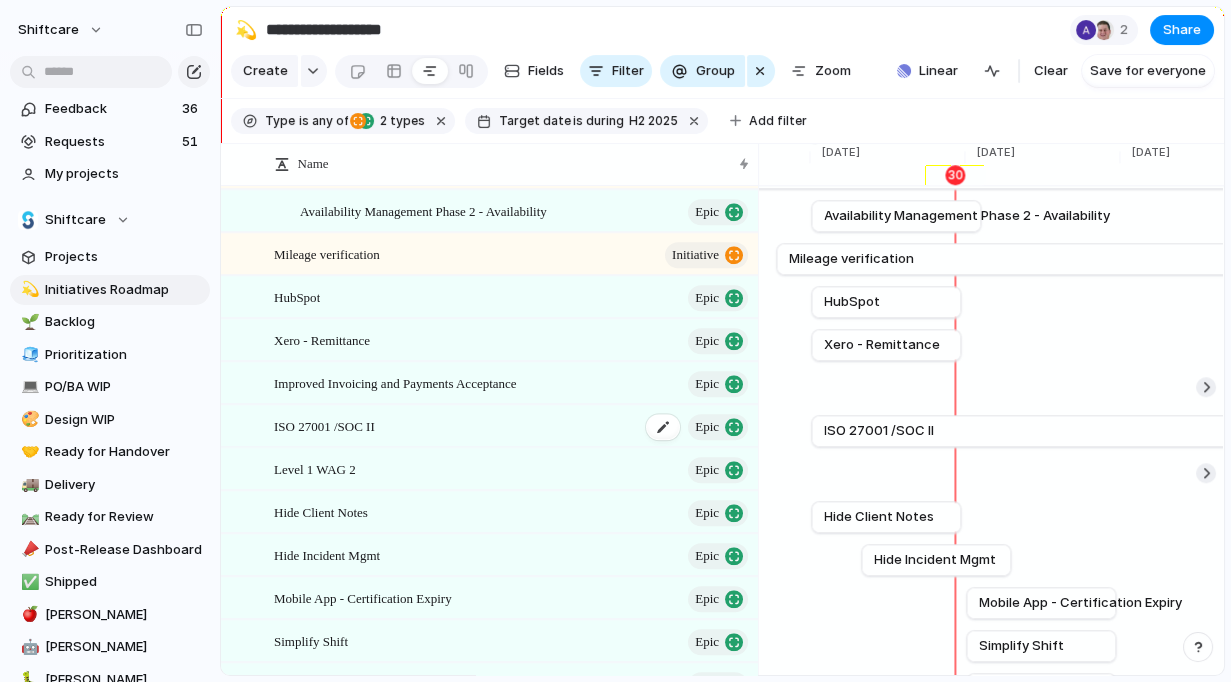 click on "ISO 27001 /SOC II Epic" at bounding box center (512, 426) 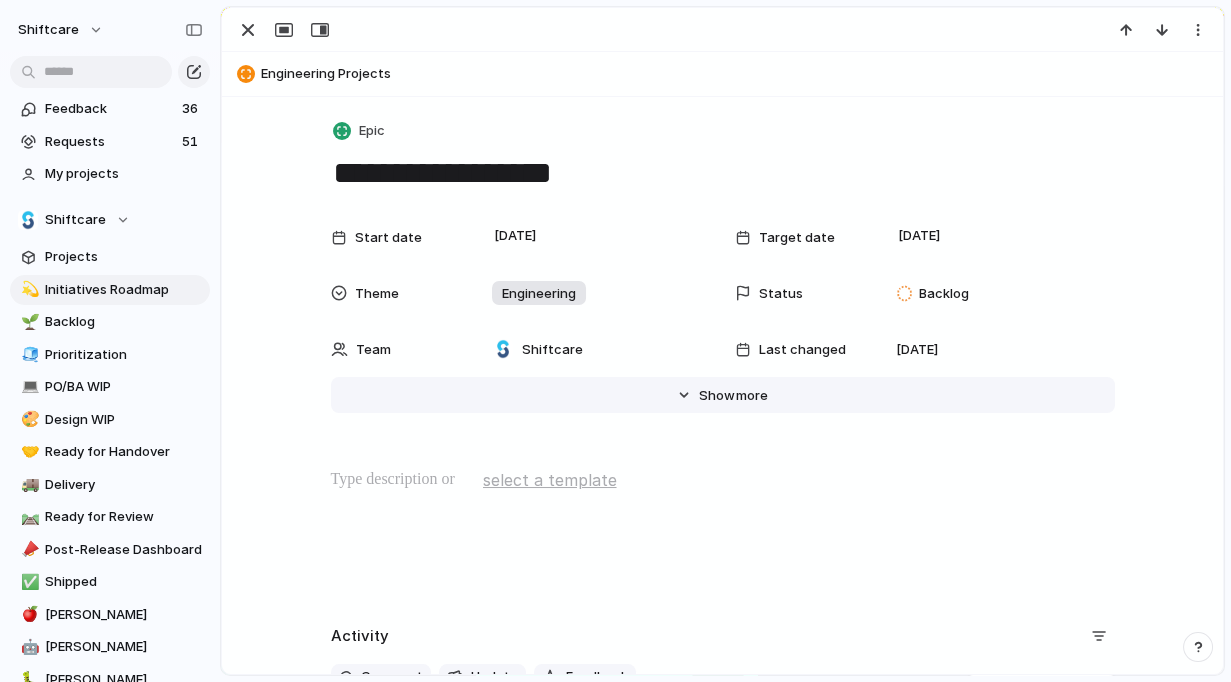 click on "Show" at bounding box center (717, 396) 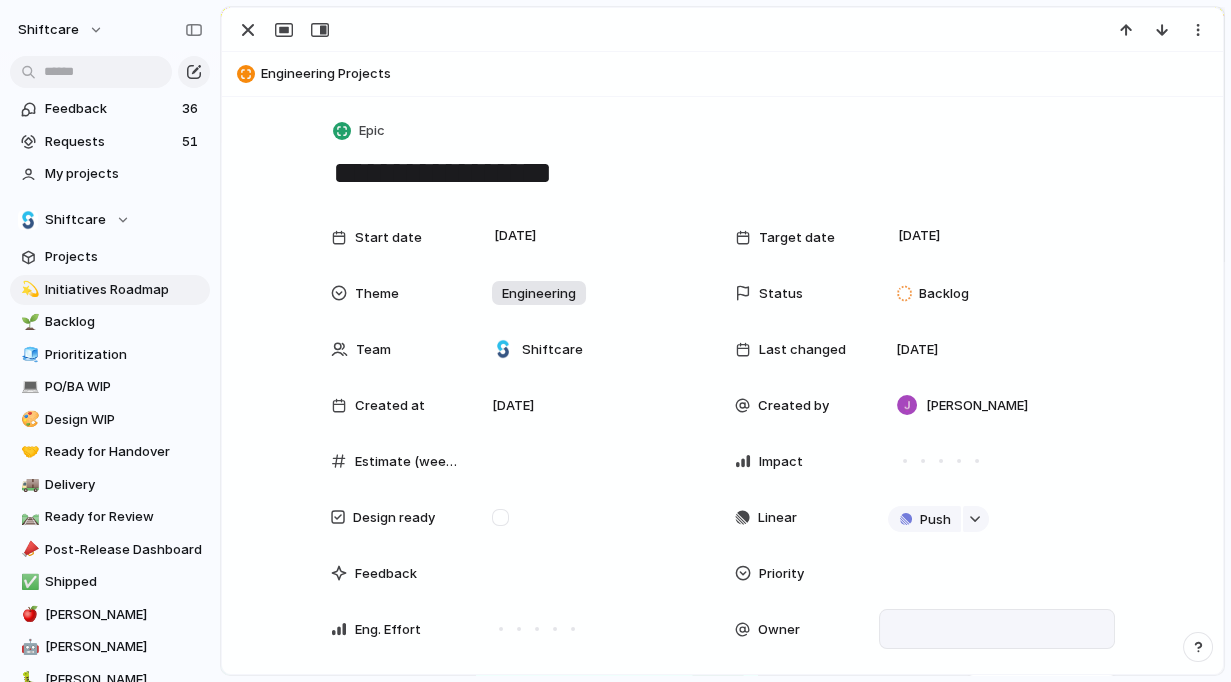 click at bounding box center (997, 629) 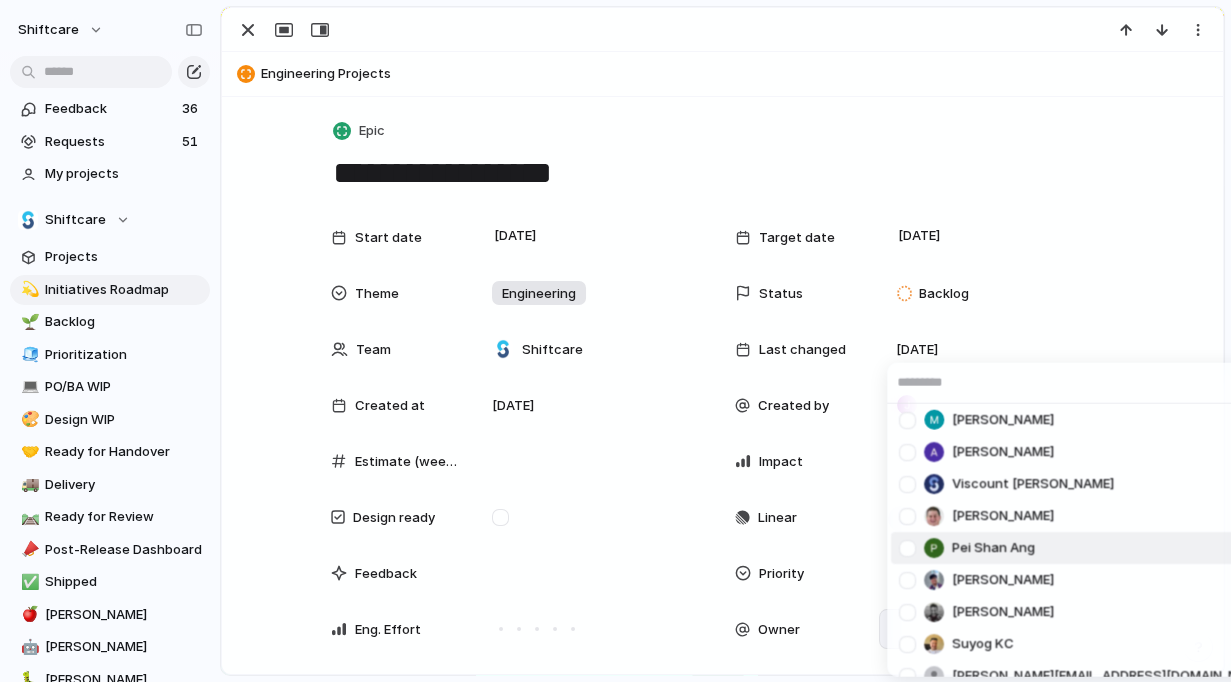 scroll, scrollTop: 73, scrollLeft: 0, axis: vertical 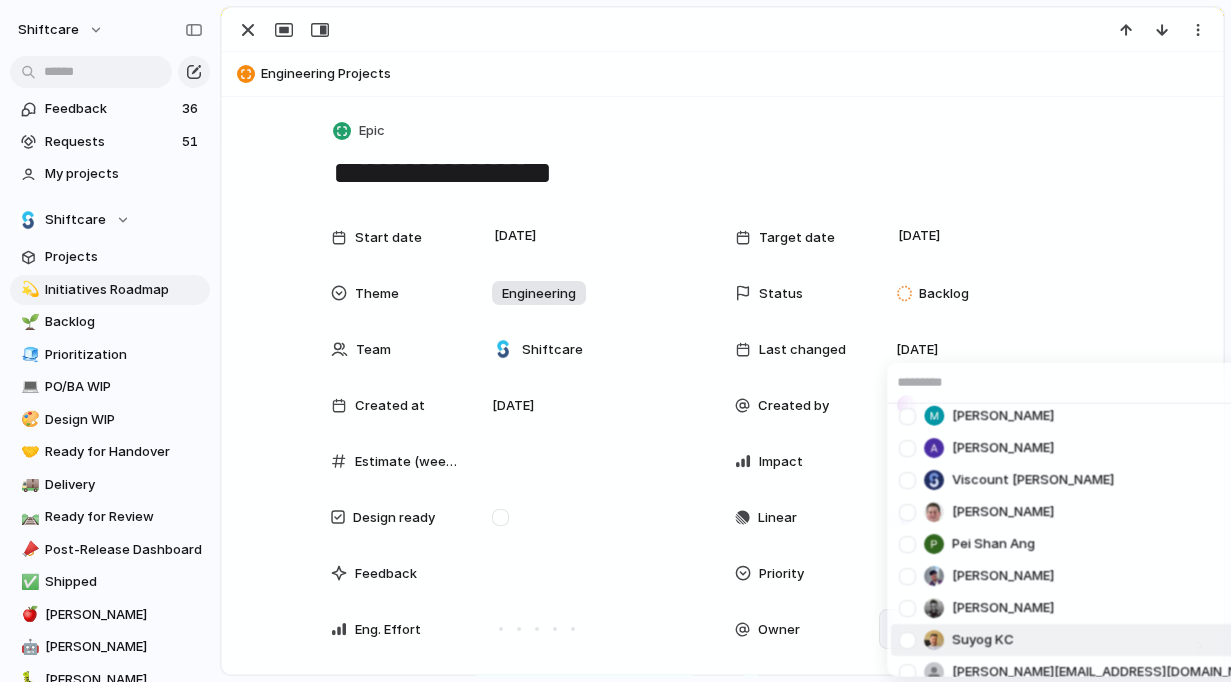 click at bounding box center (907, 639) 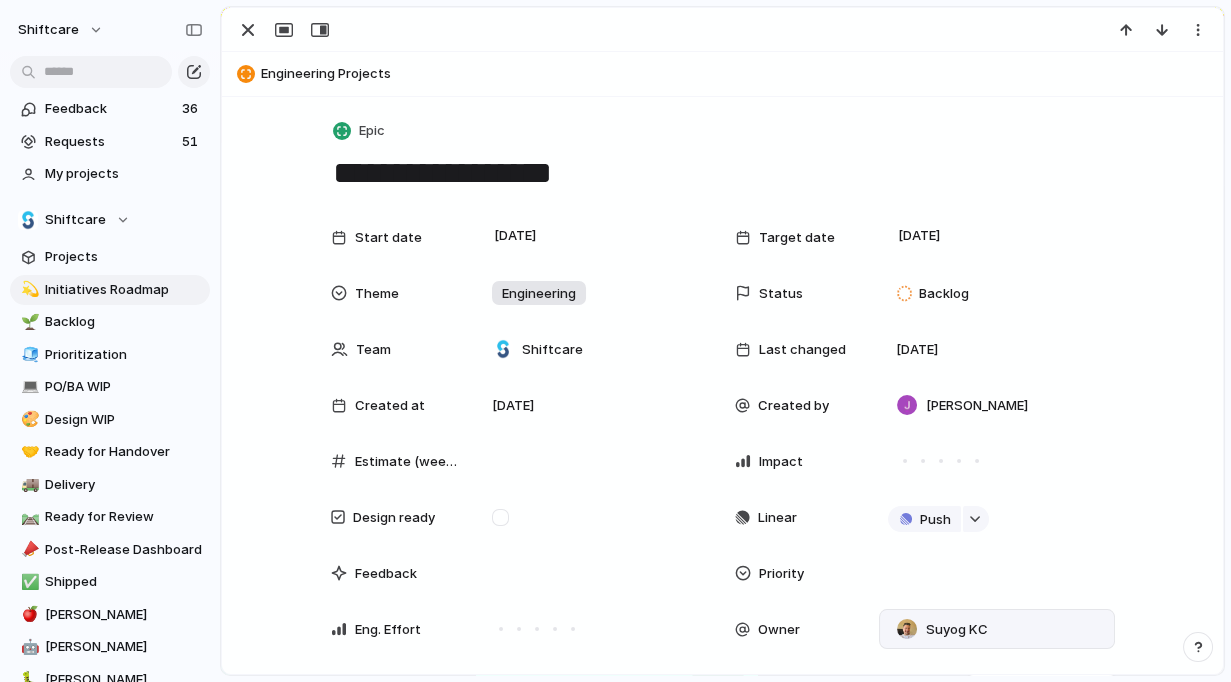 click on "Jonathan Agness   Cris Militante   Mathew Cagney   Abner Chua   Viscount Villanueva   Paul Slater   Pei Shan Ang   Mikey Nanquil   Miguel Molina   Suyog KC   josephine.gabarda@shiftcare.com   bibek.khadka@shiftcare.com   Alexandra Doyle   Patrick Gaudreault   gourav.agnani@shiftcare.com   Neil Jamieson   Ian Rugas   Lorielyn Salaver   Eloi Digluis   Mark Santos   Mary Jane Murakami   Mikko Tan   april.colasino@shiftcare.com" at bounding box center (615, 341) 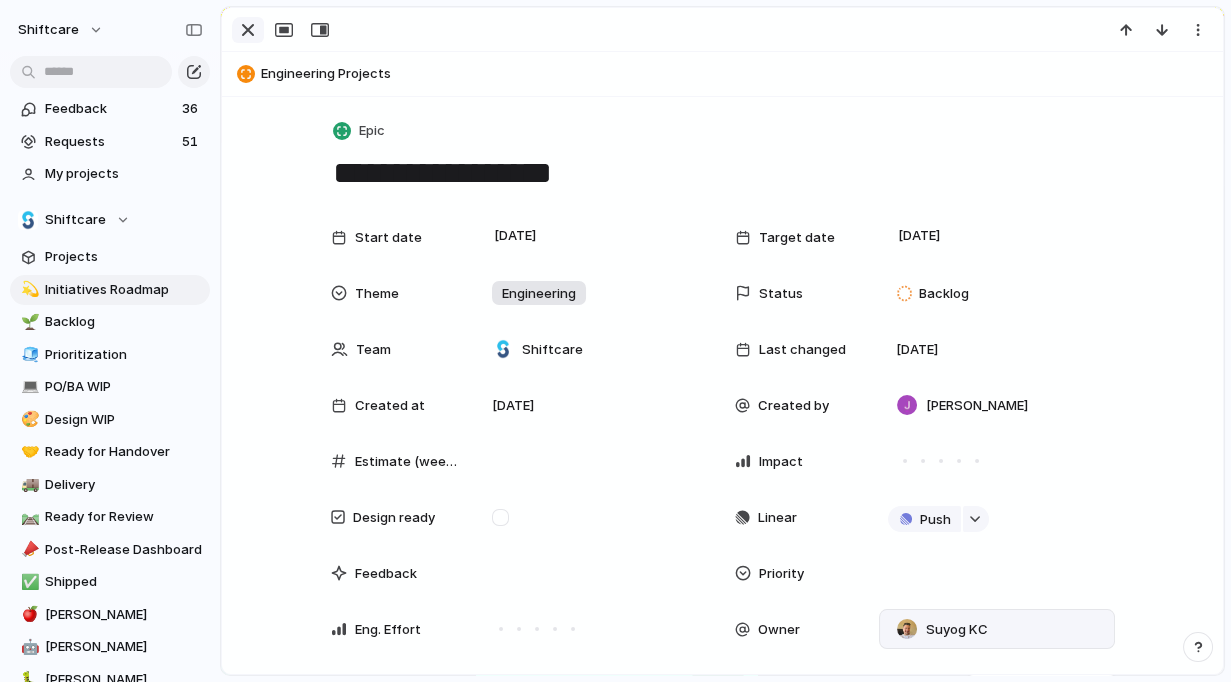 click at bounding box center [248, 30] 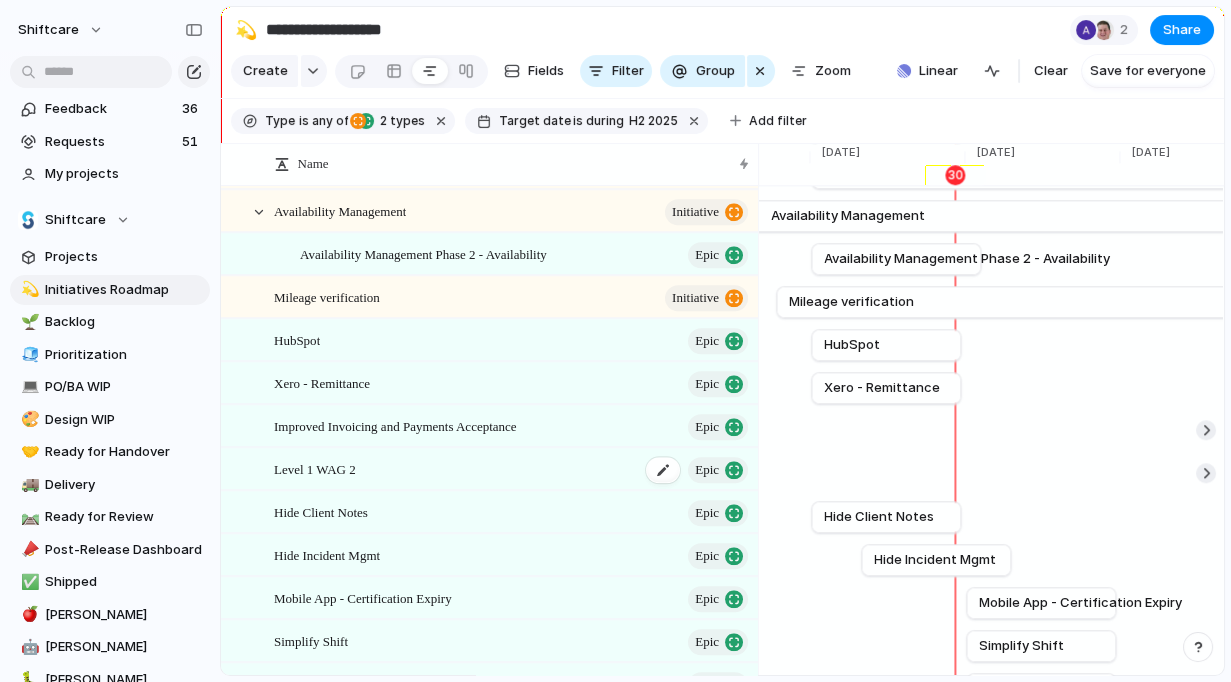 click on "Level 1 WAG 2 Epic" at bounding box center (512, 469) 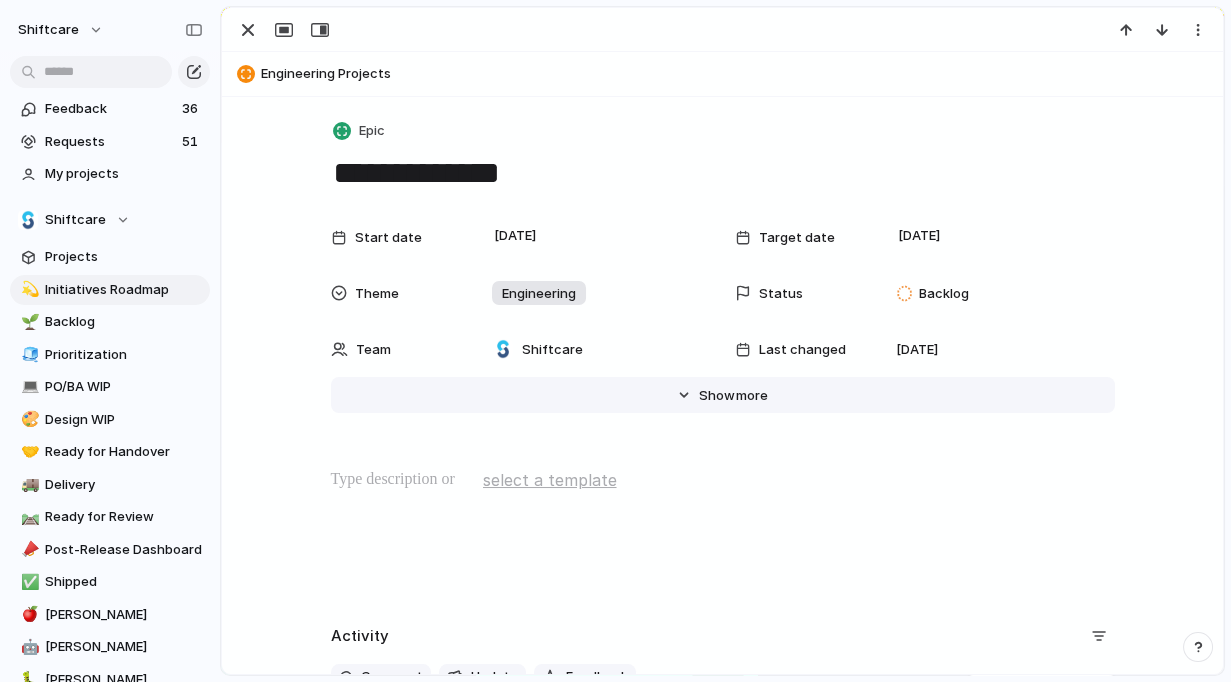 click on "Hide Show more" at bounding box center (723, 395) 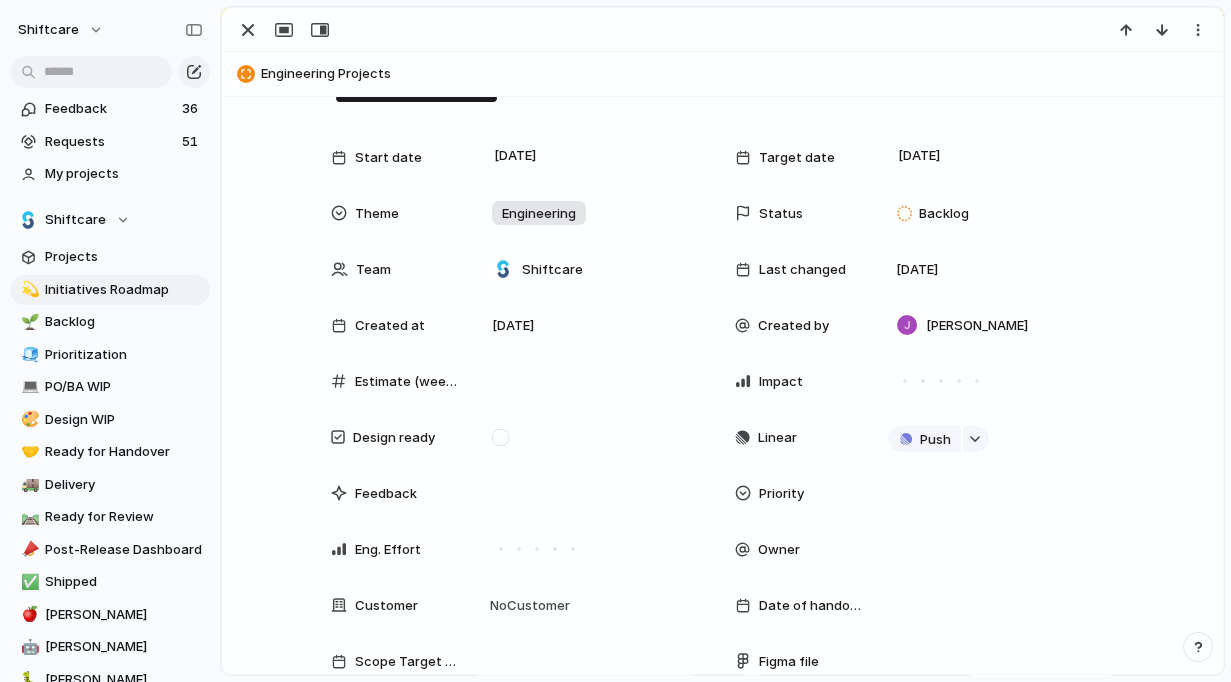 scroll, scrollTop: 92, scrollLeft: 0, axis: vertical 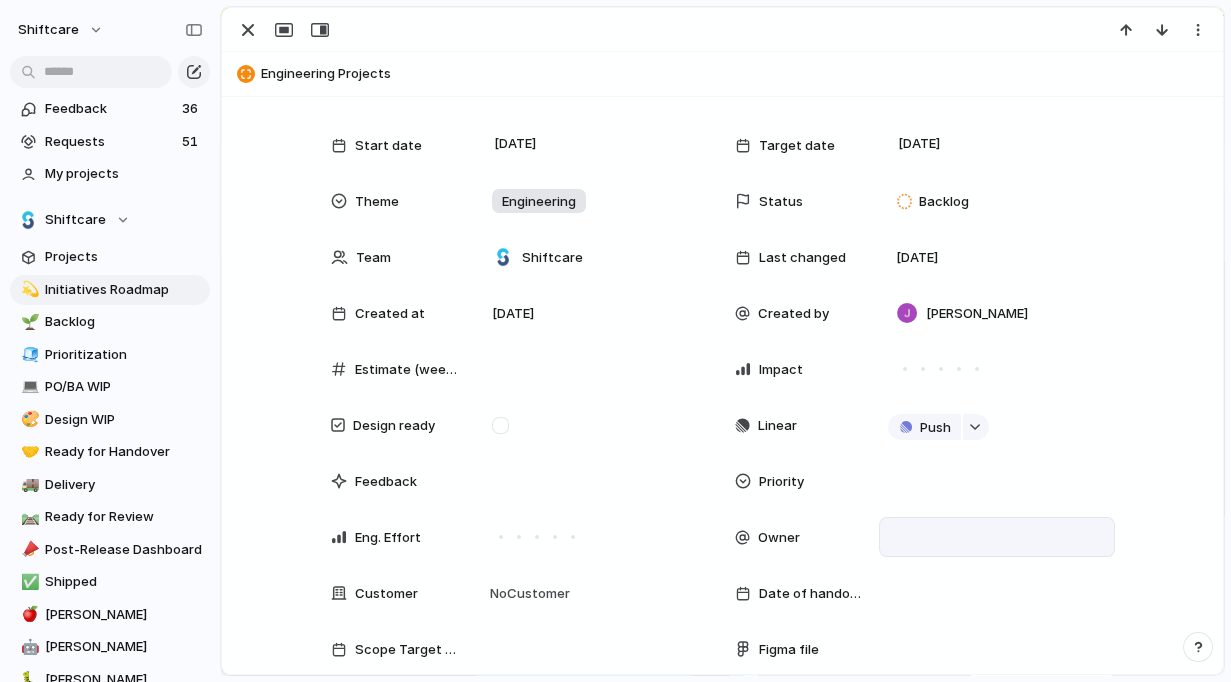 click at bounding box center [997, 537] 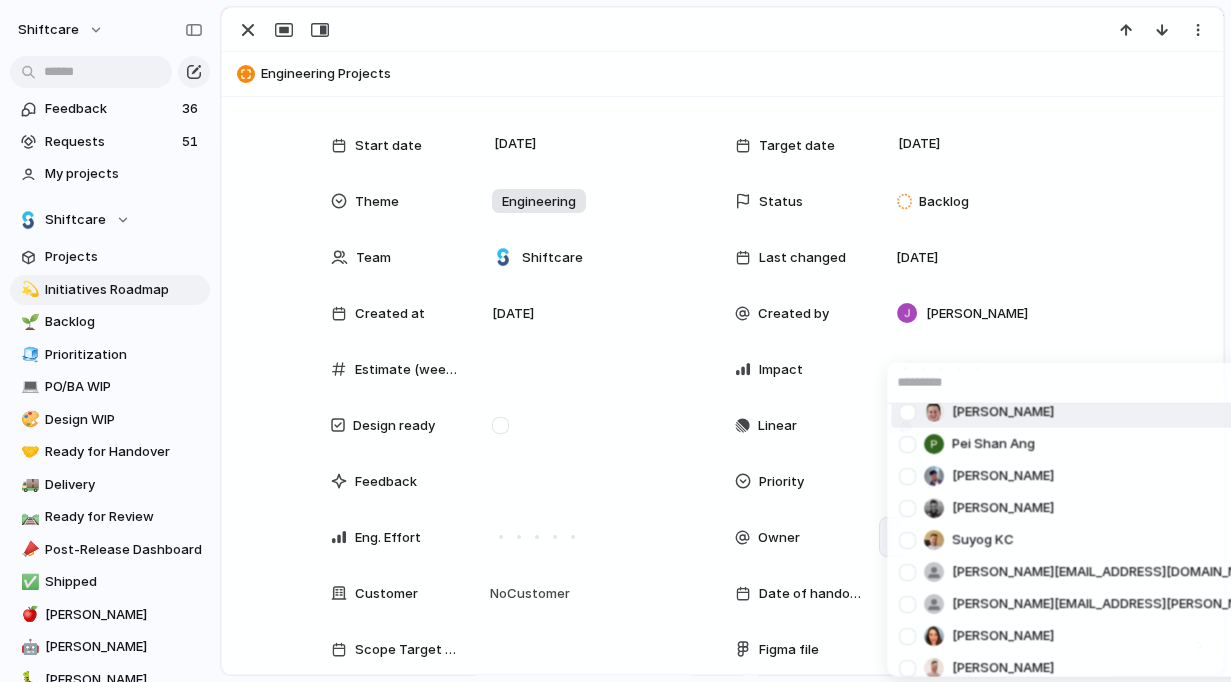 scroll, scrollTop: 189, scrollLeft: 0, axis: vertical 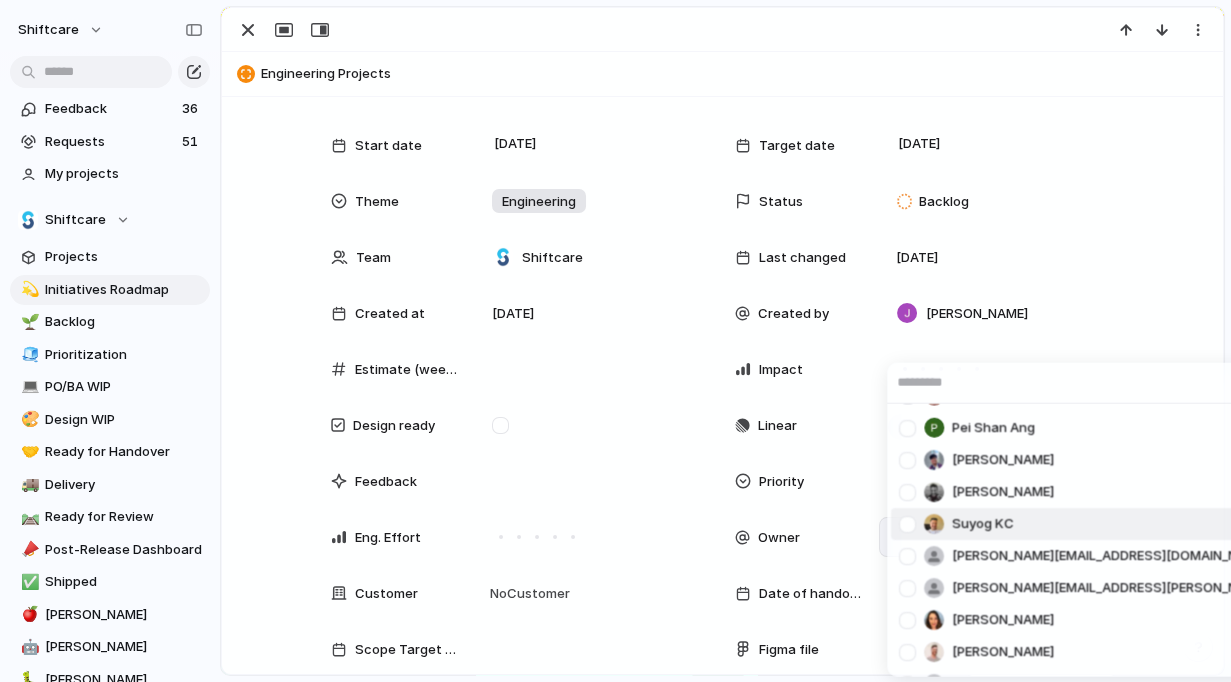 click at bounding box center [907, 523] 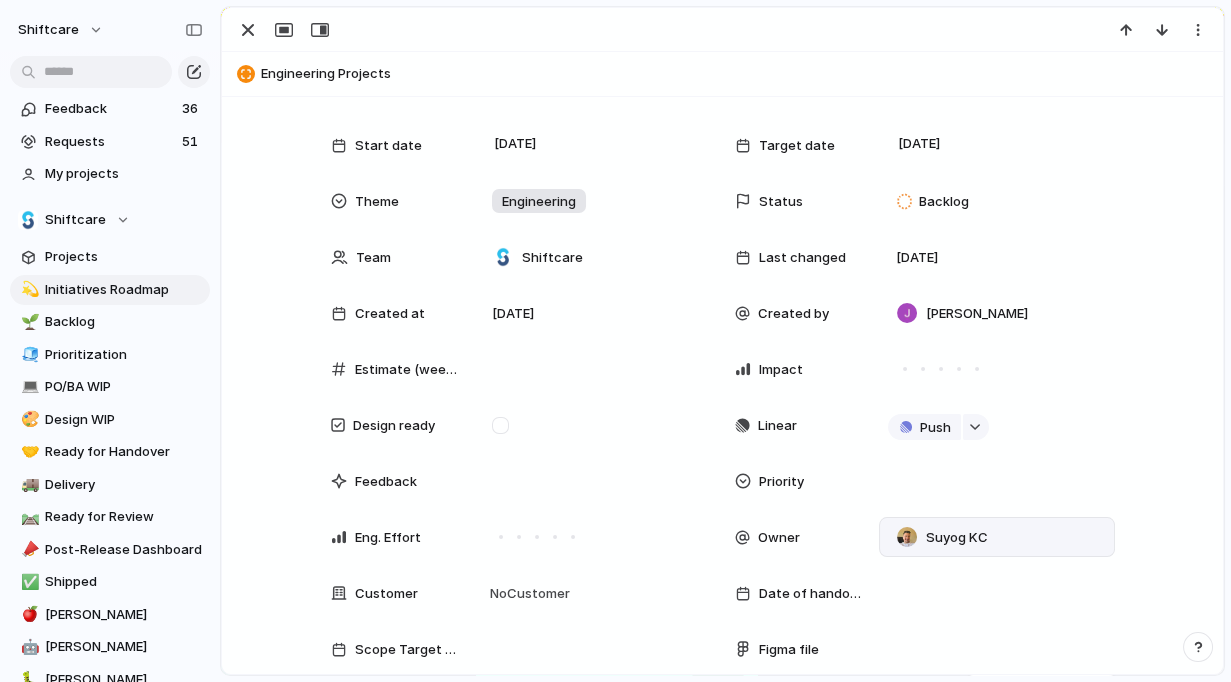click on "Jonathan Agness   Cris Militante   Mathew Cagney   Abner Chua   Viscount Villanueva   Paul Slater   Pei Shan Ang   Mikey Nanquil   Miguel Molina   Suyog KC   josephine.gabarda@shiftcare.com   bibek.khadka@shiftcare.com   Alexandra Doyle   Patrick Gaudreault   gourav.agnani@shiftcare.com   Neil Jamieson   Ian Rugas   Lorielyn Salaver   Eloi Digluis   Mark Santos   Mary Jane Murakami   Mikko Tan   april.colasino@shiftcare.com" at bounding box center (615, 341) 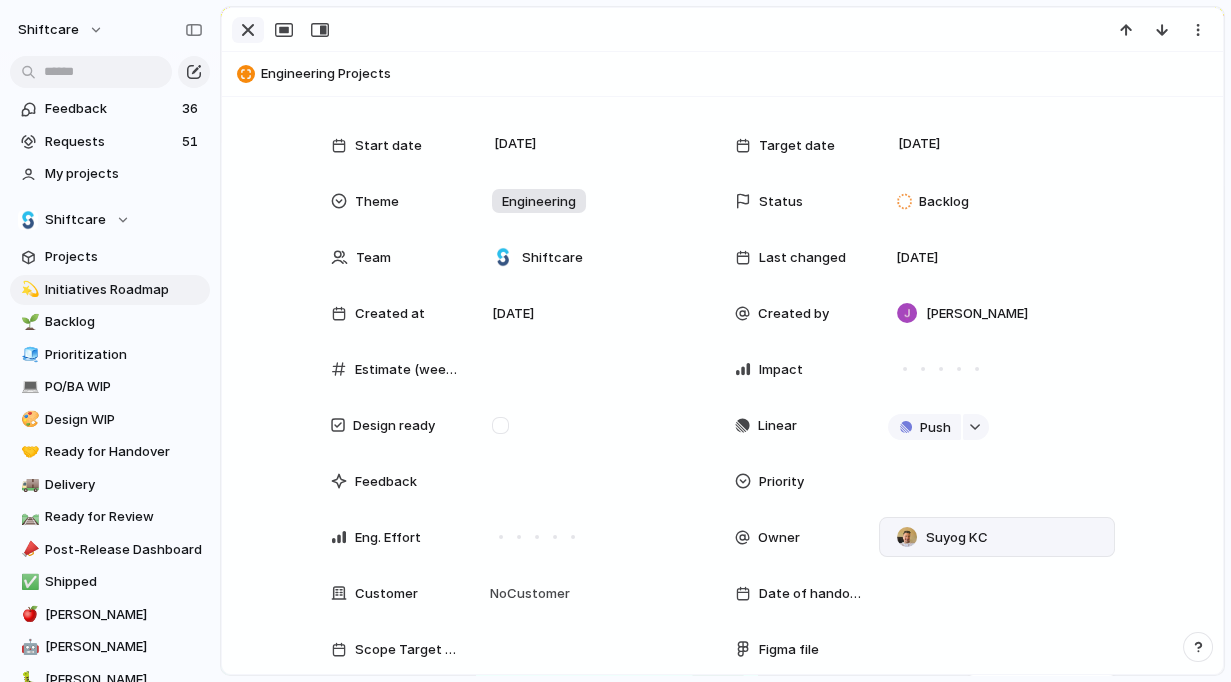 click at bounding box center (248, 30) 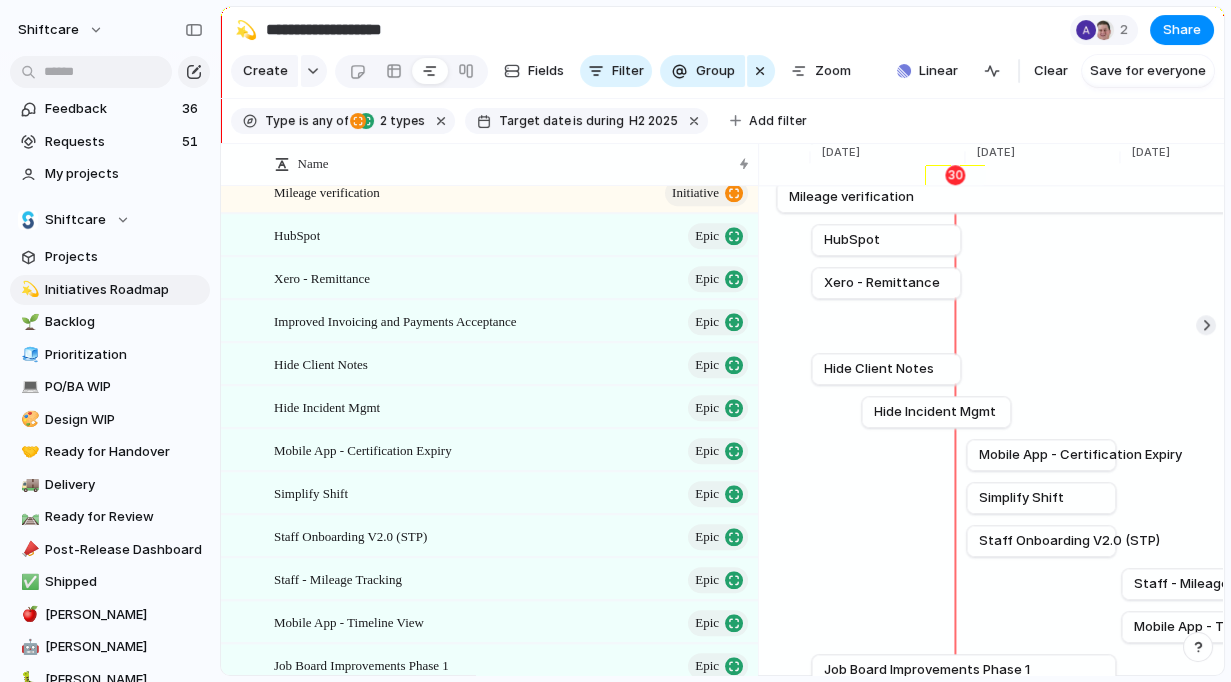 scroll, scrollTop: 3557, scrollLeft: 0, axis: vertical 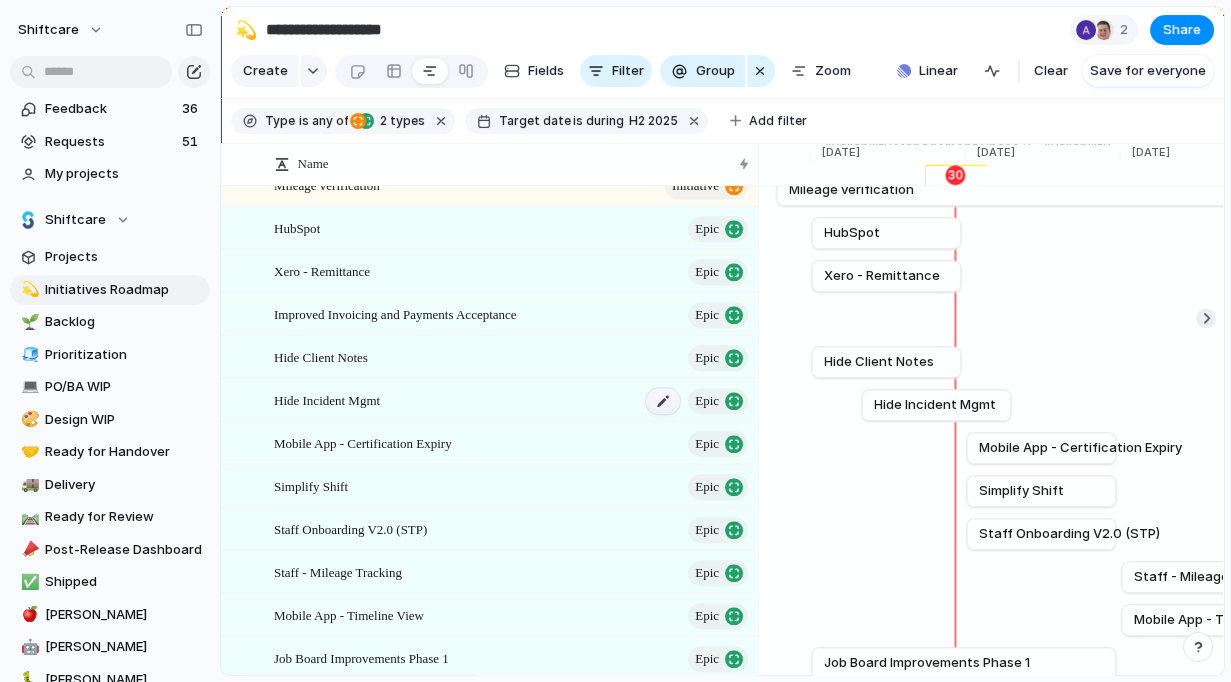 click at bounding box center [663, 401] 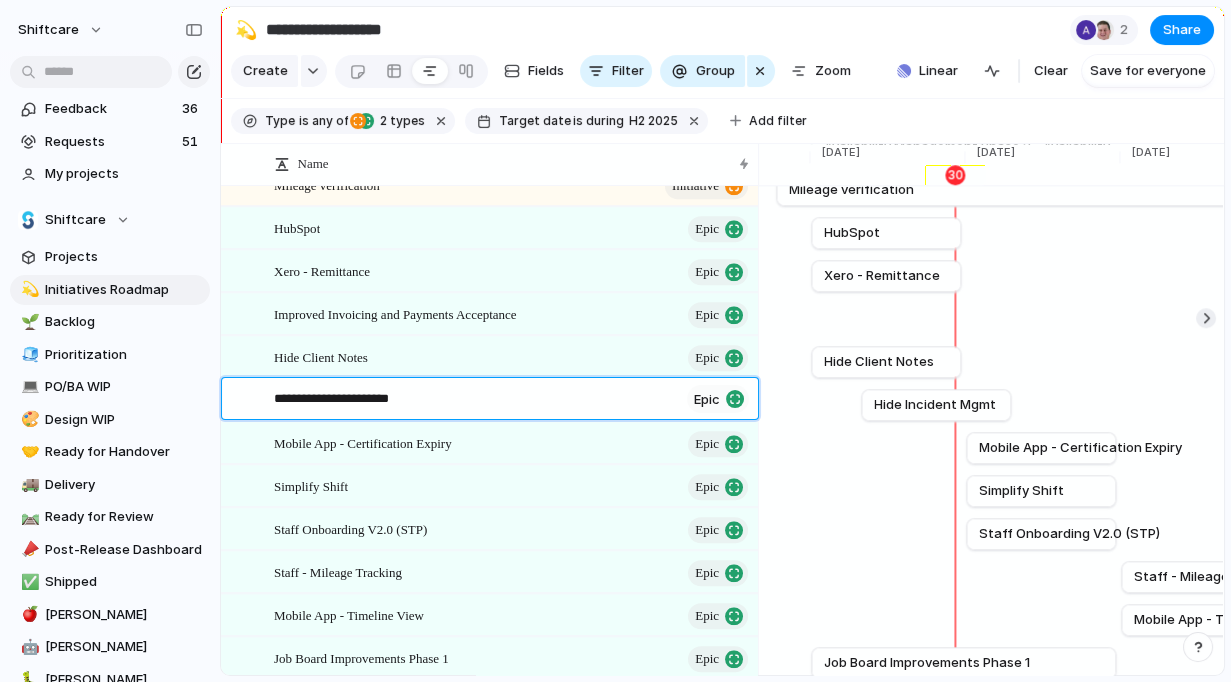 type on "**********" 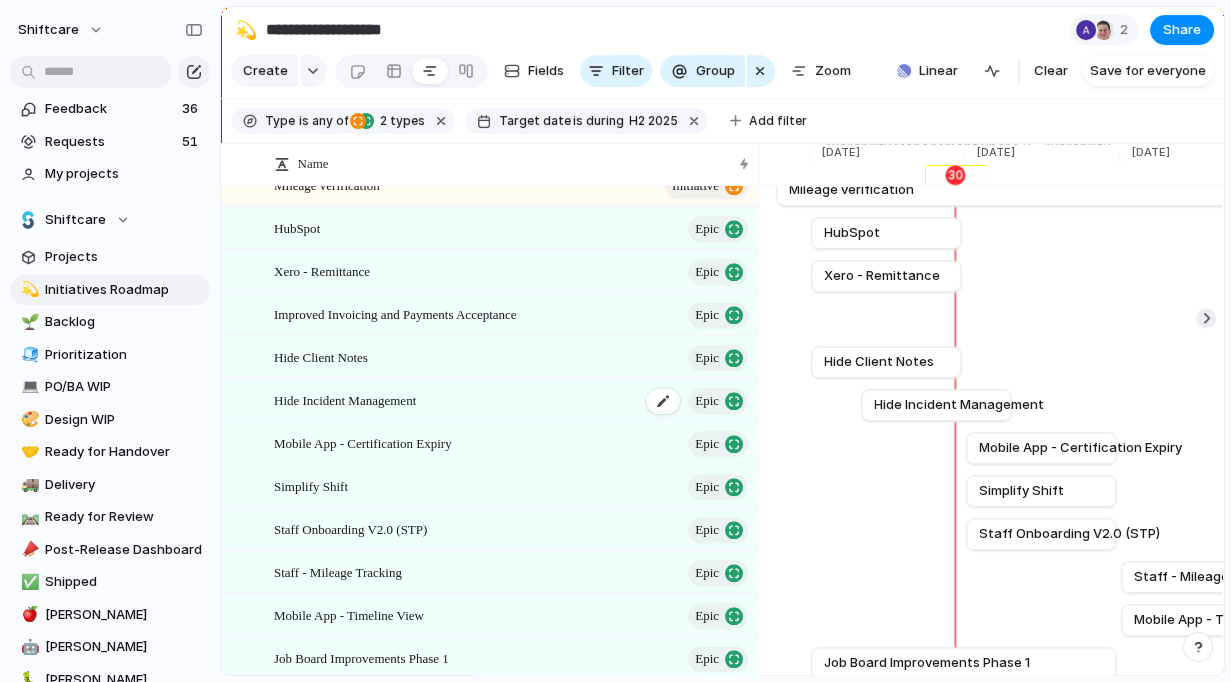click on "Hide Incident Management Epic" at bounding box center (512, 400) 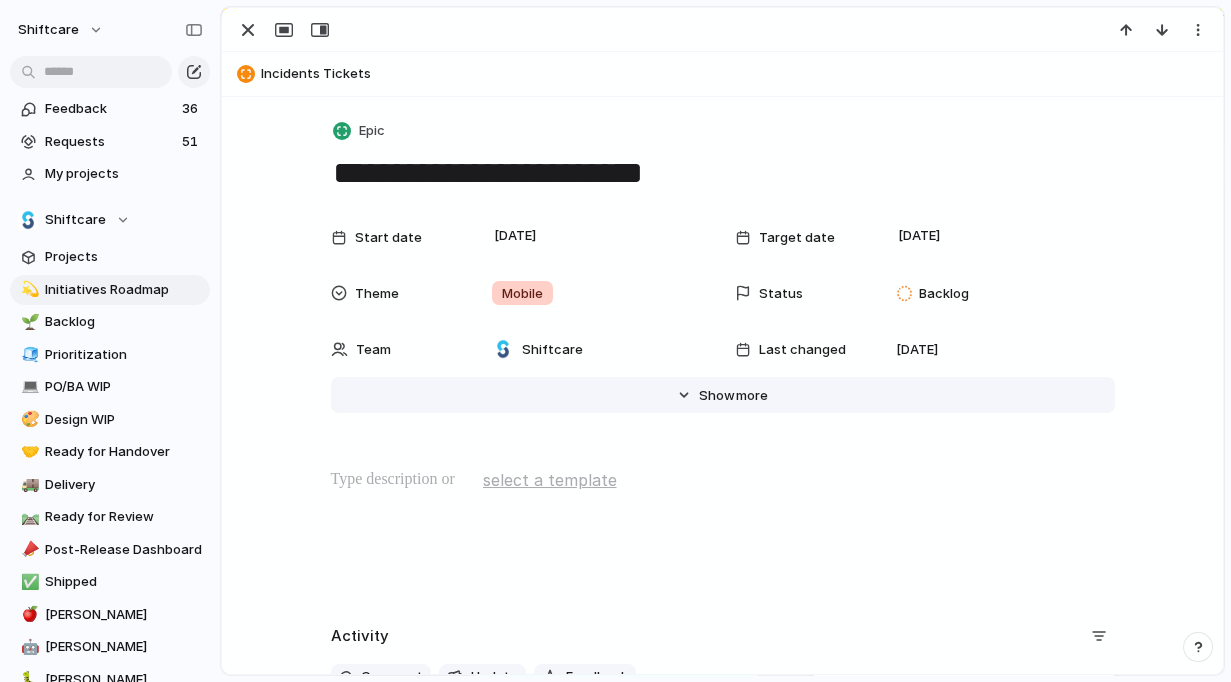 click on "Show" at bounding box center [717, 396] 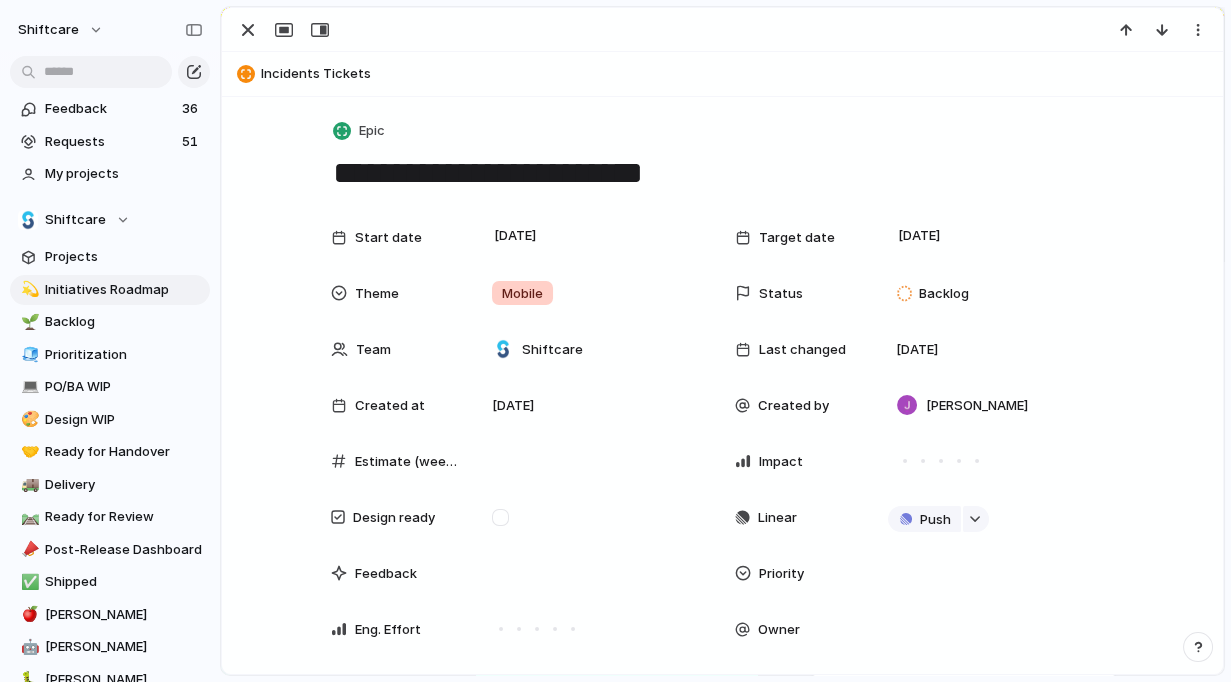 scroll, scrollTop: 255, scrollLeft: 0, axis: vertical 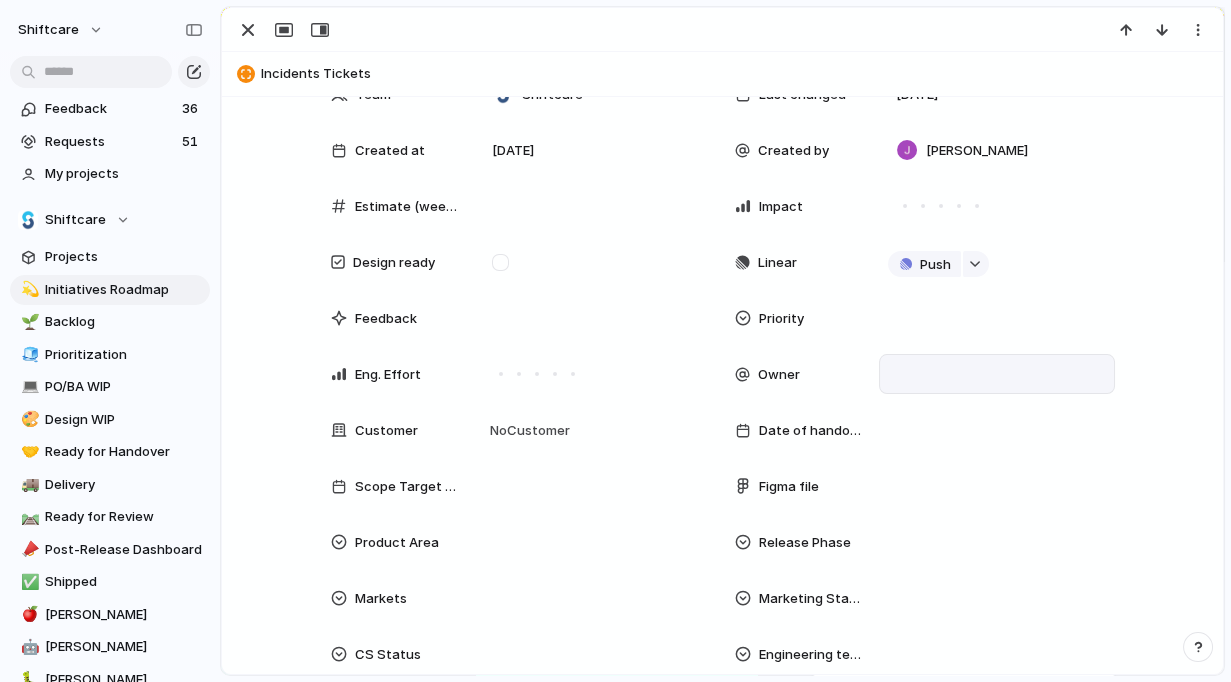 click at bounding box center (997, 374) 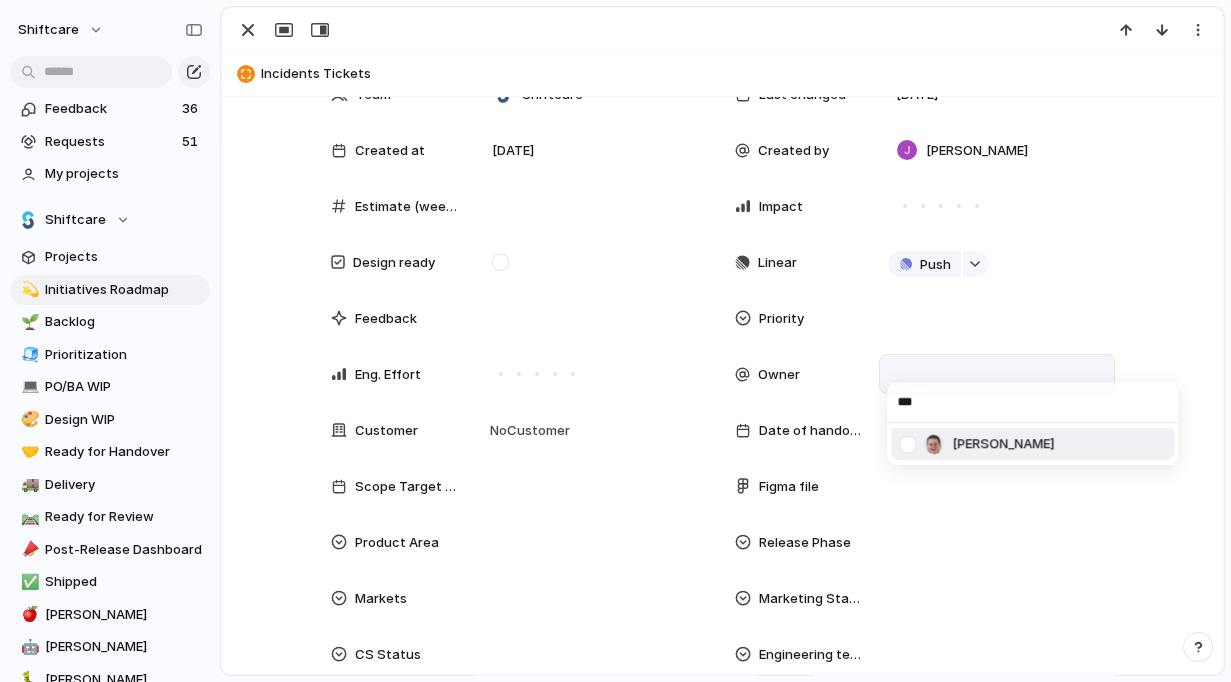 type on "***" 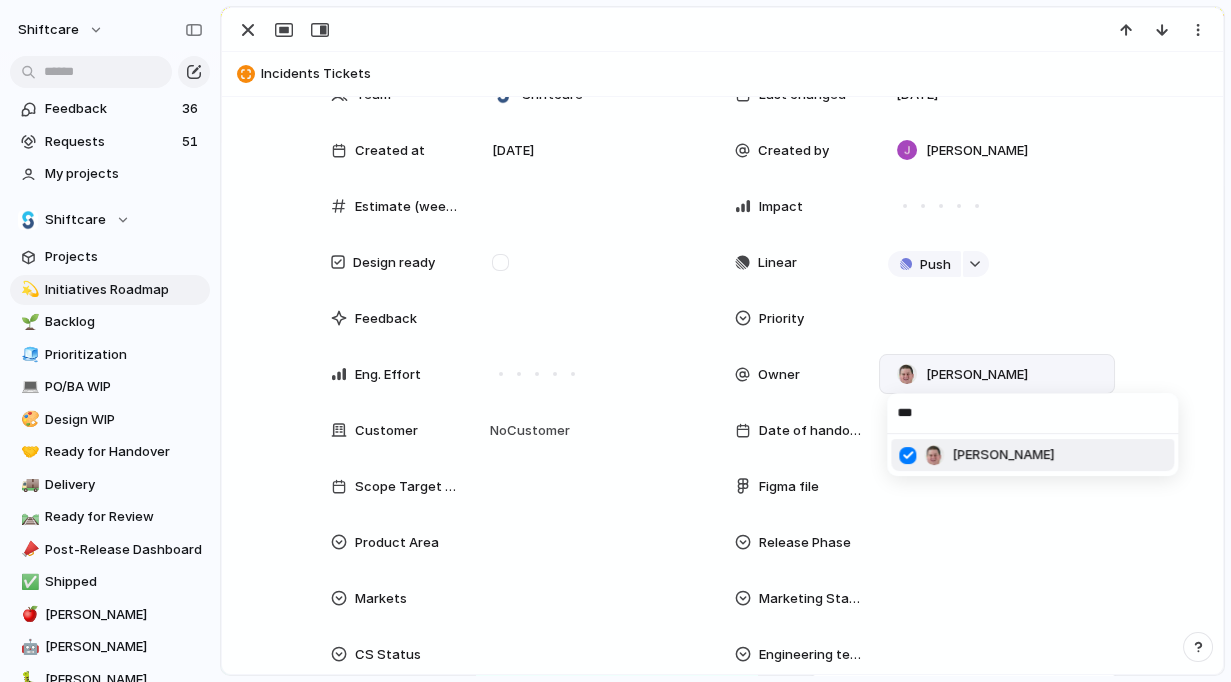 click on "*** Paul Slater" at bounding box center (615, 341) 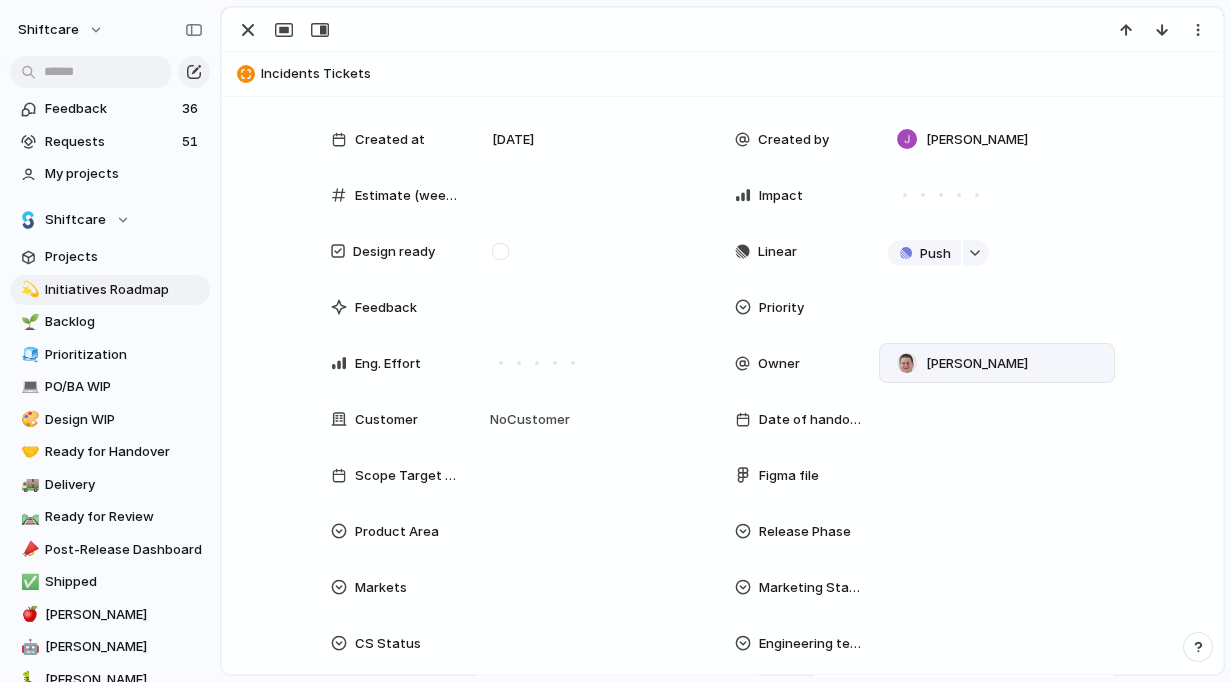 scroll, scrollTop: 277, scrollLeft: 0, axis: vertical 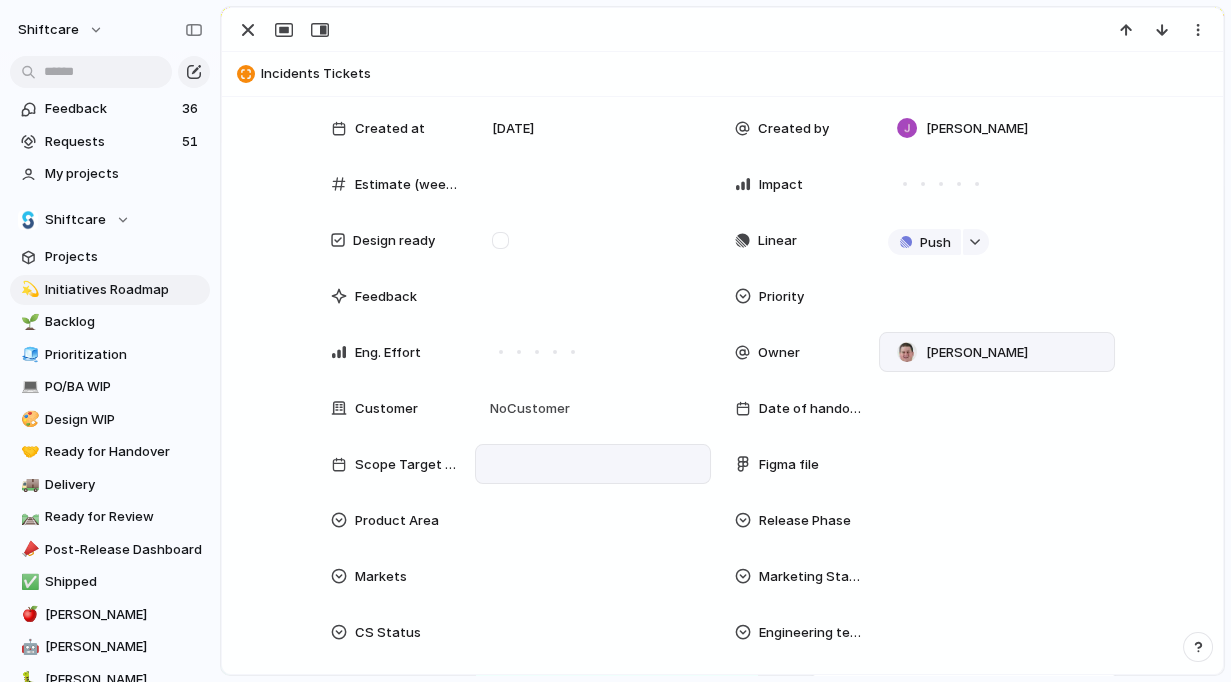 click at bounding box center (593, 464) 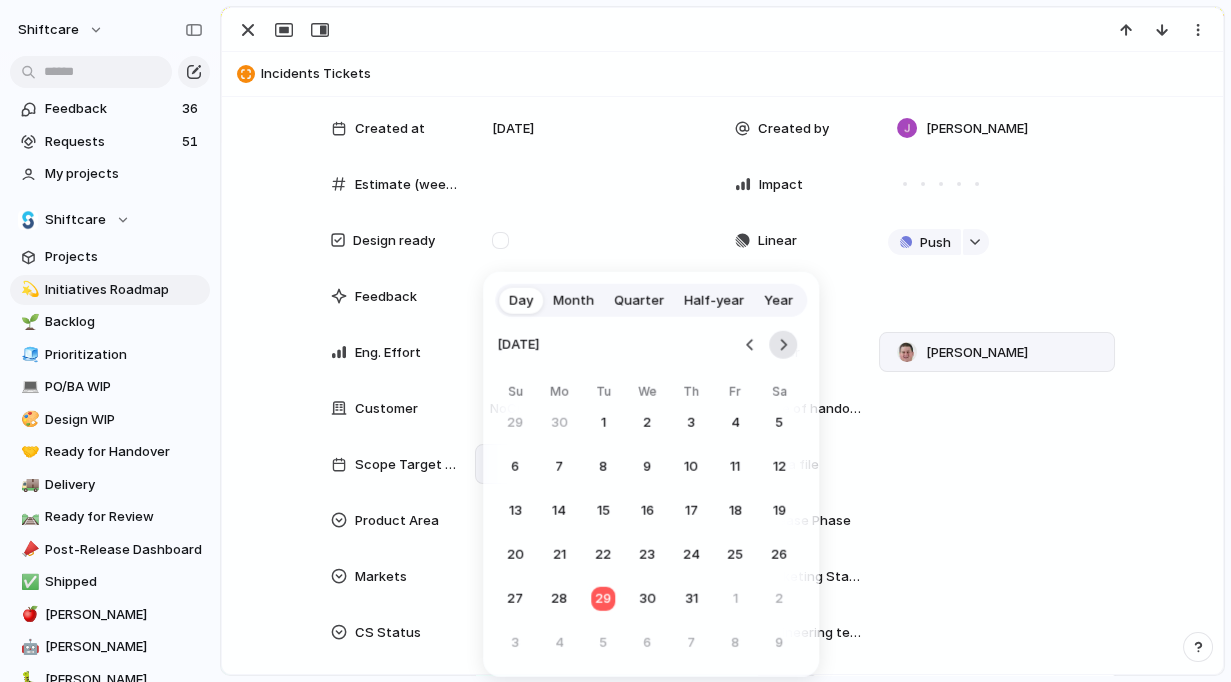 click at bounding box center (783, 345) 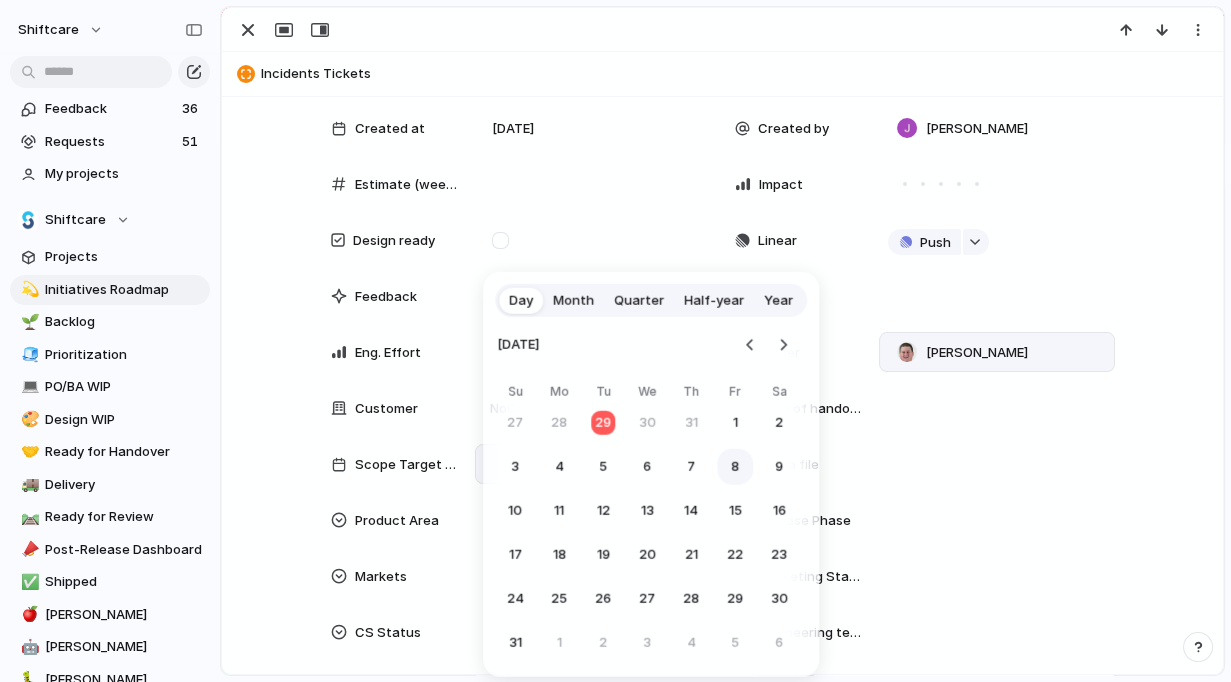 click on "8" at bounding box center [735, 467] 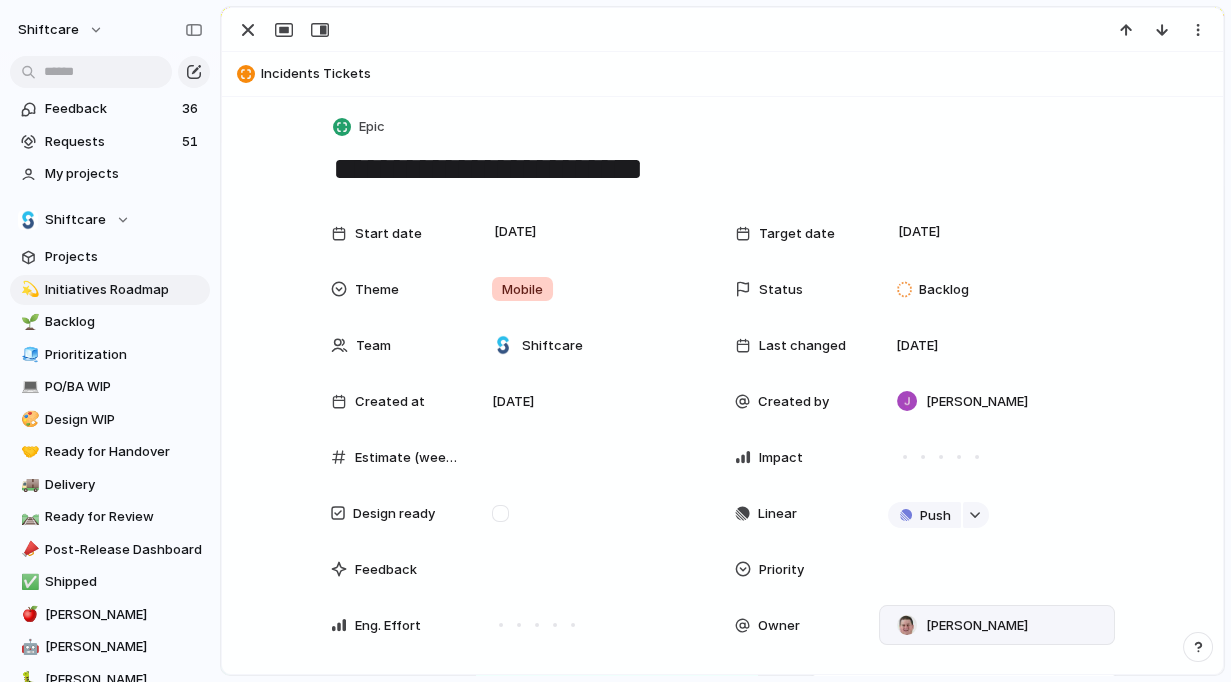 scroll, scrollTop: 0, scrollLeft: 0, axis: both 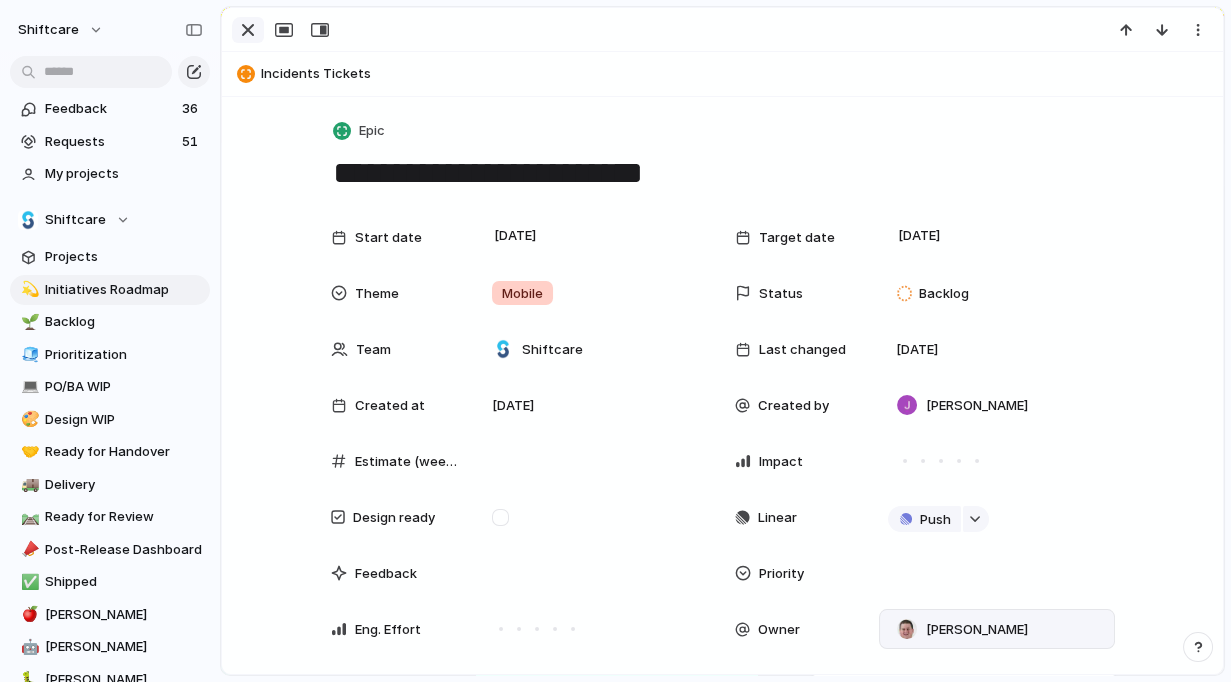 click at bounding box center [248, 30] 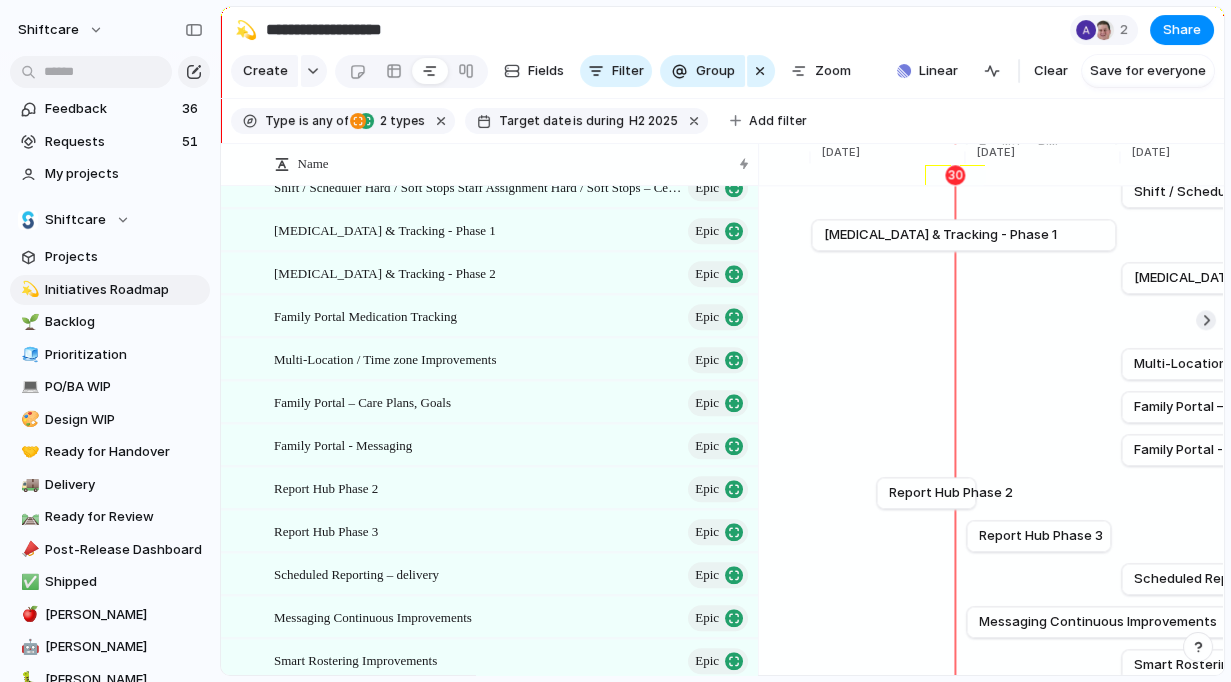 scroll, scrollTop: 4244, scrollLeft: 0, axis: vertical 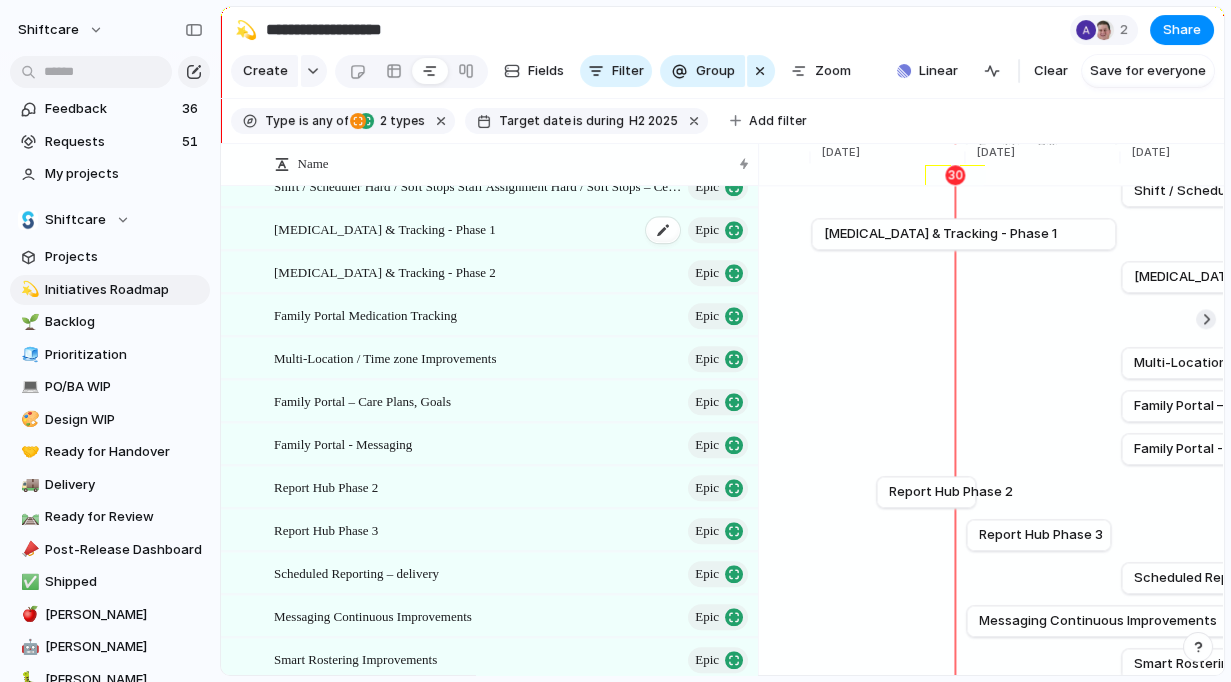 click on "Medication Management & Tracking - Phase 1 Epic" at bounding box center (512, 229) 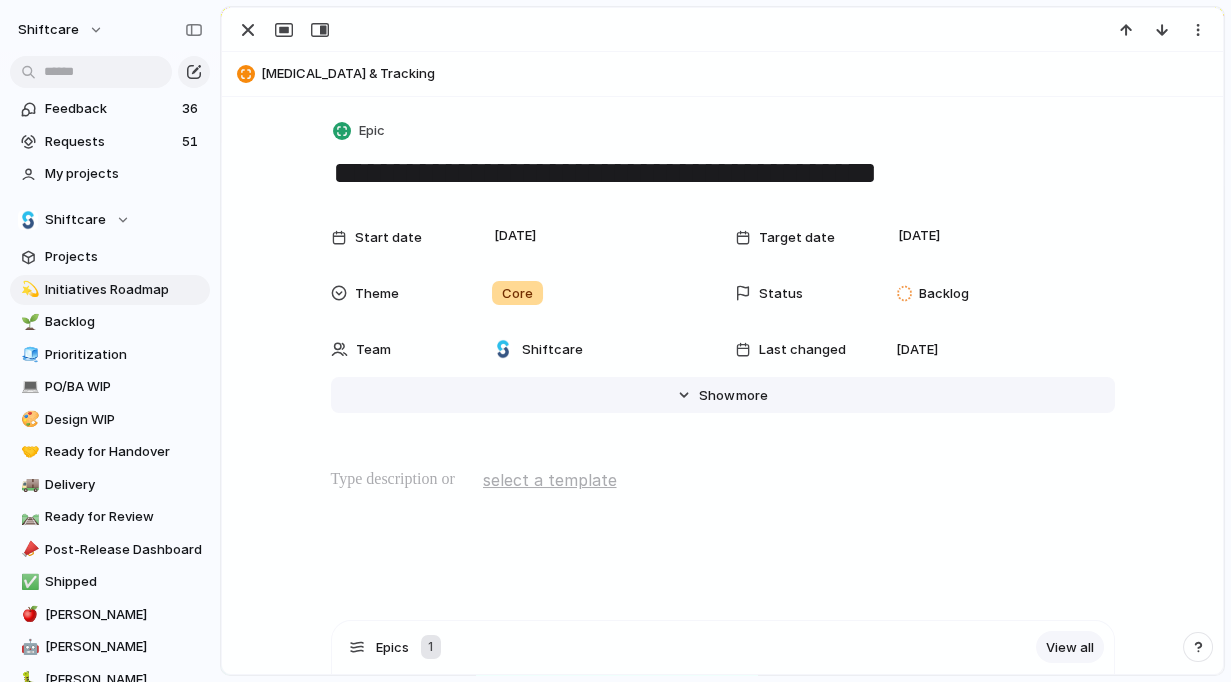 click on "Show" at bounding box center [717, 396] 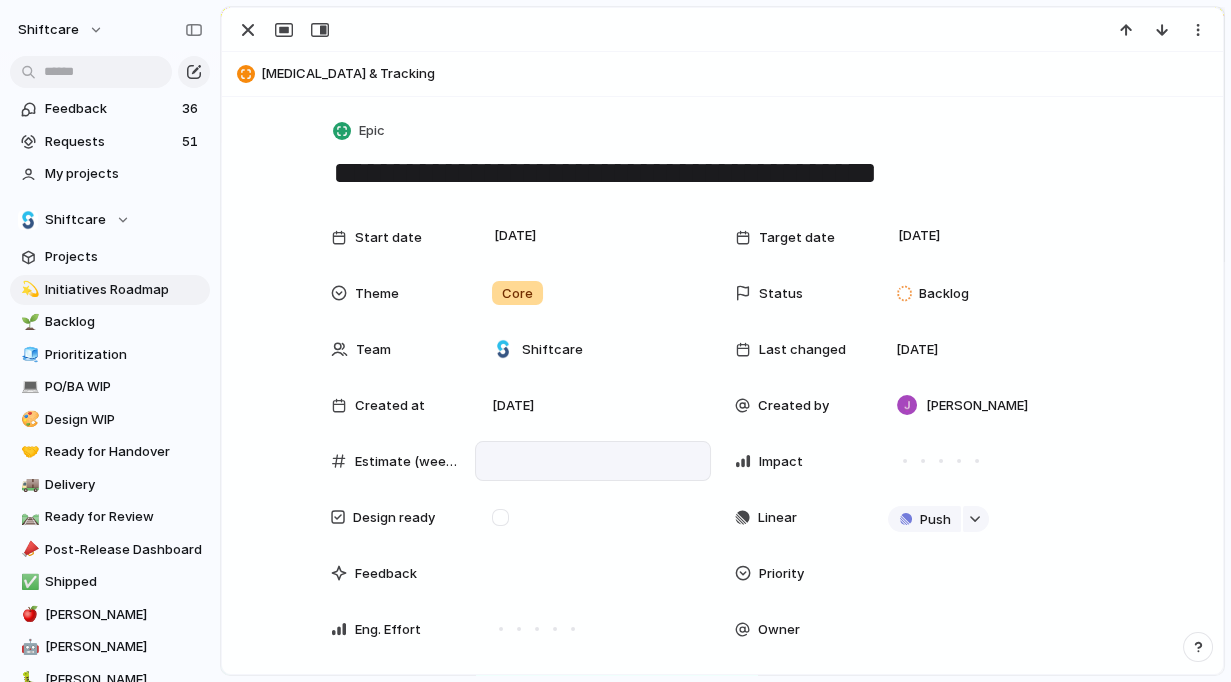 scroll, scrollTop: 40, scrollLeft: 0, axis: vertical 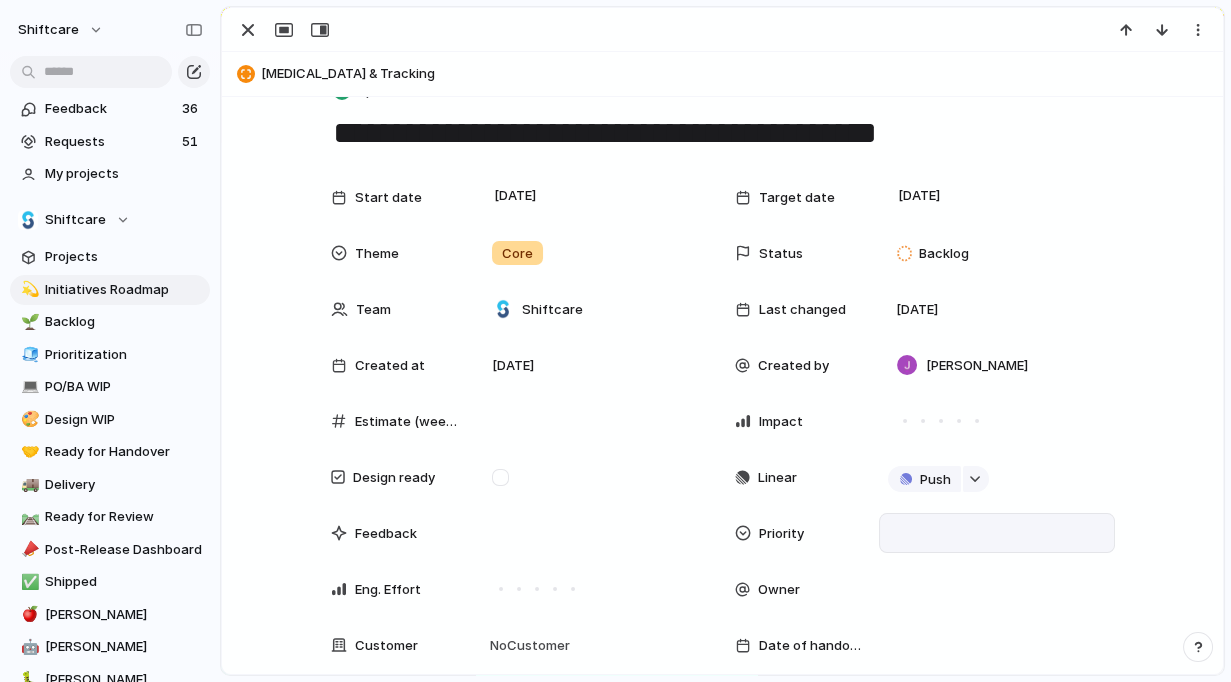 click at bounding box center (997, 533) 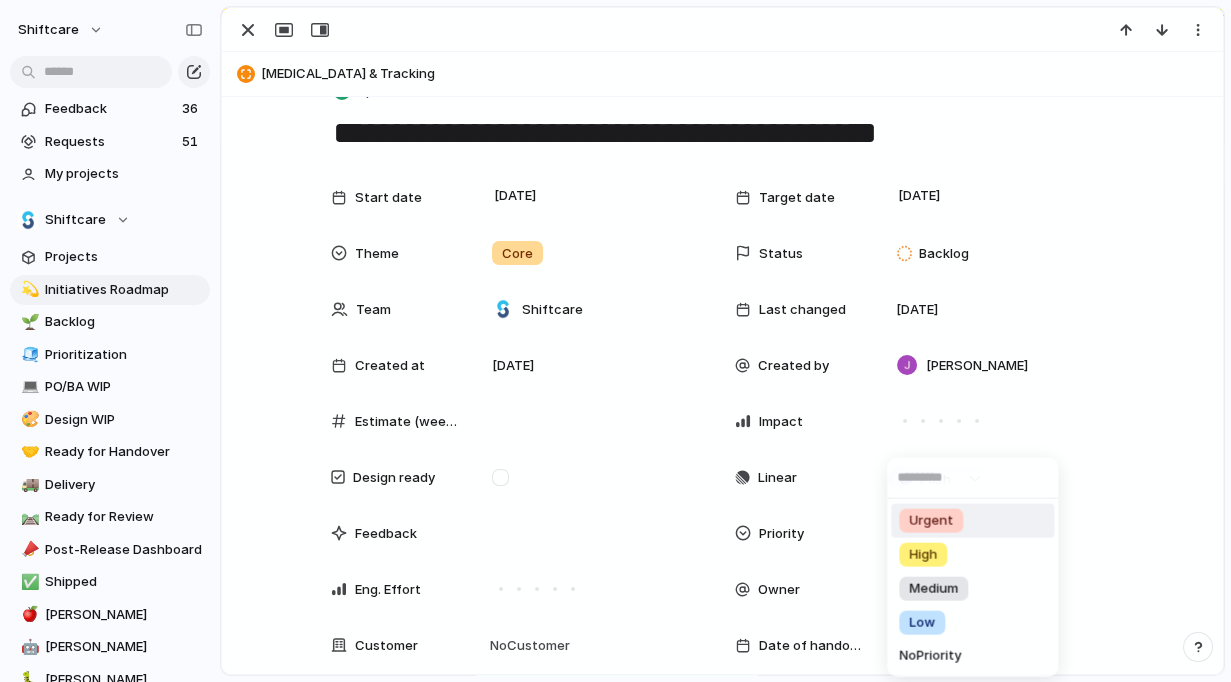 click on "Urgent" at bounding box center [931, 521] 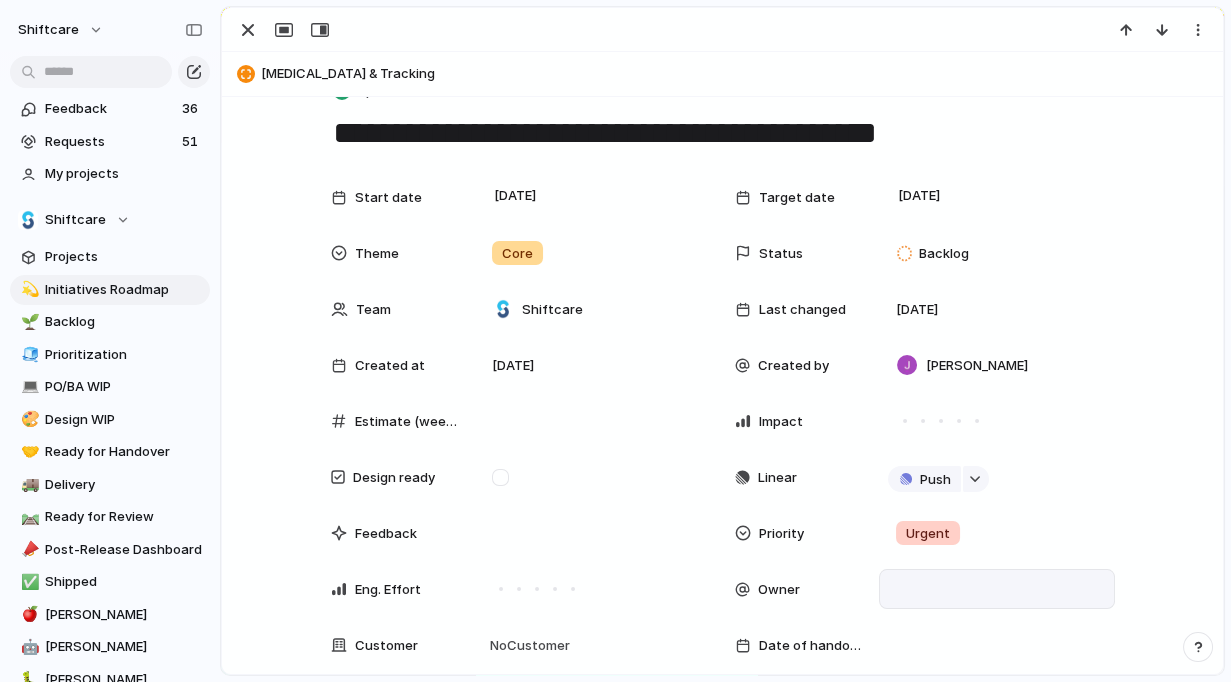 click at bounding box center [997, 589] 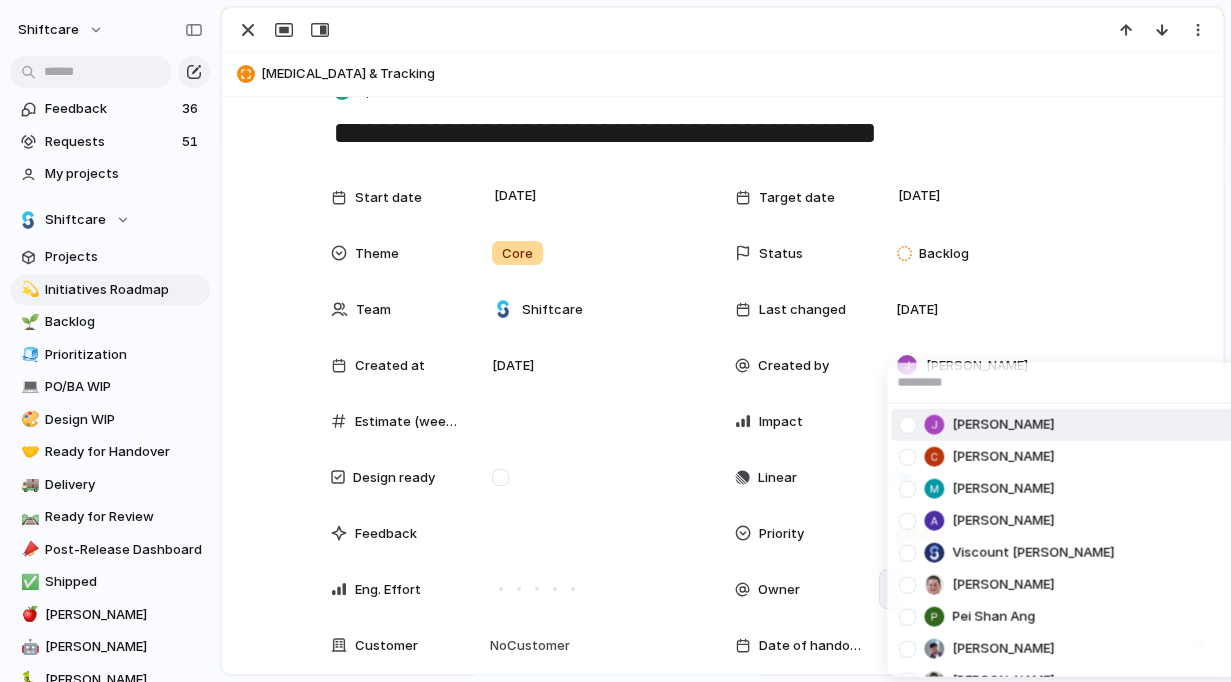 click at bounding box center (907, 424) 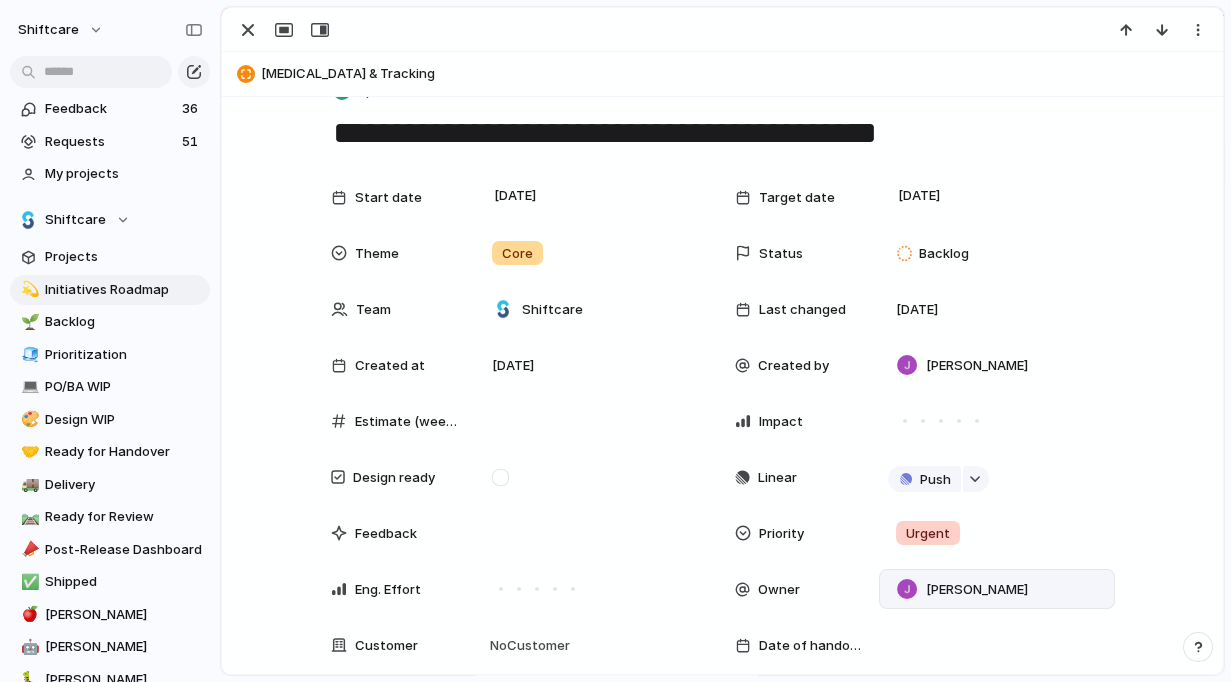 click on "Jonathan Agness   Cris Militante   Mathew Cagney   Abner Chua   Viscount Villanueva   Paul Slater   Pei Shan Ang   Mikey Nanquil   Miguel Molina   Suyog KC   josephine.gabarda@shiftcare.com   bibek.khadka@shiftcare.com   Alexandra Doyle   Patrick Gaudreault   gourav.agnani@shiftcare.com   Neil Jamieson   Ian Rugas   Lorielyn Salaver   Eloi Digluis   Mark Santos   Mary Jane Murakami   Mikko Tan   april.colasino@shiftcare.com" at bounding box center (615, 341) 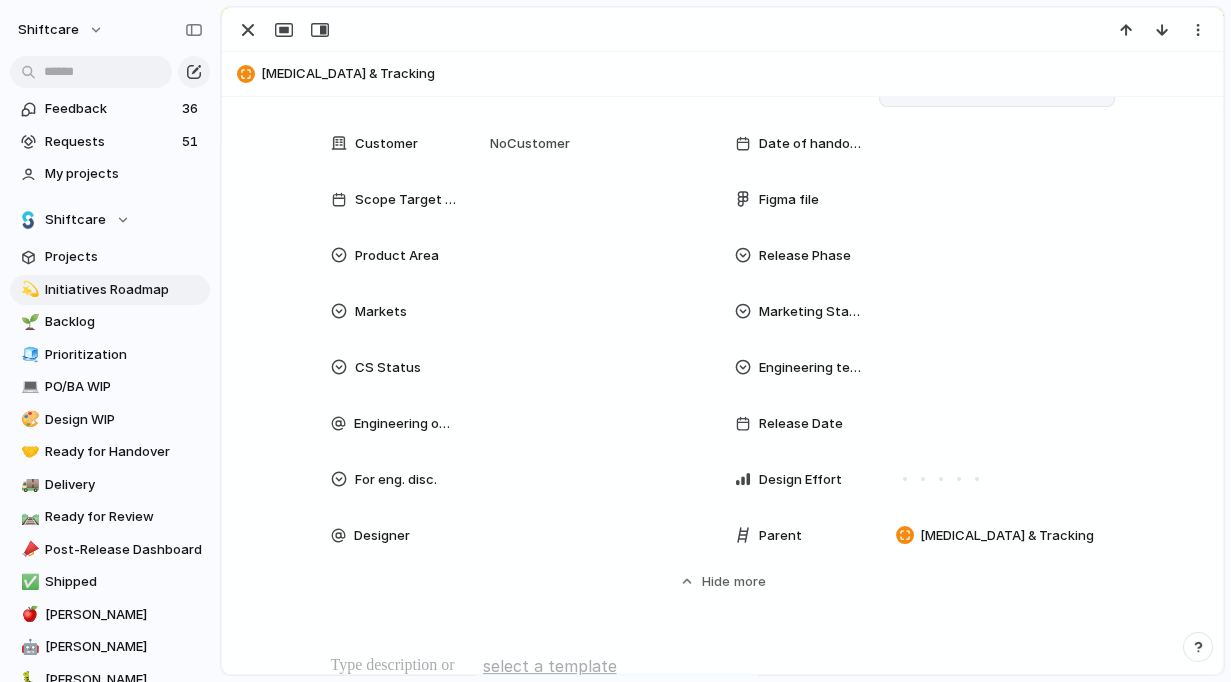 scroll, scrollTop: 550, scrollLeft: 0, axis: vertical 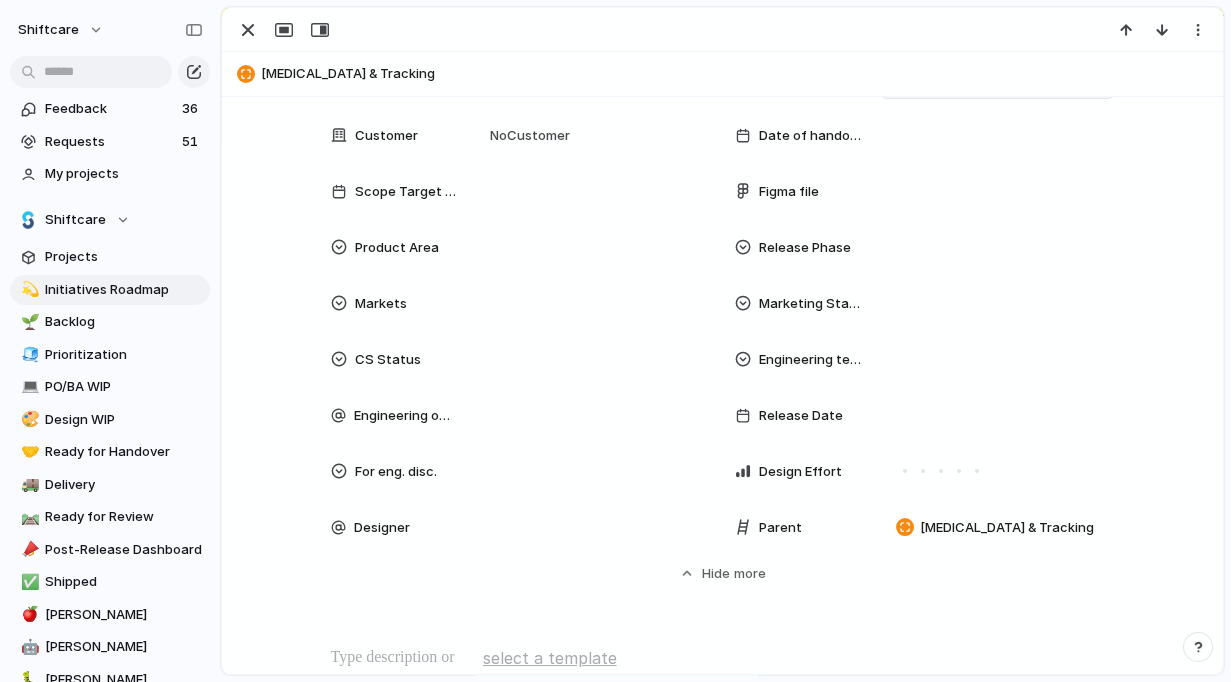click on "Designer" at bounding box center (521, 527) 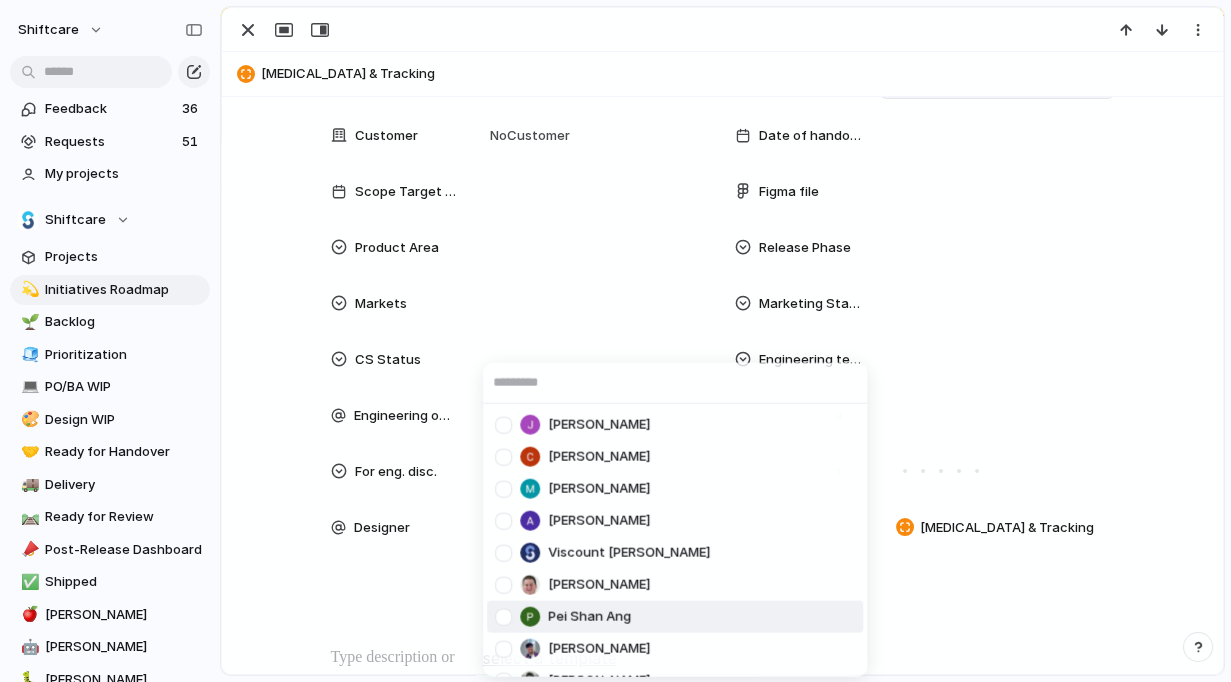 click at bounding box center (503, 616) 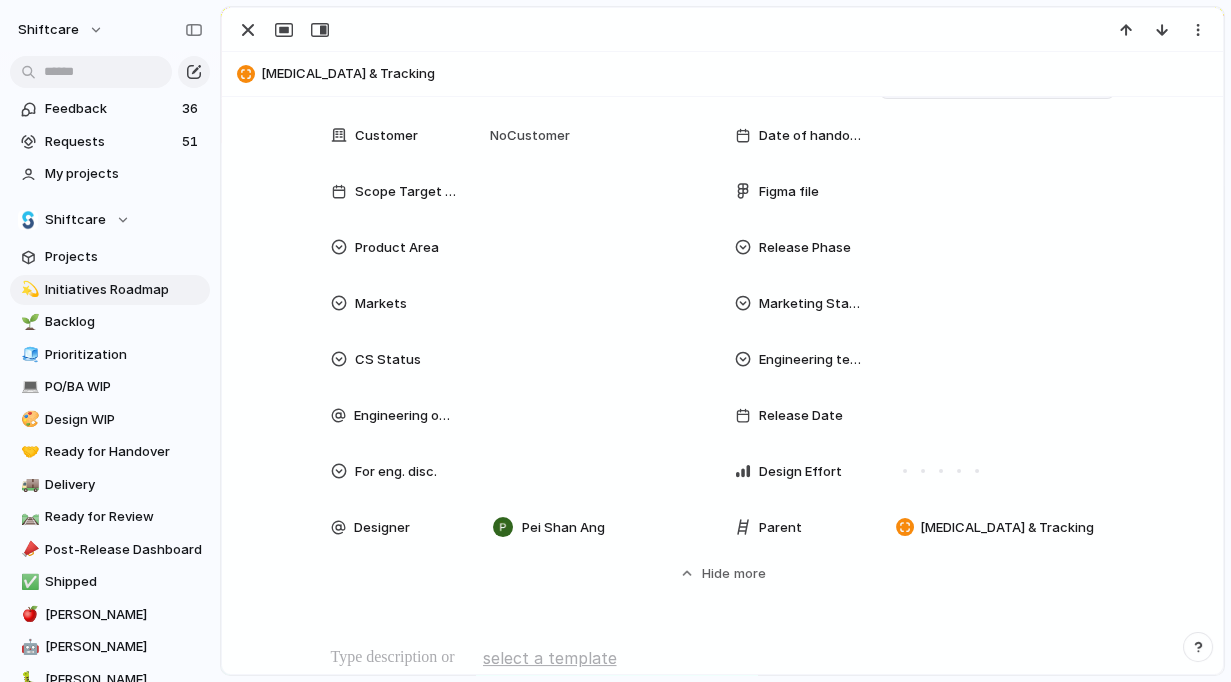 click on "Jonathan Agness   Cris Militante   Mathew Cagney   Abner Chua   Viscount Villanueva   Paul Slater   Pei Shan Ang   Mikey Nanquil   Miguel Molina   Suyog KC   josephine.gabarda@shiftcare.com   bibek.khadka@shiftcare.com   Alexandra Doyle   Patrick Gaudreault   gourav.agnani@shiftcare.com   Neil Jamieson   Ian Rugas   Lorielyn Salaver   Eloi Digluis   Mark Santos   Mary Jane Murakami   Mikko Tan   april.colasino@shiftcare.com" at bounding box center [615, 341] 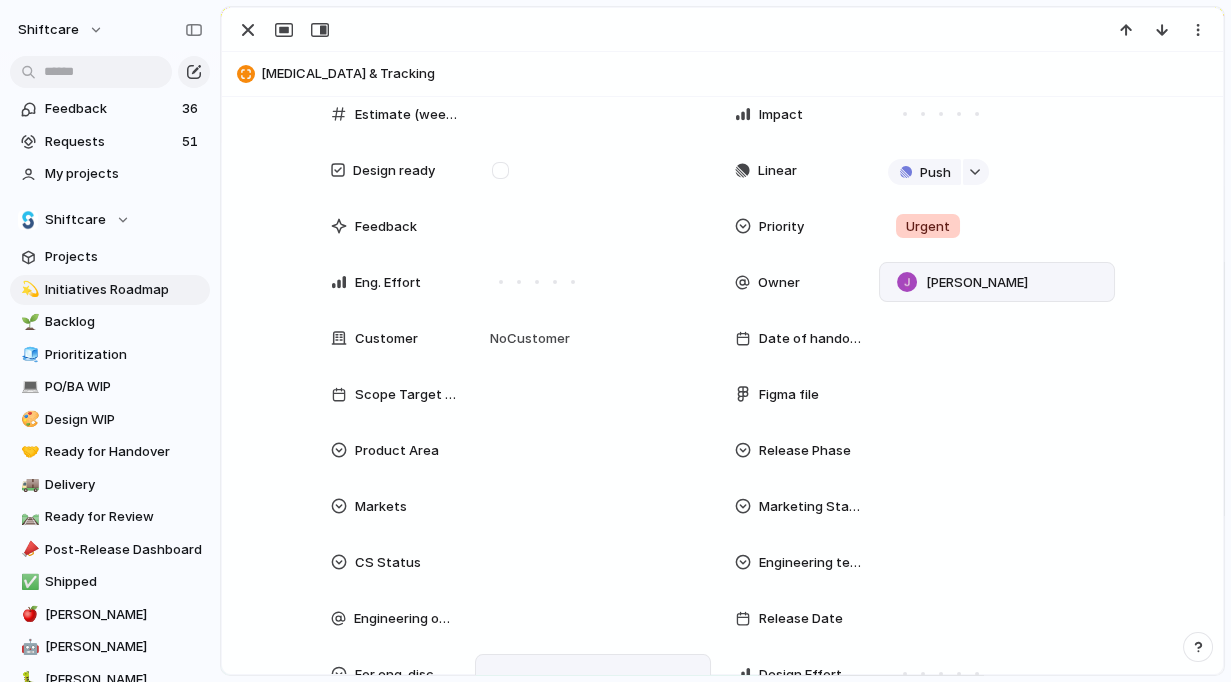 scroll, scrollTop: 260, scrollLeft: 0, axis: vertical 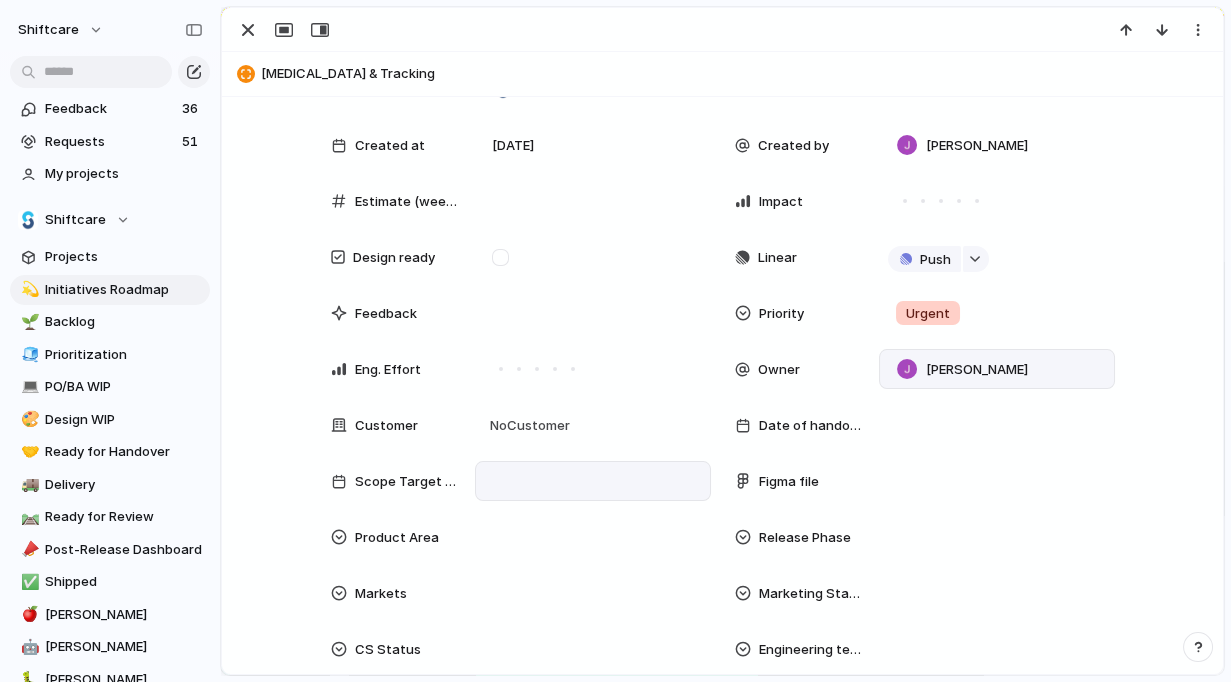 click at bounding box center (593, 481) 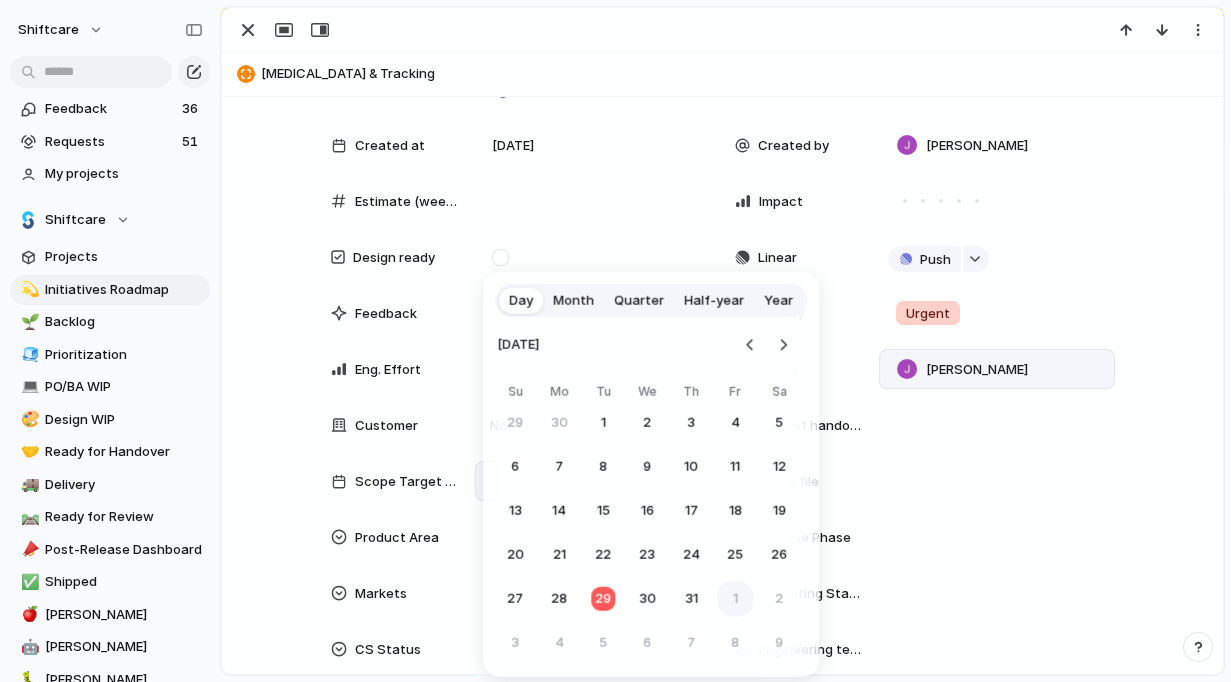 click on "1" at bounding box center (735, 599) 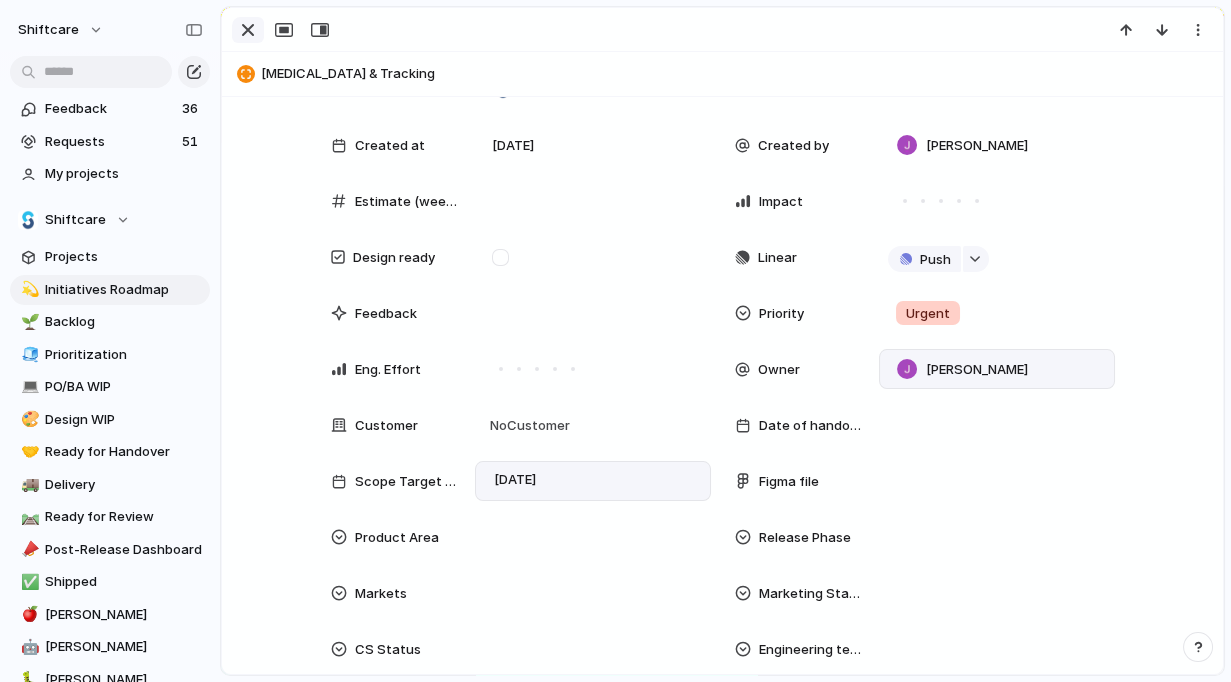click at bounding box center (248, 30) 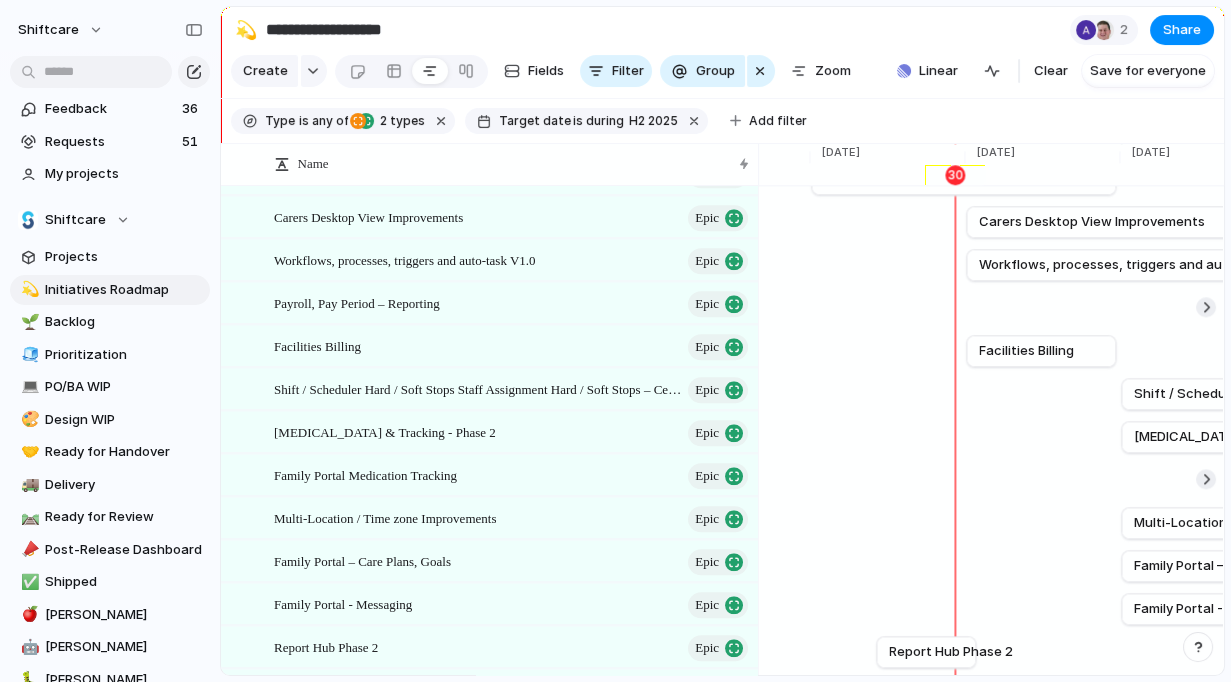 scroll, scrollTop: 4048, scrollLeft: 0, axis: vertical 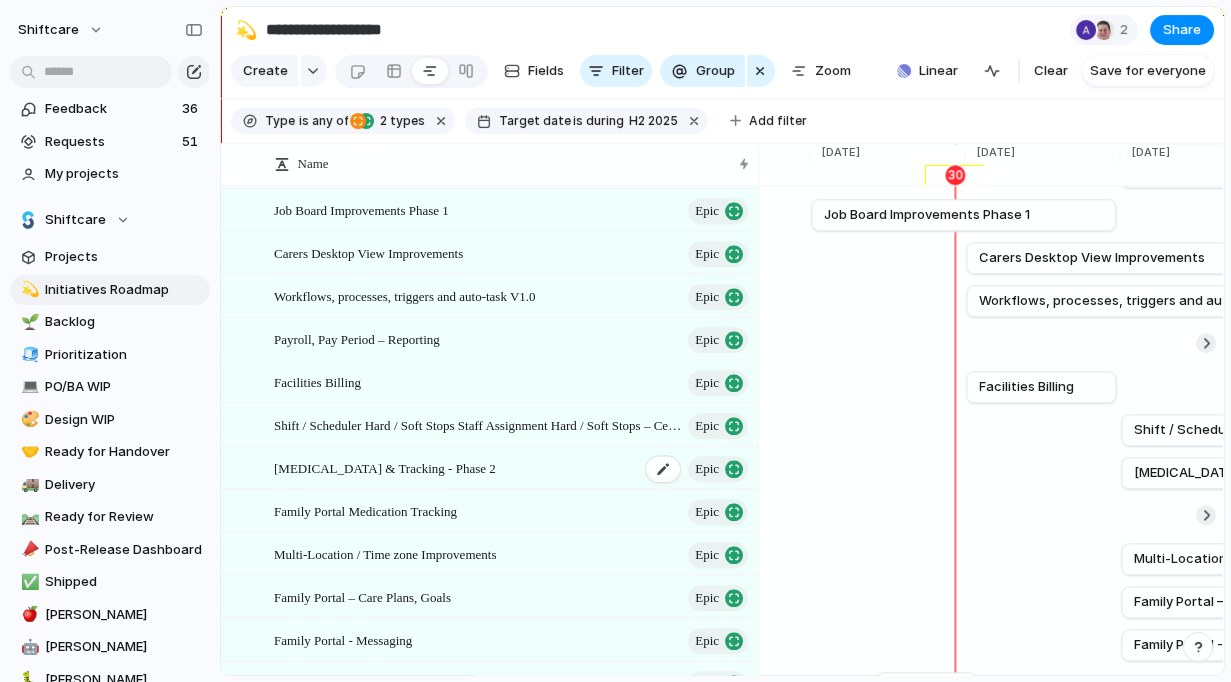 click on "Medication Management & Tracking - Phase 2 Epic" at bounding box center [512, 468] 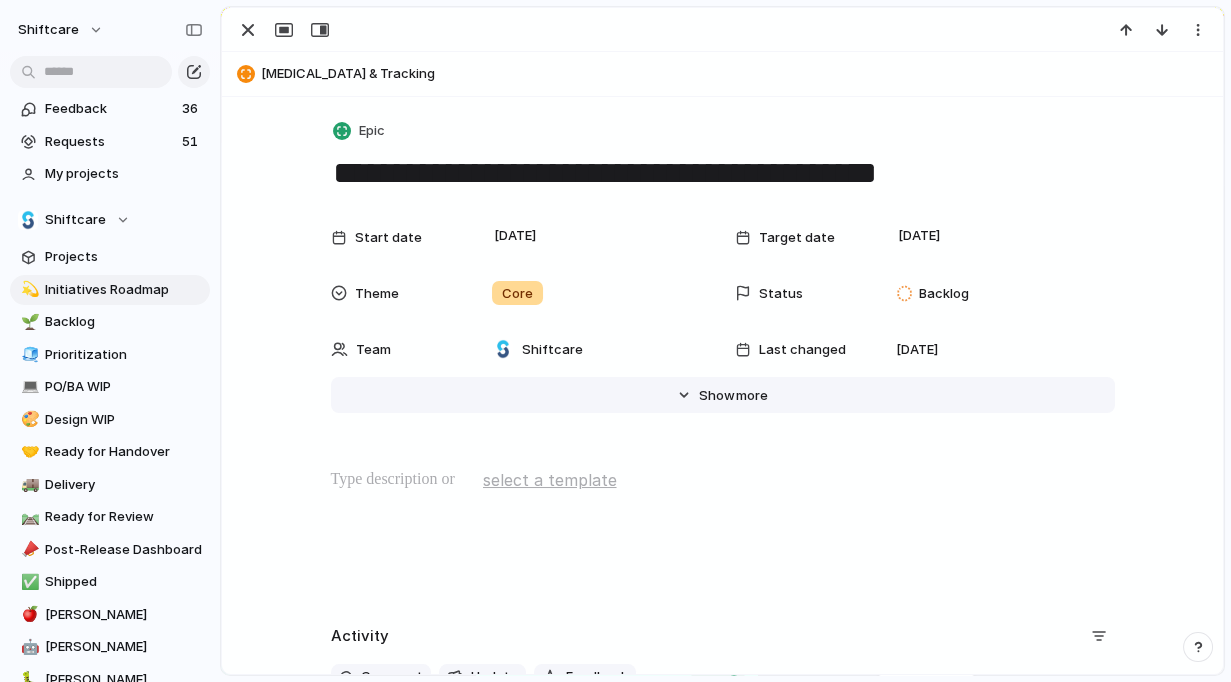 click on "Hide Show more" at bounding box center (723, 395) 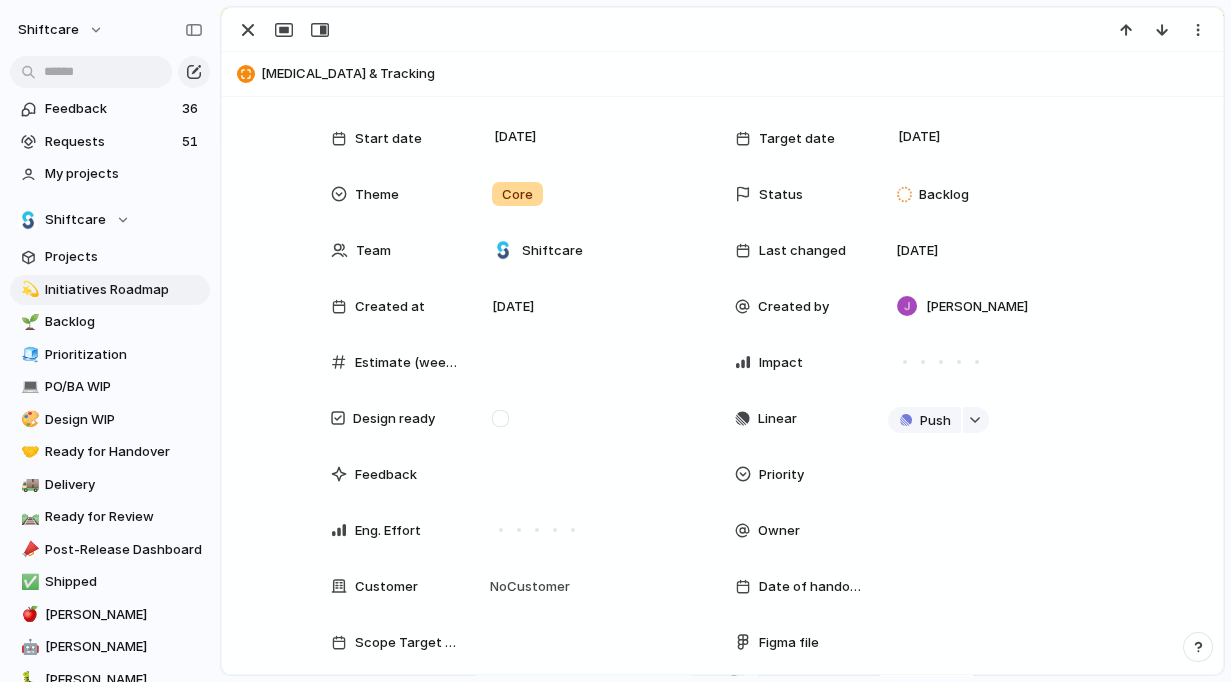 scroll, scrollTop: 232, scrollLeft: 0, axis: vertical 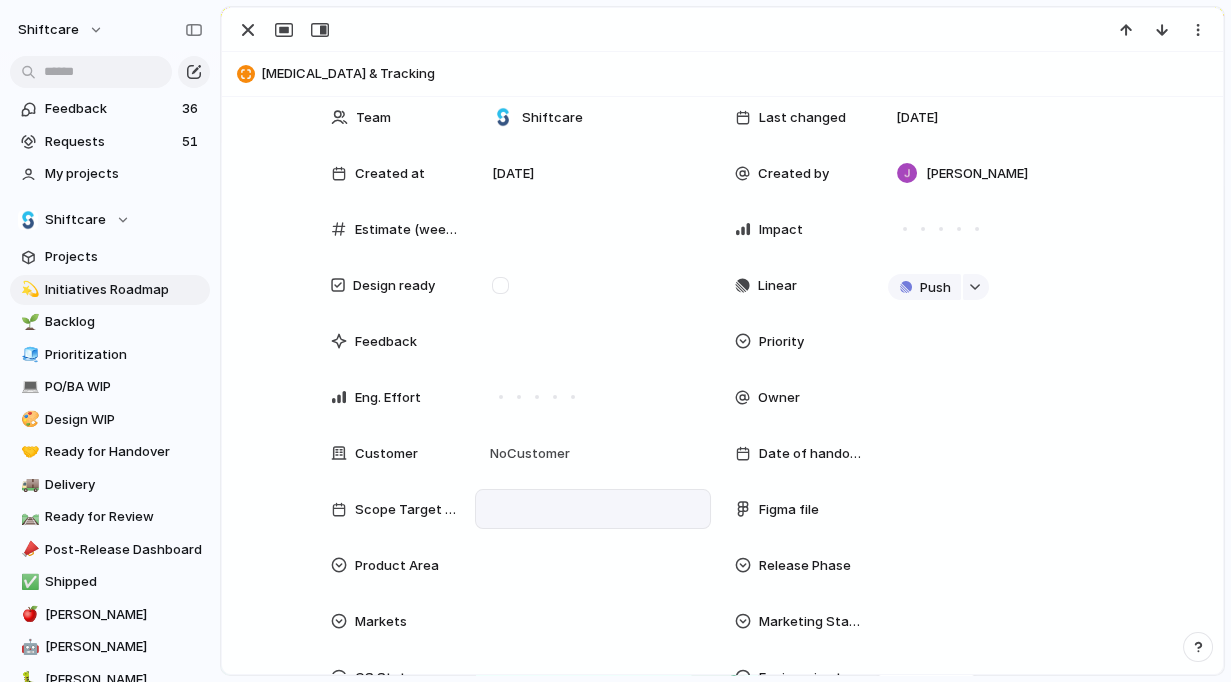 click at bounding box center (593, 509) 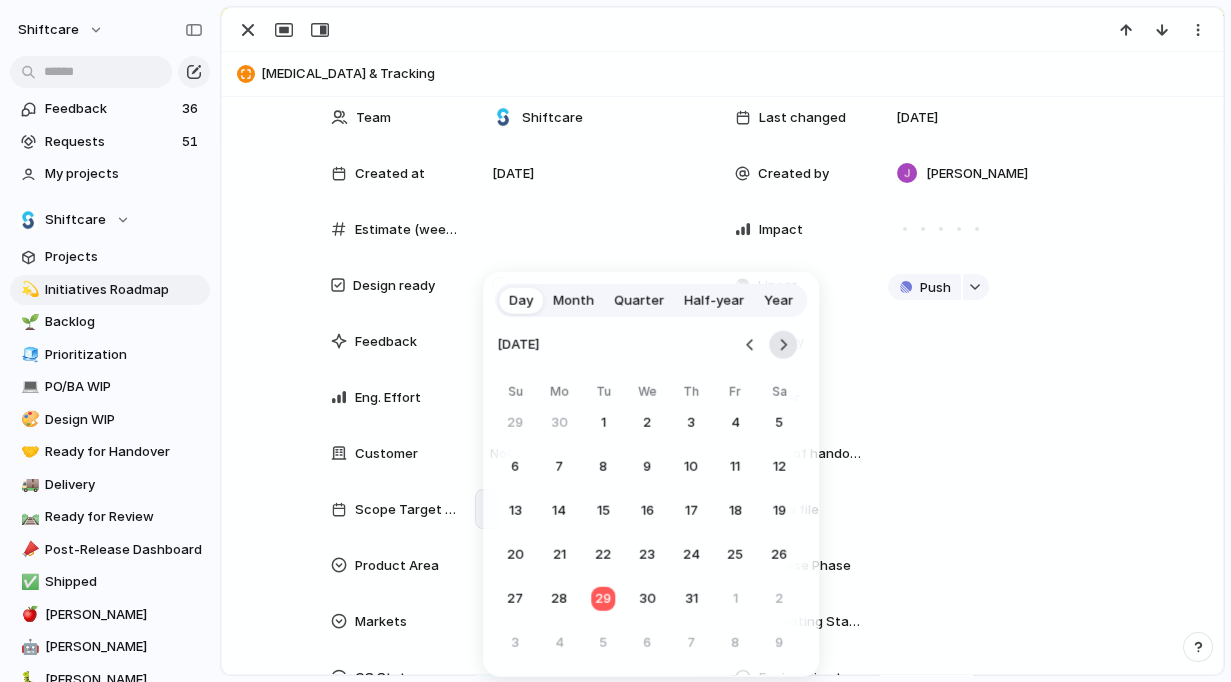 click at bounding box center [783, 345] 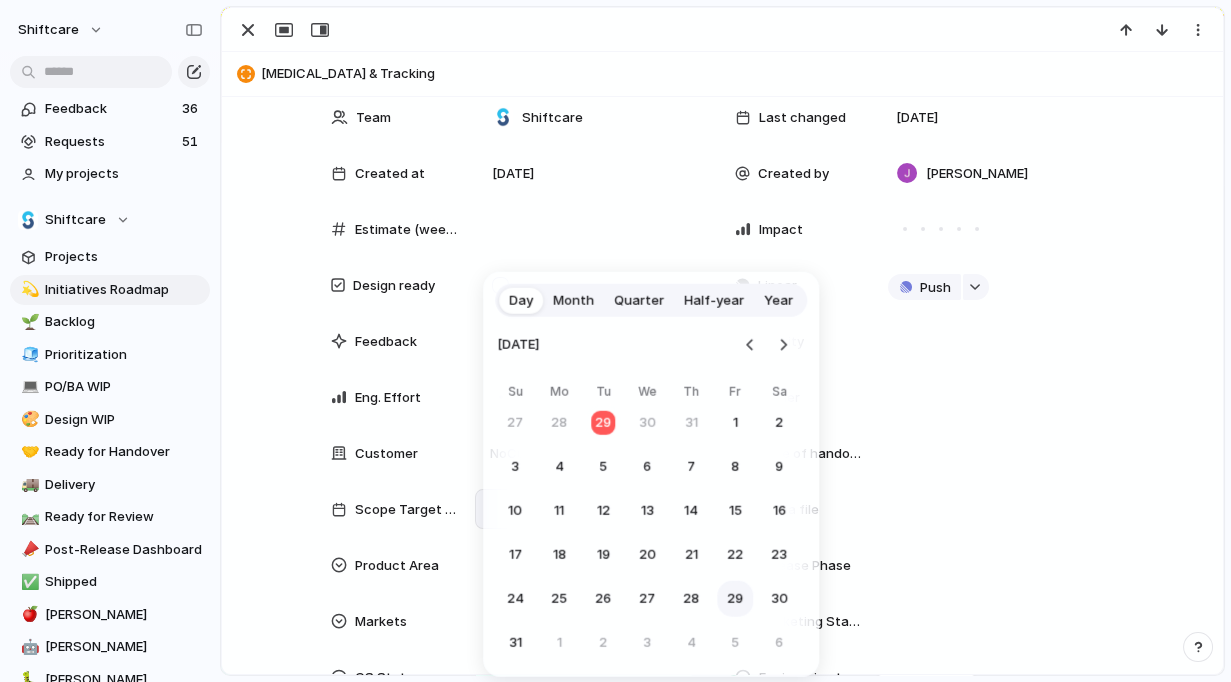 click on "29" at bounding box center (735, 599) 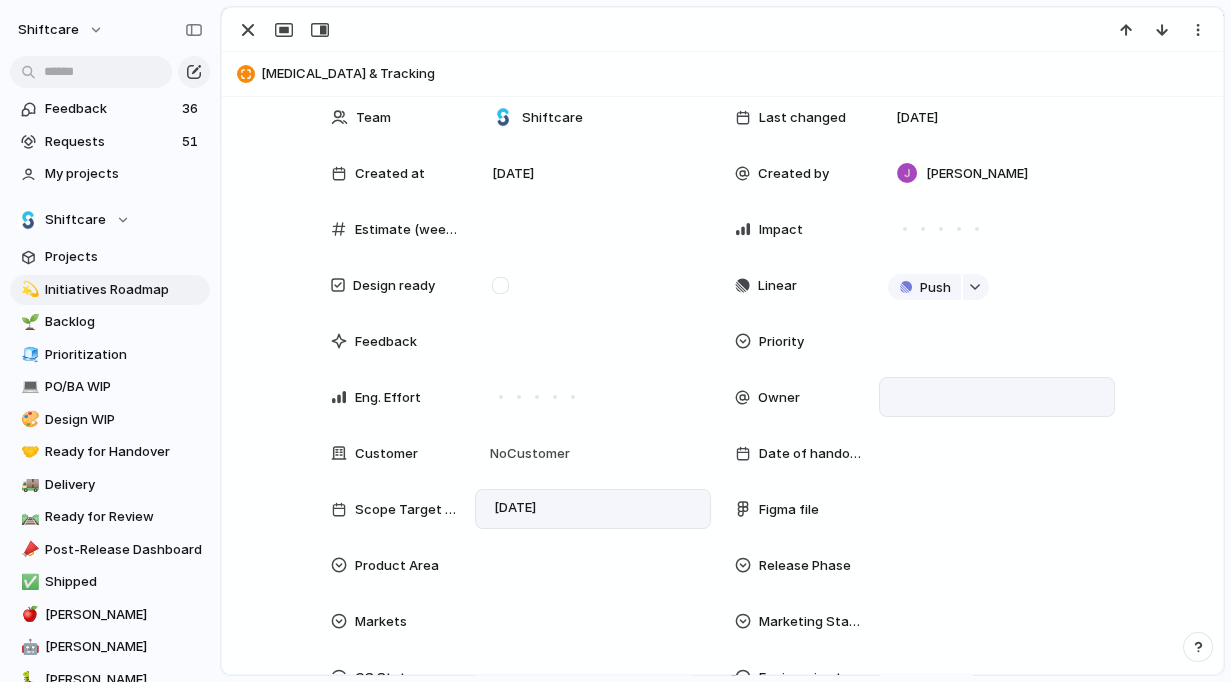 click at bounding box center [997, 397] 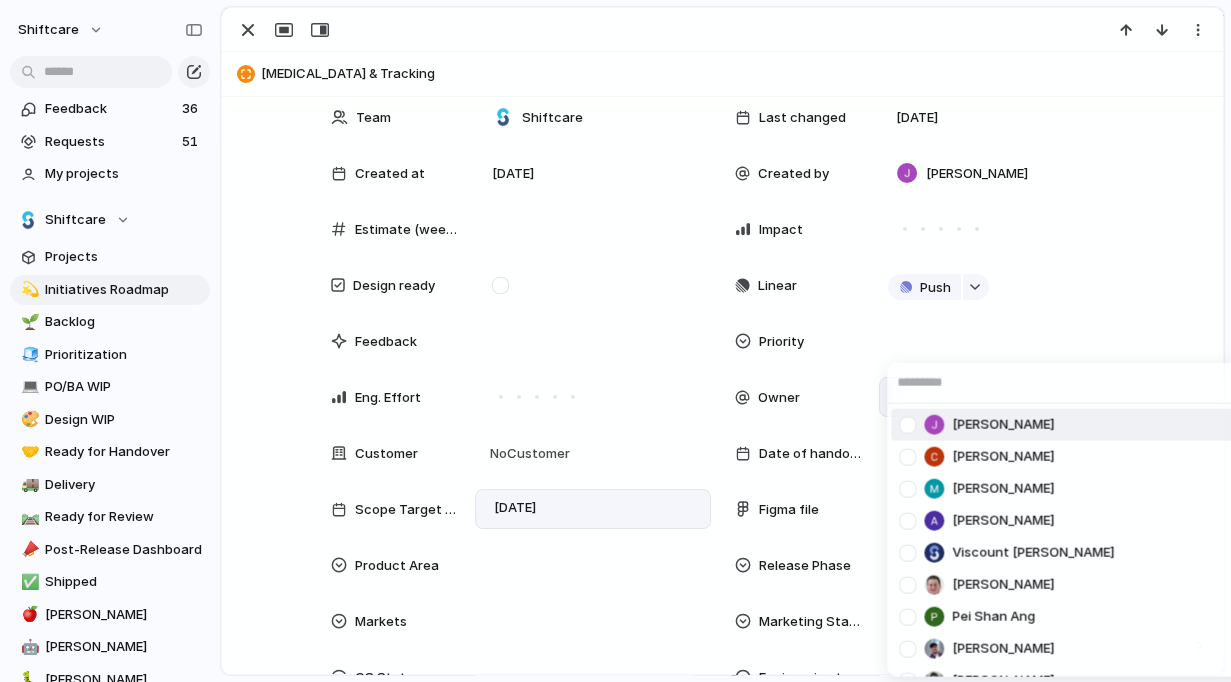 click at bounding box center (907, 424) 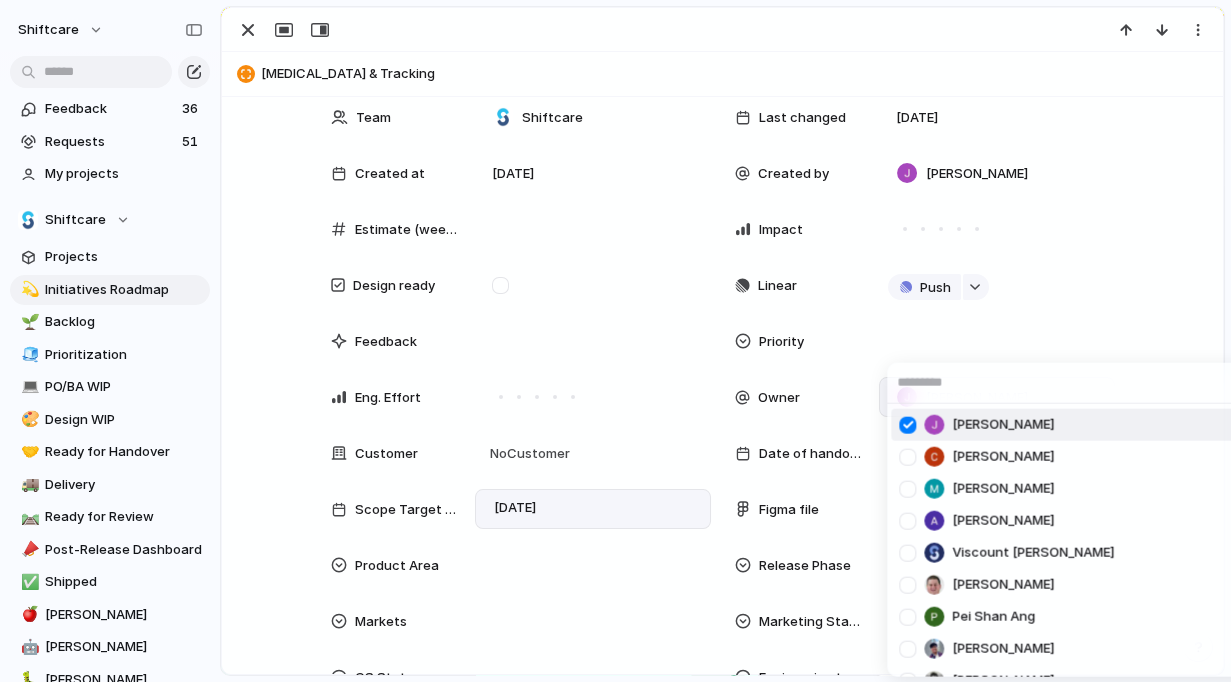 click on "Jonathan Agness   Cris Militante   Mathew Cagney   Abner Chua   Viscount Villanueva   Paul Slater   Pei Shan Ang   Mikey Nanquil   Miguel Molina   Suyog KC   josephine.gabarda@shiftcare.com   bibek.khadka@shiftcare.com   Alexandra Doyle   Patrick Gaudreault   gourav.agnani@shiftcare.com   Neil Jamieson   Ian Rugas   Lorielyn Salaver   Eloi Digluis   Mark Santos   Mary Jane Murakami   Mikko Tan   april.colasino@shiftcare.com" at bounding box center [615, 341] 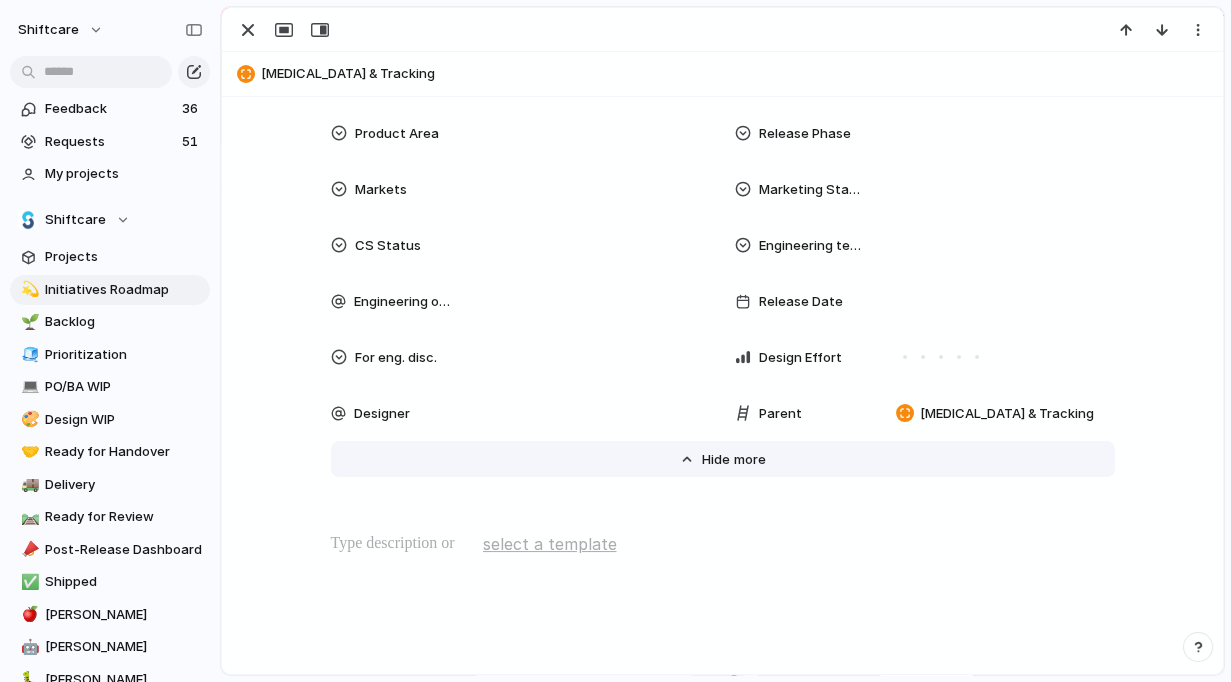 scroll, scrollTop: 684, scrollLeft: 0, axis: vertical 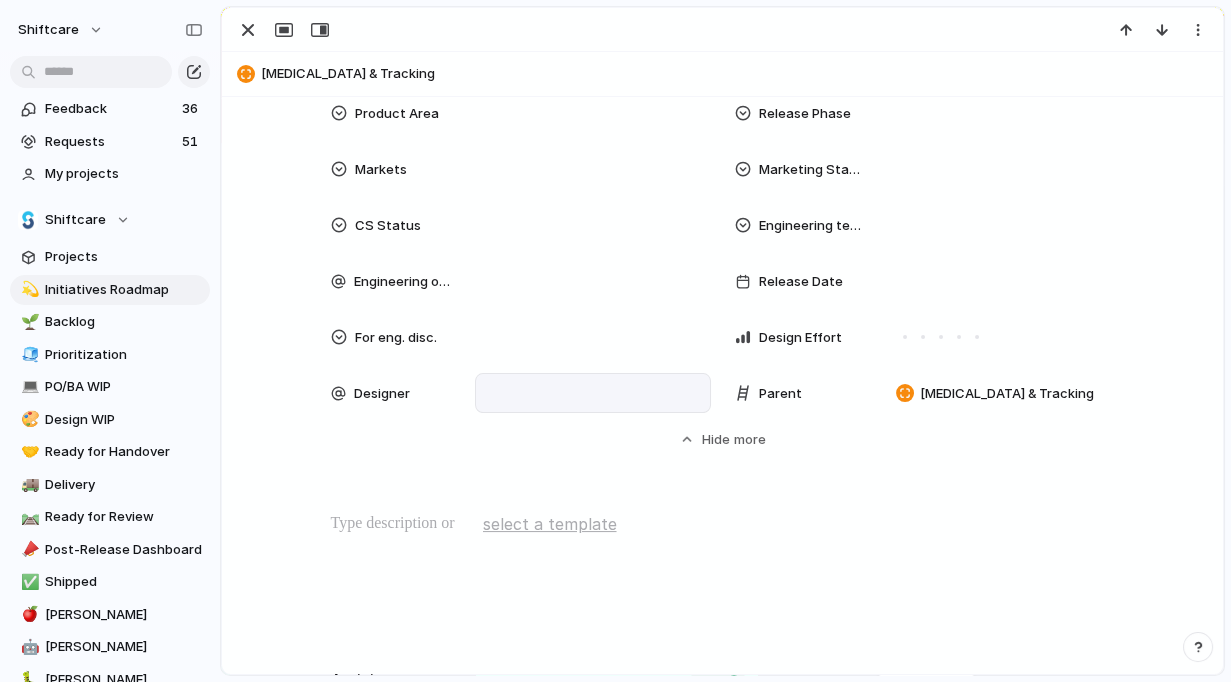click at bounding box center [593, 393] 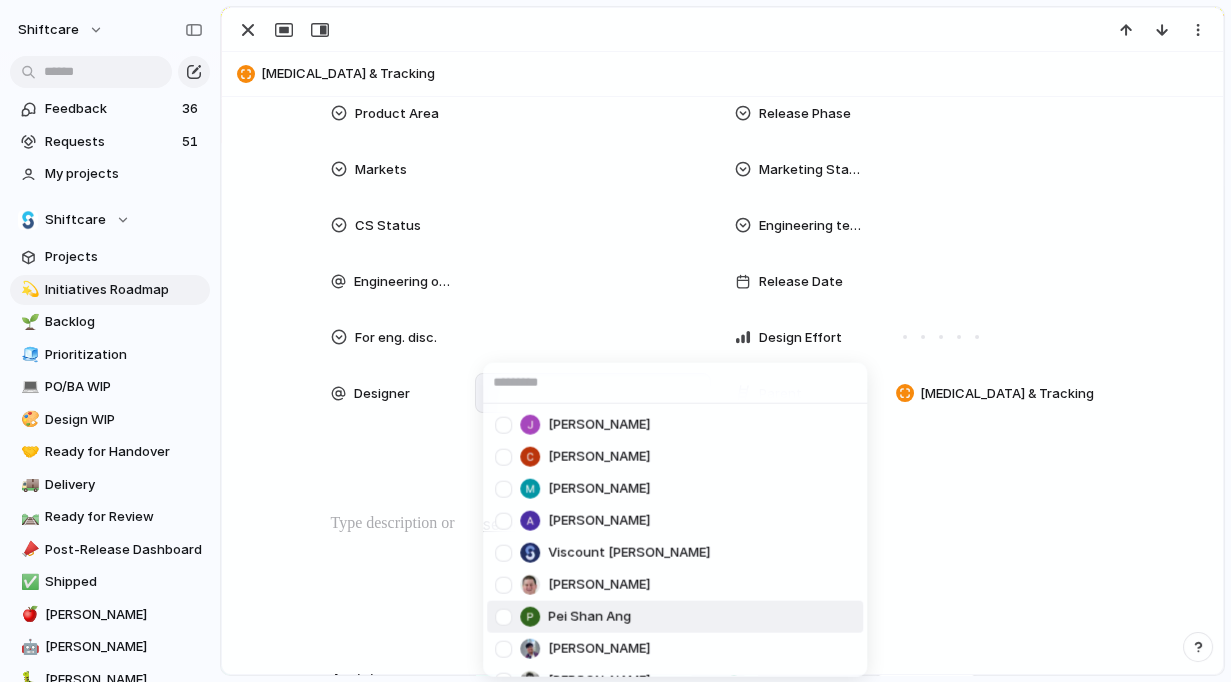 click at bounding box center (503, 616) 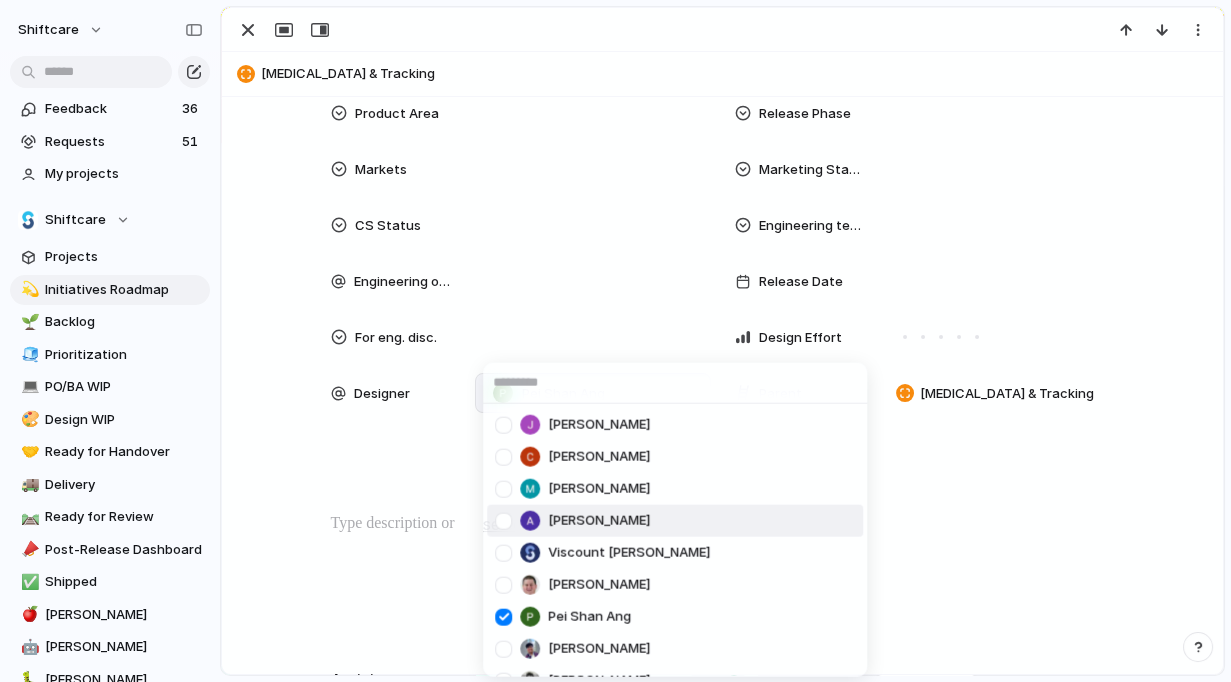click on "Jonathan Agness   Cris Militante   Mathew Cagney   Abner Chua   Viscount Villanueva   Paul Slater   Pei Shan Ang   Mikey Nanquil   Miguel Molina   Suyog KC   josephine.gabarda@shiftcare.com   bibek.khadka@shiftcare.com   Alexandra Doyle   Patrick Gaudreault   gourav.agnani@shiftcare.com   Neil Jamieson   Ian Rugas   Lorielyn Salaver   Eloi Digluis   Mark Santos   Mary Jane Murakami   Mikko Tan   april.colasino@shiftcare.com" at bounding box center [615, 341] 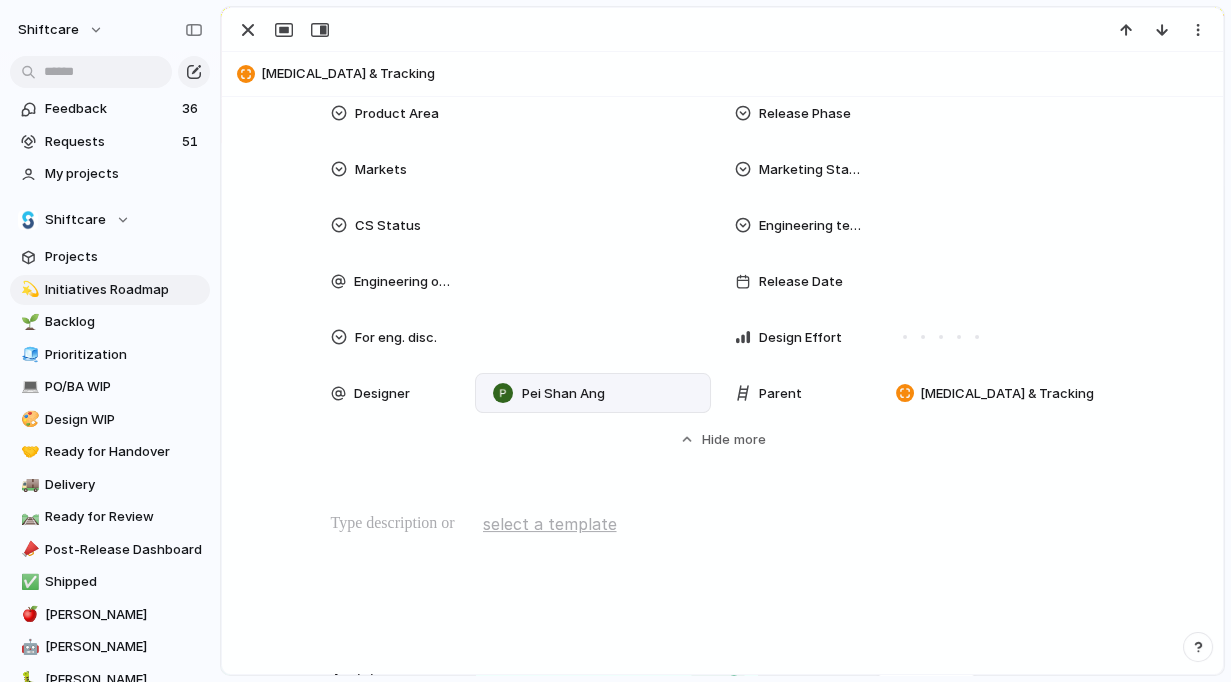 scroll, scrollTop: 0, scrollLeft: 0, axis: both 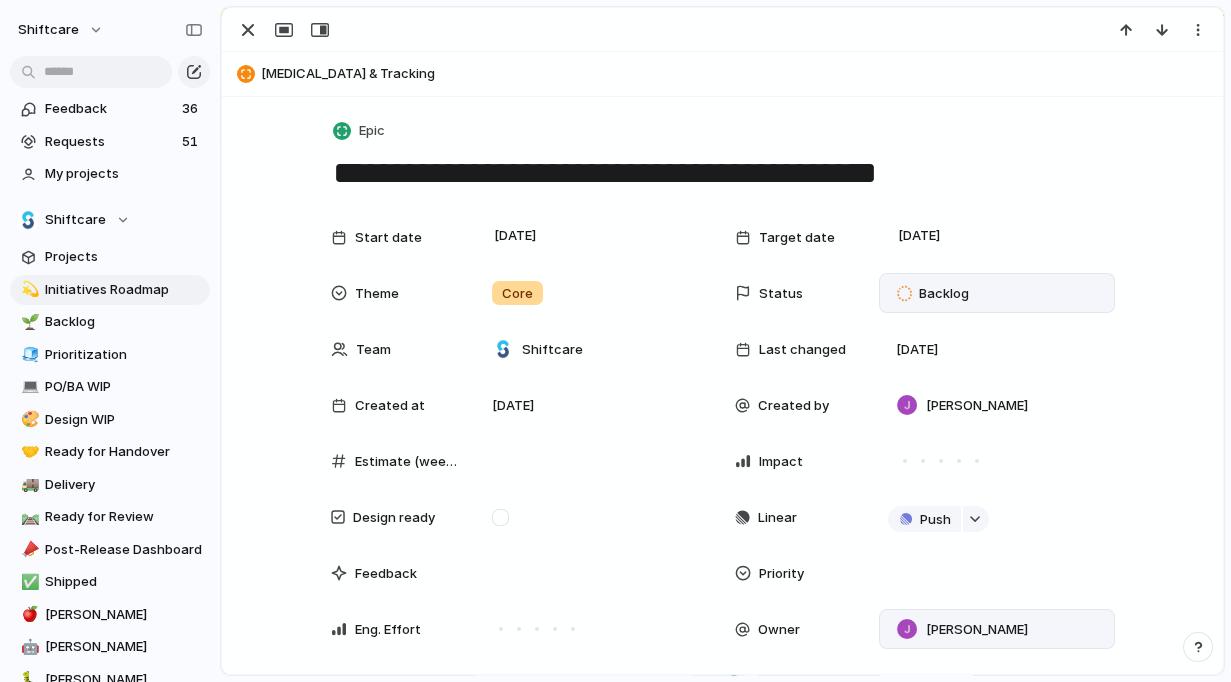 click on "Backlog" at bounding box center [944, 294] 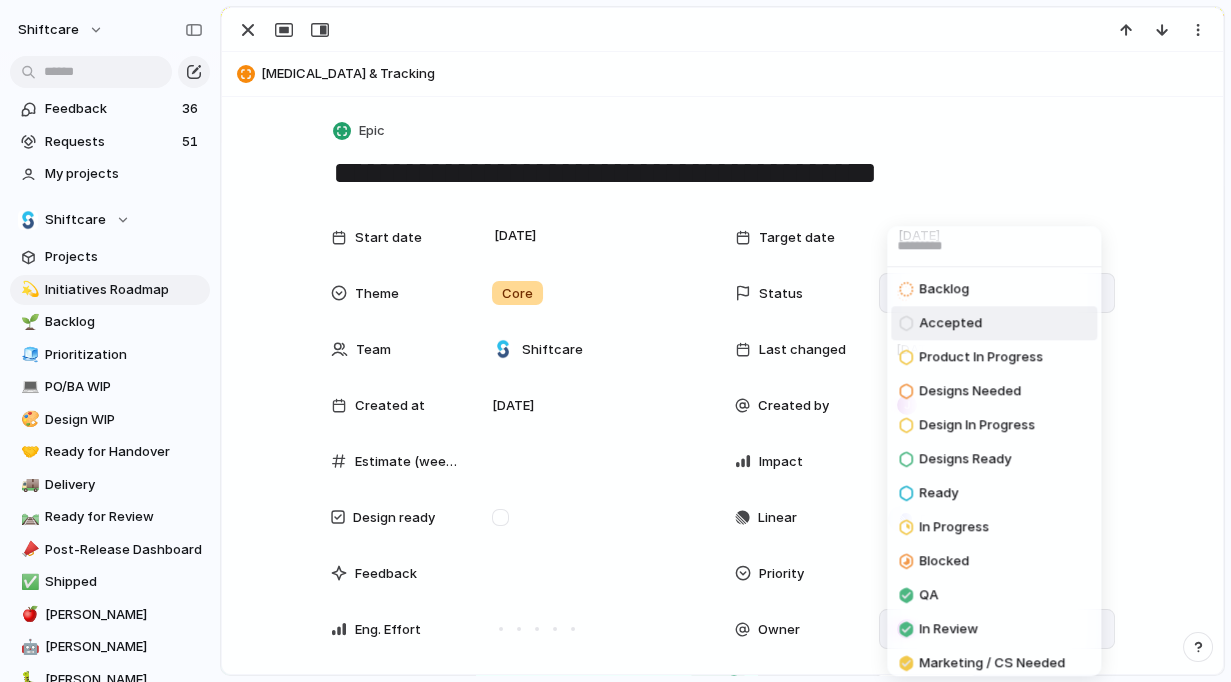 click on "Accepted" at bounding box center [950, 324] 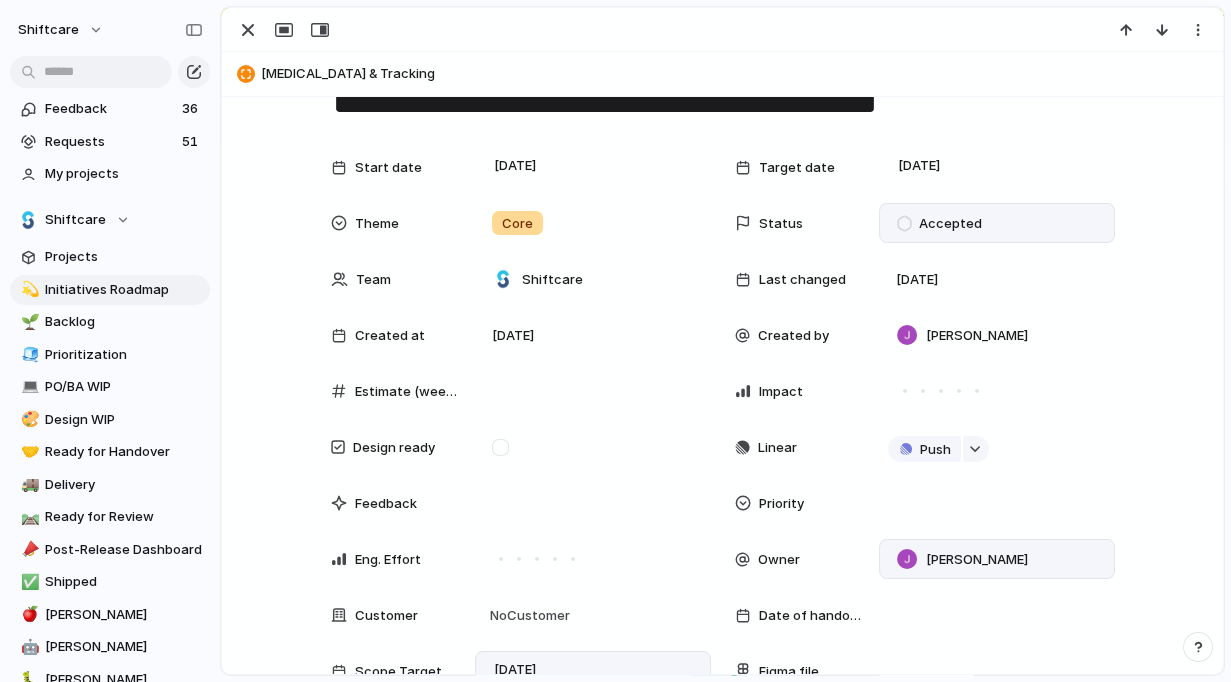 scroll, scrollTop: 90, scrollLeft: 0, axis: vertical 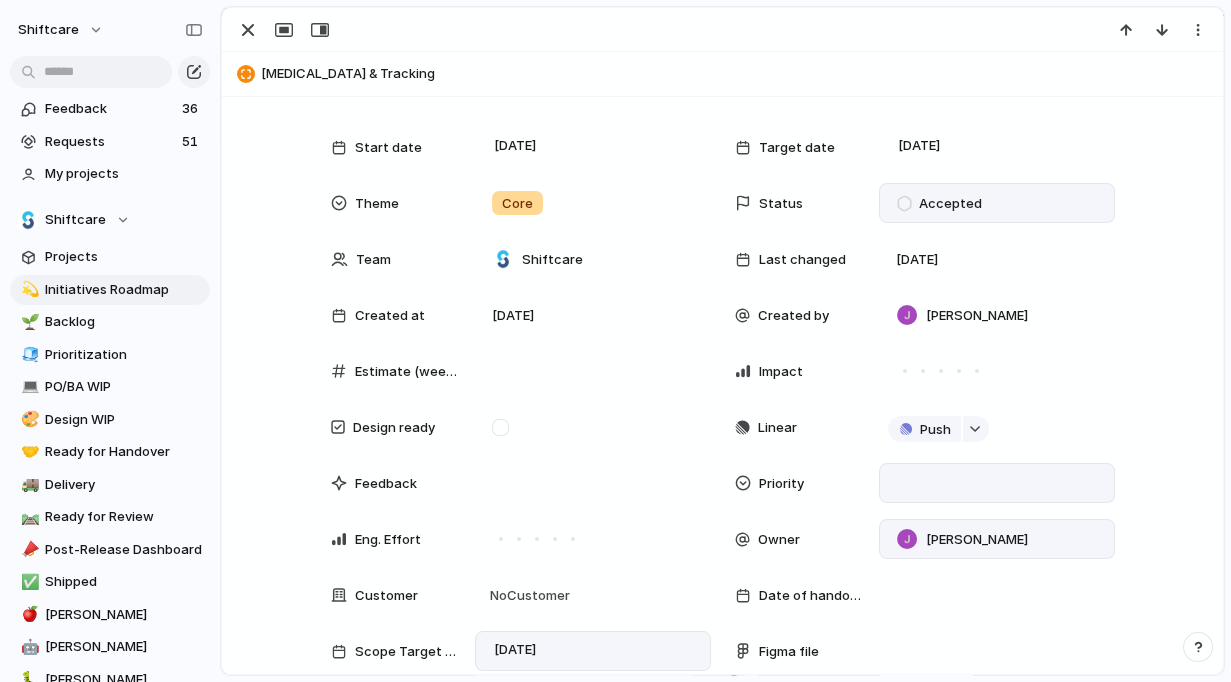 click at bounding box center [997, 483] 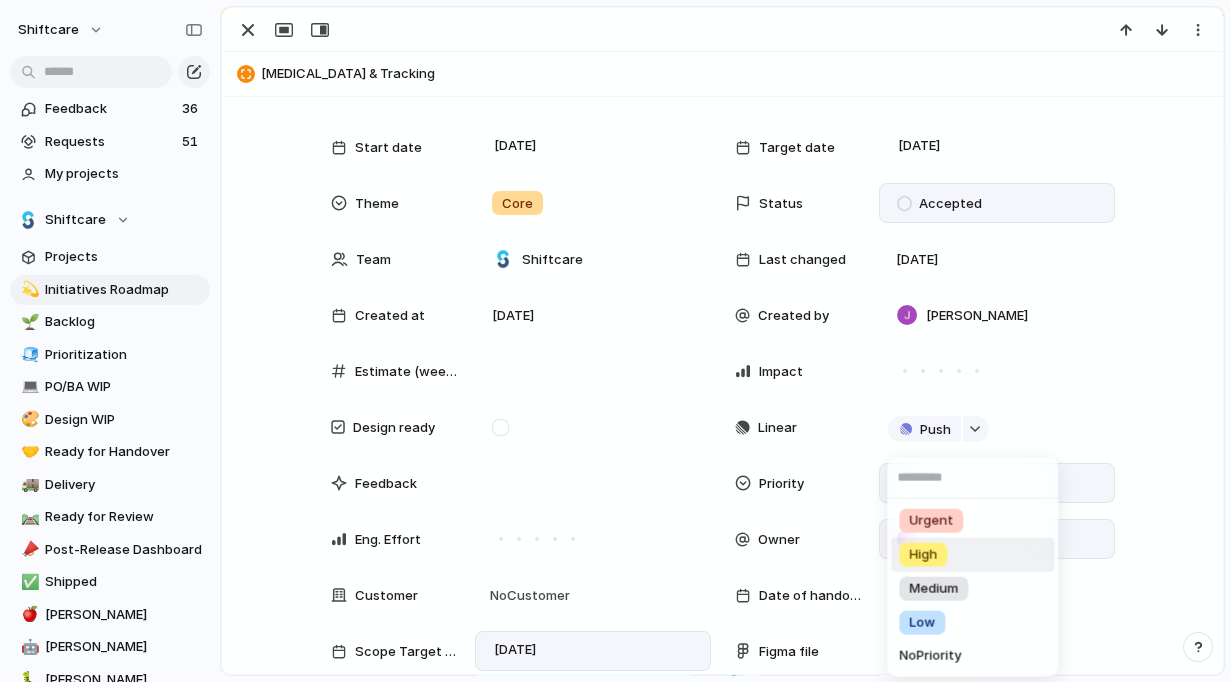 click on "High" at bounding box center [923, 555] 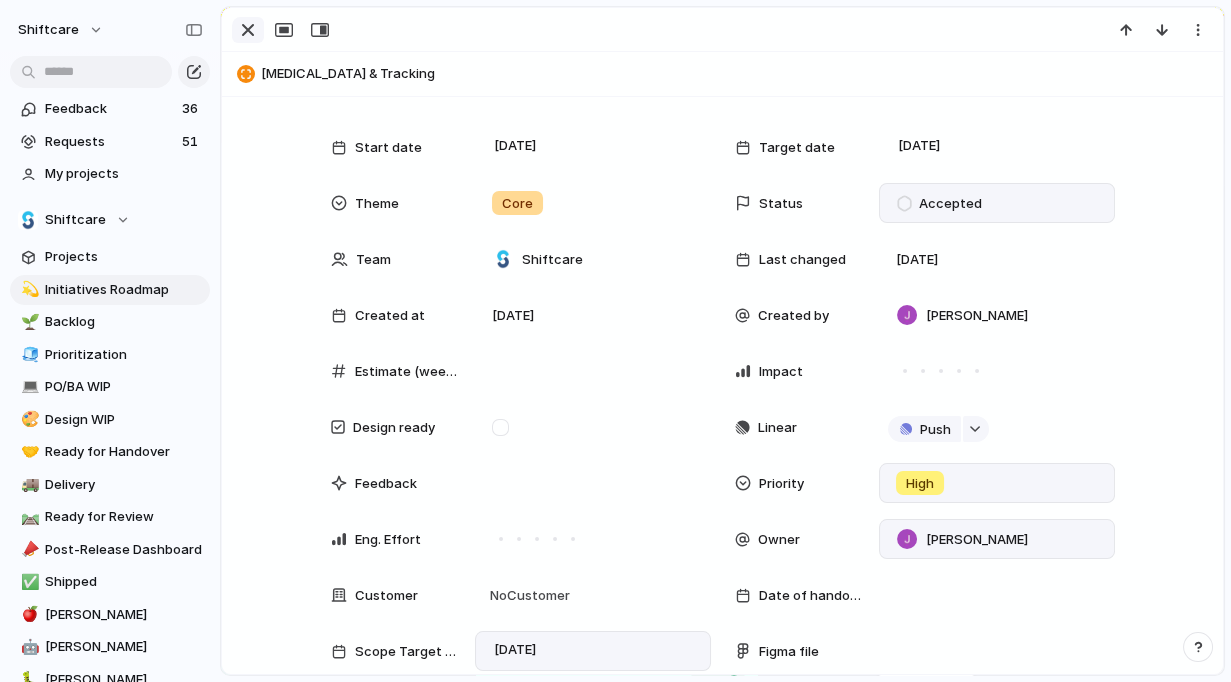 click at bounding box center (248, 30) 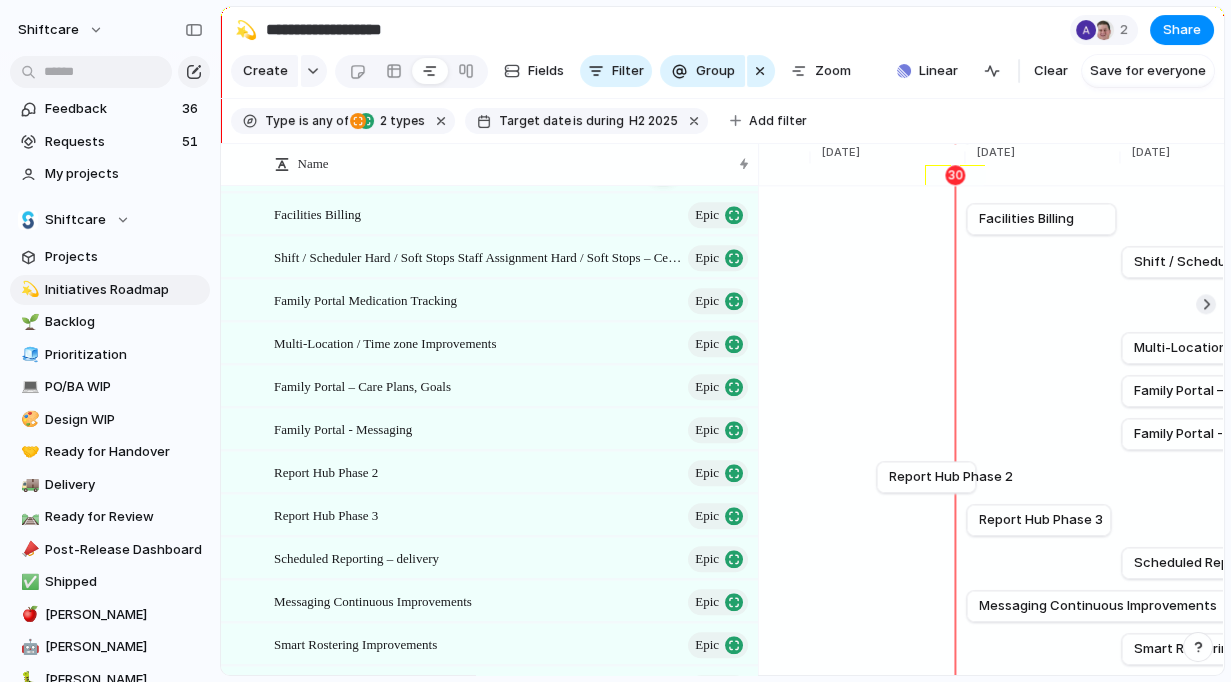 scroll, scrollTop: 4261, scrollLeft: 0, axis: vertical 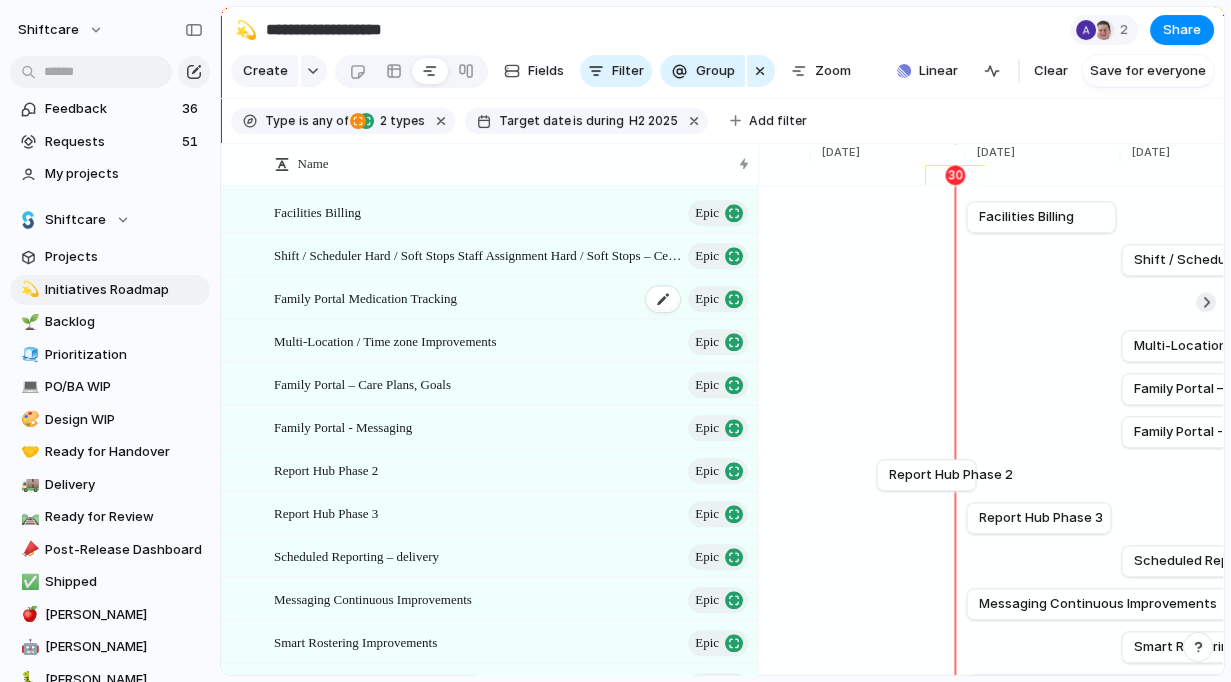 click on "Family Portal Medication Tracking Epic" at bounding box center [512, 298] 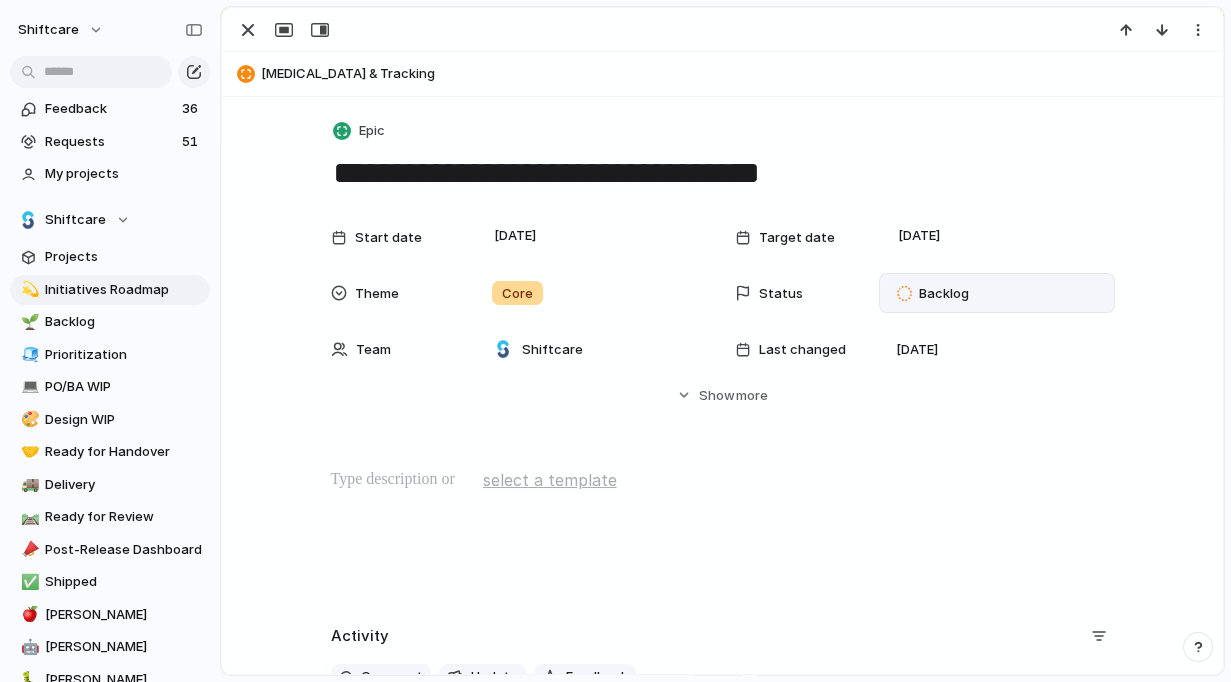 click on "Backlog" at bounding box center [944, 294] 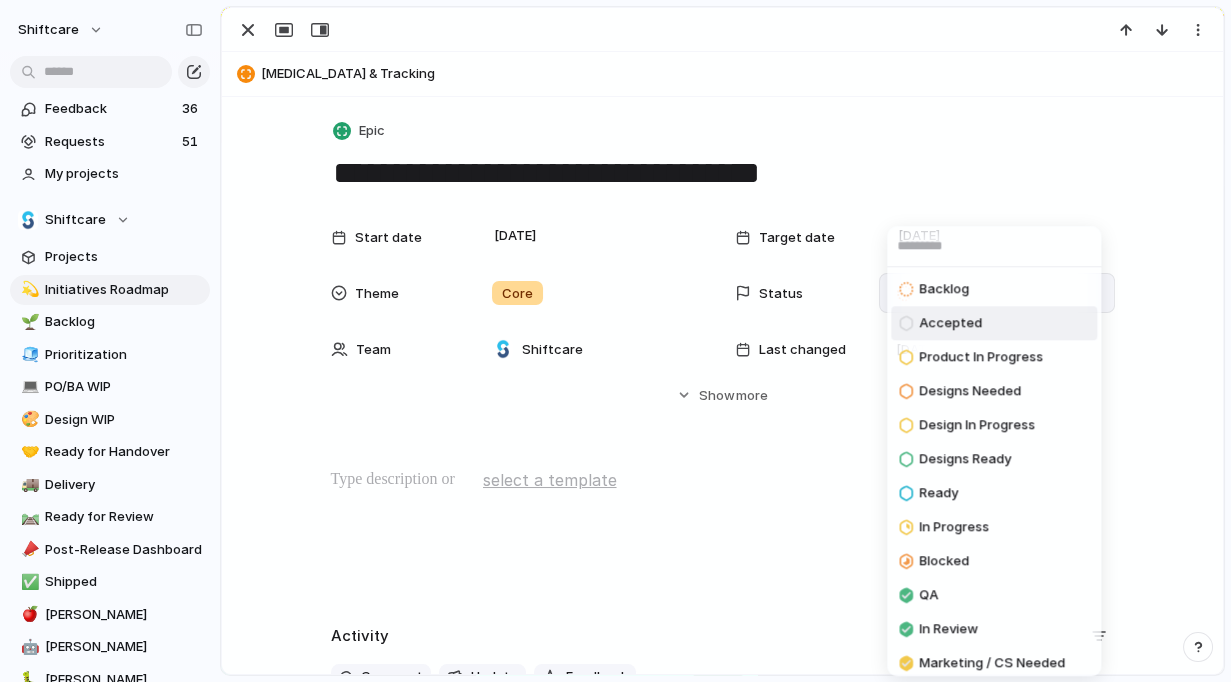 click on "Accepted" at bounding box center [950, 324] 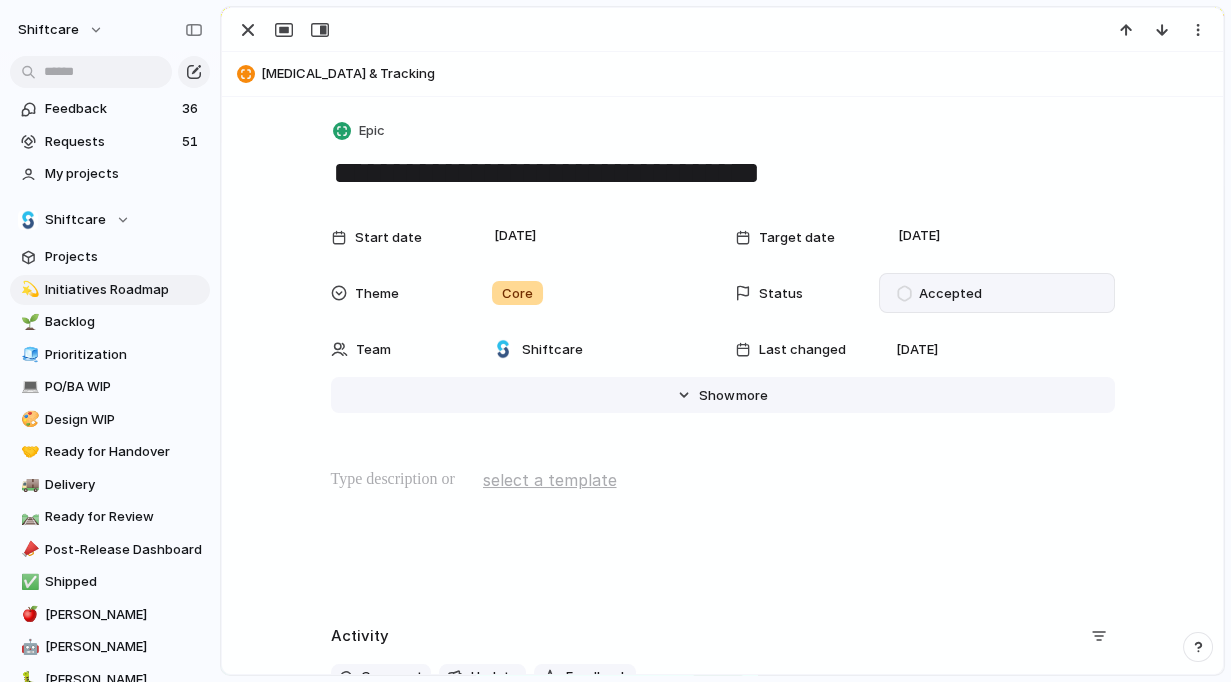 click on "Hide Show more" at bounding box center [723, 395] 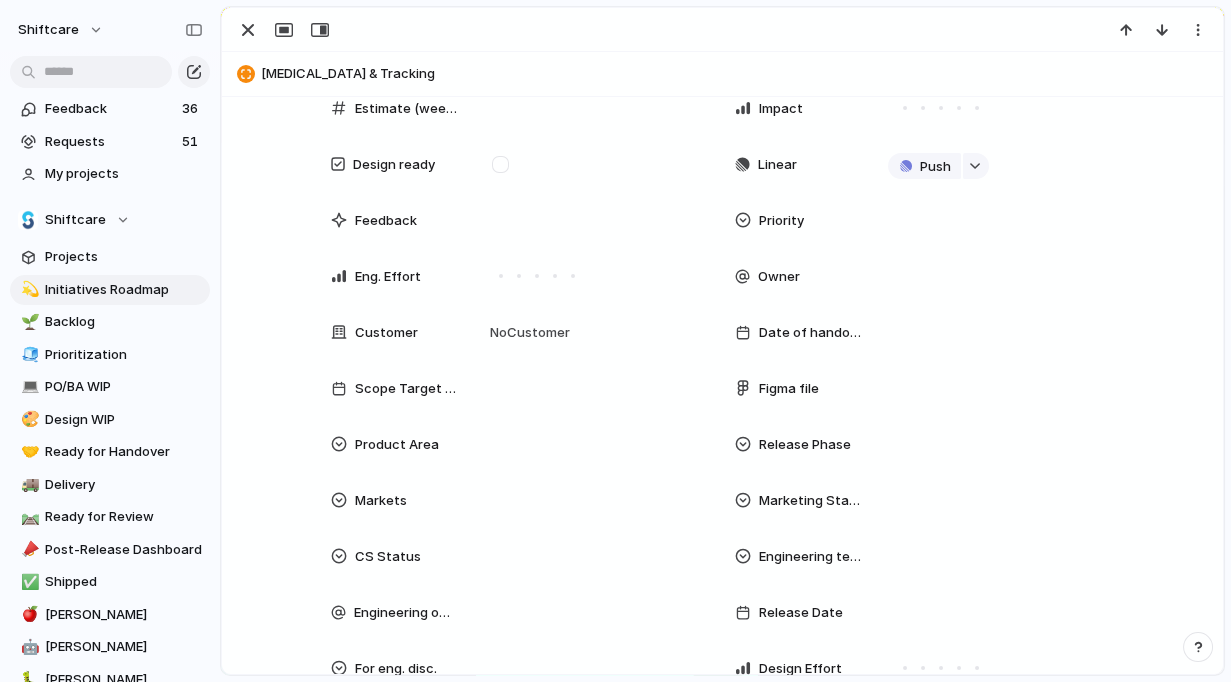 scroll, scrollTop: 357, scrollLeft: 0, axis: vertical 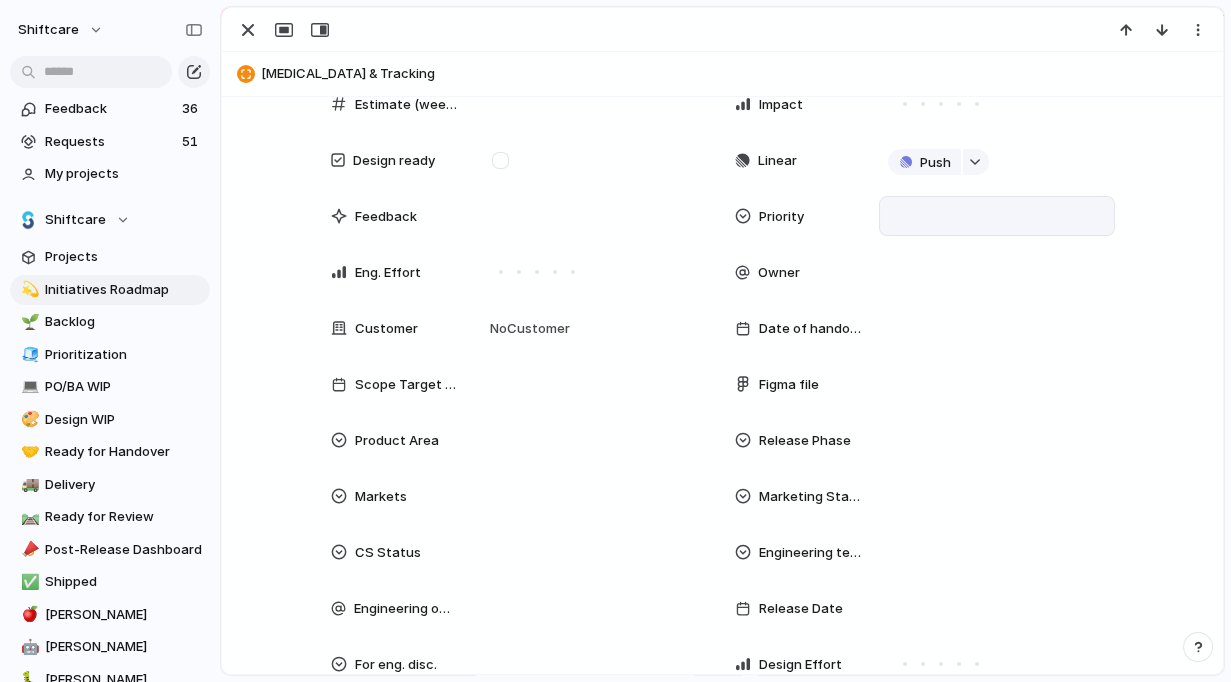 click at bounding box center [997, 216] 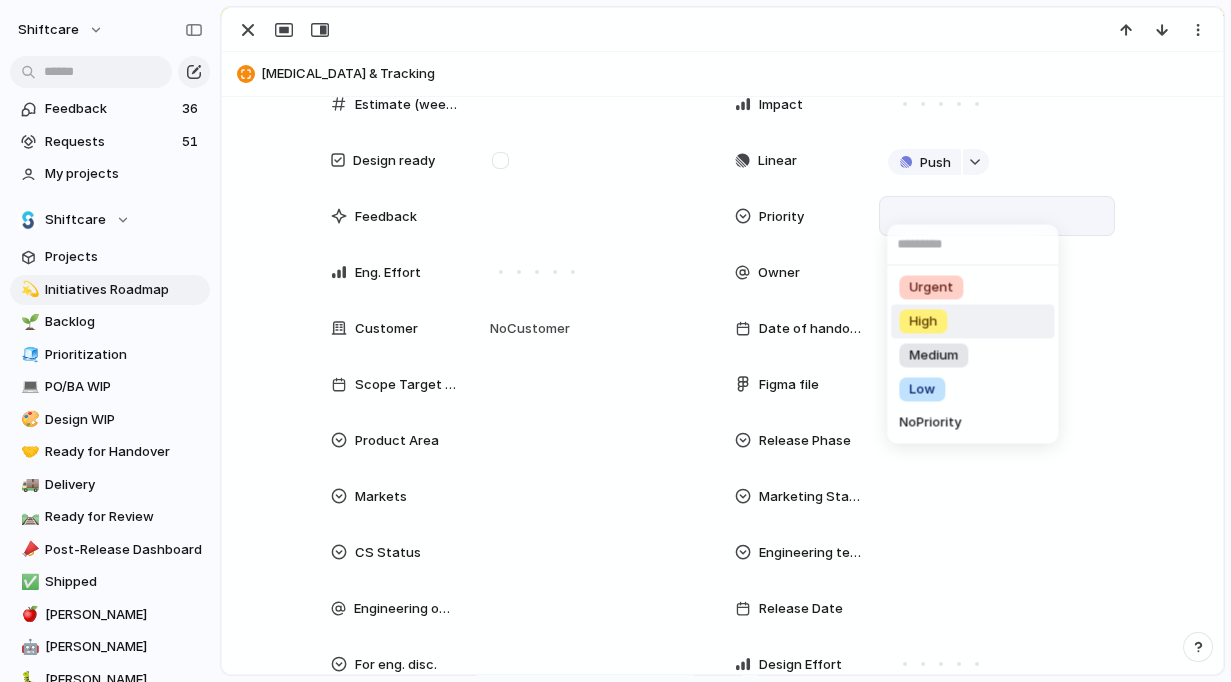 click on "High" at bounding box center (923, 322) 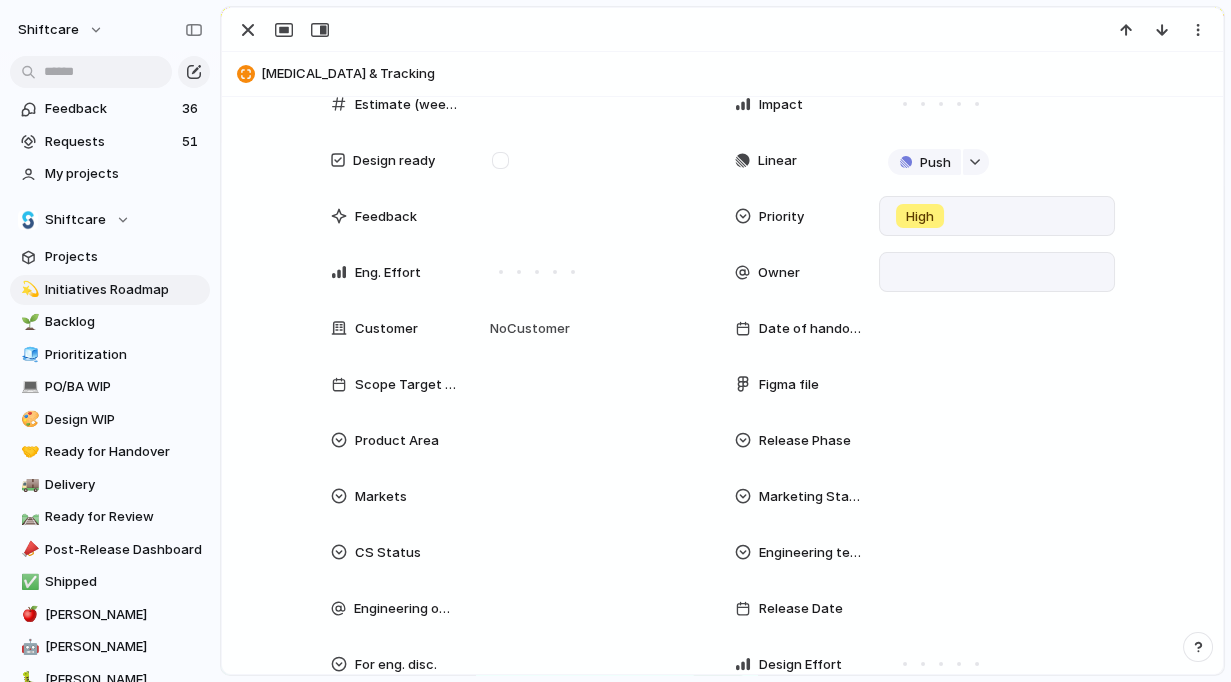 click at bounding box center (997, 272) 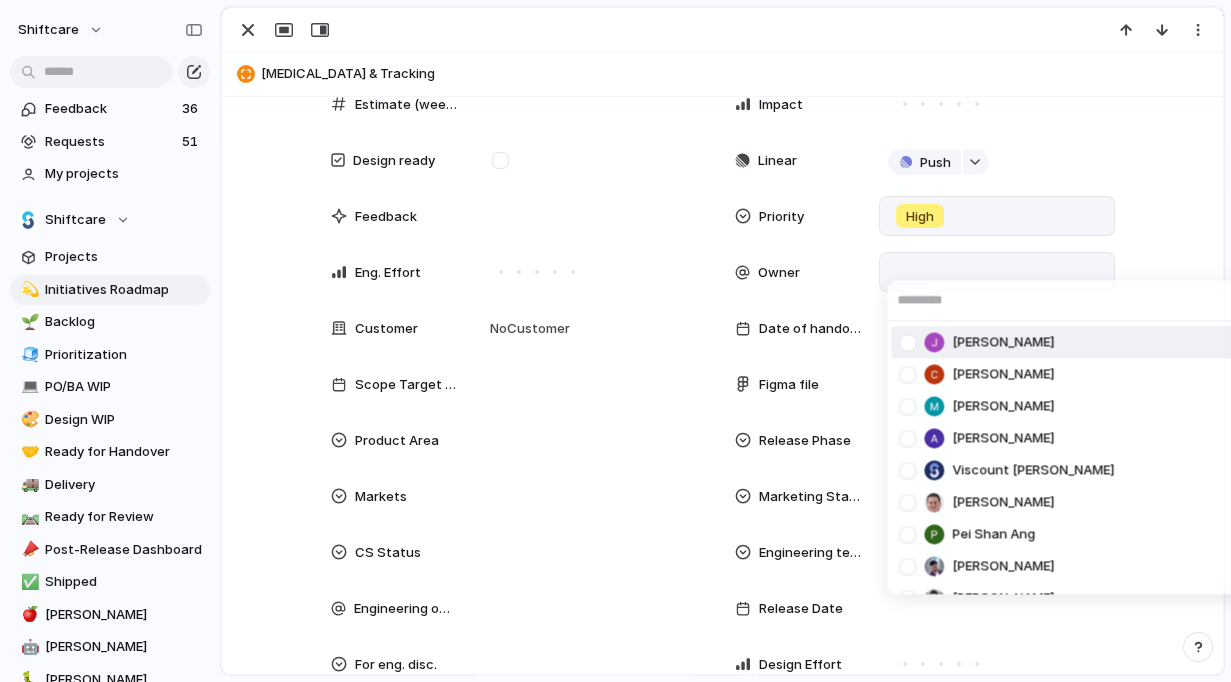 click at bounding box center [907, 342] 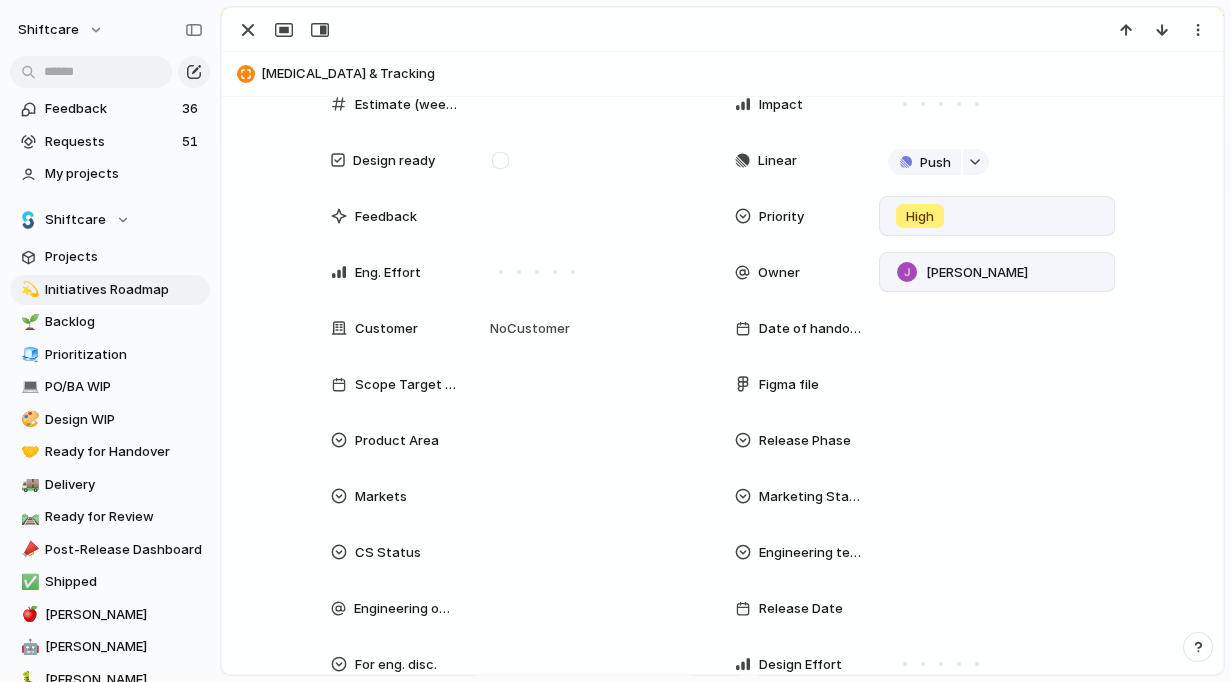 click on "Jonathan Agness   Cris Militante   Mathew Cagney   Abner Chua   Viscount Villanueva   Paul Slater   Pei Shan Ang   Mikey Nanquil   Miguel Molina   Suyog KC   josephine.gabarda@shiftcare.com   bibek.khadka@shiftcare.com   Alexandra Doyle   Patrick Gaudreault   gourav.agnani@shiftcare.com   Neil Jamieson   Ian Rugas   Lorielyn Salaver   Eloi Digluis   Mark Santos   Mary Jane Murakami   Mikko Tan   april.colasino@shiftcare.com" at bounding box center (615, 341) 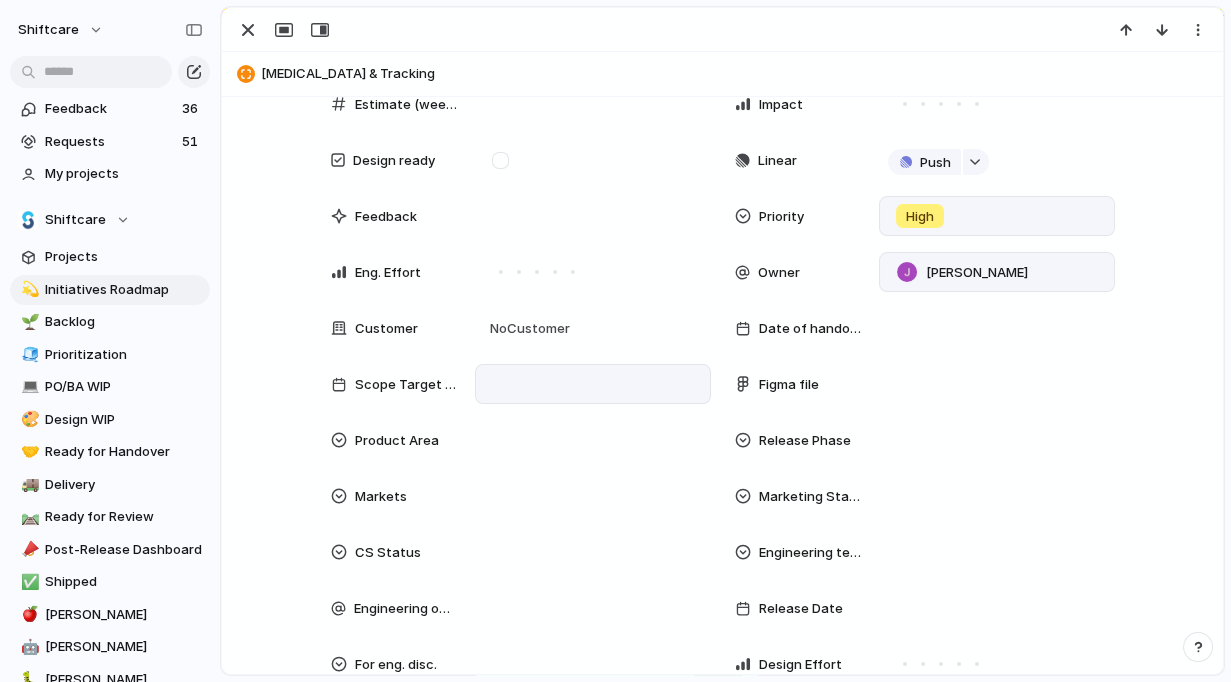 click at bounding box center [593, 384] 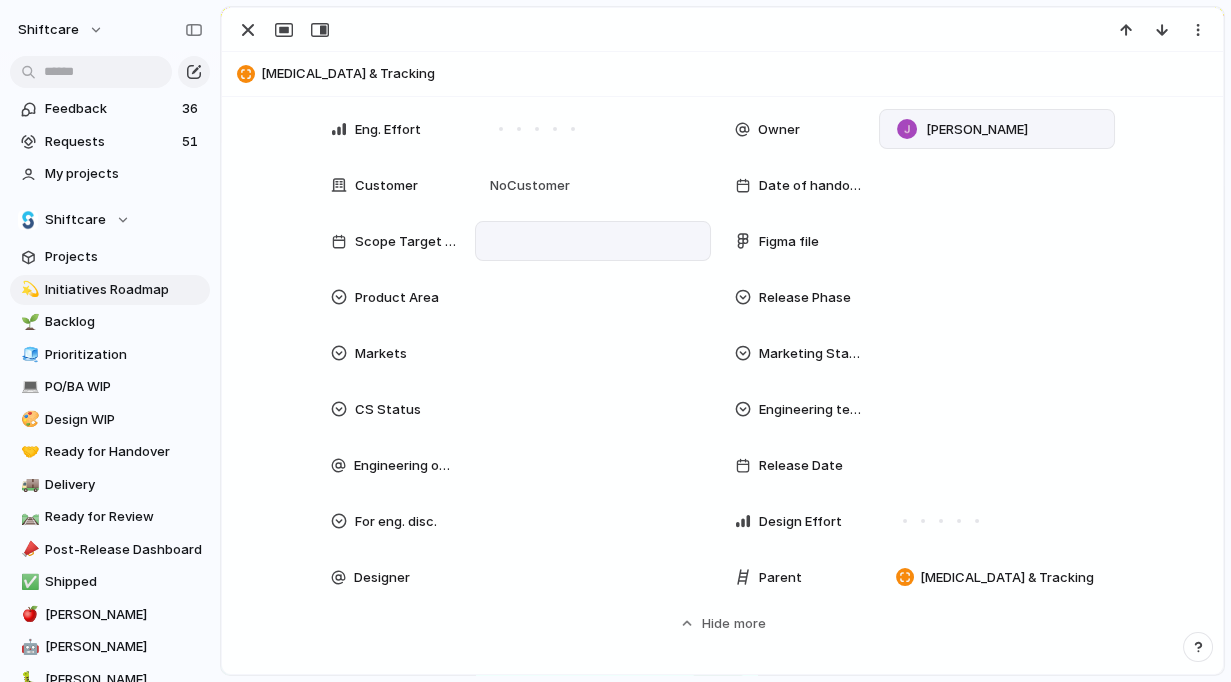 scroll, scrollTop: 532, scrollLeft: 0, axis: vertical 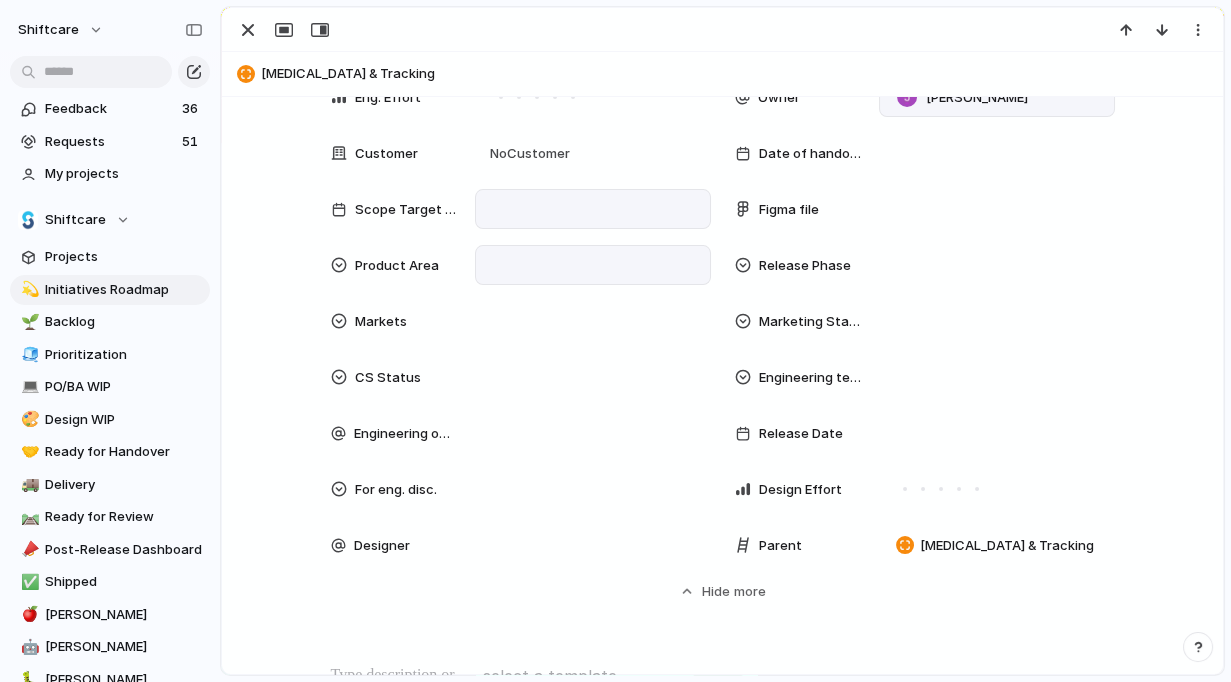 click at bounding box center [593, 265] 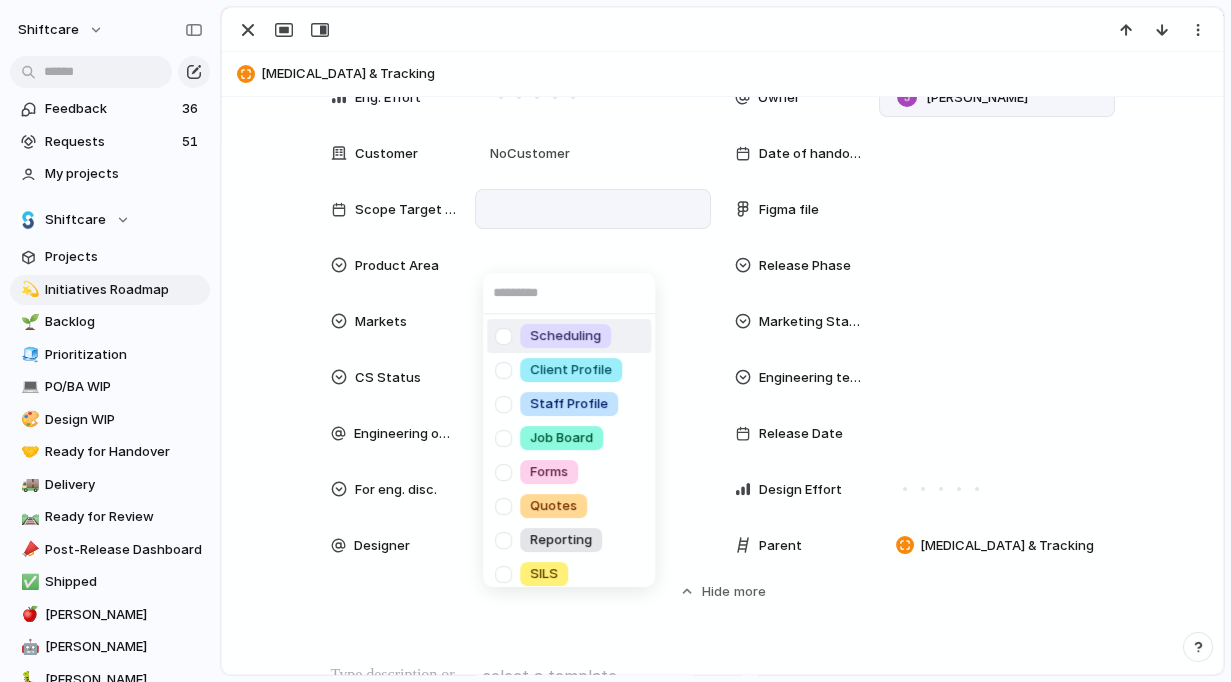 click on "Scheduling   Client Profile   Staff Profile   Job Board   Forms   Quotes   Reporting   SILS   Integrations   Pricebooks   Pay Groups   SmartOSC   Mobile App   Family Portal   Incident Tickets" at bounding box center (615, 341) 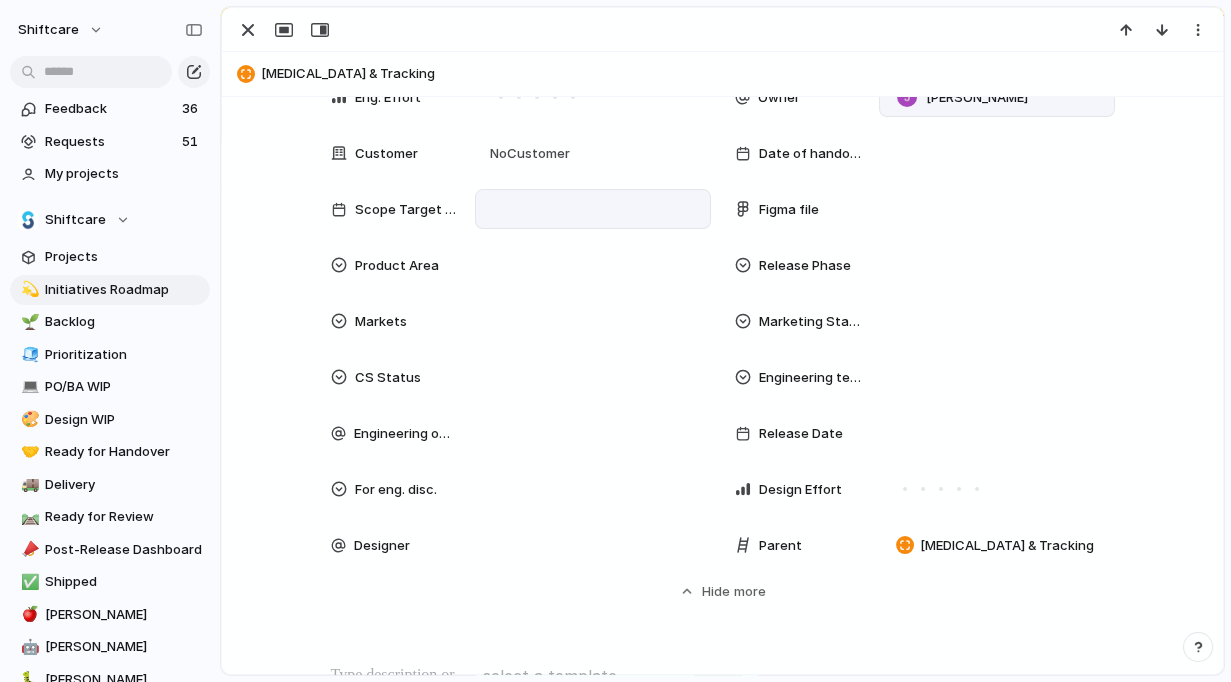 click at bounding box center [593, 209] 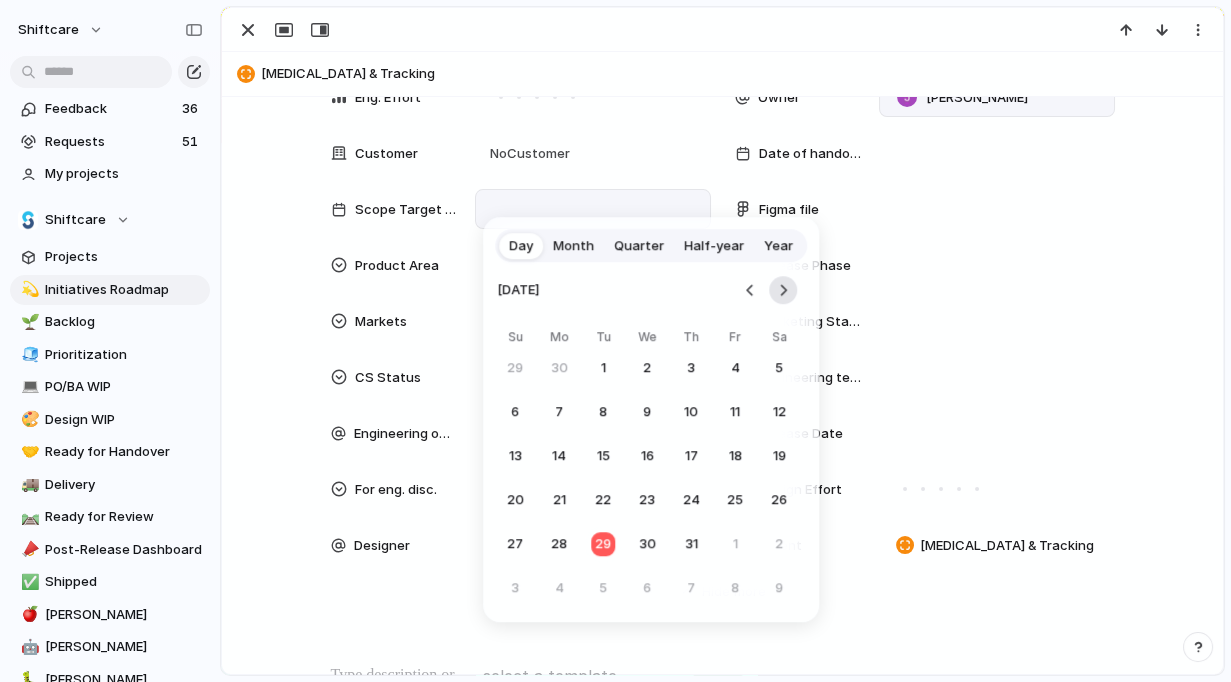 click at bounding box center (783, 290) 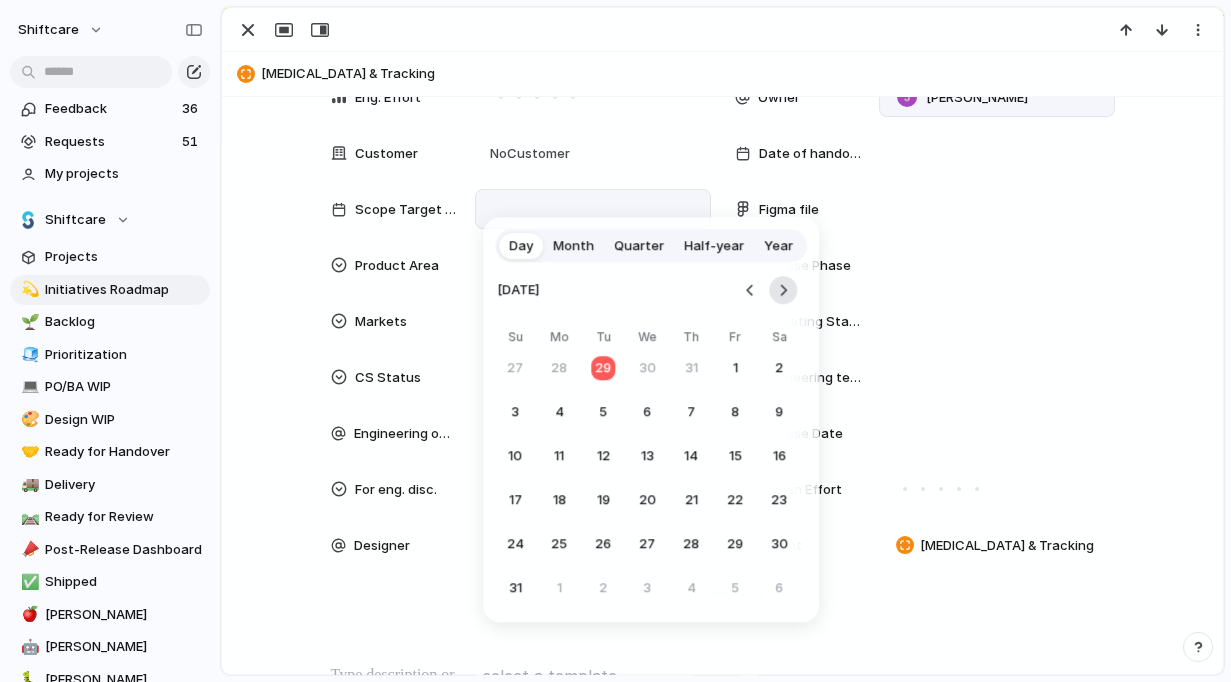 click at bounding box center [783, 290] 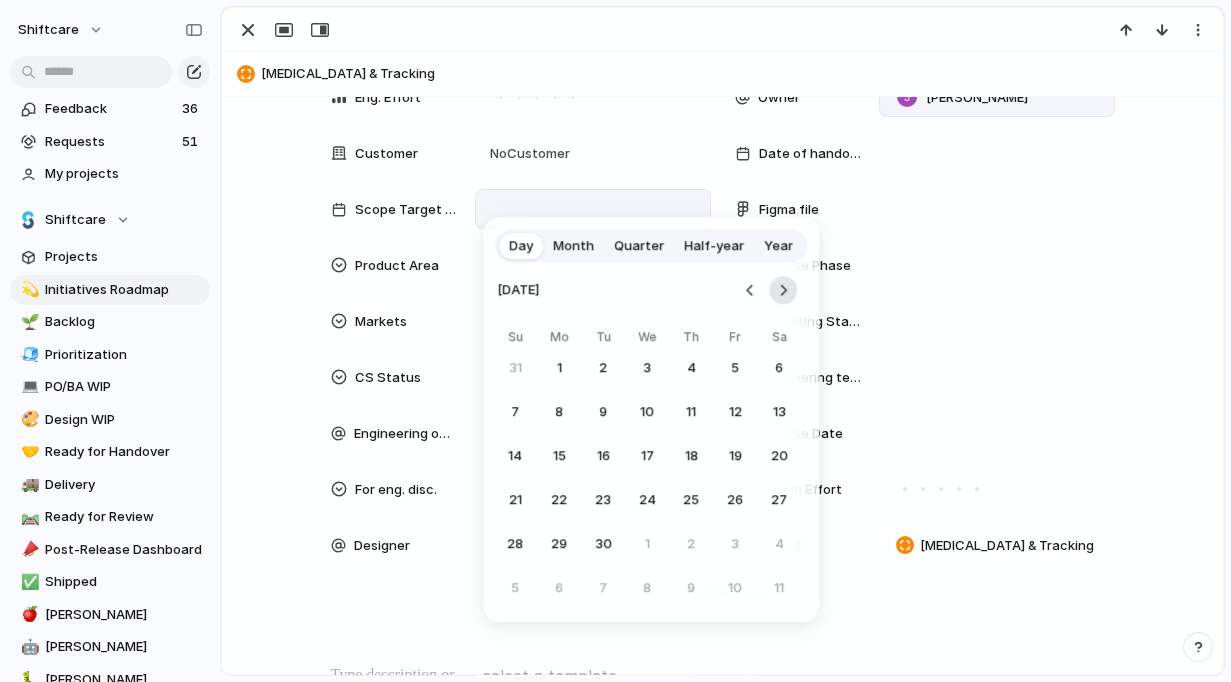click at bounding box center [783, 290] 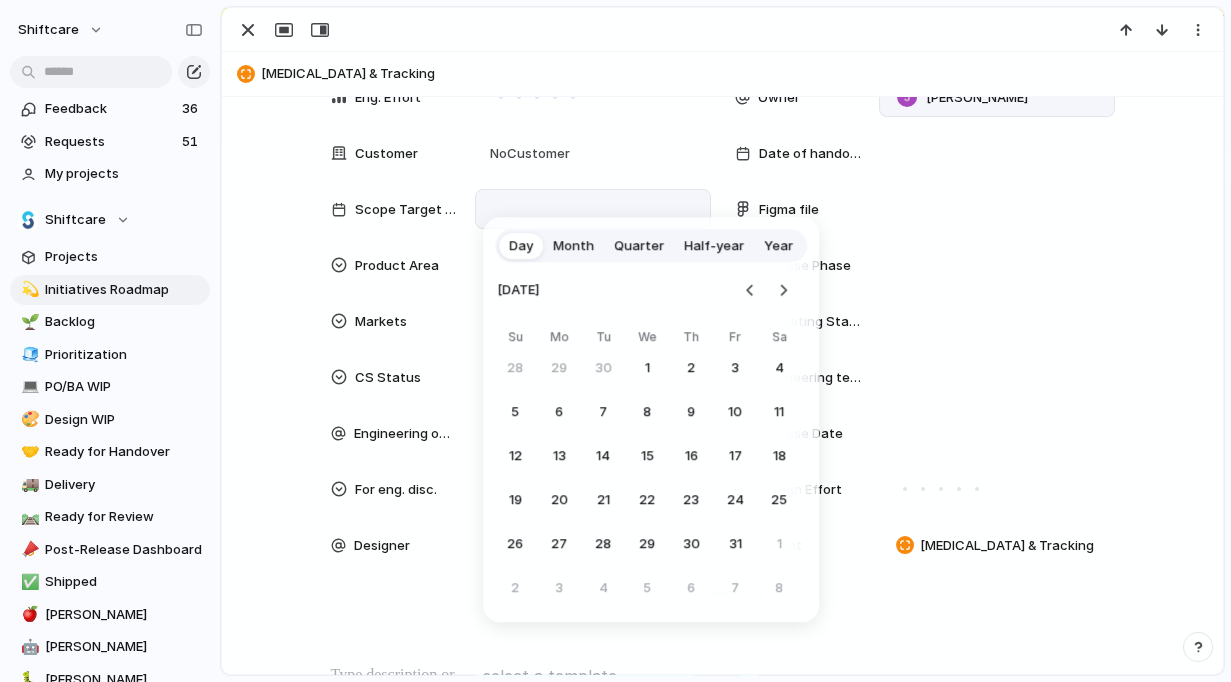 click on "October 2025" at bounding box center [647, 290] 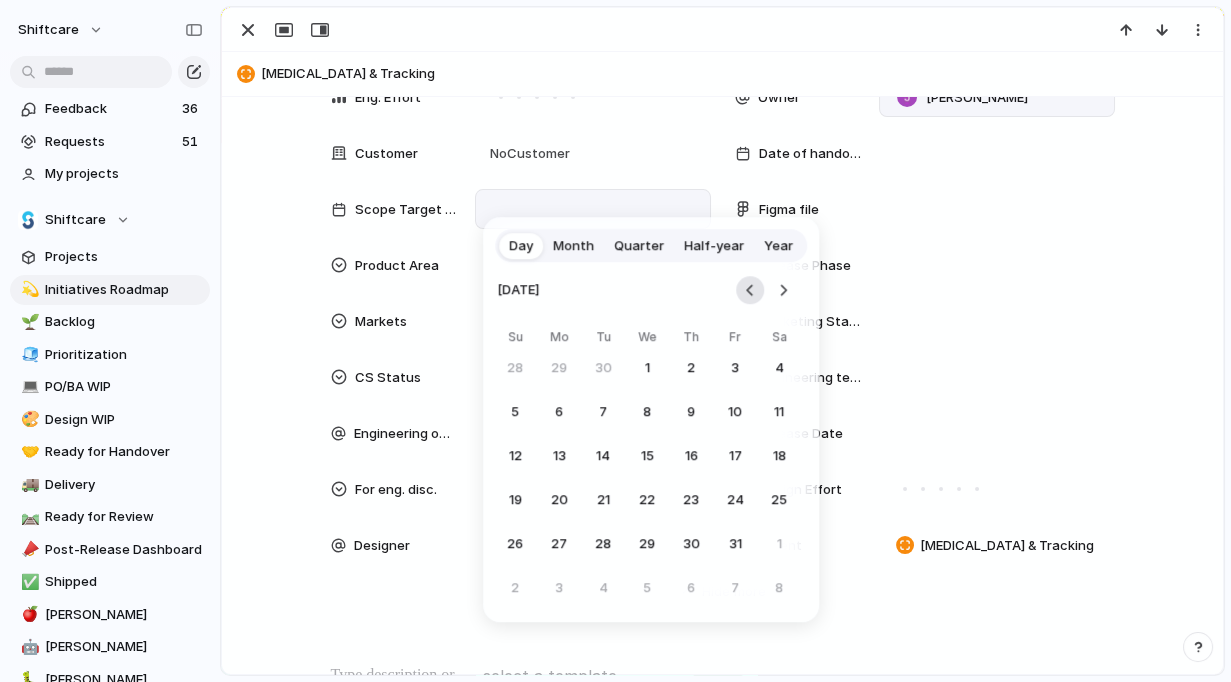 click at bounding box center (750, 290) 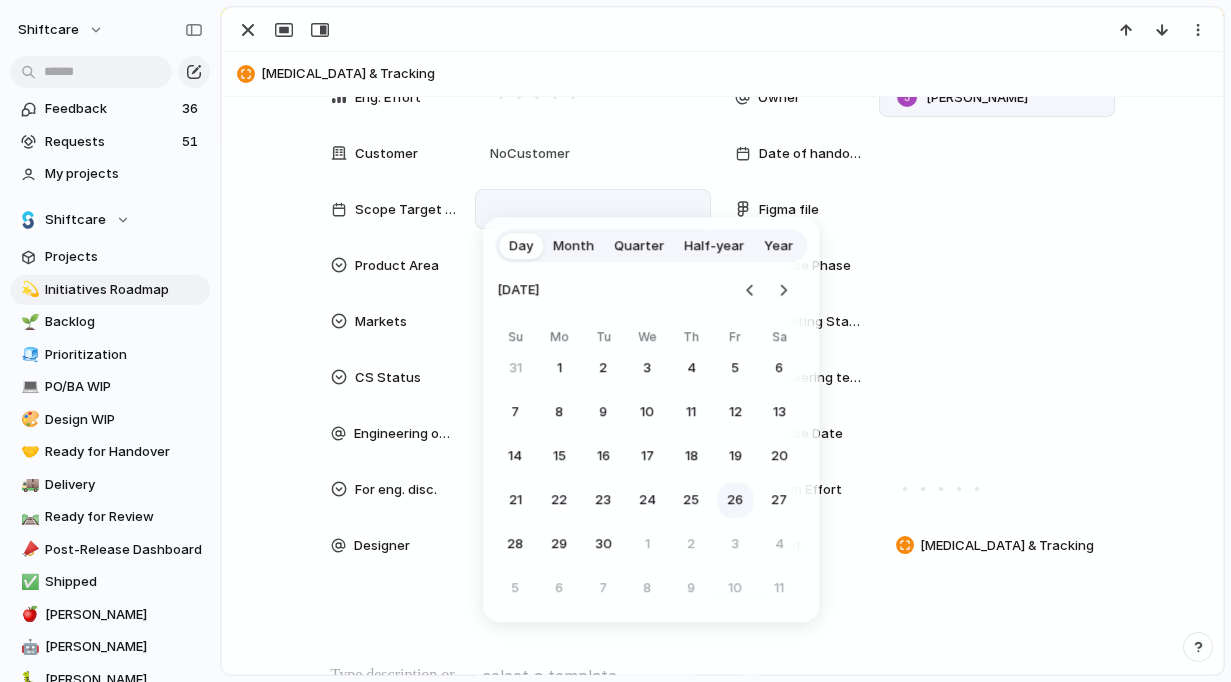 click on "26" at bounding box center (735, 500) 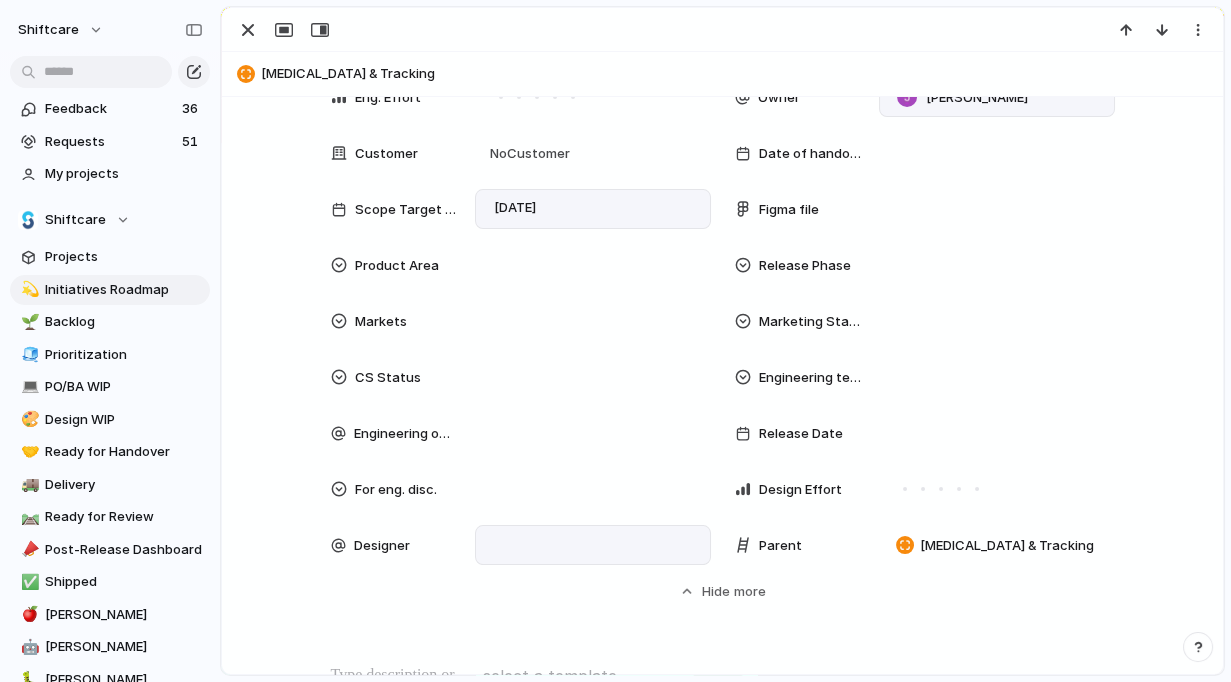 click at bounding box center [593, 545] 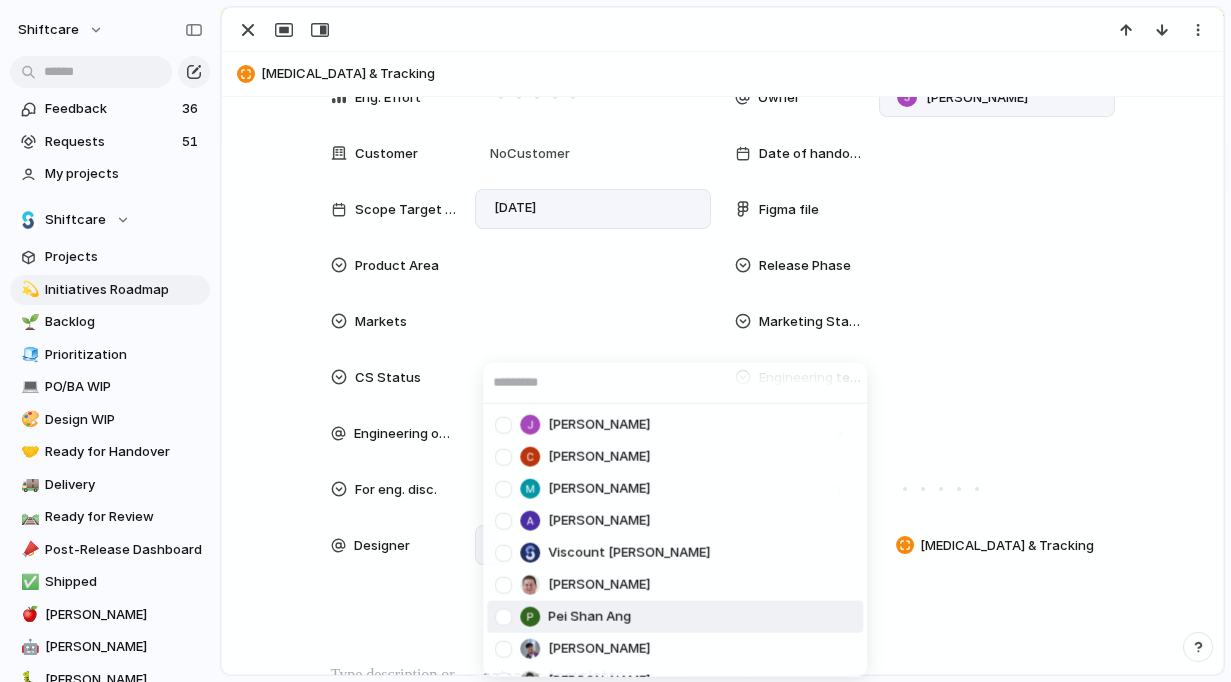 click at bounding box center [503, 616] 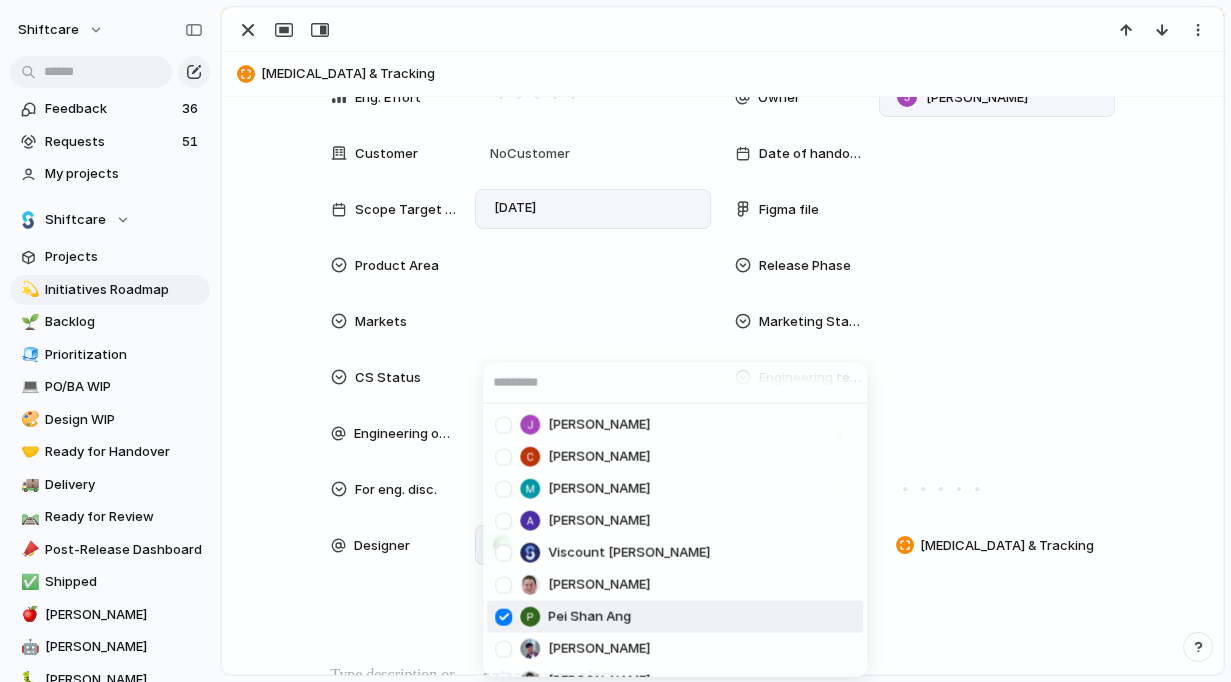 click on "Jonathan Agness   Cris Militante   Mathew Cagney   Abner Chua   Viscount Villanueva   Paul Slater   Pei Shan Ang   Mikey Nanquil   Miguel Molina   Suyog KC   josephine.gabarda@shiftcare.com   bibek.khadka@shiftcare.com   Alexandra Doyle   Patrick Gaudreault   gourav.agnani@shiftcare.com   Neil Jamieson   Ian Rugas   Lorielyn Salaver   Eloi Digluis   Mark Santos   Mary Jane Murakami   Mikko Tan   april.colasino@shiftcare.com" at bounding box center [615, 341] 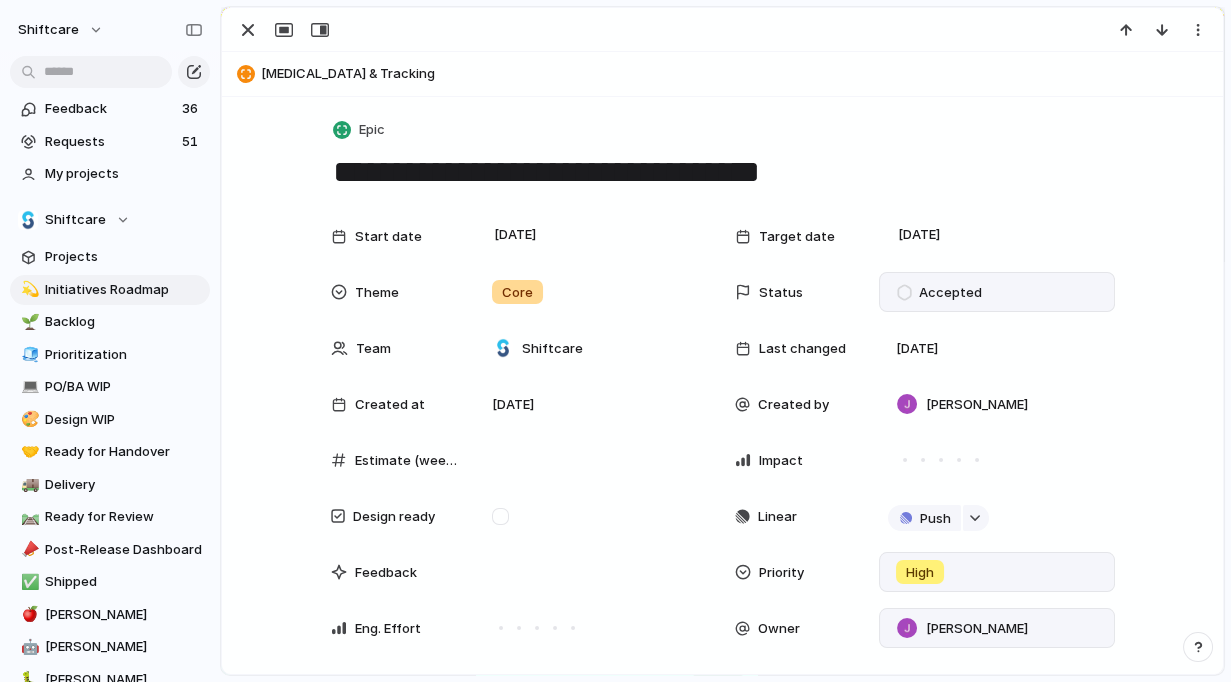scroll, scrollTop: 0, scrollLeft: 0, axis: both 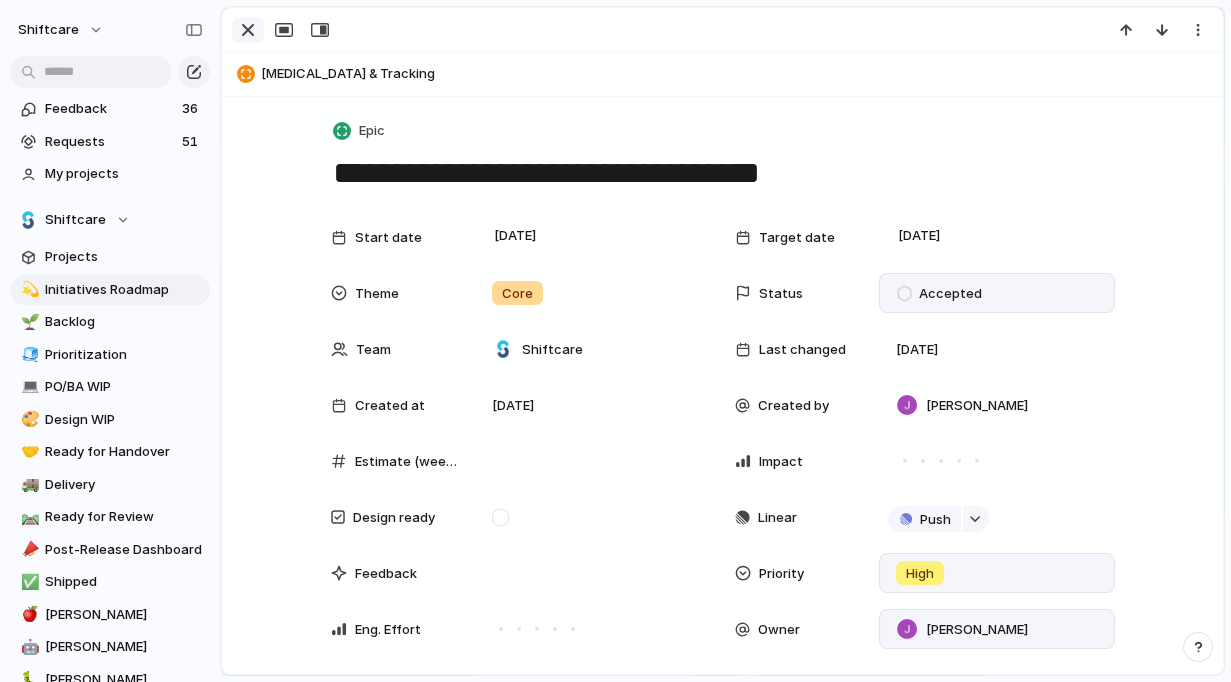 click at bounding box center (248, 30) 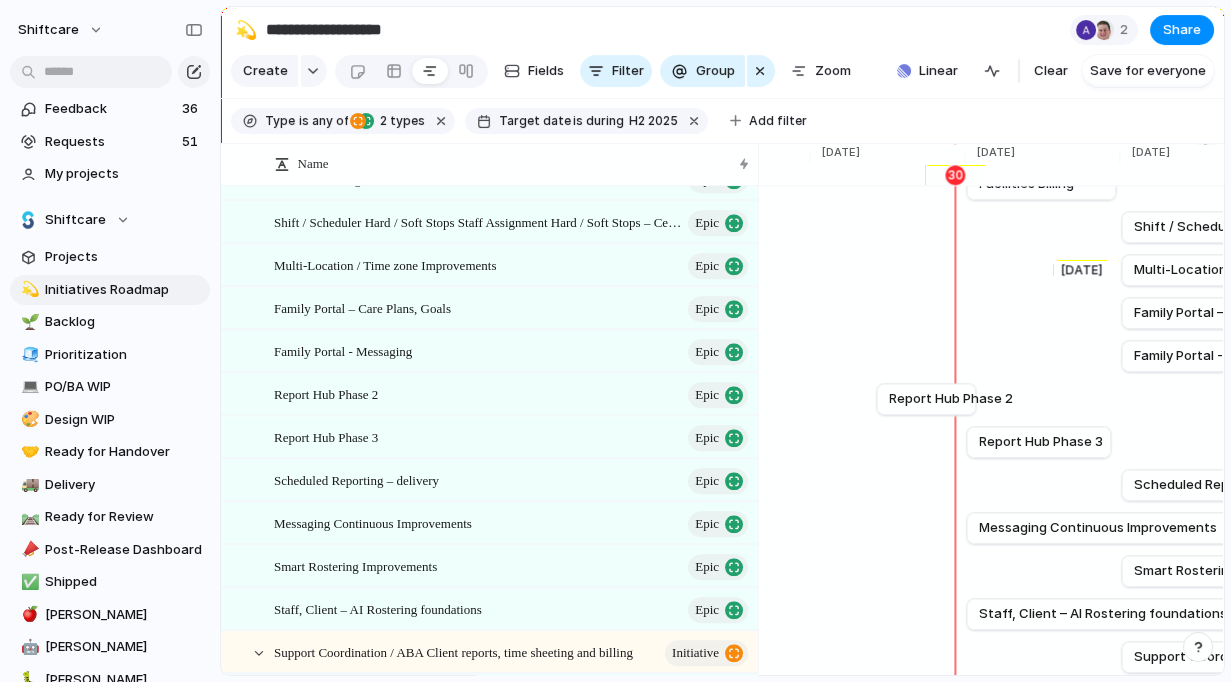 scroll, scrollTop: 4381, scrollLeft: 0, axis: vertical 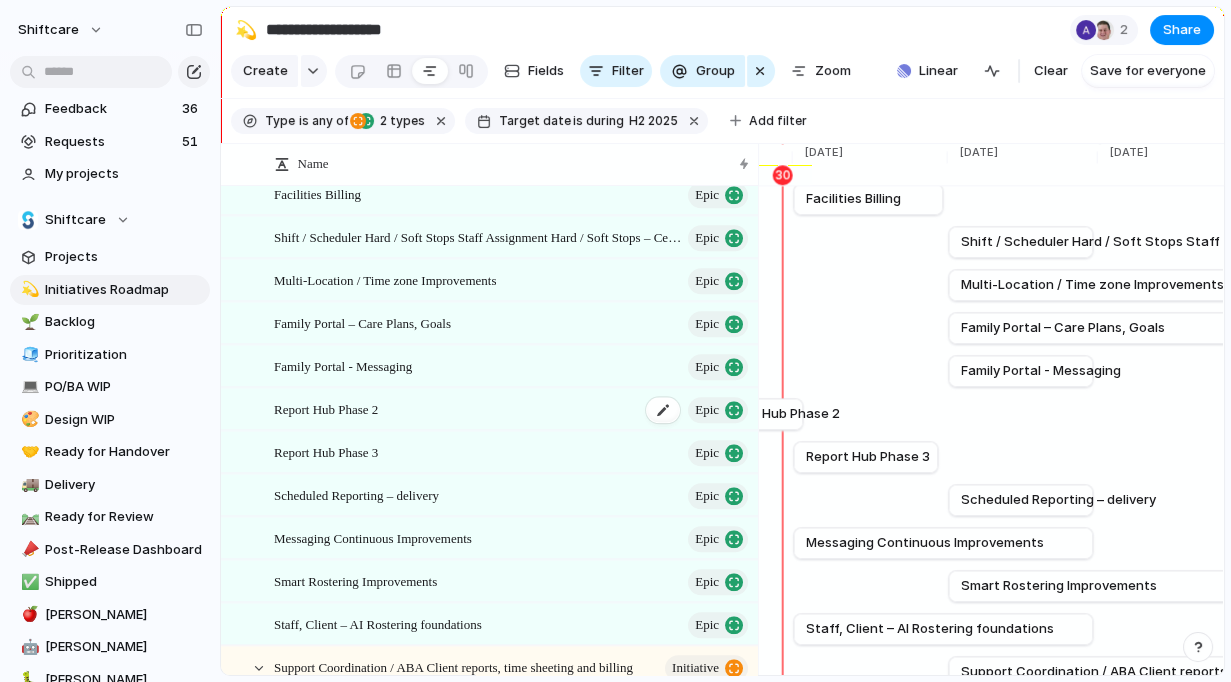 click on "Report Hub Phase 2 Epic" at bounding box center (512, 409) 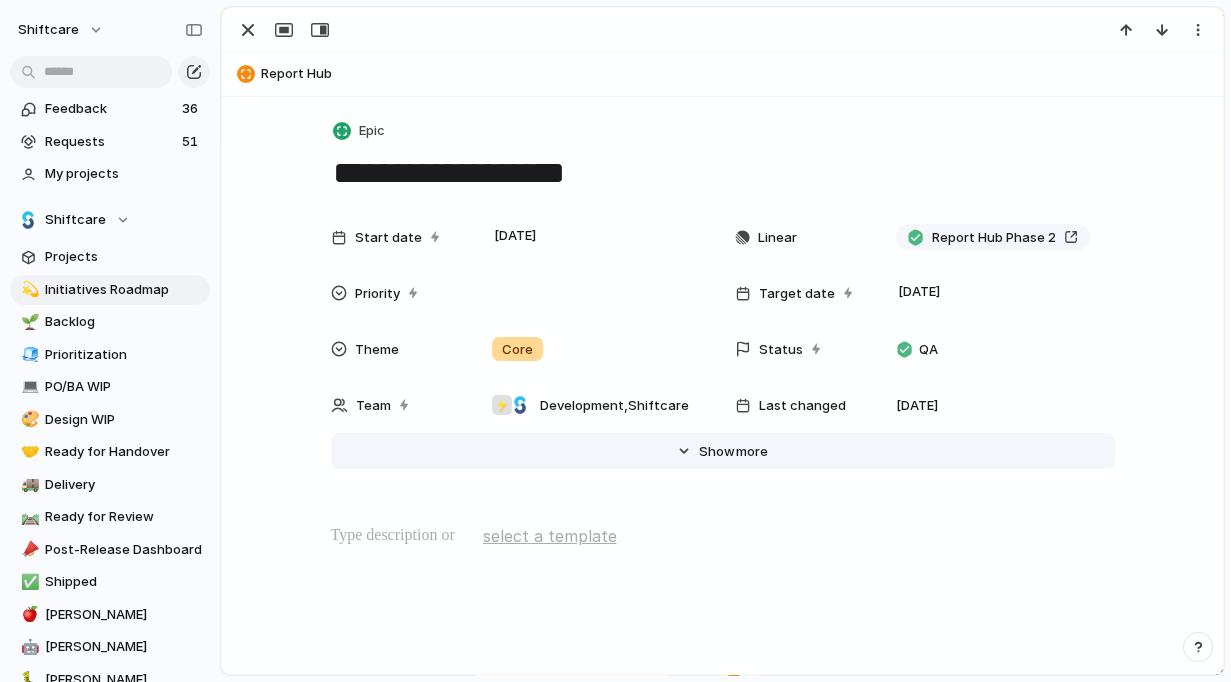 click on "Show" at bounding box center [717, 452] 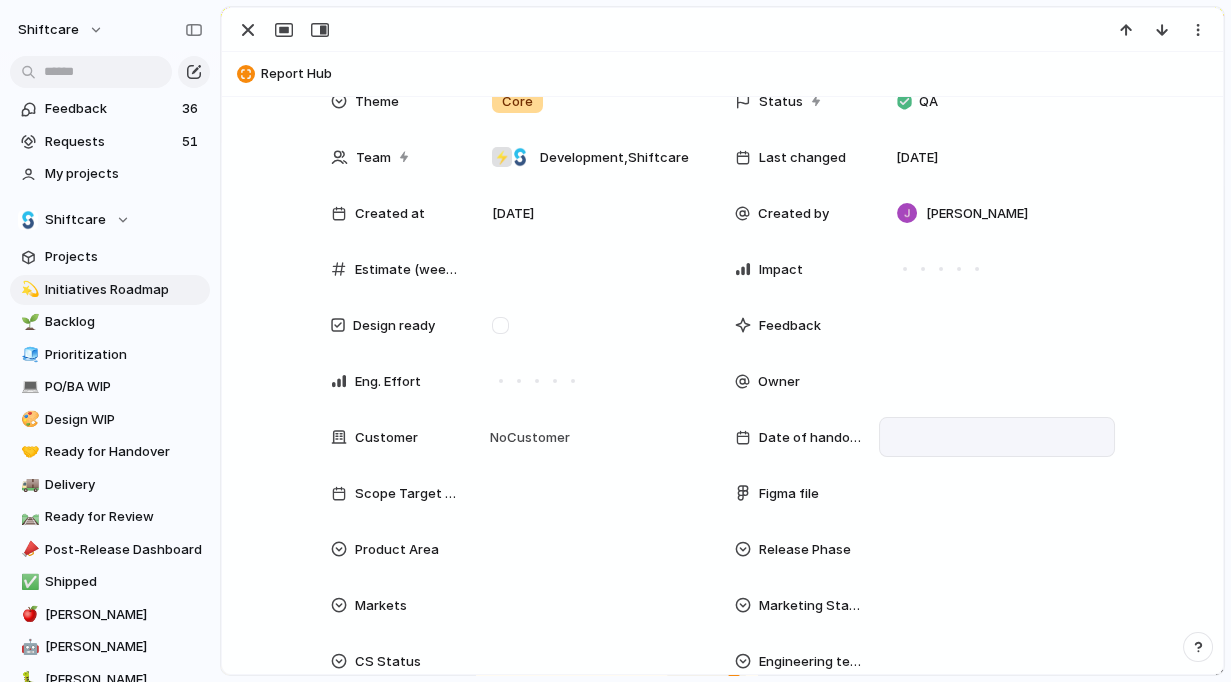 scroll, scrollTop: 270, scrollLeft: 0, axis: vertical 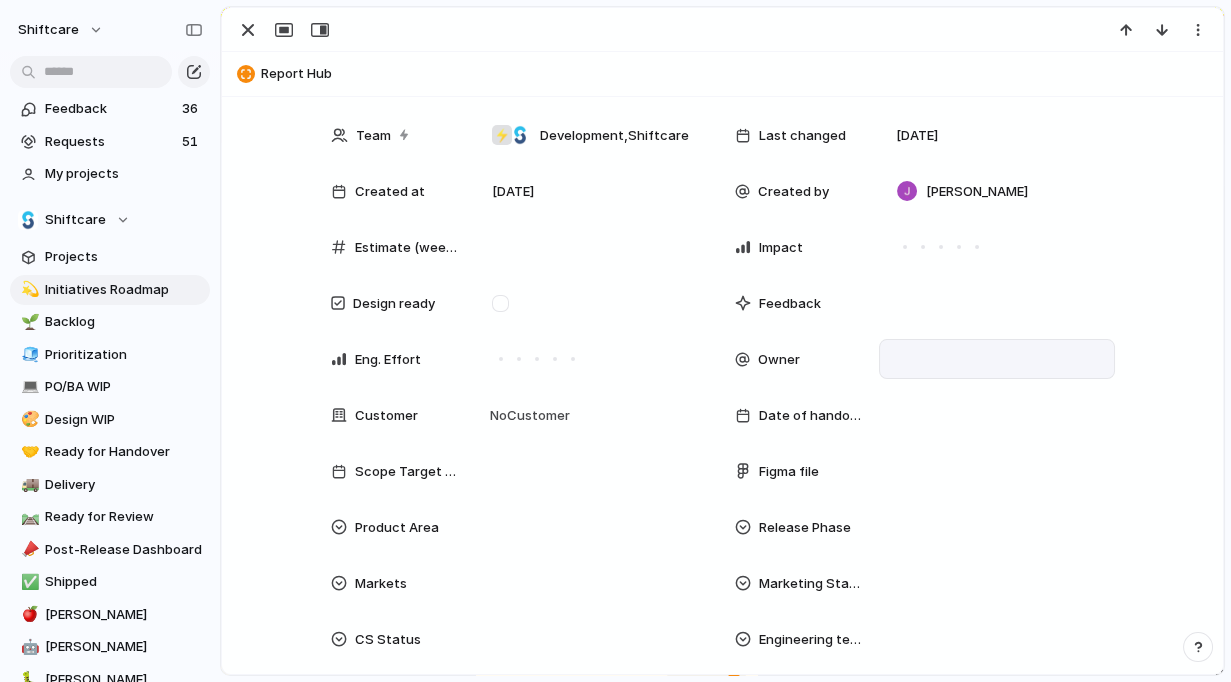 click at bounding box center [997, 359] 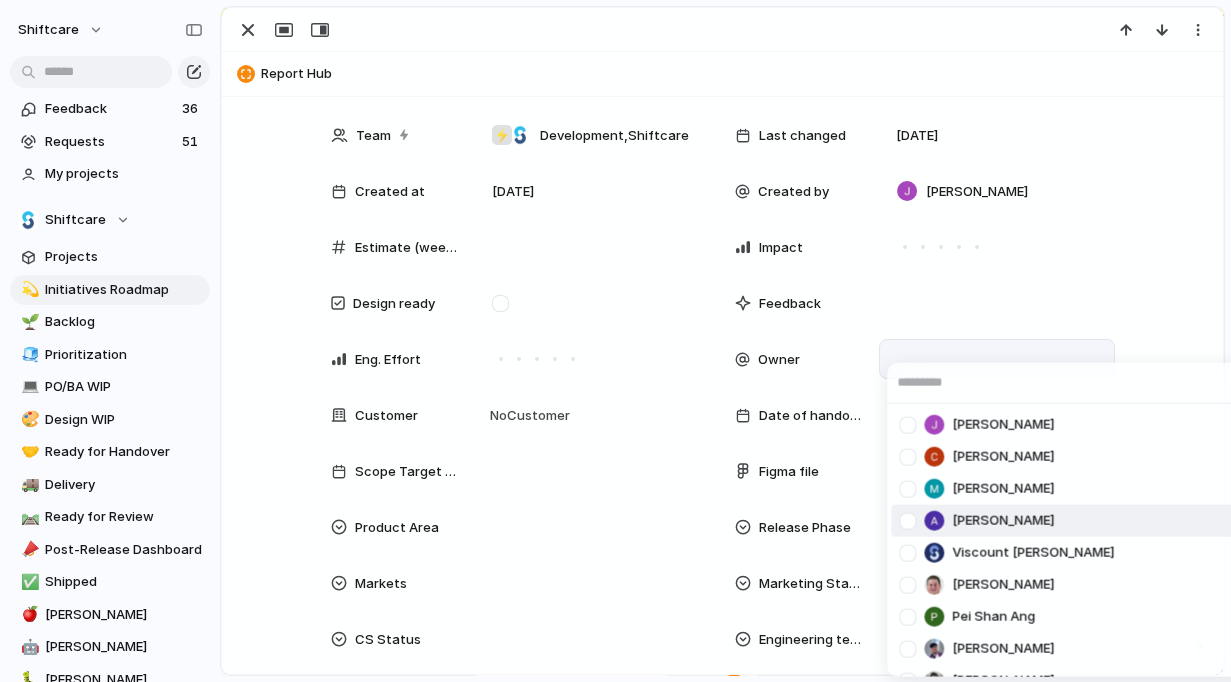 click at bounding box center [907, 520] 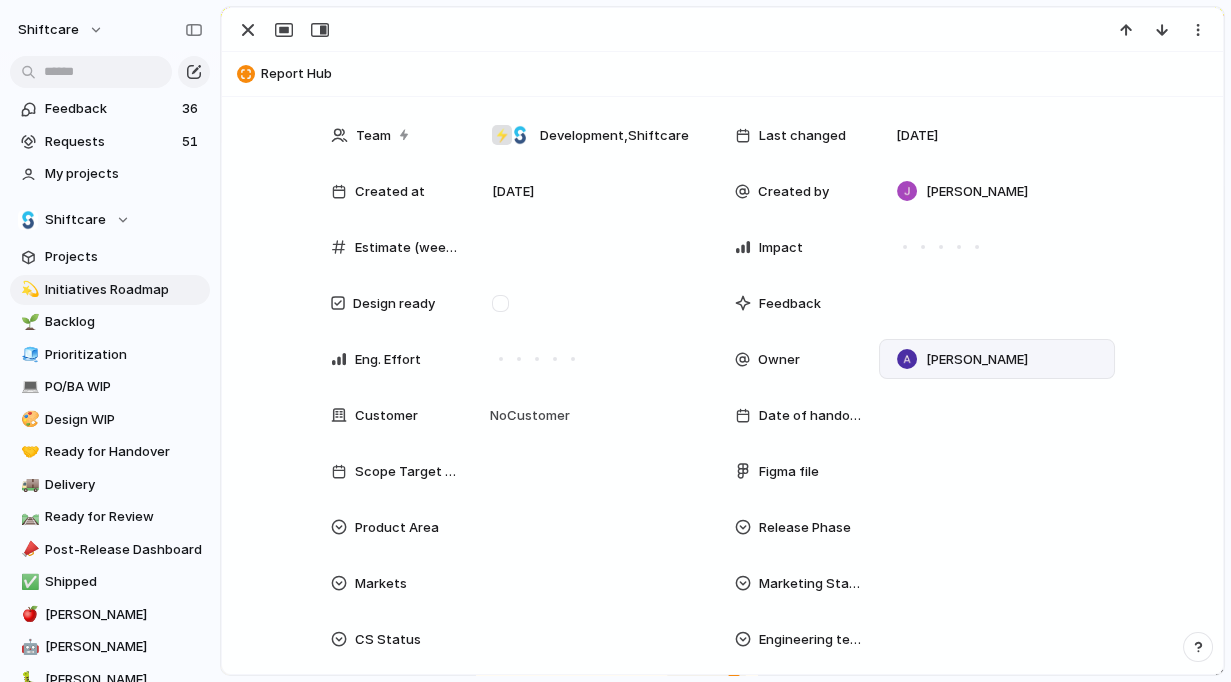 click on "Jonathan Agness   Cris Militante   Mathew Cagney   Abner Chua   Viscount Villanueva   Paul Slater   Pei Shan Ang   Mikey Nanquil   Miguel Molina   Suyog KC   josephine.gabarda@shiftcare.com   bibek.khadka@shiftcare.com   Alexandra Doyle   Patrick Gaudreault   gourav.agnani@shiftcare.com   Neil Jamieson   Ian Rugas   Lorielyn Salaver   Eloi Digluis   Mark Santos   Mary Jane Murakami   Mikko Tan   april.colasino@shiftcare.com" at bounding box center [615, 341] 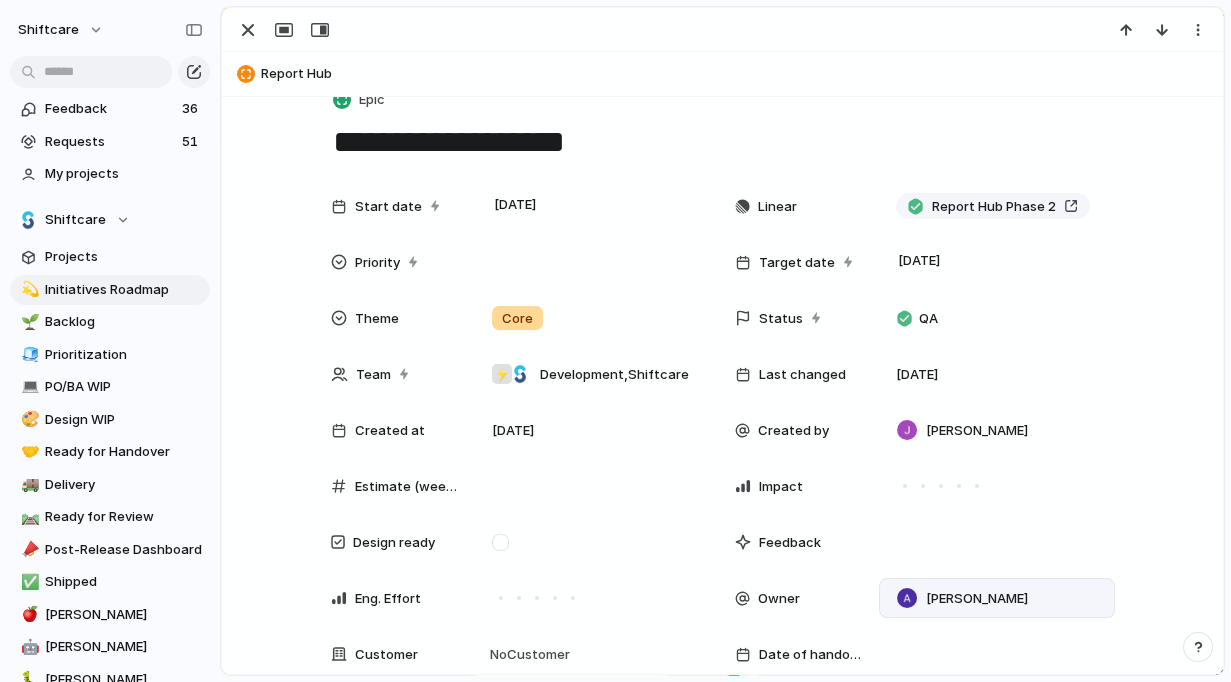 scroll, scrollTop: 0, scrollLeft: 0, axis: both 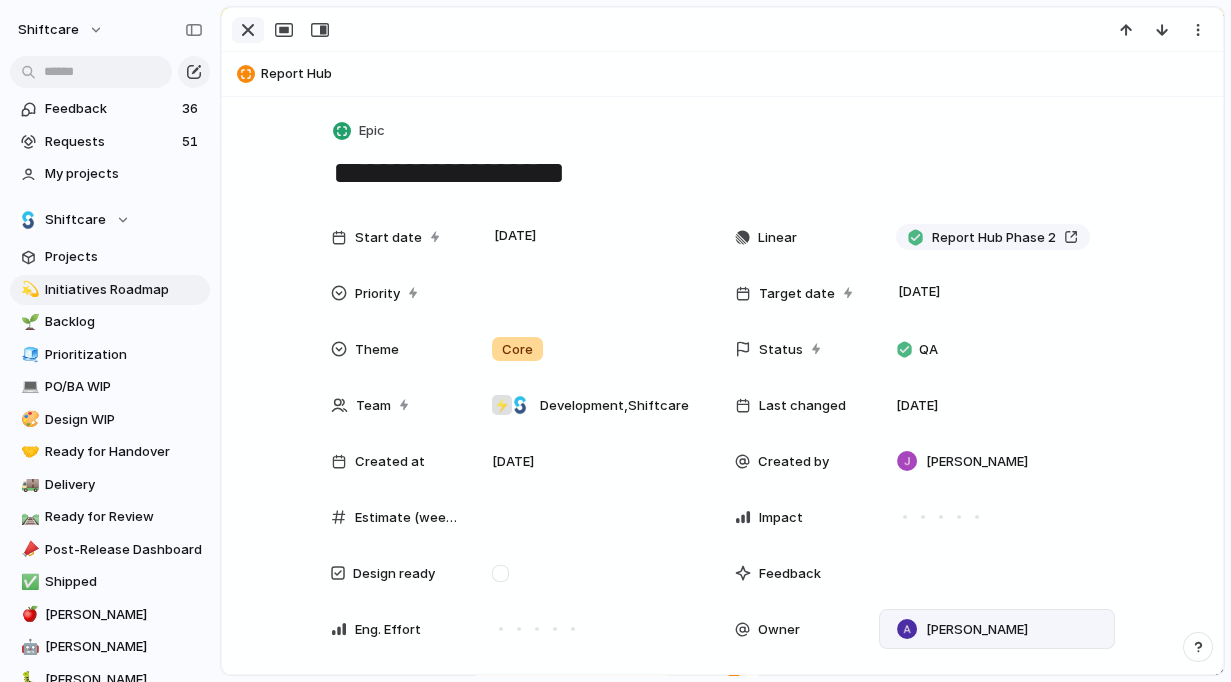 click at bounding box center [248, 30] 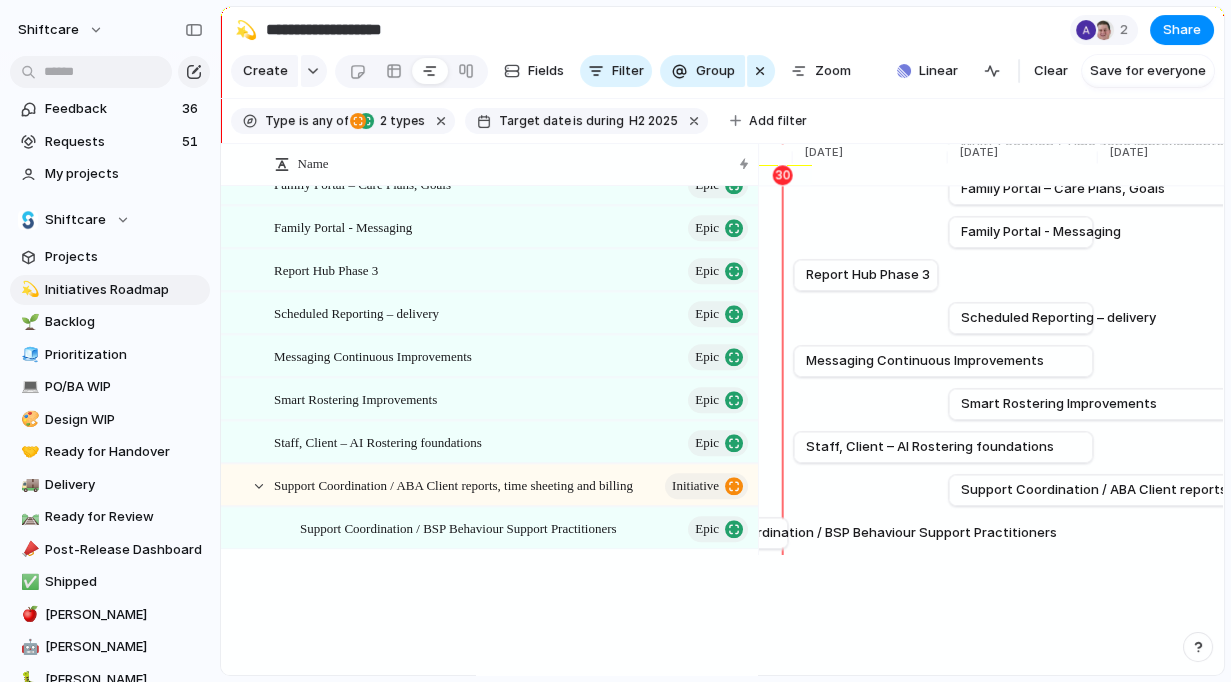 scroll, scrollTop: 4570, scrollLeft: 0, axis: vertical 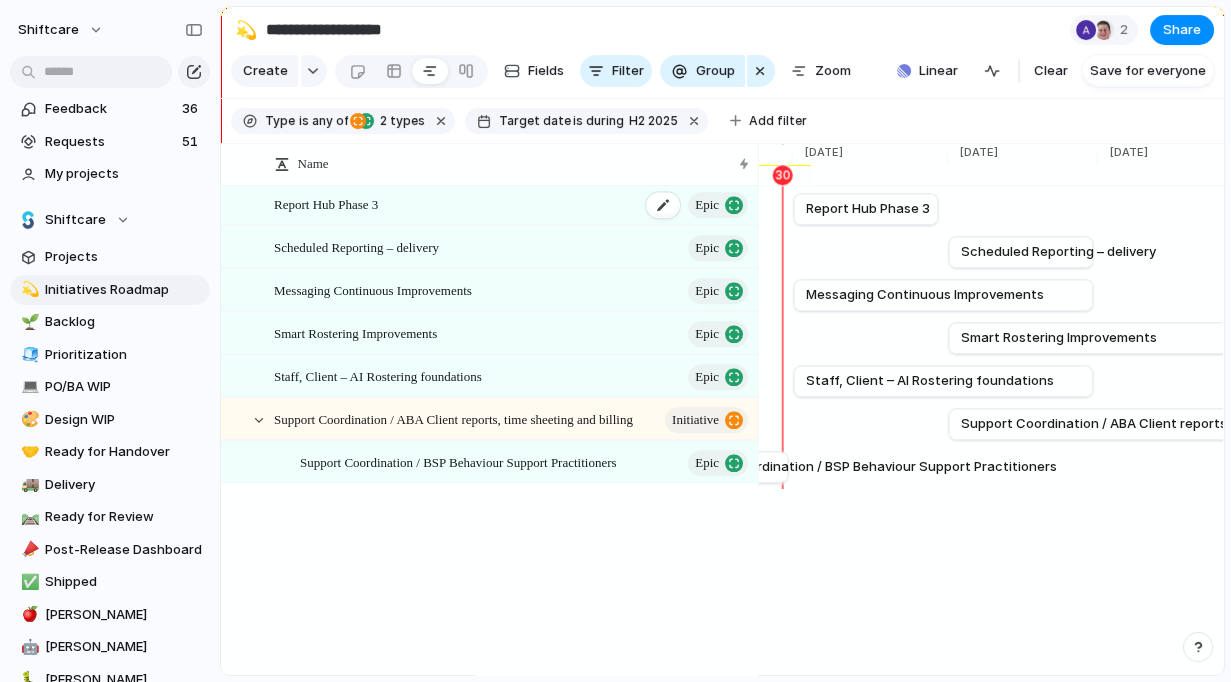 click on "Report Hub Phase 3 Epic" at bounding box center [512, 204] 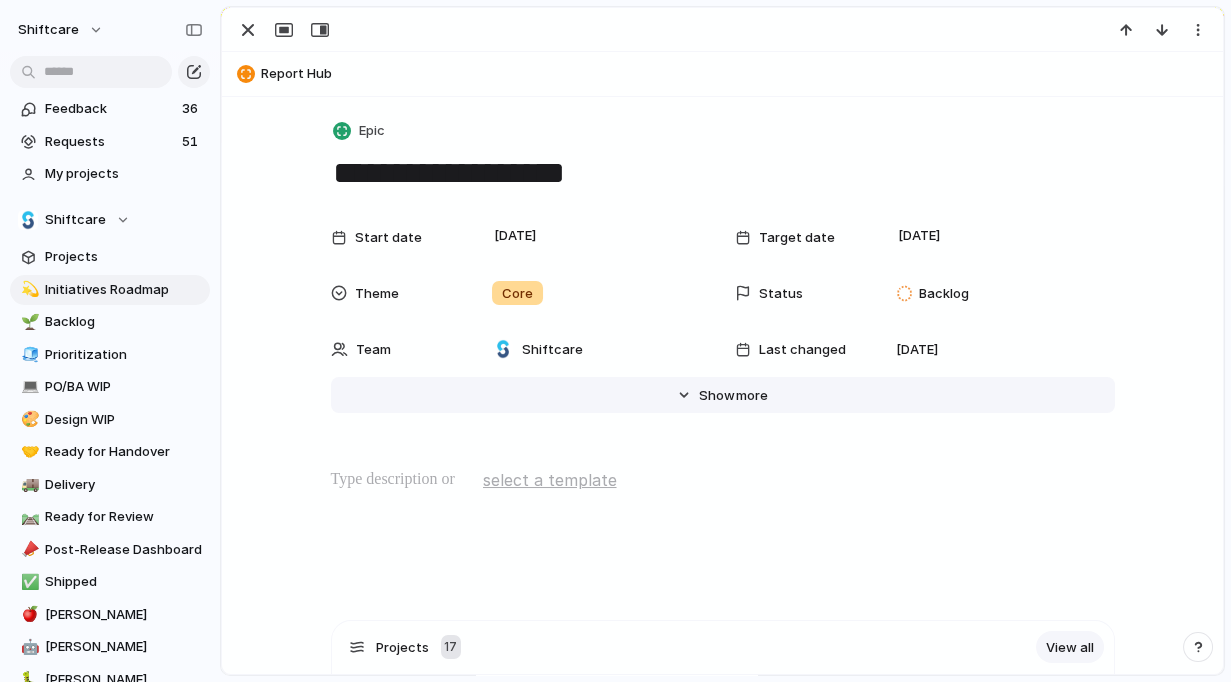 click on "more" at bounding box center [752, 396] 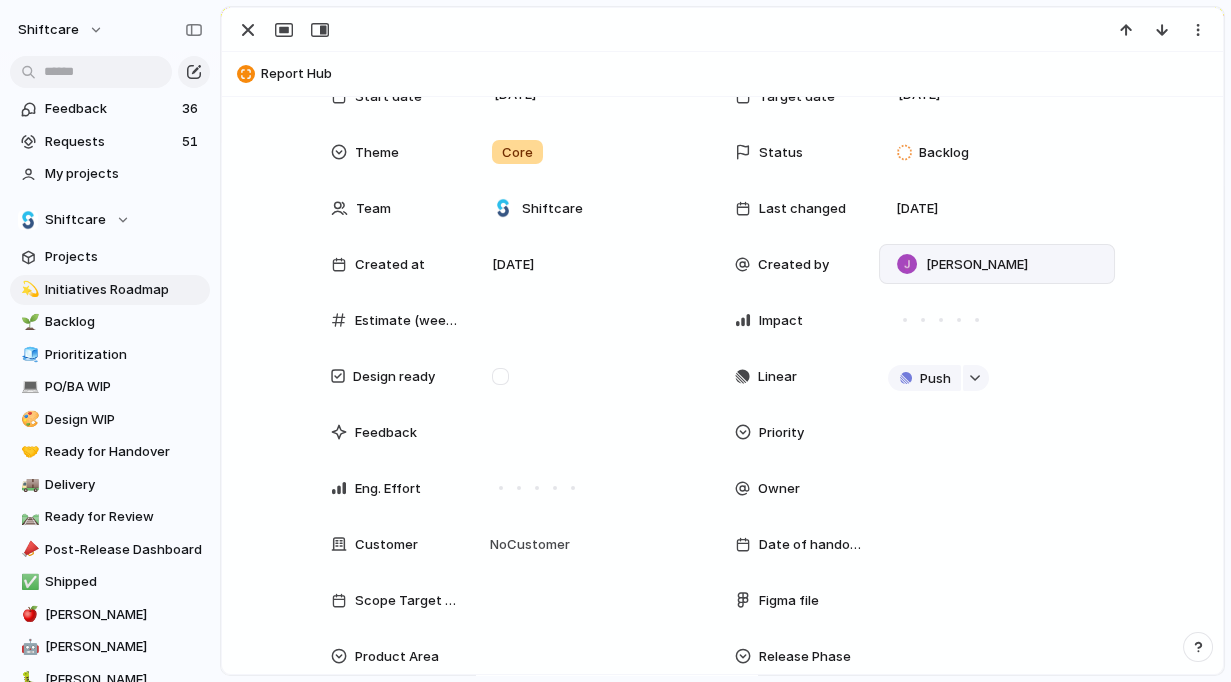 scroll, scrollTop: 301, scrollLeft: 0, axis: vertical 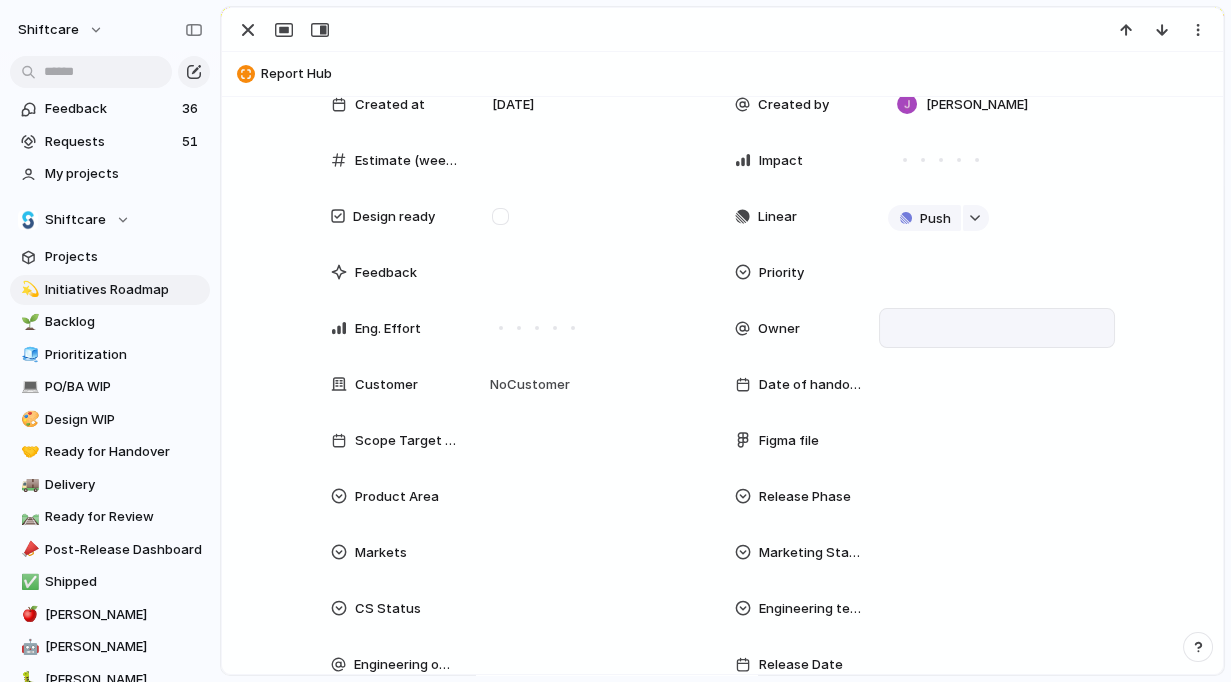 click at bounding box center [997, 328] 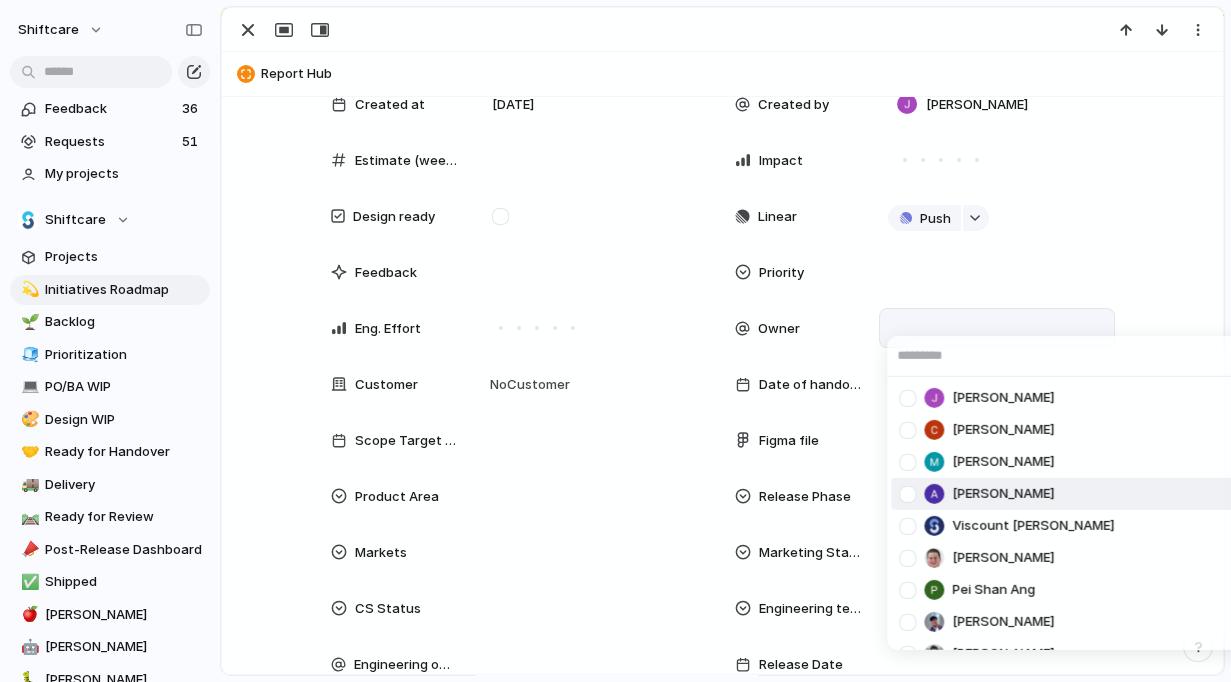 click at bounding box center (907, 493) 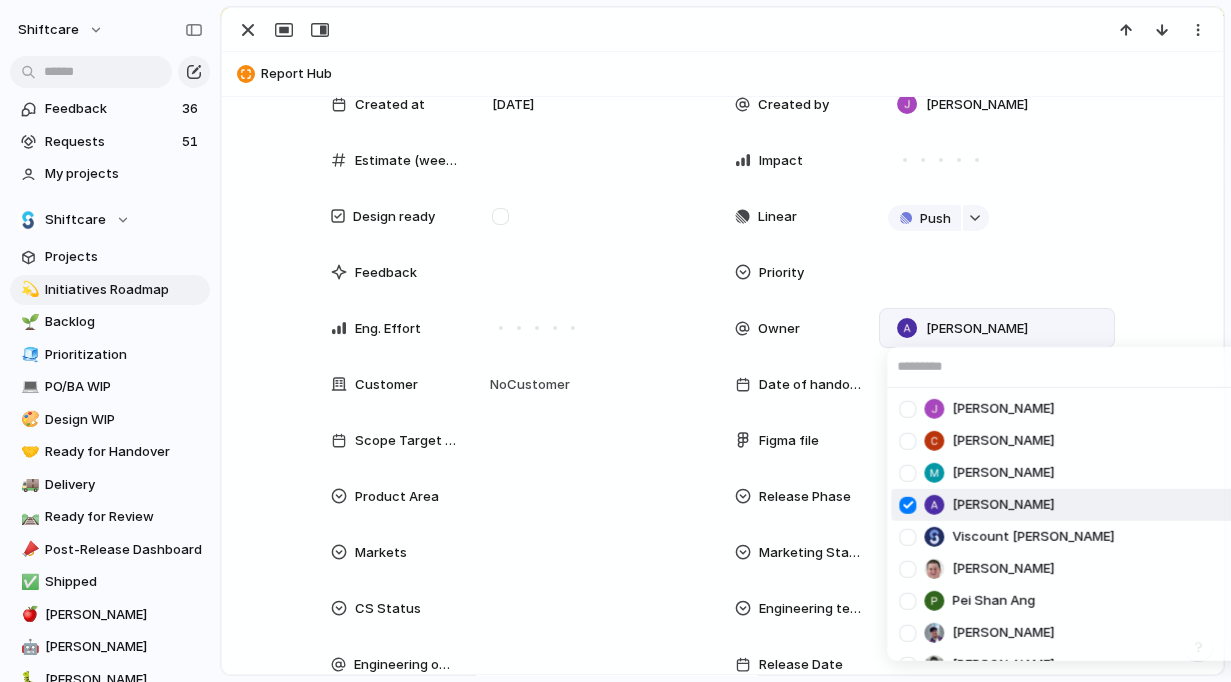 click on "Jonathan Agness   Cris Militante   Mathew Cagney   Abner Chua   Viscount Villanueva   Paul Slater   Pei Shan Ang   Mikey Nanquil   Miguel Molina   Suyog KC   josephine.gabarda@shiftcare.com   bibek.khadka@shiftcare.com   Alexandra Doyle   Patrick Gaudreault   gourav.agnani@shiftcare.com   Neil Jamieson   Ian Rugas   Lorielyn Salaver   Eloi Digluis   Mark Santos   Mary Jane Murakami   Mikko Tan   april.colasino@shiftcare.com" at bounding box center [615, 341] 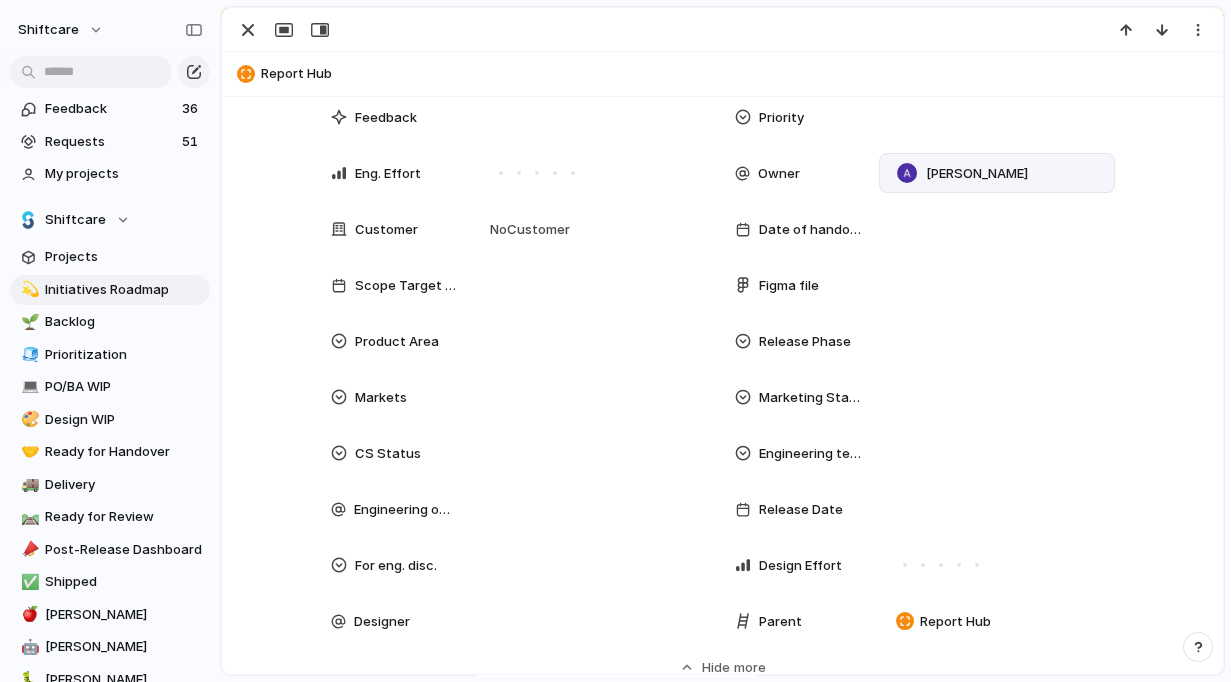 scroll, scrollTop: 481, scrollLeft: 0, axis: vertical 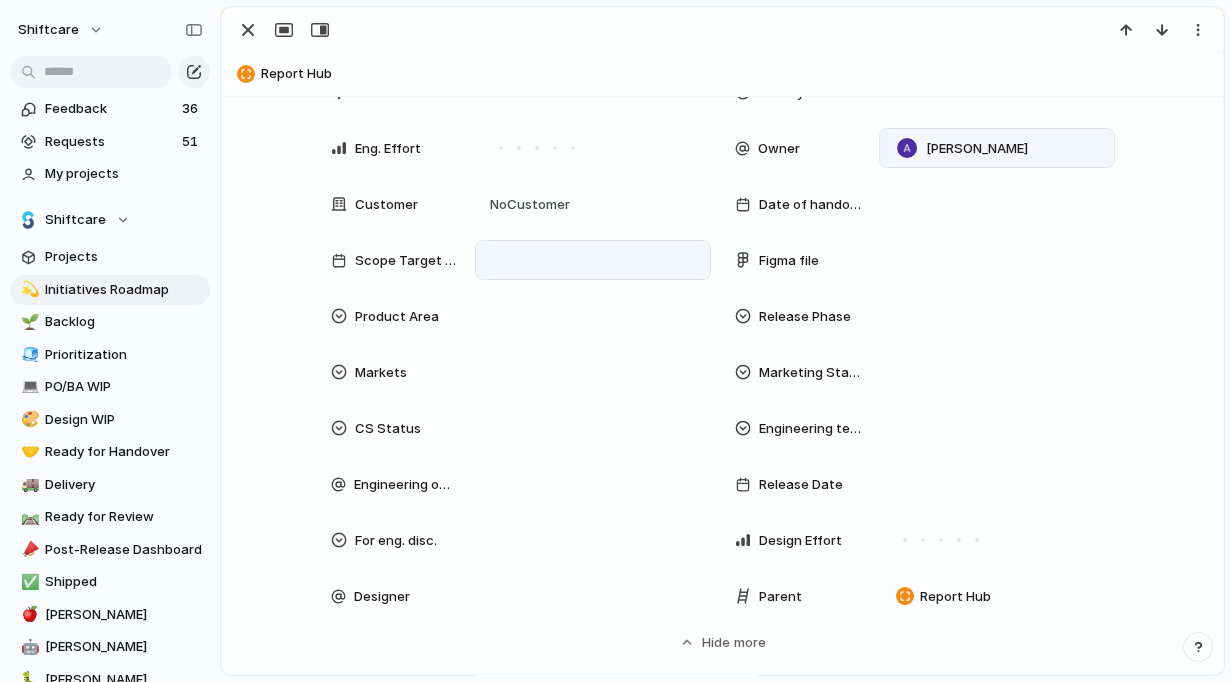 click at bounding box center [593, 260] 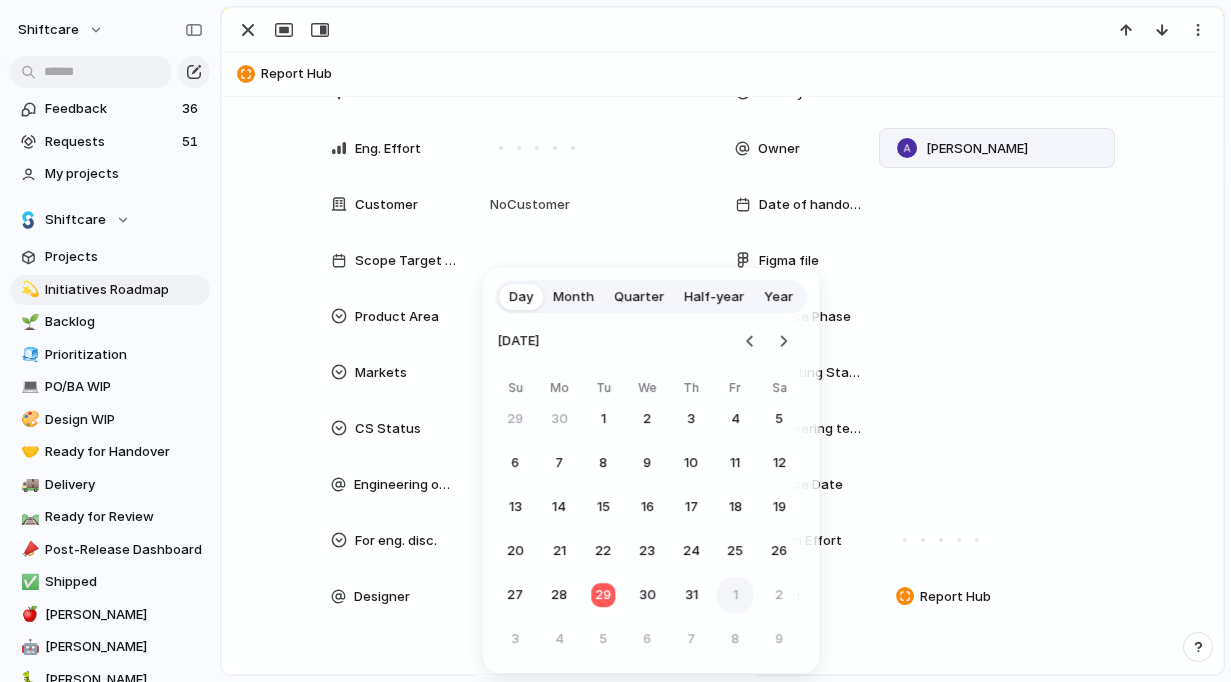 click on "1" at bounding box center [735, 595] 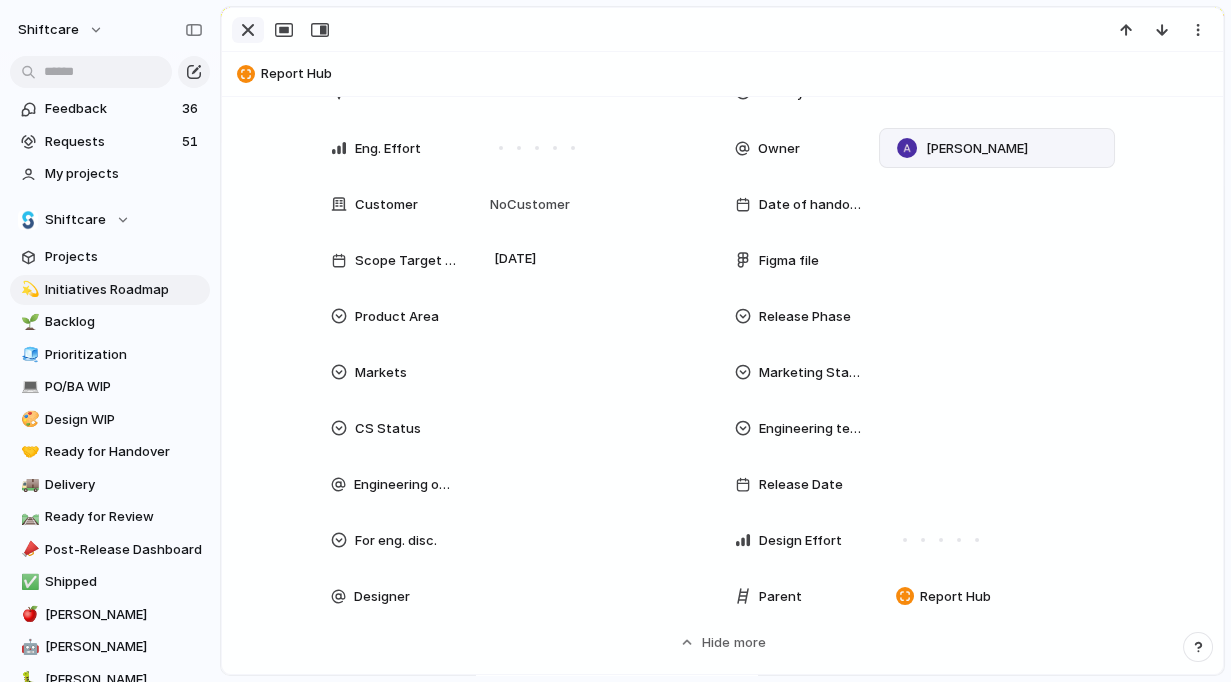 click at bounding box center [248, 30] 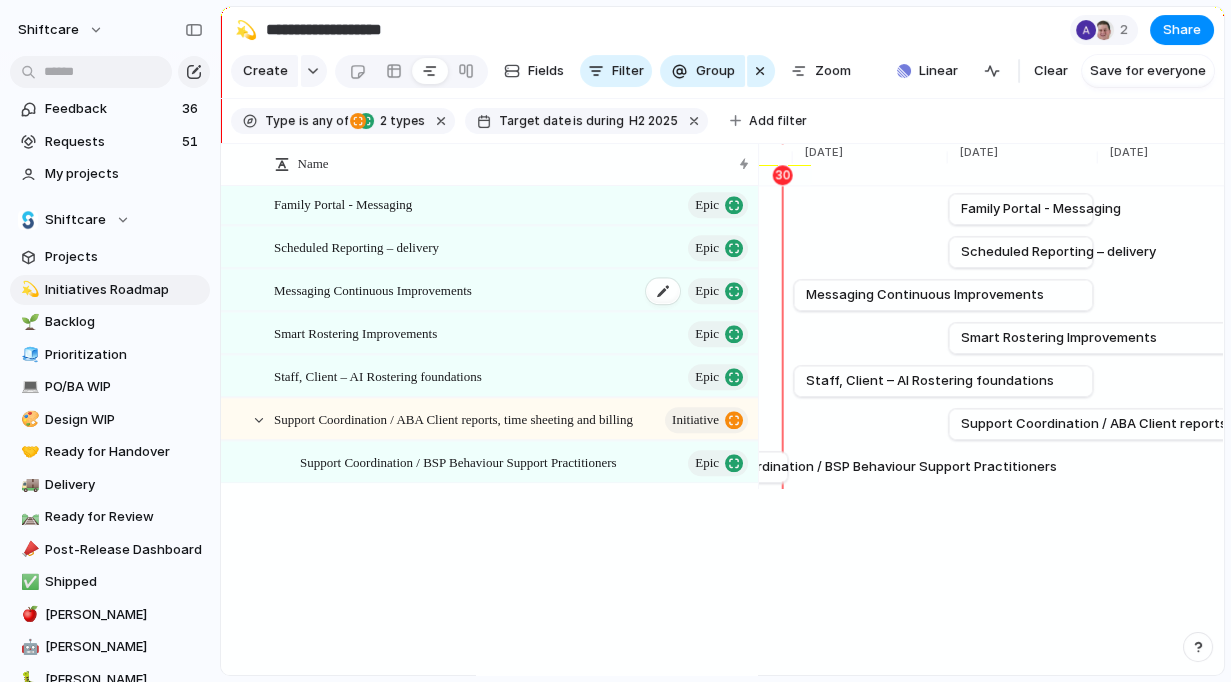 click on "Messaging Continuous Improvements Epic" at bounding box center [512, 290] 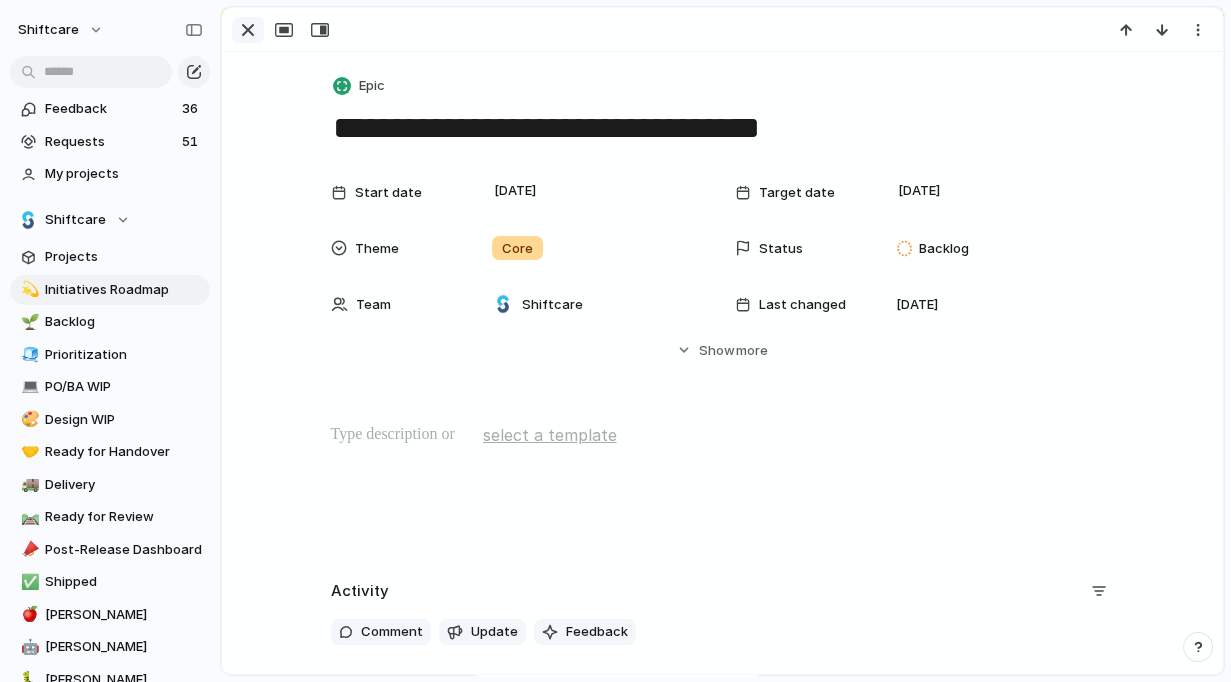 click at bounding box center (248, 30) 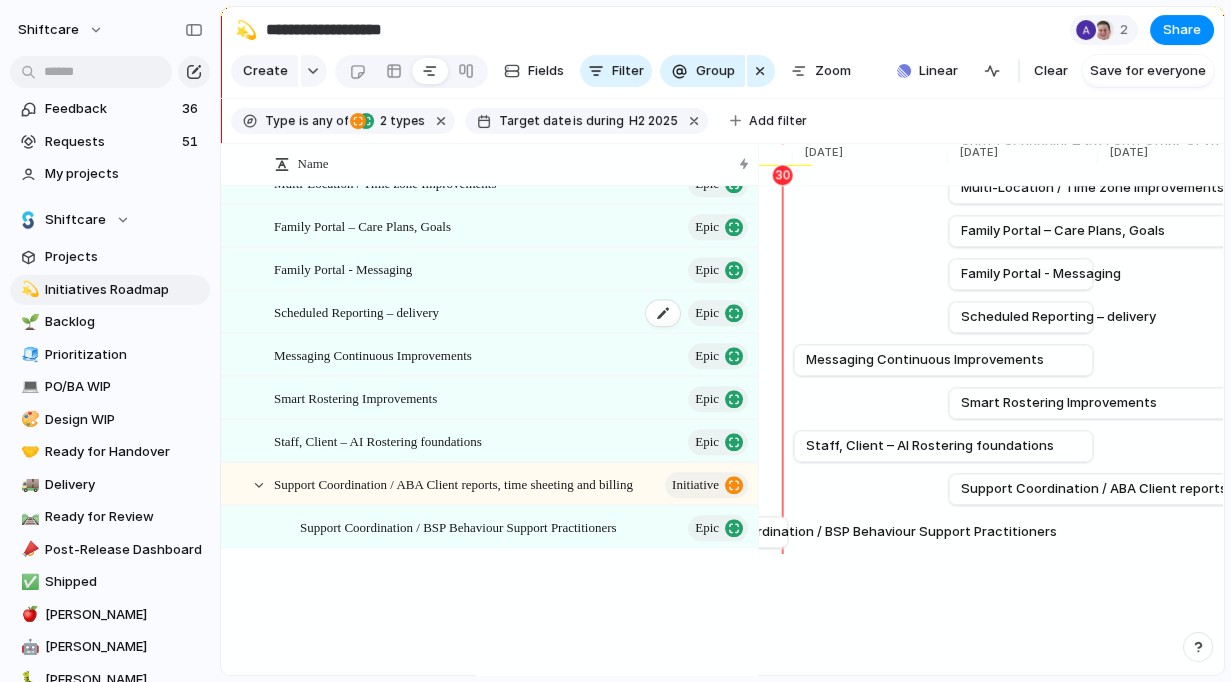 scroll, scrollTop: 4500, scrollLeft: 0, axis: vertical 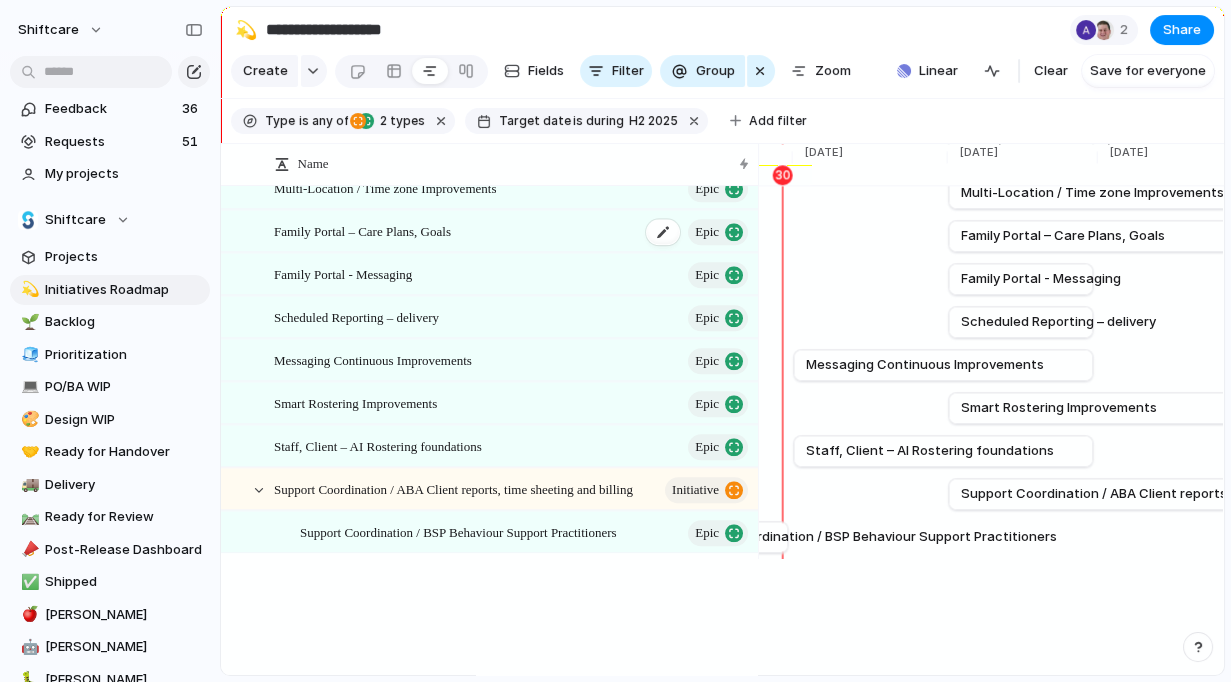 click on "Family Portal – Care Plans, Goals" at bounding box center [362, 230] 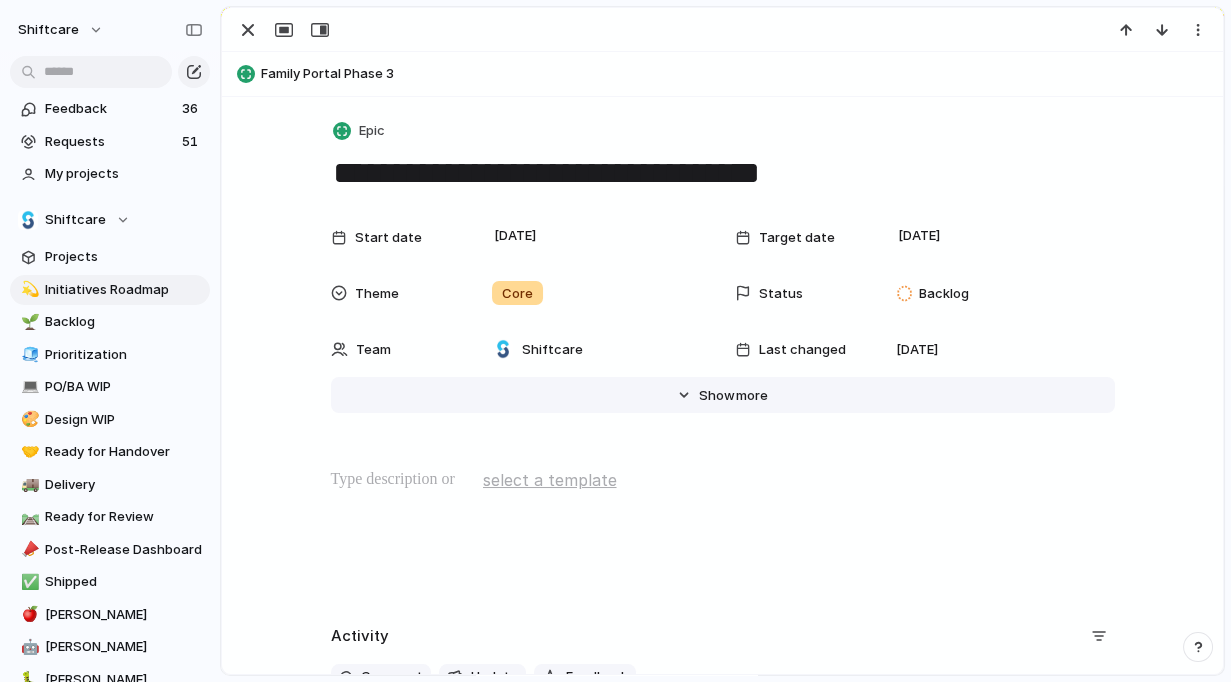 click on "more" at bounding box center [752, 396] 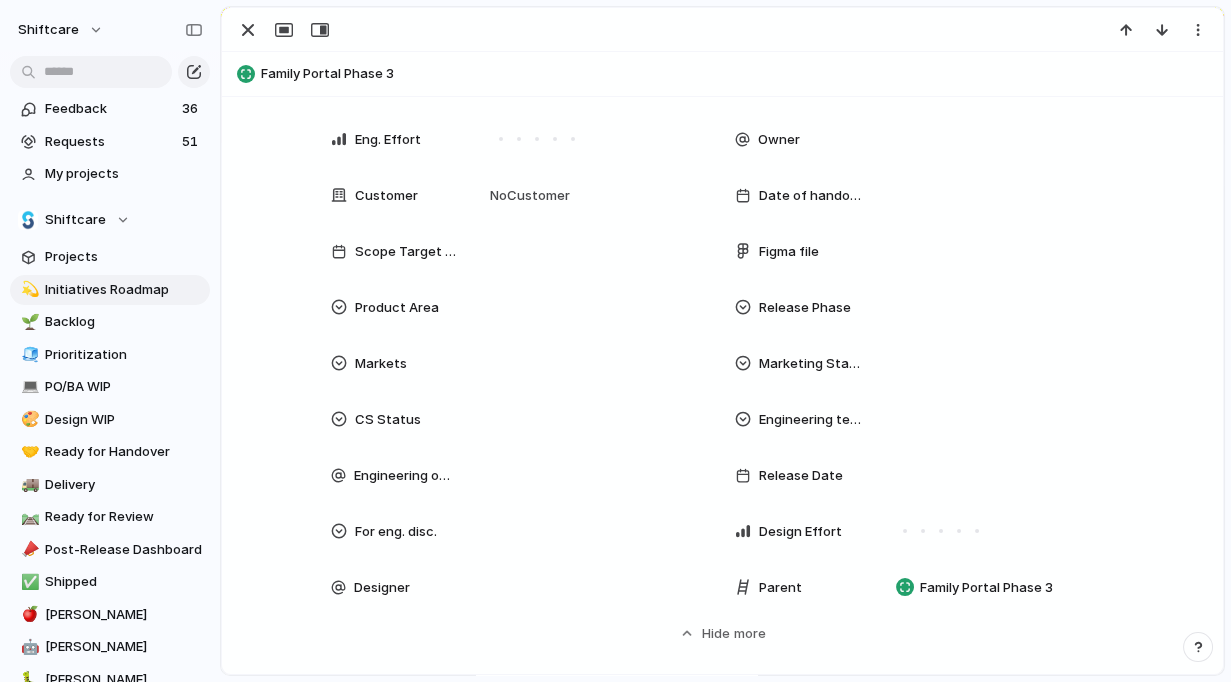 scroll, scrollTop: 503, scrollLeft: 0, axis: vertical 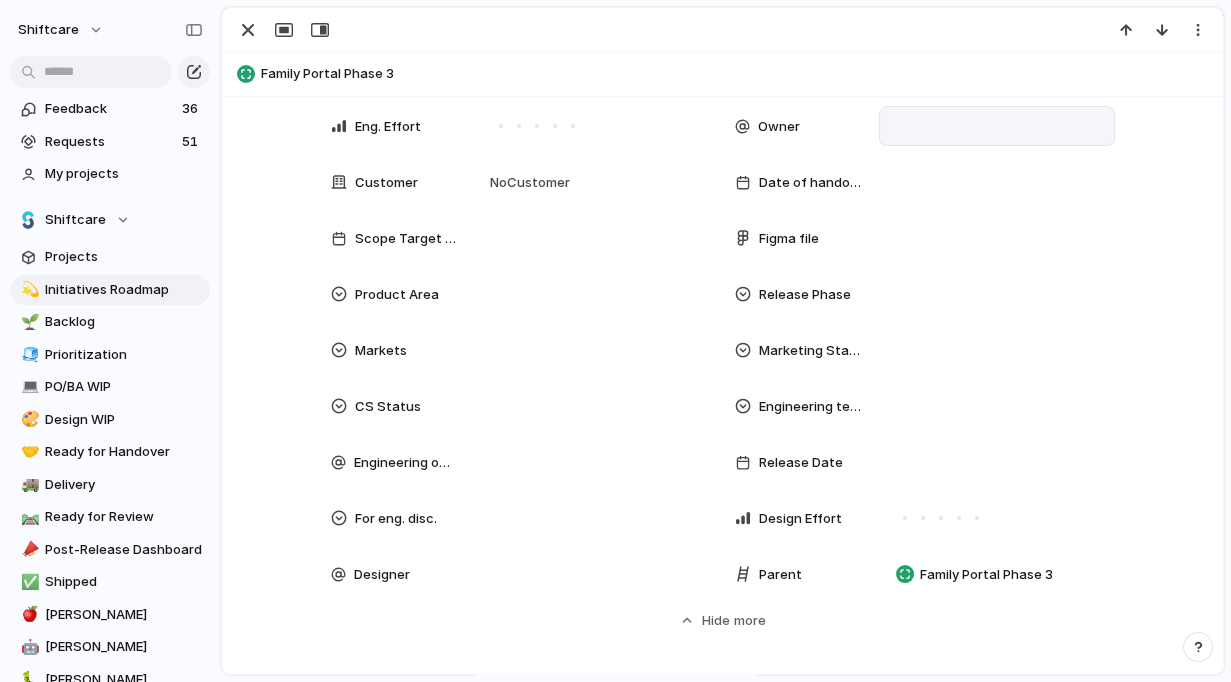 click at bounding box center (997, 126) 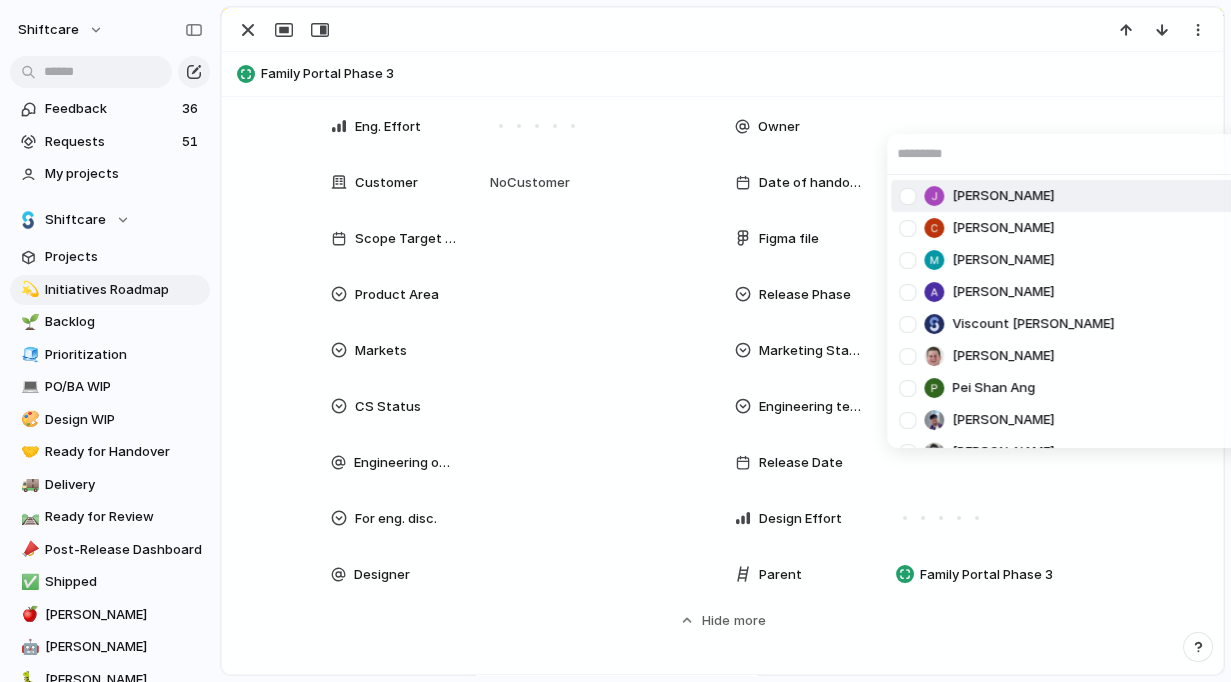 click at bounding box center (907, 196) 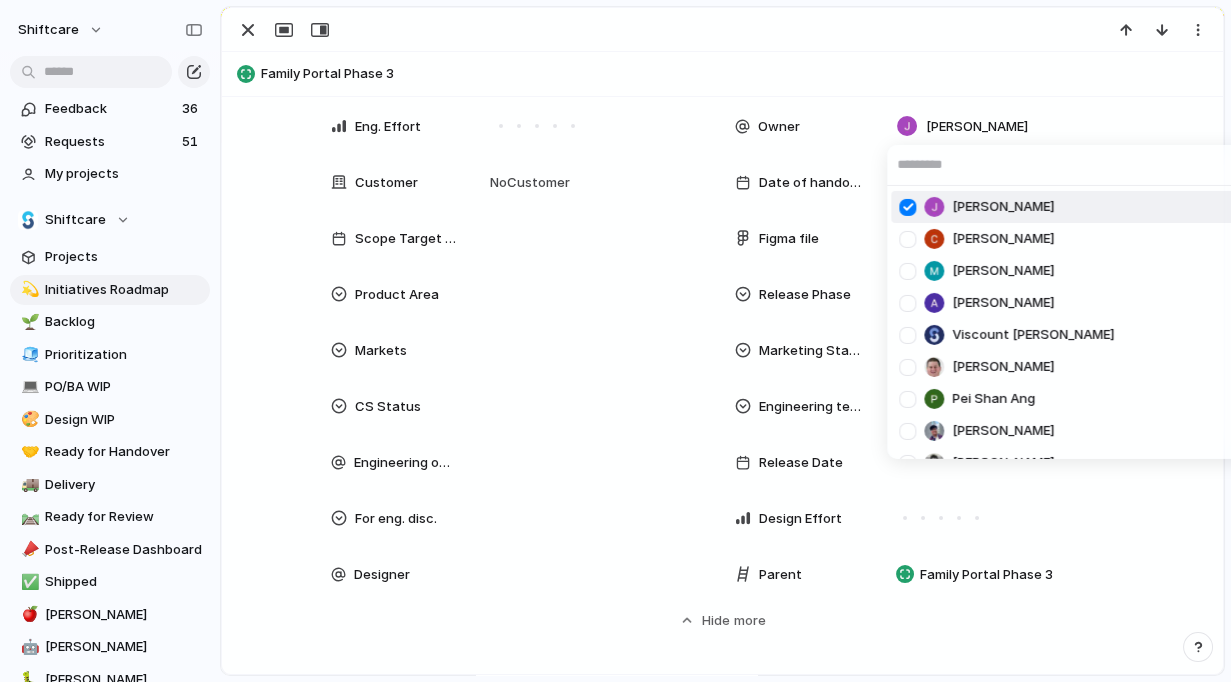 click on "Jonathan Agness   Cris Militante   Mathew Cagney   Abner Chua   Viscount Villanueva   Paul Slater   Pei Shan Ang   Mikey Nanquil   Miguel Molina   Suyog KC   josephine.gabarda@shiftcare.com   bibek.khadka@shiftcare.com   Alexandra Doyle   Patrick Gaudreault   gourav.agnani@shiftcare.com   Neil Jamieson   Ian Rugas   Lorielyn Salaver   Eloi Digluis   Mark Santos   Mary Jane Murakami   Mikko Tan   april.colasino@shiftcare.com" at bounding box center [615, 341] 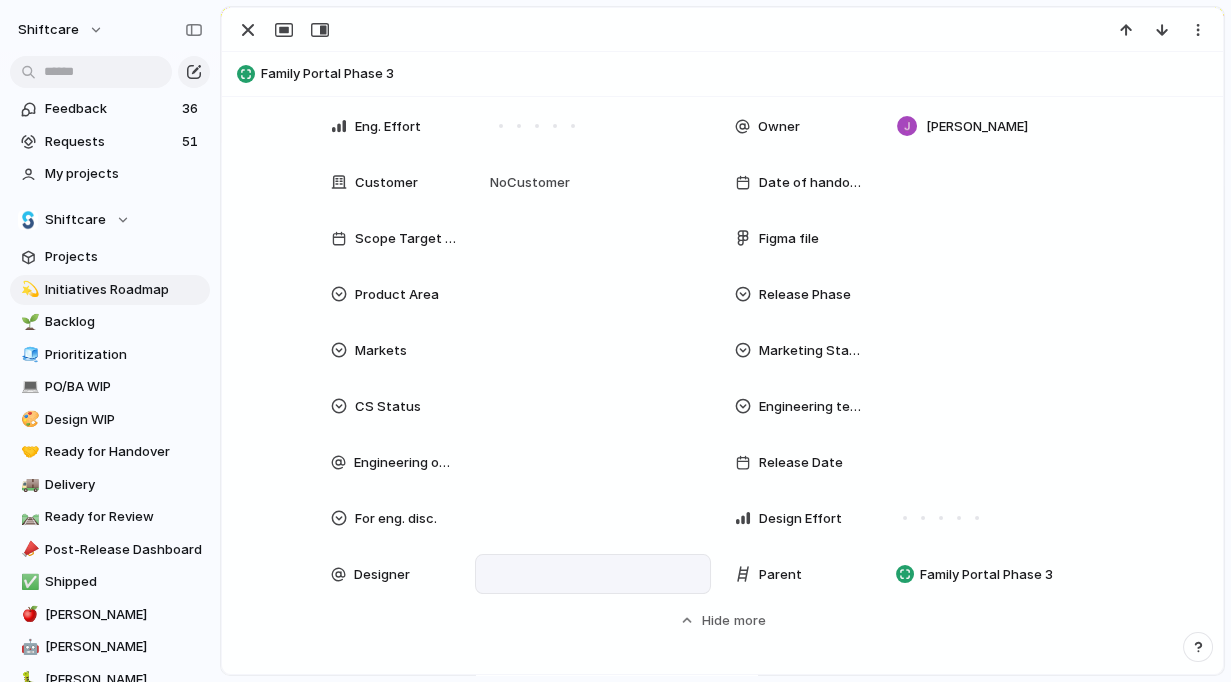 click at bounding box center (593, 574) 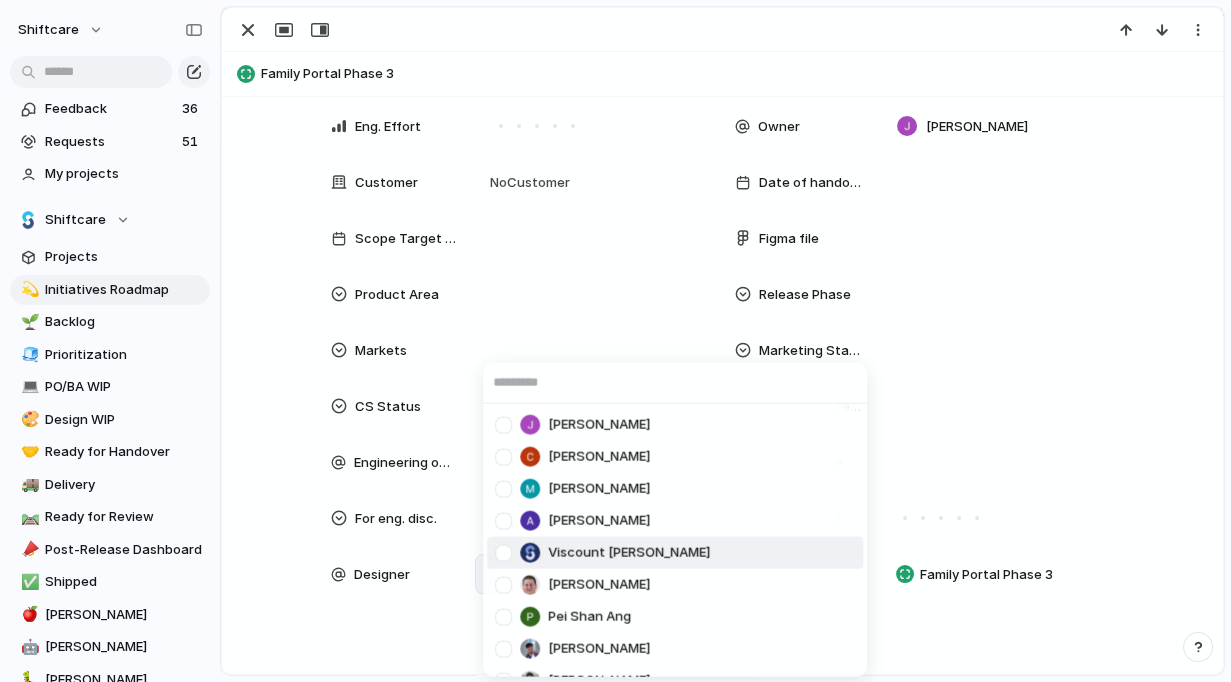click at bounding box center [503, 552] 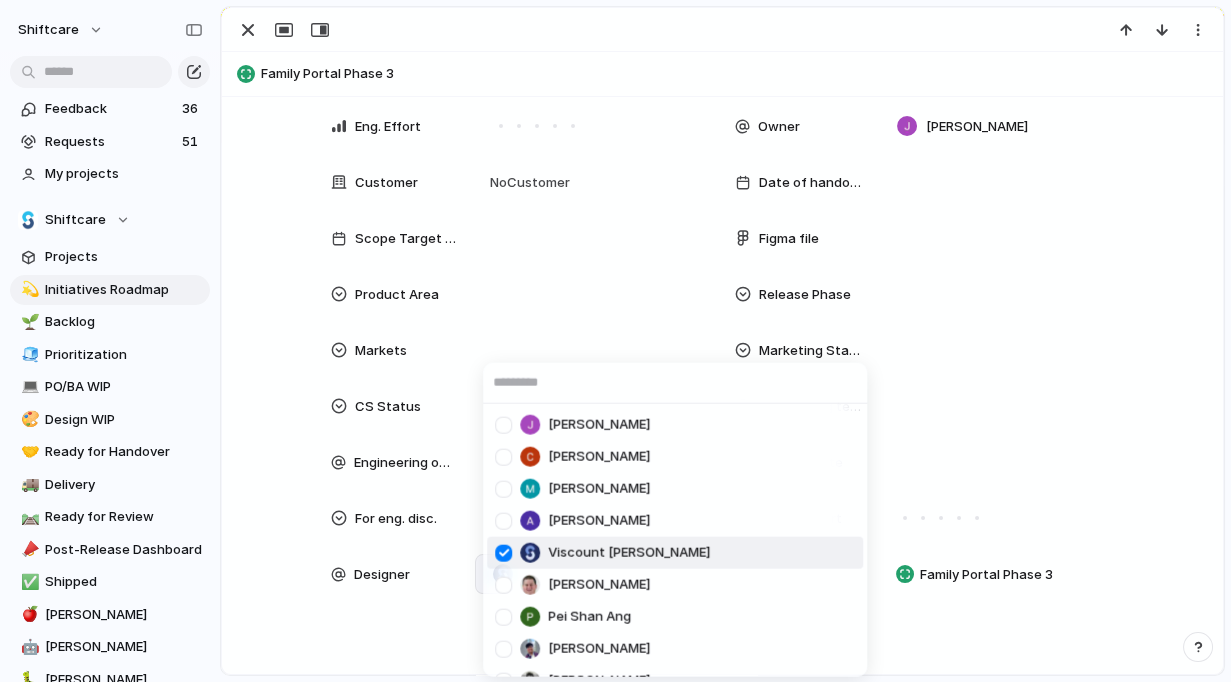 click on "Jonathan Agness   Cris Militante   Mathew Cagney   Abner Chua   Viscount Villanueva   Paul Slater   Pei Shan Ang   Mikey Nanquil   Miguel Molina   Suyog KC   josephine.gabarda@shiftcare.com   bibek.khadka@shiftcare.com   Alexandra Doyle   Patrick Gaudreault   gourav.agnani@shiftcare.com   Neil Jamieson   Ian Rugas   Lorielyn Salaver   Eloi Digluis   Mark Santos   Mary Jane Murakami   Mikko Tan   april.colasino@shiftcare.com" at bounding box center [615, 341] 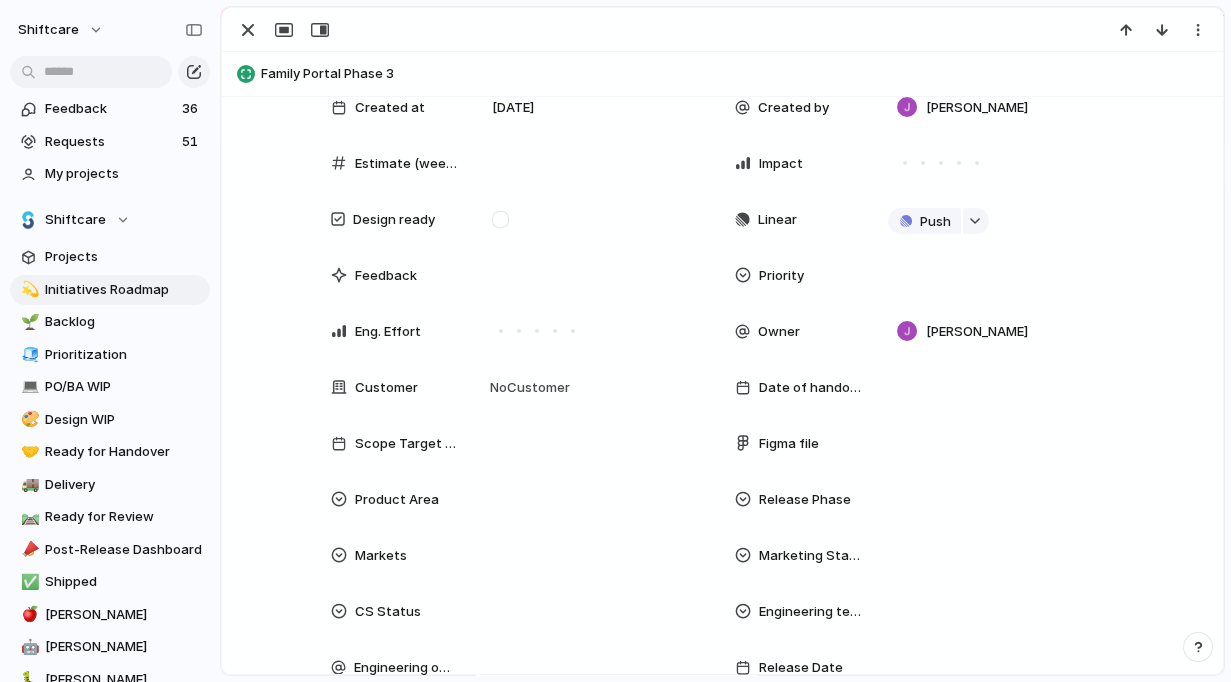 scroll, scrollTop: 0, scrollLeft: 0, axis: both 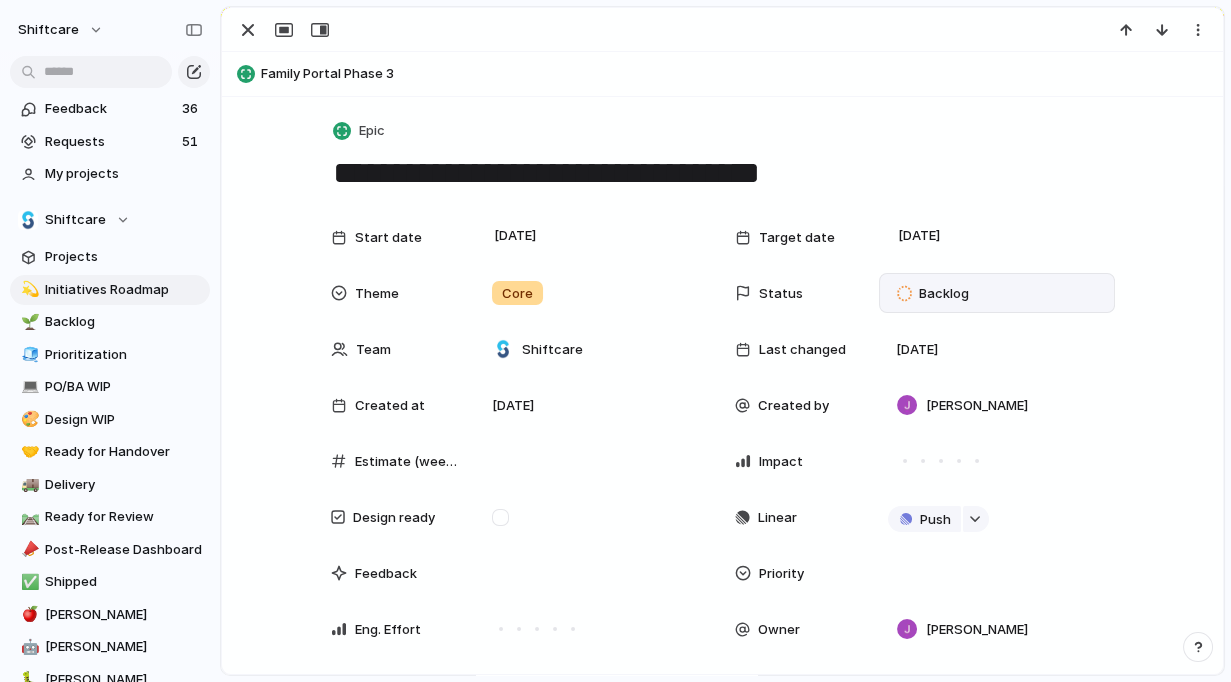 click on "Backlog" at bounding box center (944, 294) 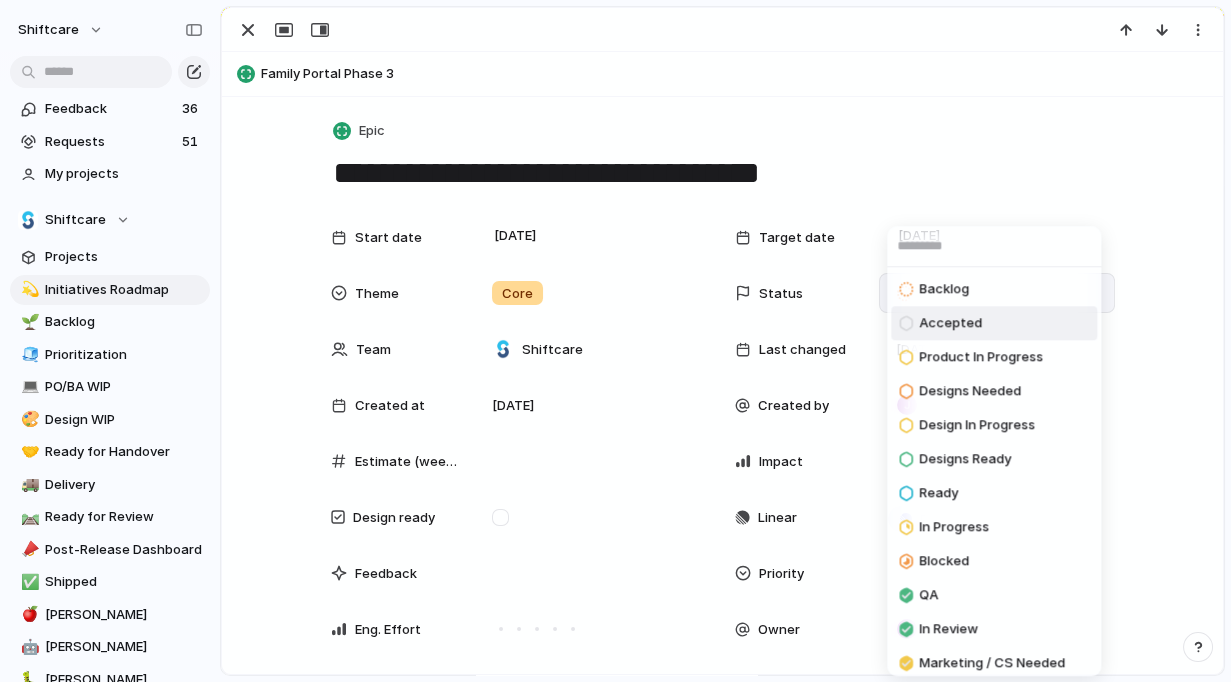 click on "Accepted" at bounding box center (950, 324) 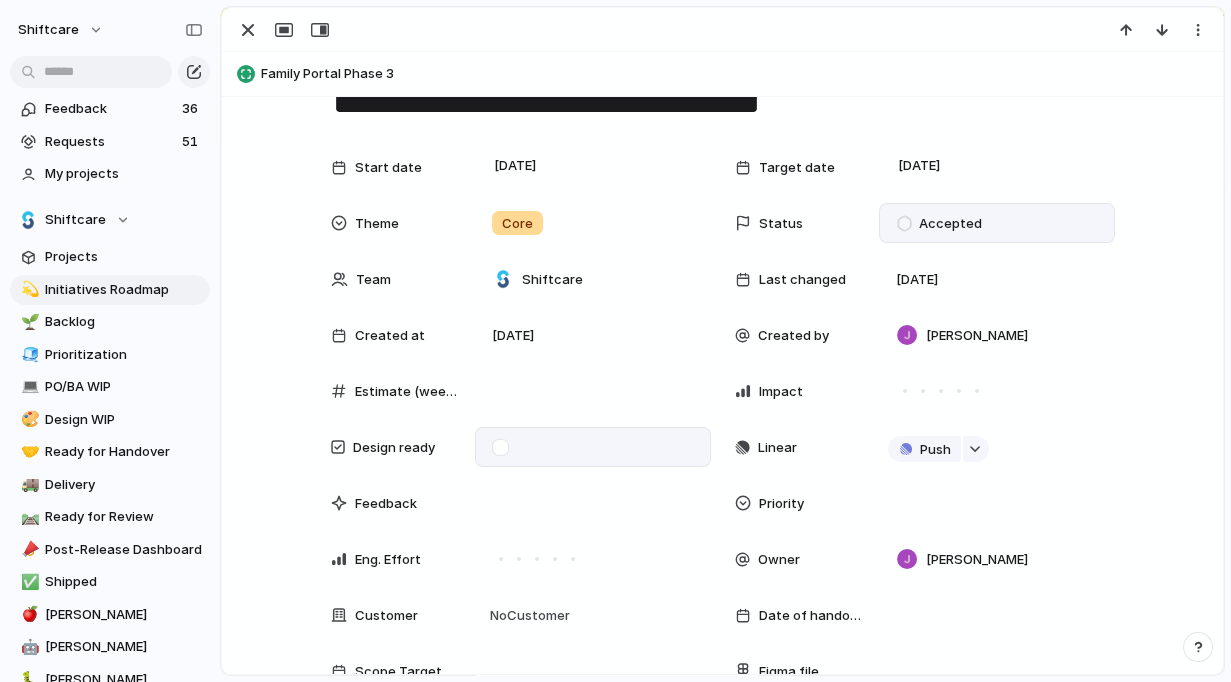 scroll, scrollTop: 73, scrollLeft: 0, axis: vertical 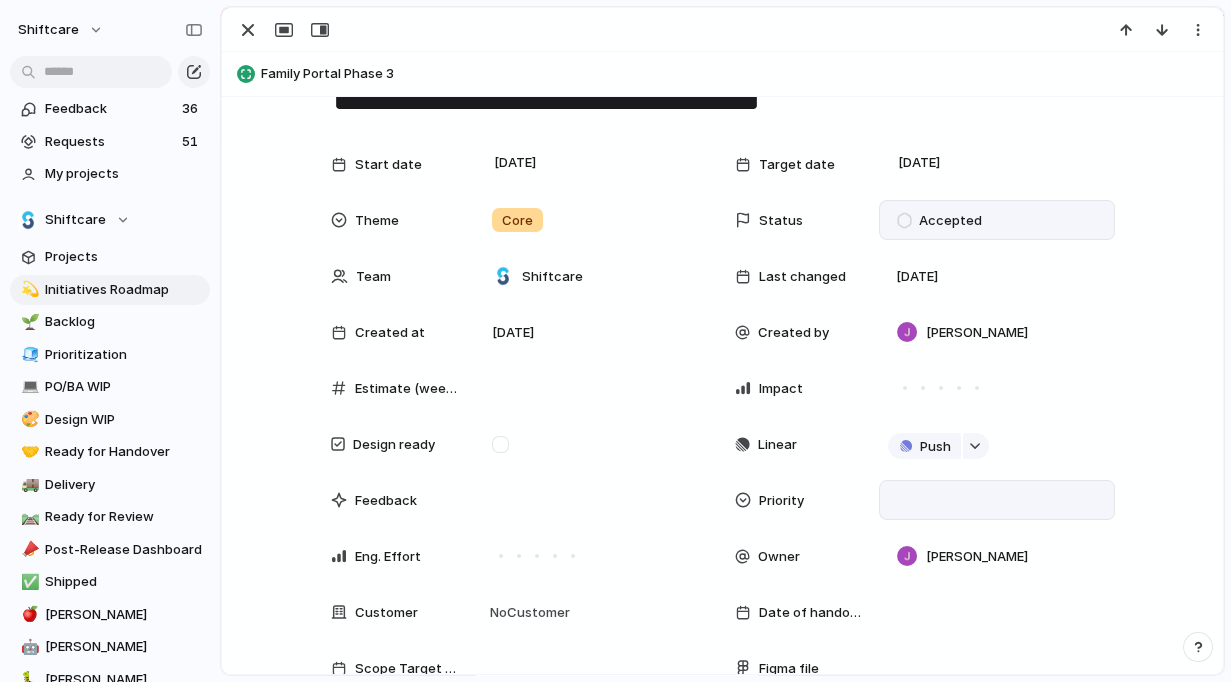 click at bounding box center [997, 500] 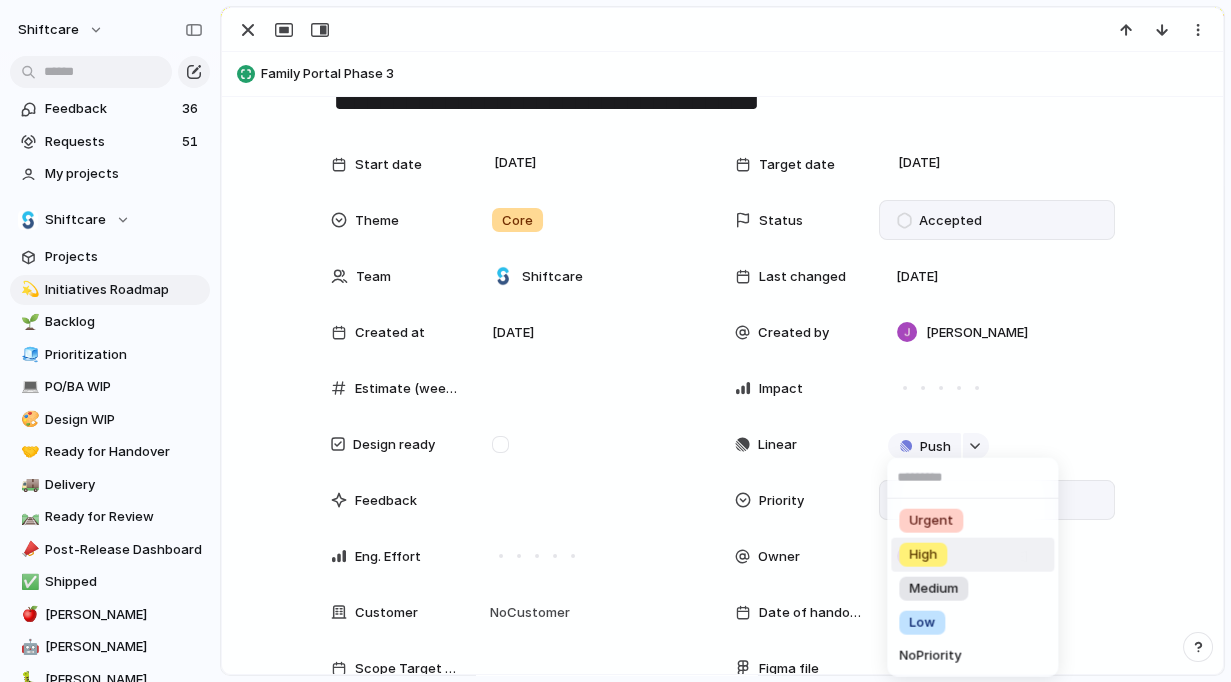 click on "High" at bounding box center (923, 555) 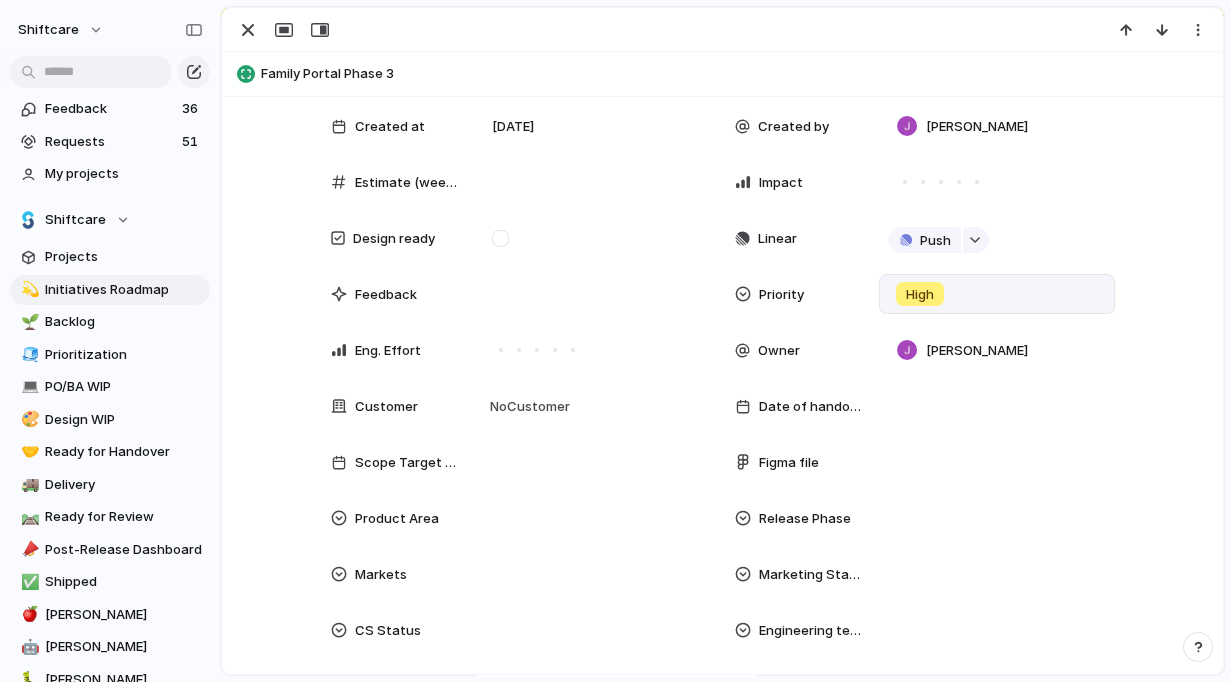 scroll, scrollTop: 315, scrollLeft: 0, axis: vertical 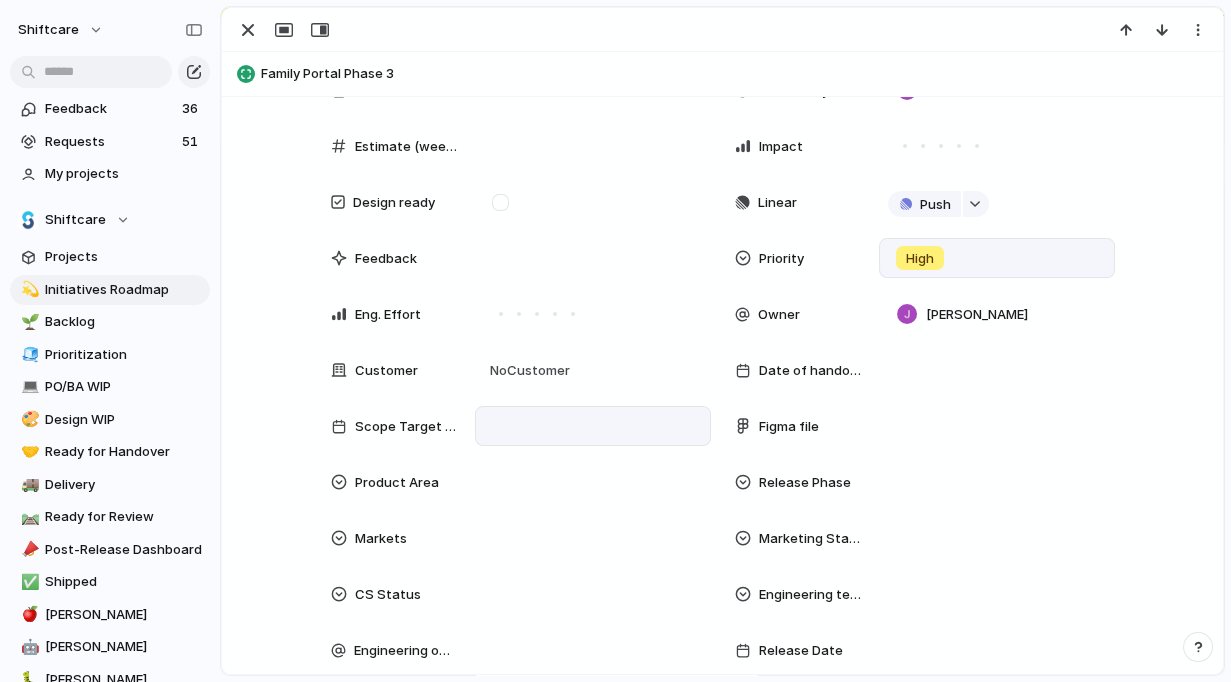 click at bounding box center (593, 426) 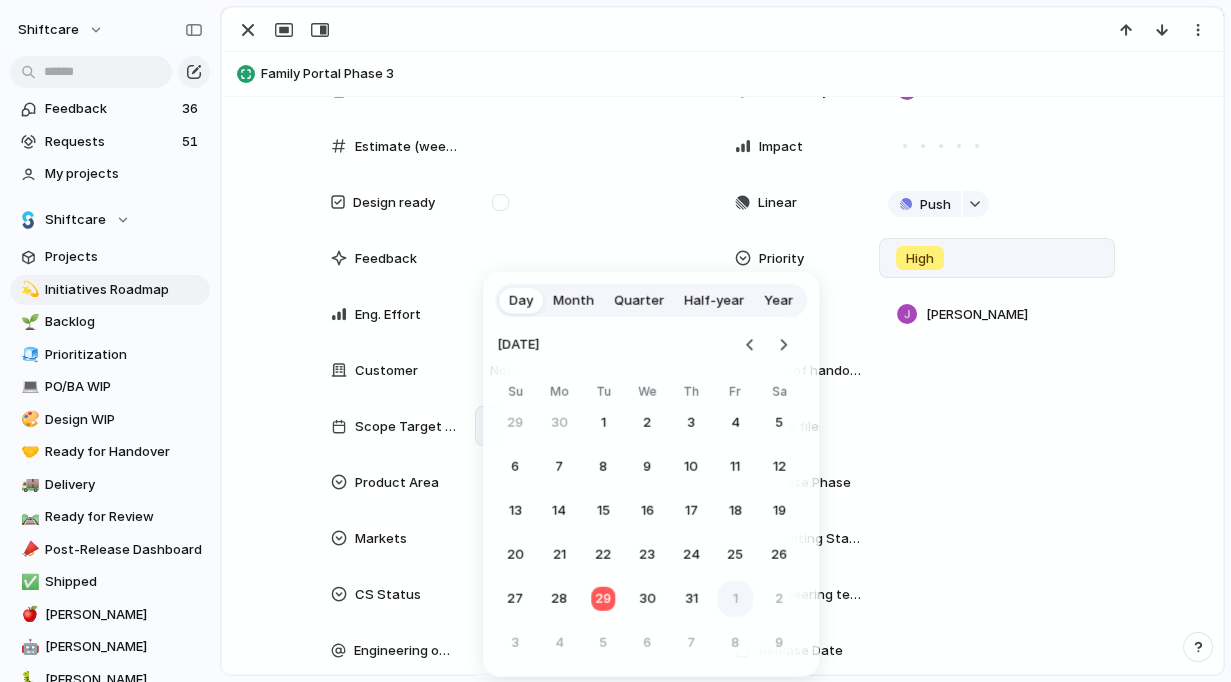 click on "1" at bounding box center [735, 599] 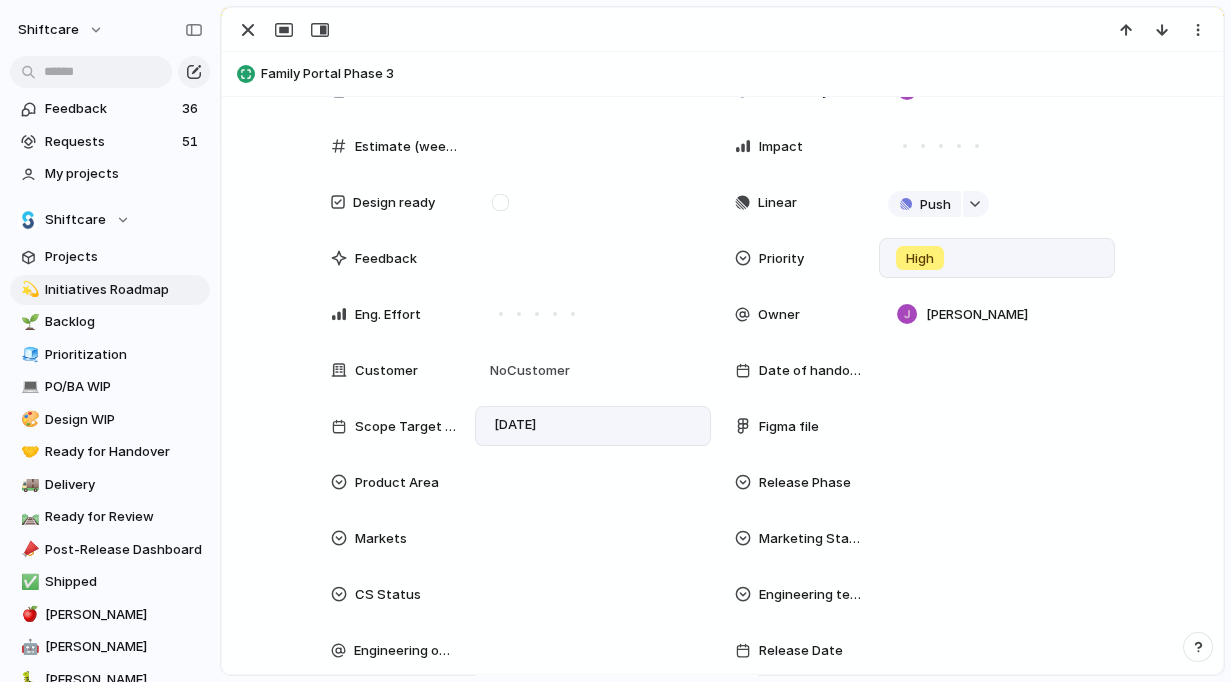 click on "Start date September 2025 Target date October 2025 Theme Core Status Accepted Team Shiftcare Last changed 23 July Created at 23 July           Created by Jonathan Agness   Estimate (weeks) Impact Design ready Linear Push Feedback Priority High Eng. Effort           Owner Jonathan Agness Customer No  Customer Date of handover Scope Target Date 1 August Figma file Product Area Release Phase Markets Marketing Status CS Status Engineering team           Engineering owner Release Date For eng. disc. Design Effort           Designer Viscount Villanueva Parent Family Portal Phase 3" at bounding box center [723, 342] 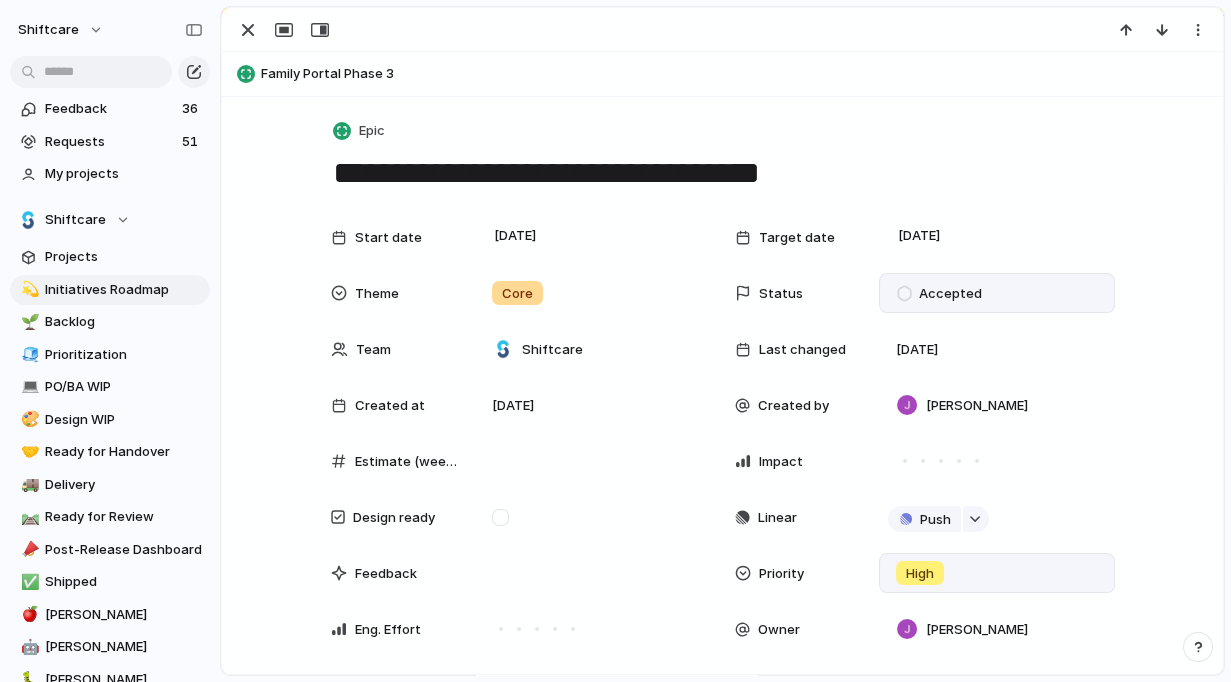 click on "**********" at bounding box center (723, 173) 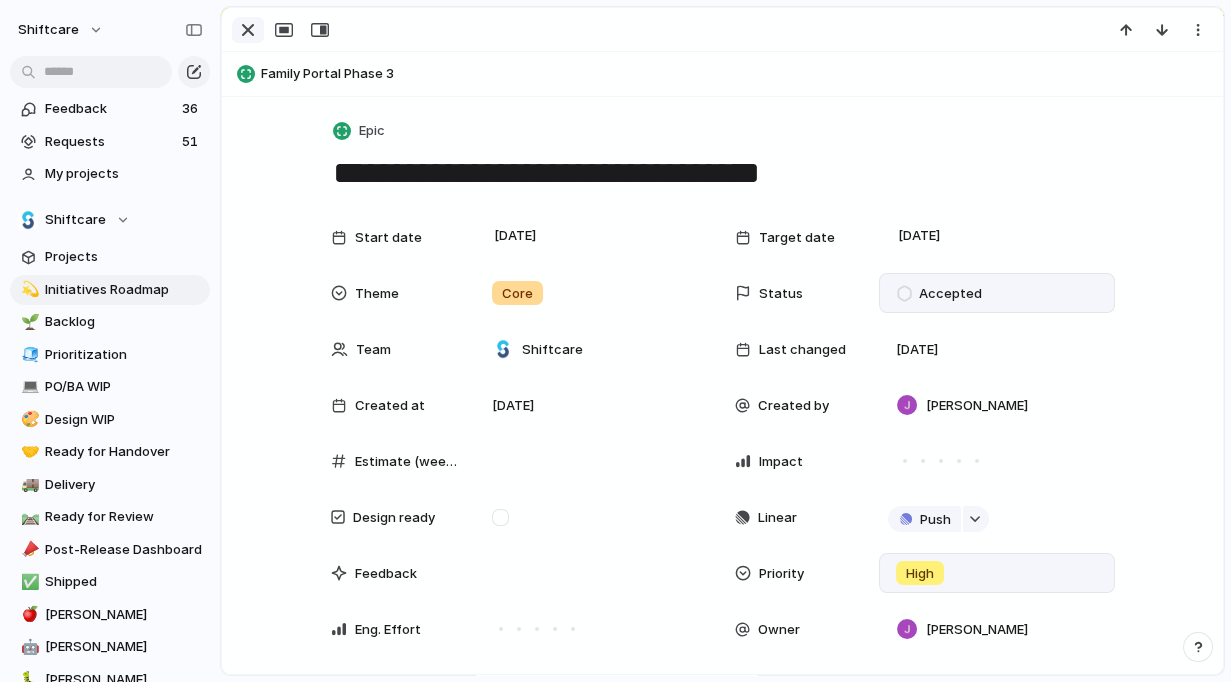 click at bounding box center (248, 30) 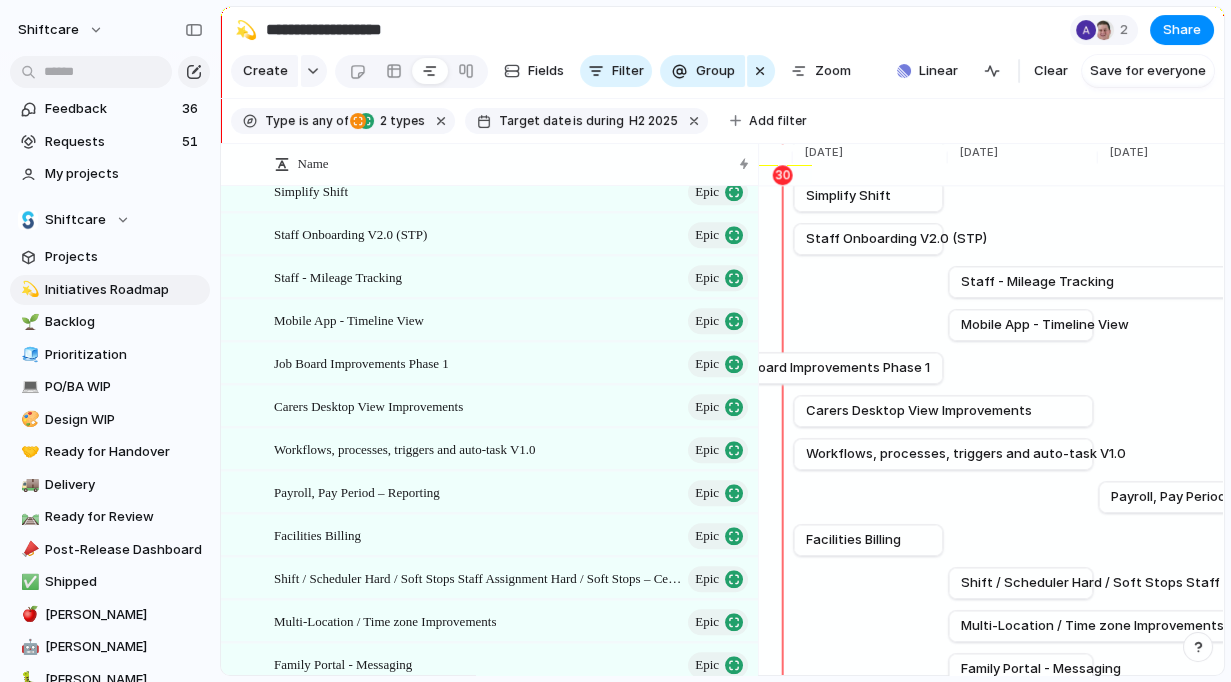 scroll, scrollTop: 4105, scrollLeft: 0, axis: vertical 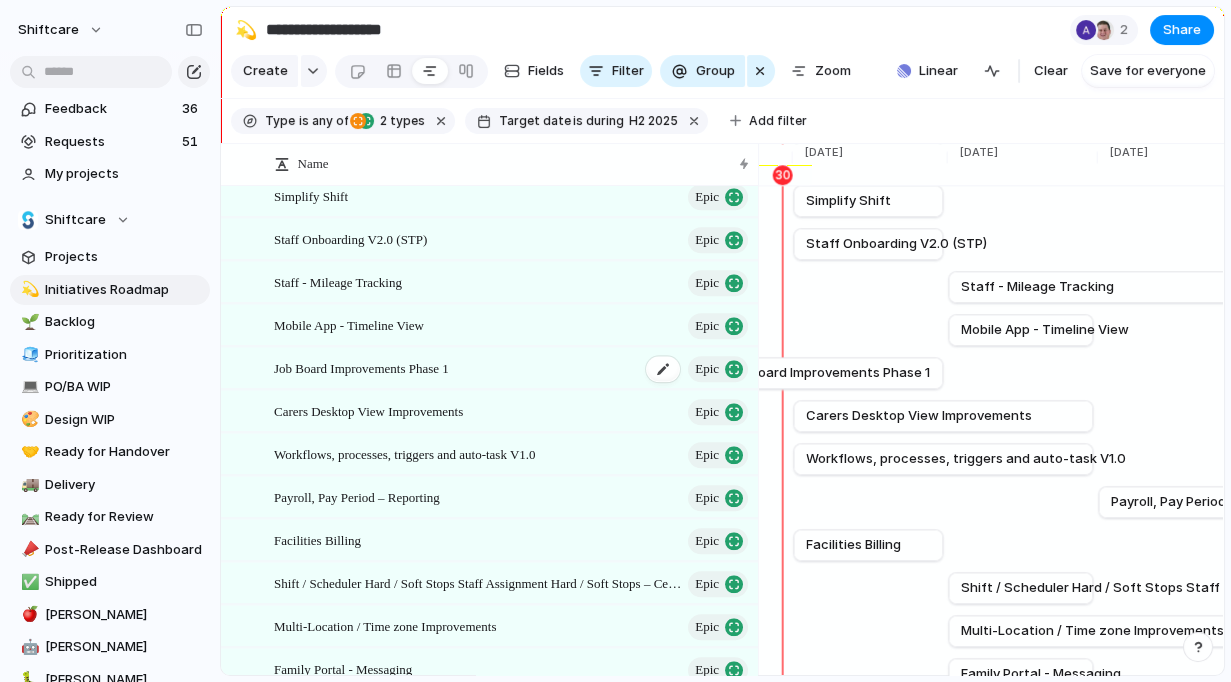 click on "Job Board Improvements Phase 1 Epic" at bounding box center [512, 368] 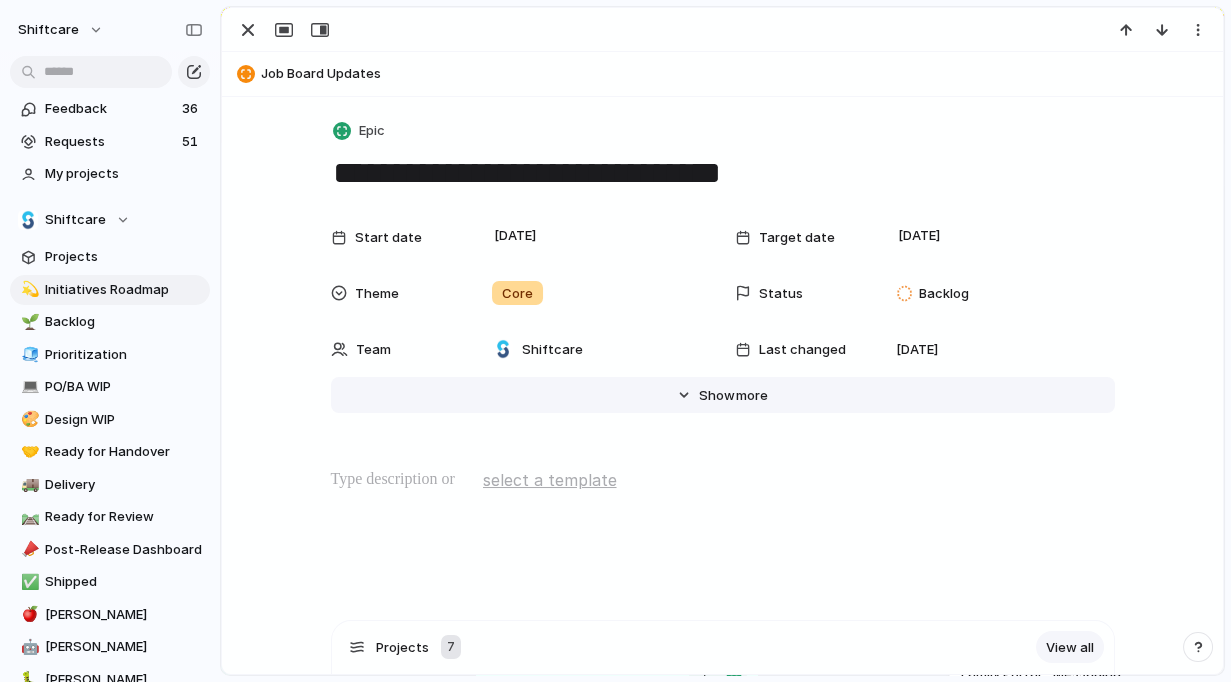 click on "Hide Show more" at bounding box center [723, 395] 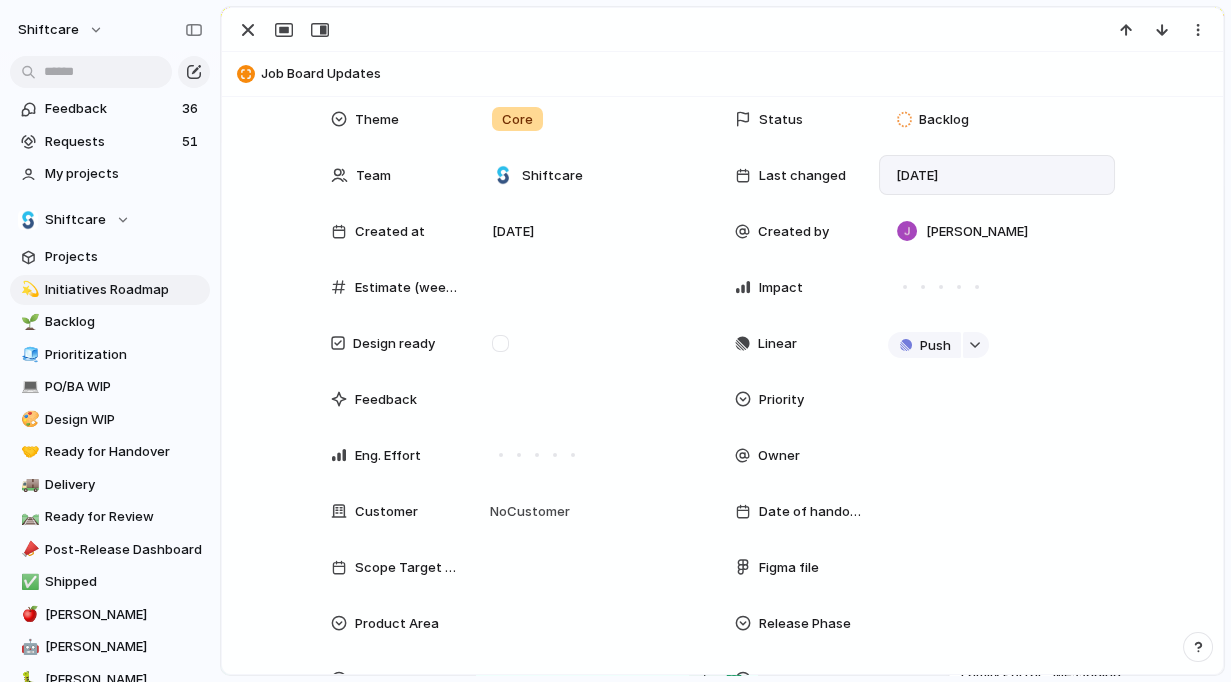 scroll, scrollTop: 187, scrollLeft: 0, axis: vertical 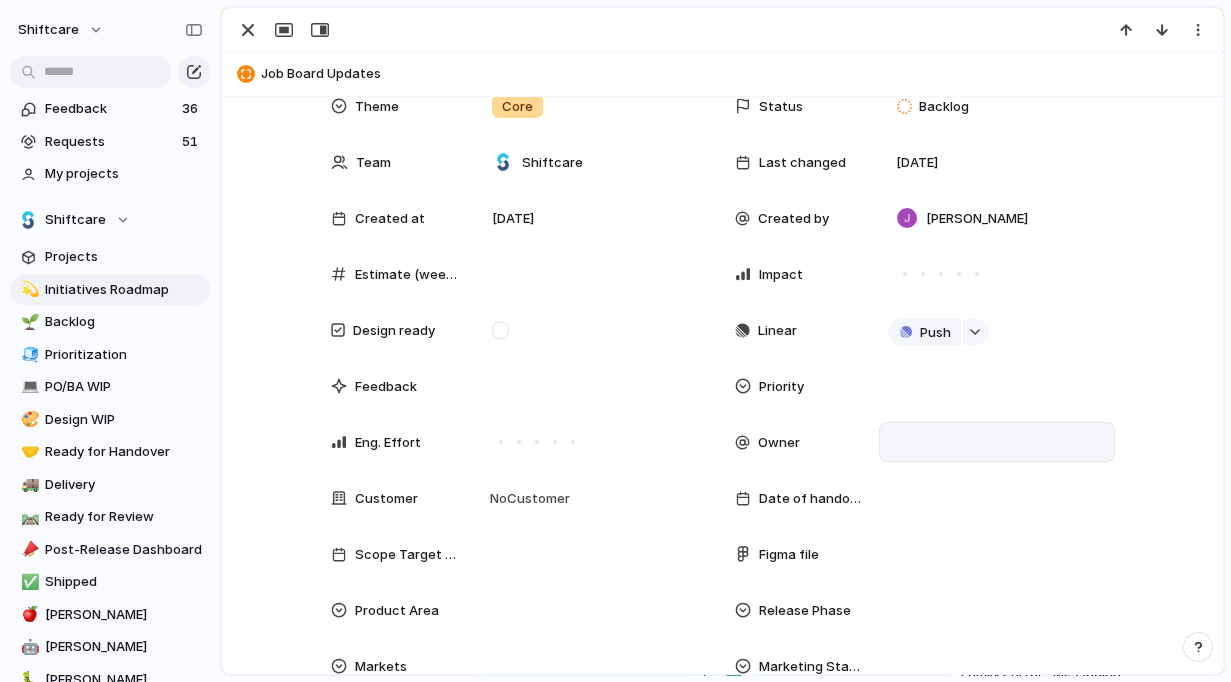 click at bounding box center (997, 442) 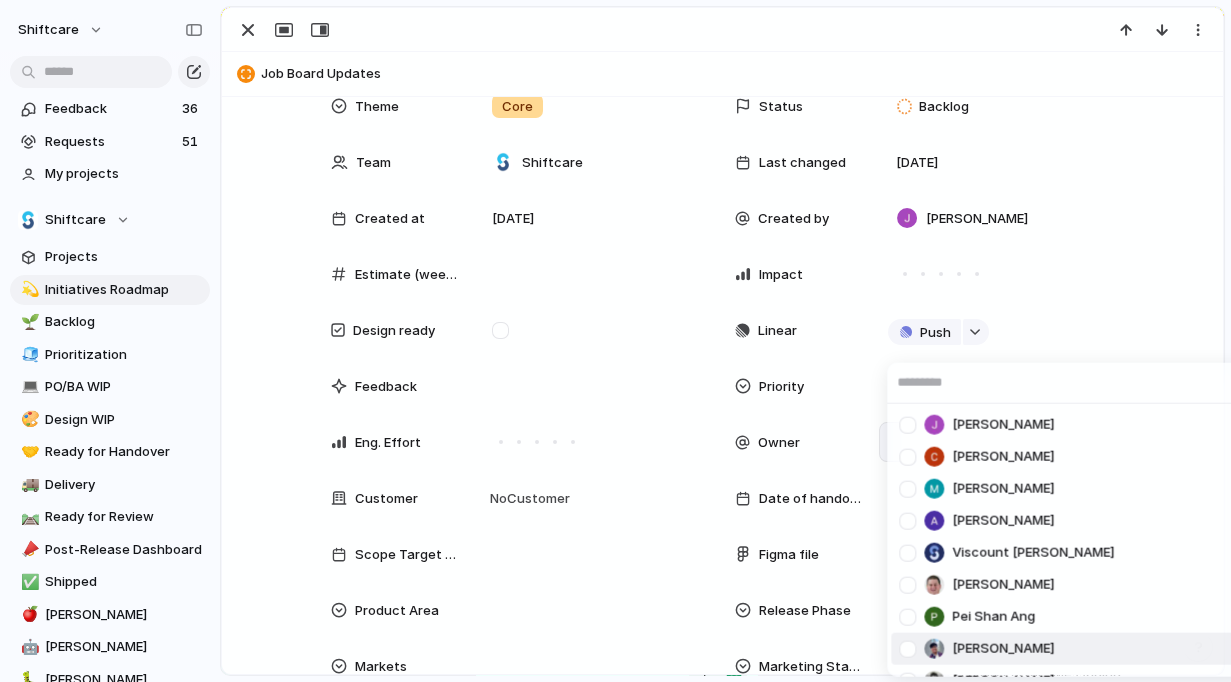 click at bounding box center (907, 648) 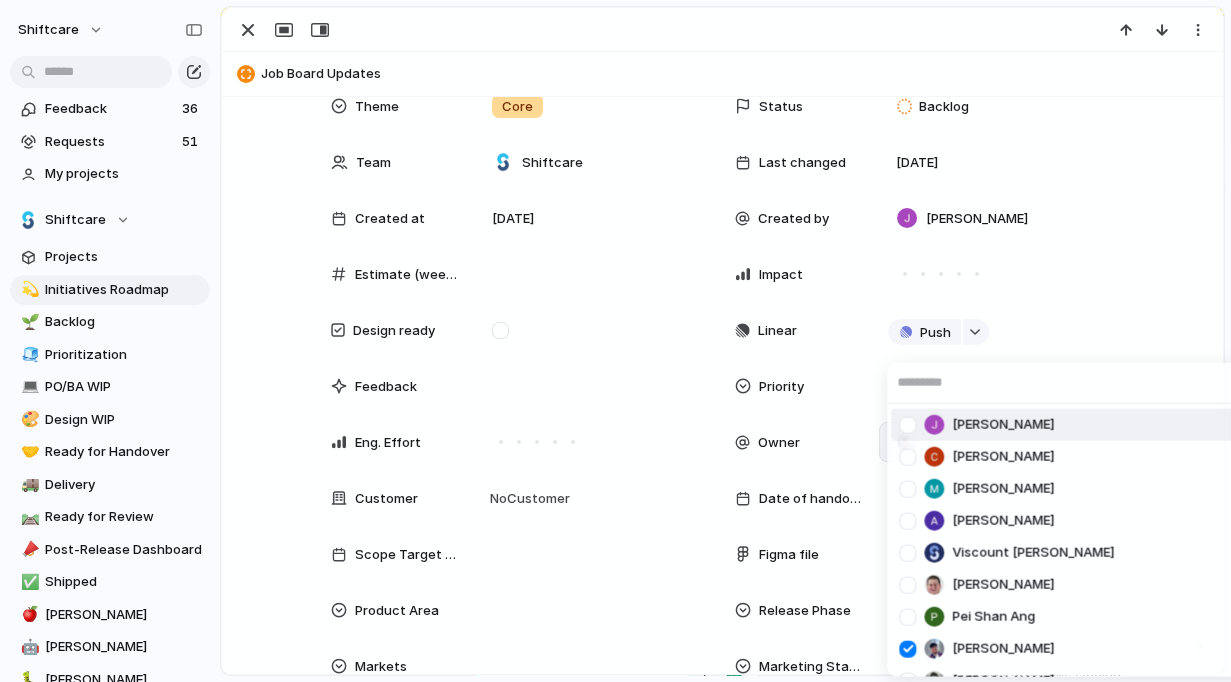 click on "Jonathan Agness   Cris Militante   Mathew Cagney   Abner Chua   Viscount Villanueva   Paul Slater   Pei Shan Ang   Mikey Nanquil   Miguel Molina   Suyog KC   josephine.gabarda@shiftcare.com   bibek.khadka@shiftcare.com   Alexandra Doyle   Patrick Gaudreault   gourav.agnani@shiftcare.com   Neil Jamieson   Ian Rugas   Lorielyn Salaver   Eloi Digluis   Mark Santos   Mary Jane Murakami   Mikko Tan   april.colasino@shiftcare.com" at bounding box center [615, 341] 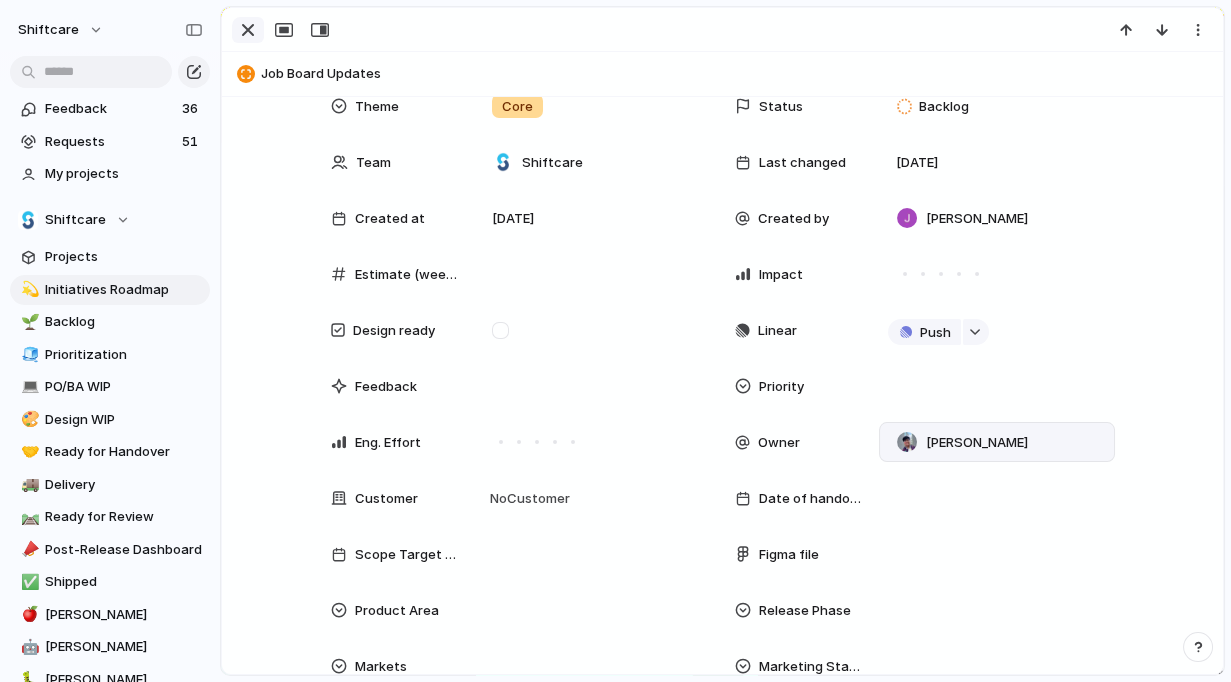 click at bounding box center (248, 30) 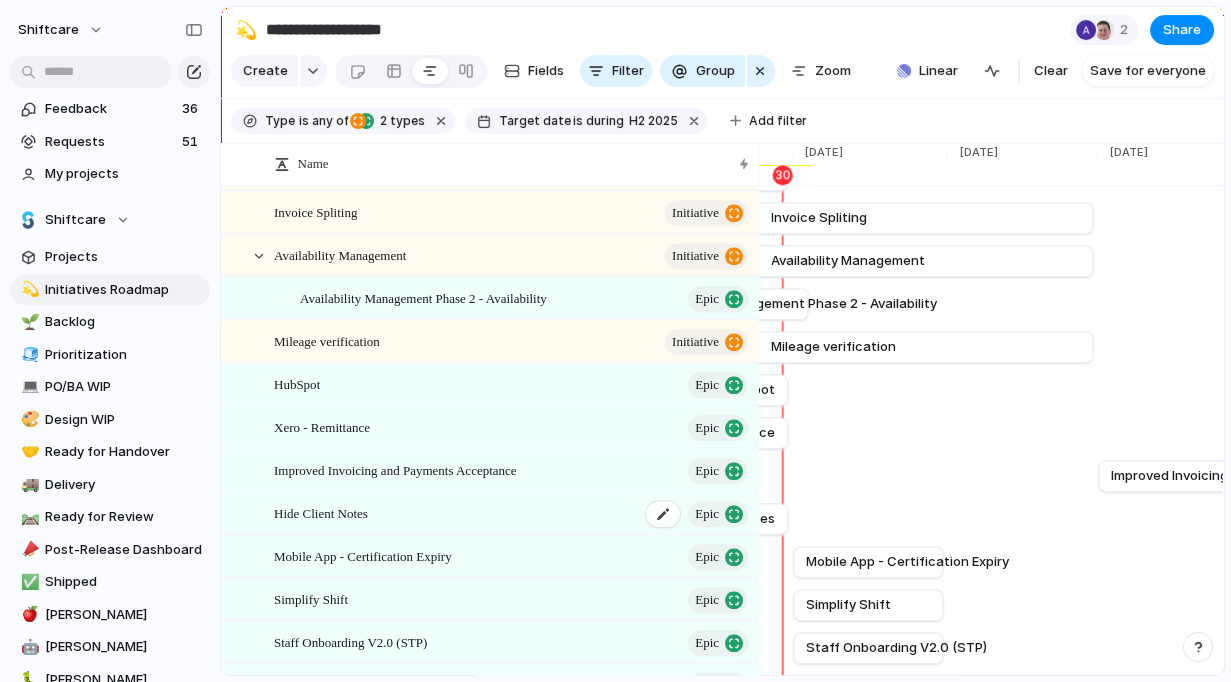 scroll, scrollTop: 3778, scrollLeft: 0, axis: vertical 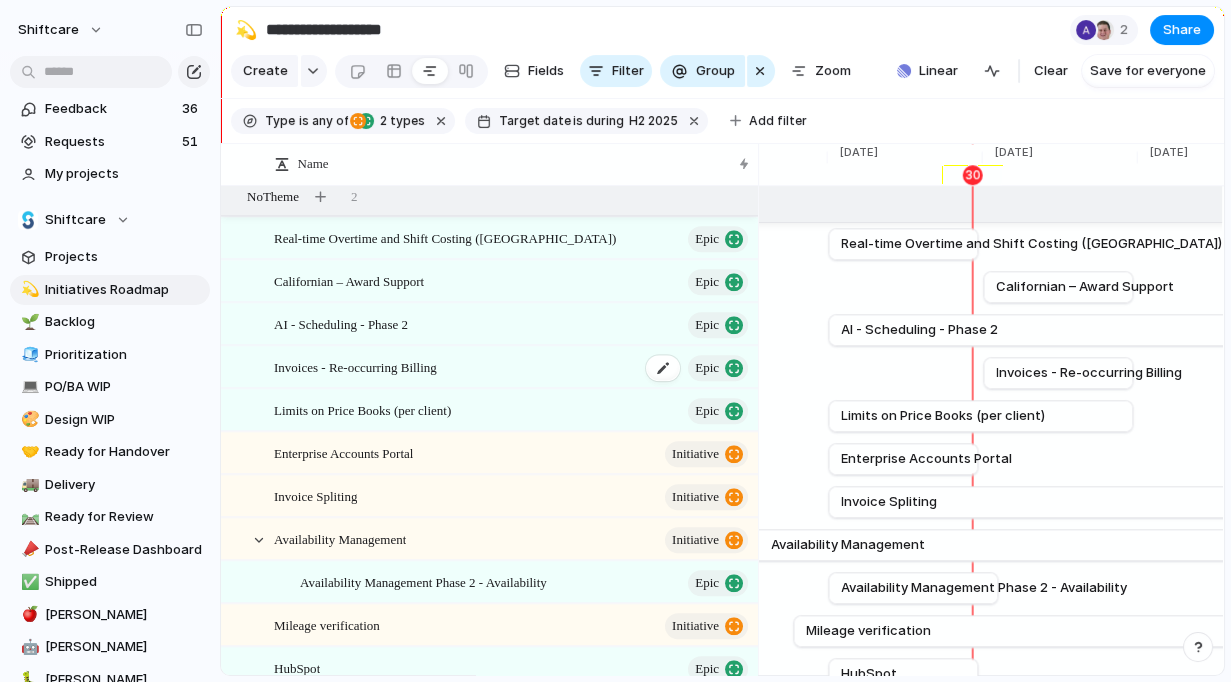 click on "Invoices - Re-occurring Billing Epic" at bounding box center (512, 367) 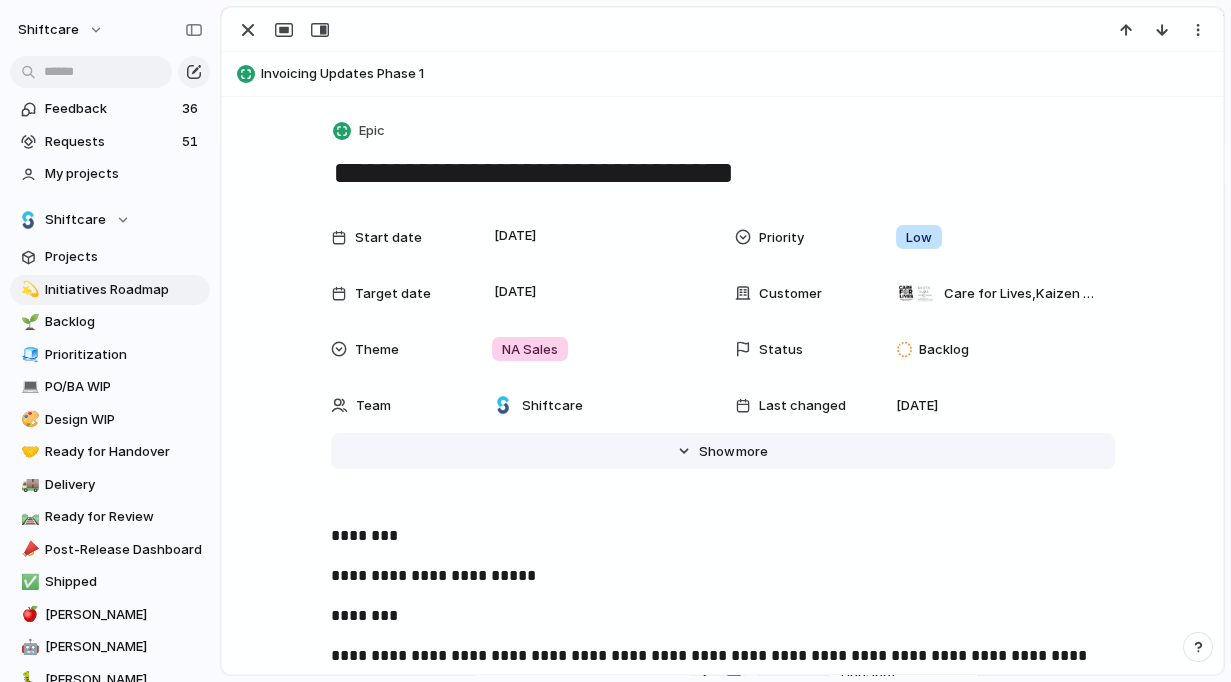 click on "Hide Show more" at bounding box center (723, 451) 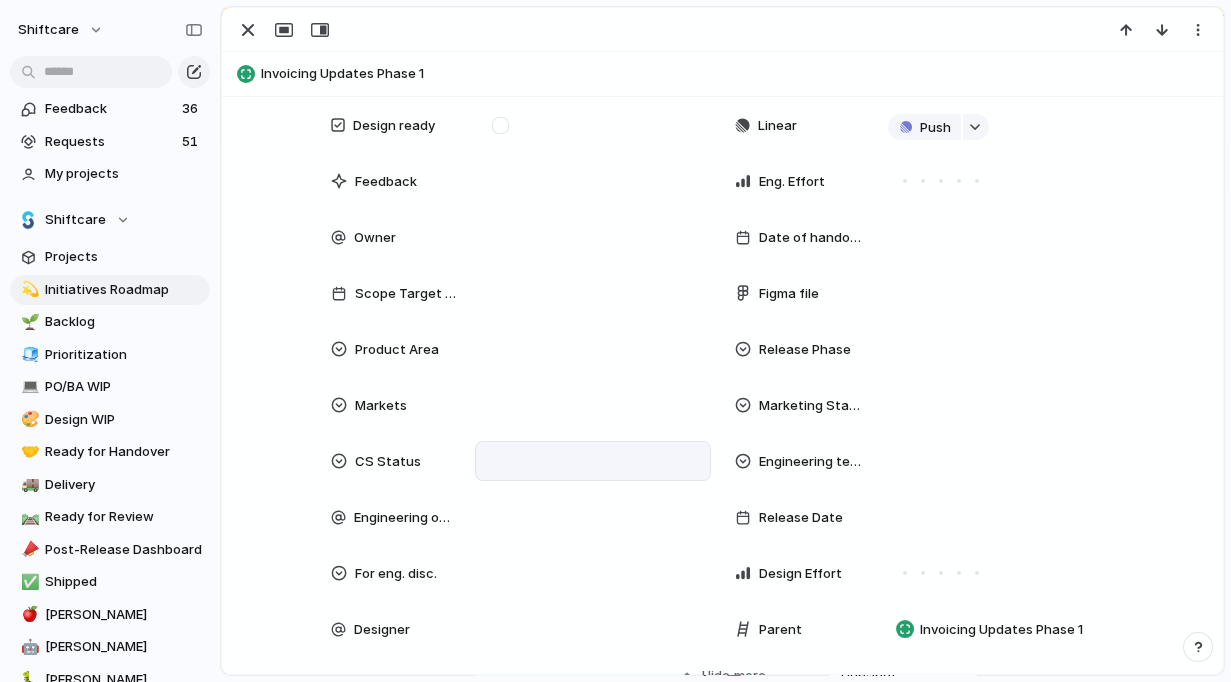 scroll, scrollTop: 418, scrollLeft: 0, axis: vertical 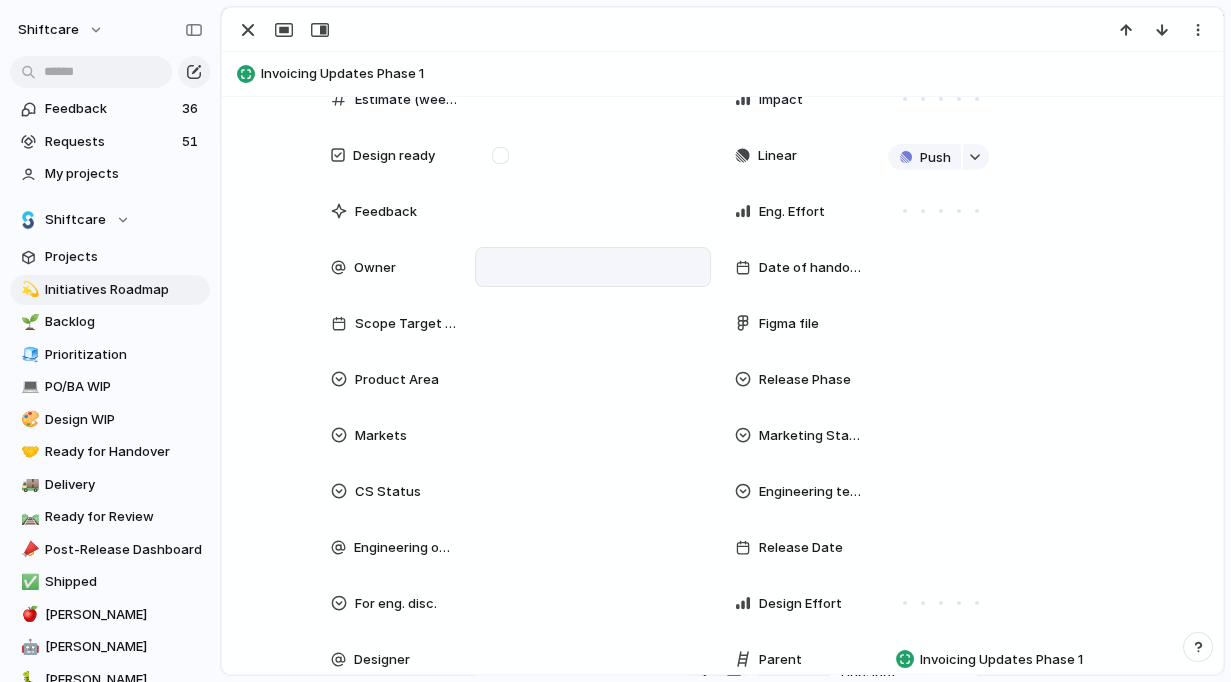 click at bounding box center (593, 267) 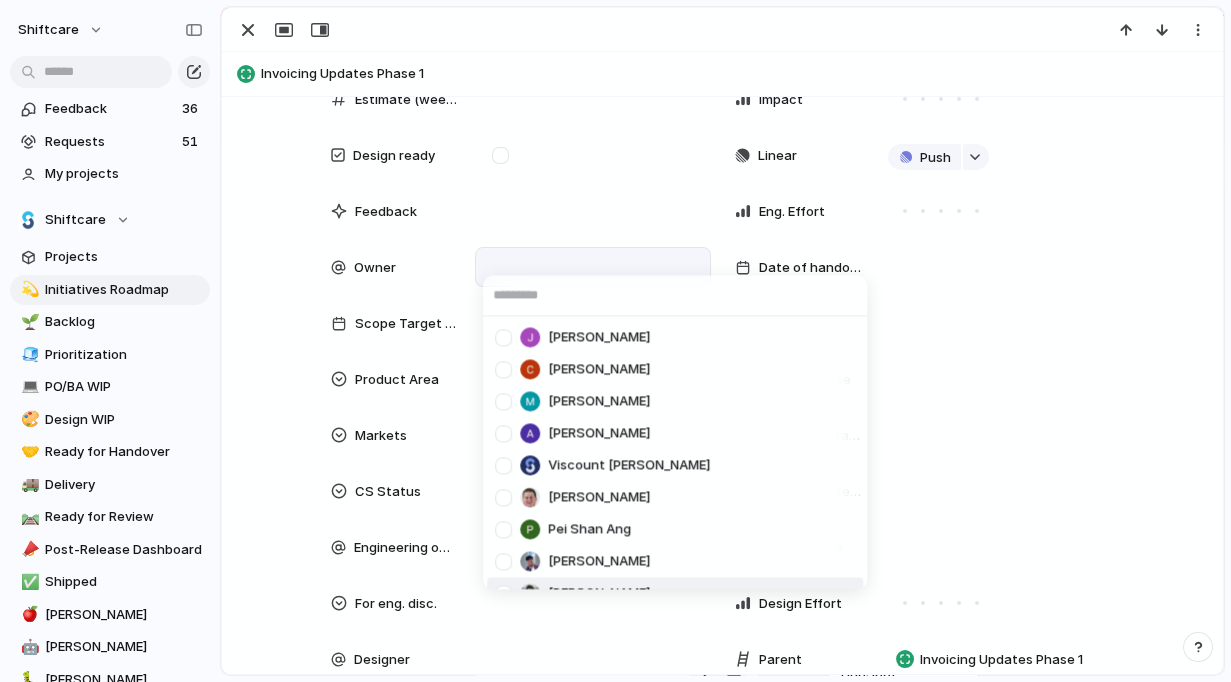 click at bounding box center (503, 561) 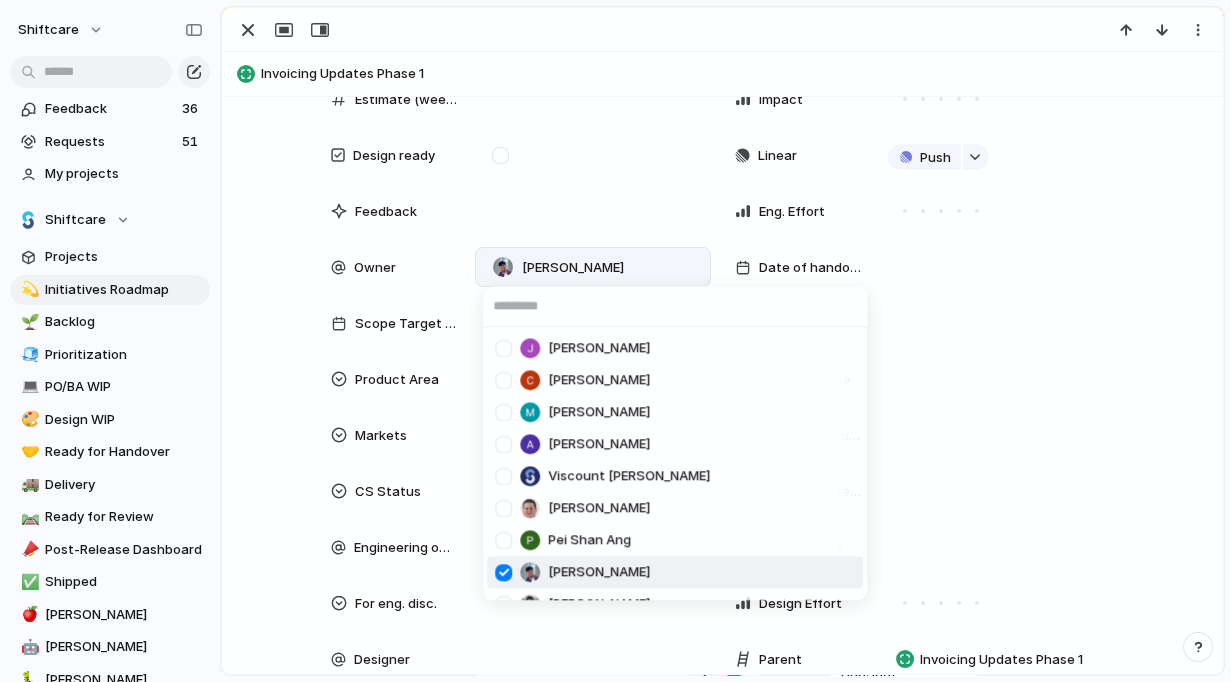 click on "Jonathan Agness   Cris Militante   Mathew Cagney   Abner Chua   Viscount Villanueva   Paul Slater   Pei Shan Ang   Mikey Nanquil   Miguel Molina   Suyog KC   josephine.gabarda@shiftcare.com   bibek.khadka@shiftcare.com   Alexandra Doyle   Patrick Gaudreault   gourav.agnani@shiftcare.com   Neil Jamieson   Ian Rugas   Lorielyn Salaver   Eloi Digluis   Mark Santos   Mary Jane Murakami   Mikko Tan   april.colasino@shiftcare.com" at bounding box center (615, 341) 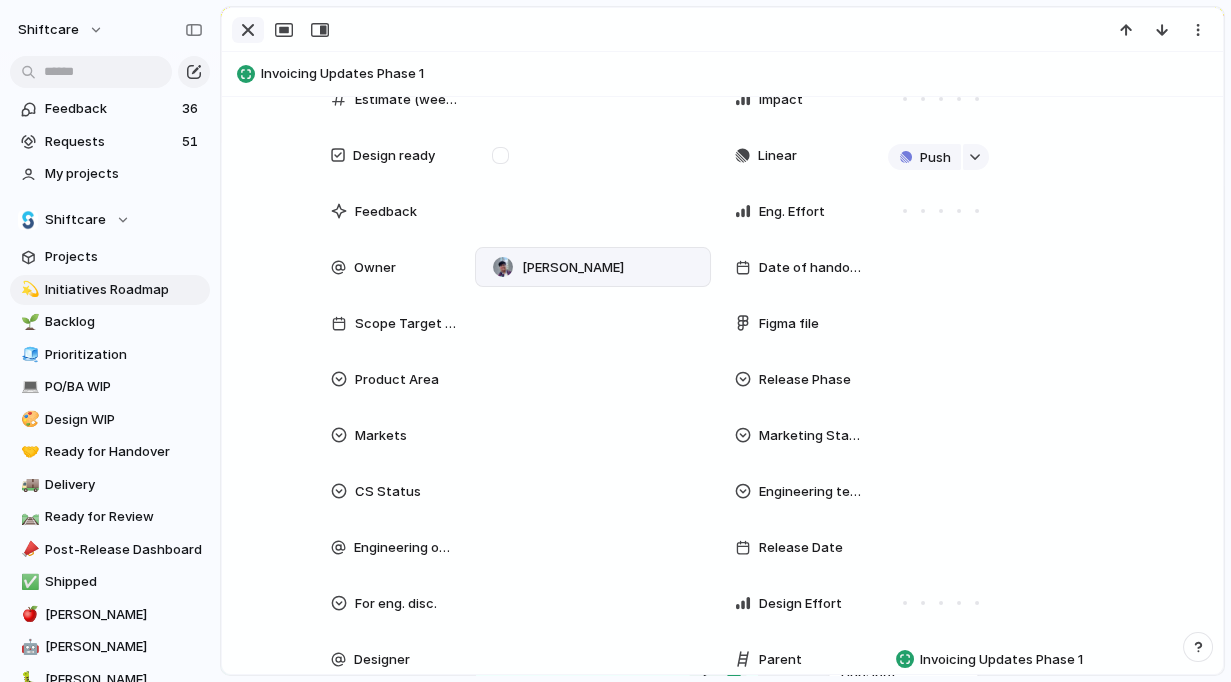 click at bounding box center [248, 30] 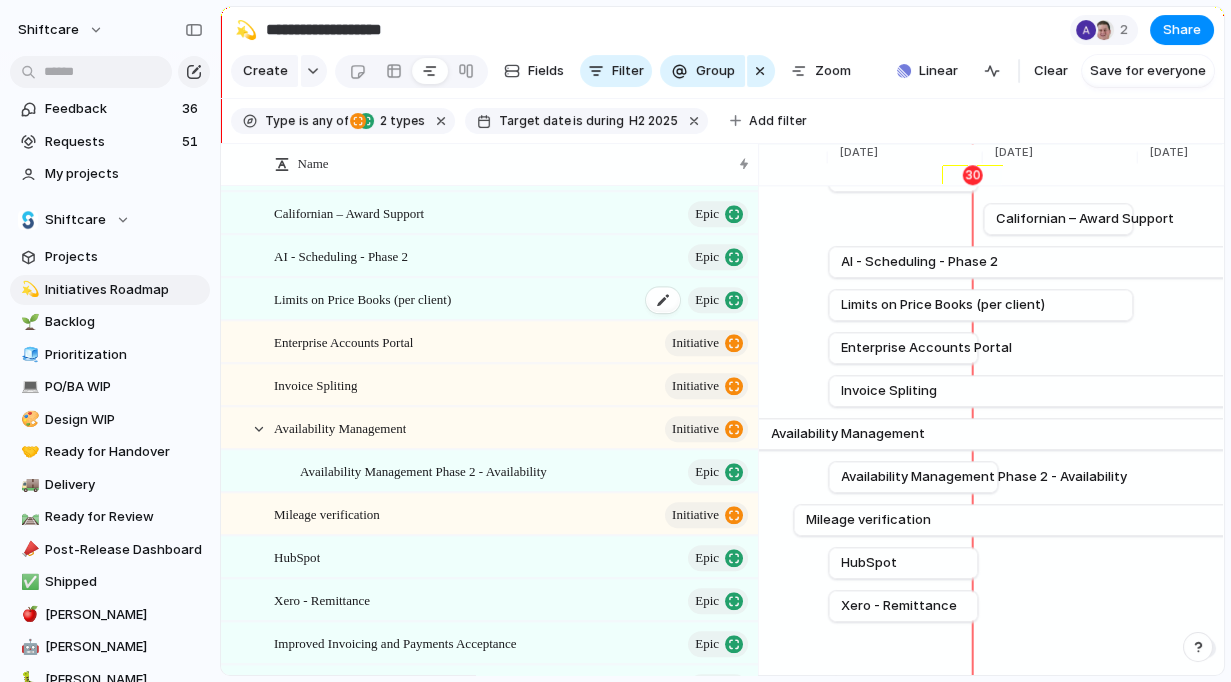scroll, scrollTop: 3626, scrollLeft: 0, axis: vertical 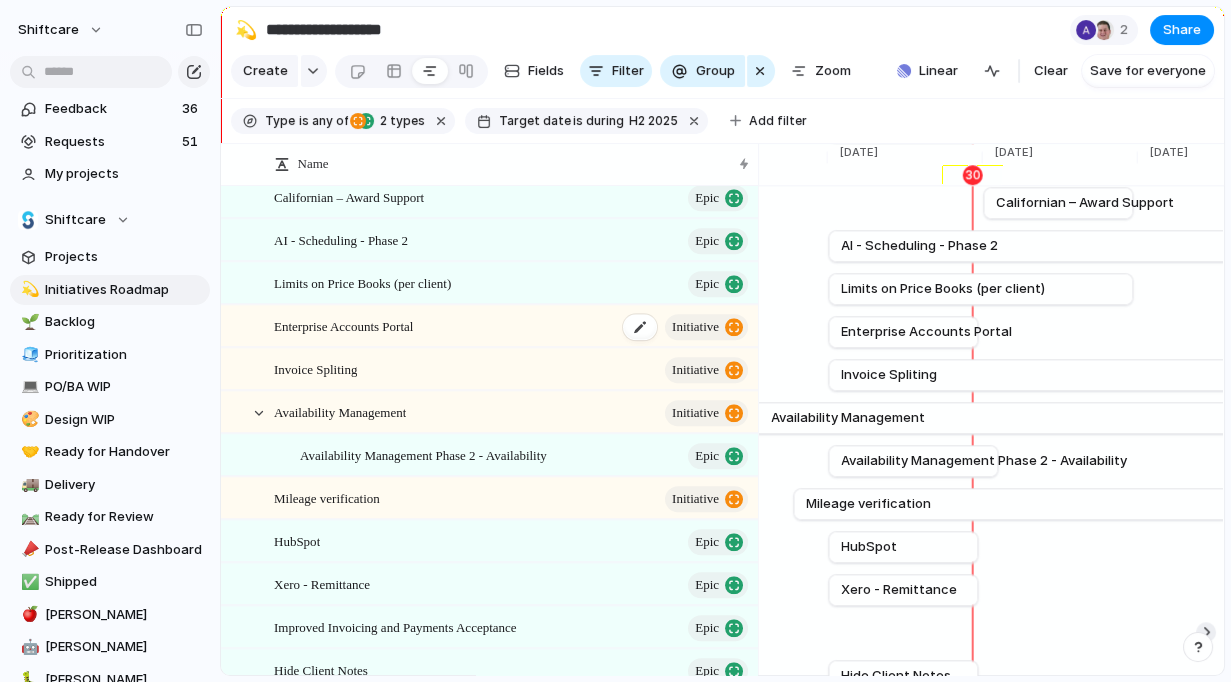 click on "Enterprise Accounts Portal" at bounding box center [343, 325] 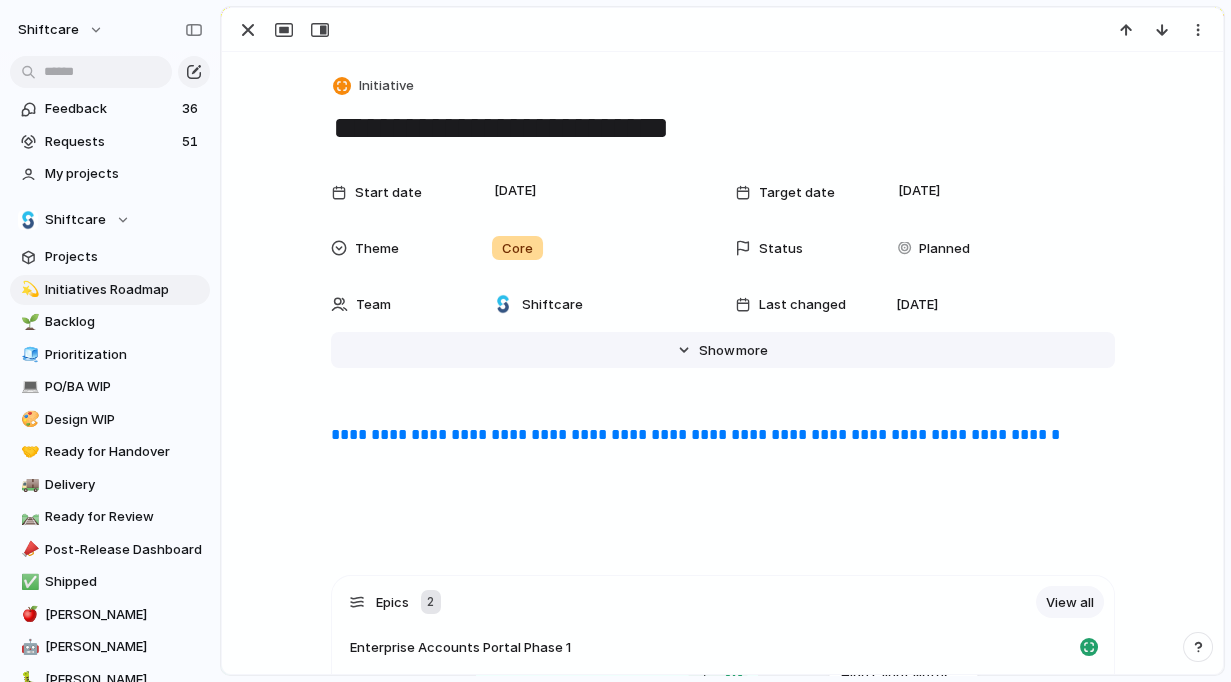 click on "Hide Show more" at bounding box center (723, 350) 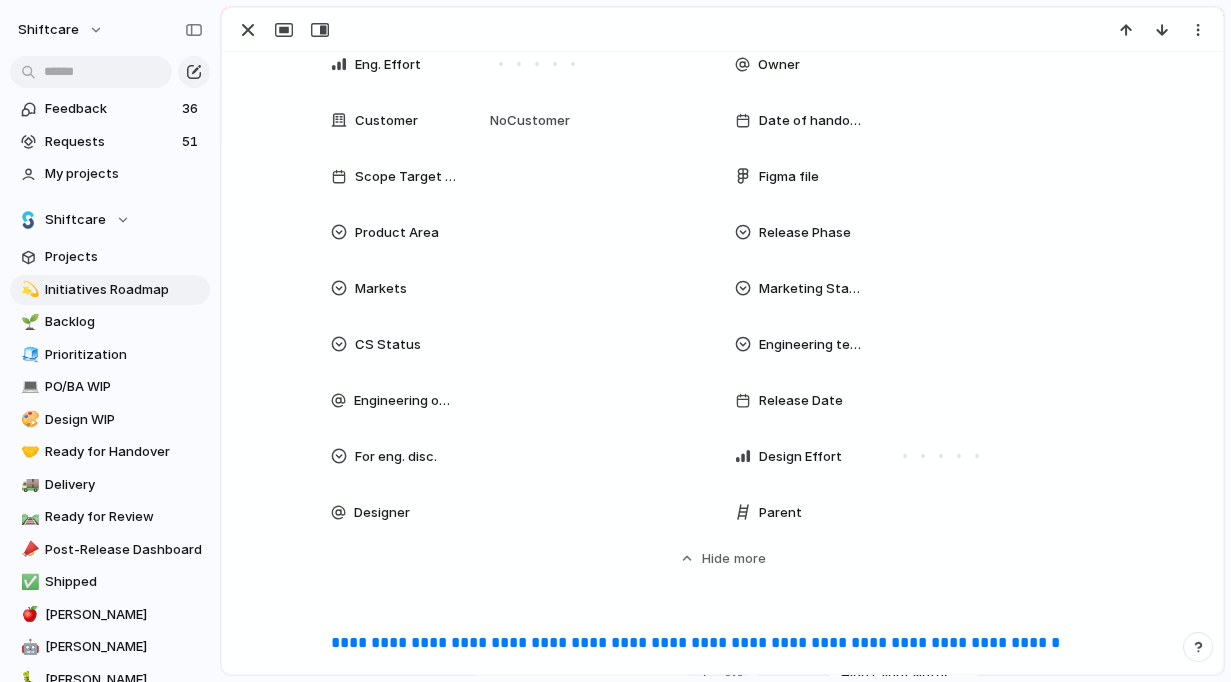 scroll, scrollTop: 521, scrollLeft: 0, axis: vertical 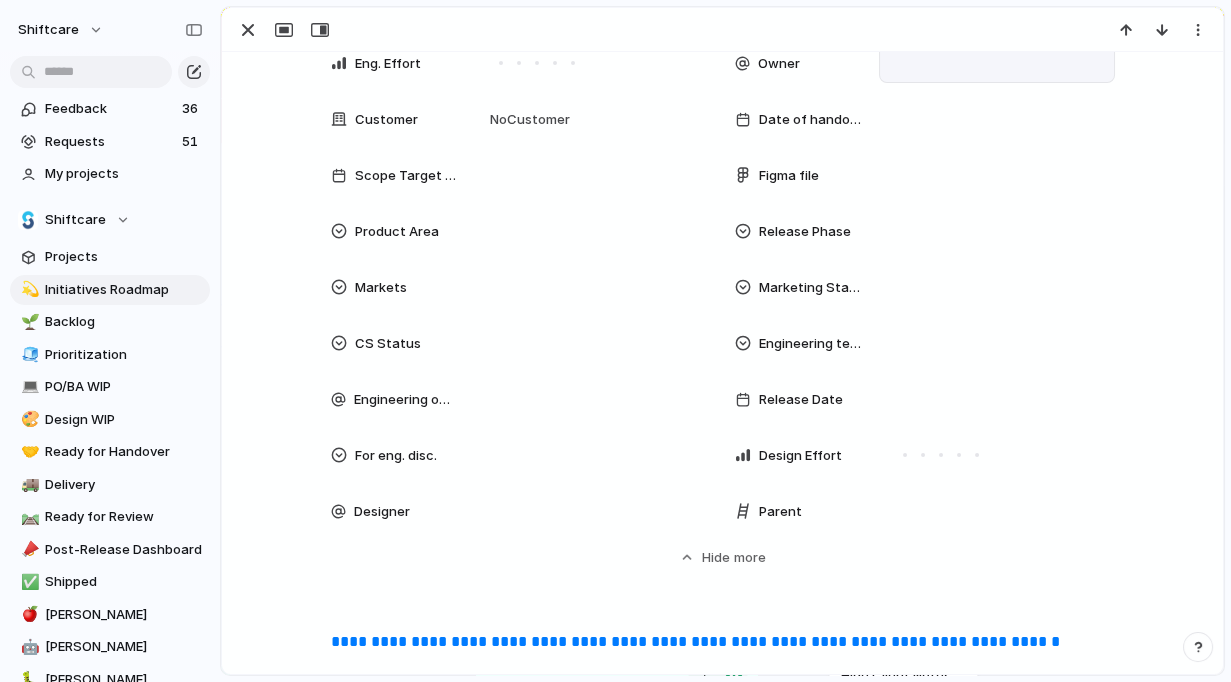 click at bounding box center [997, 63] 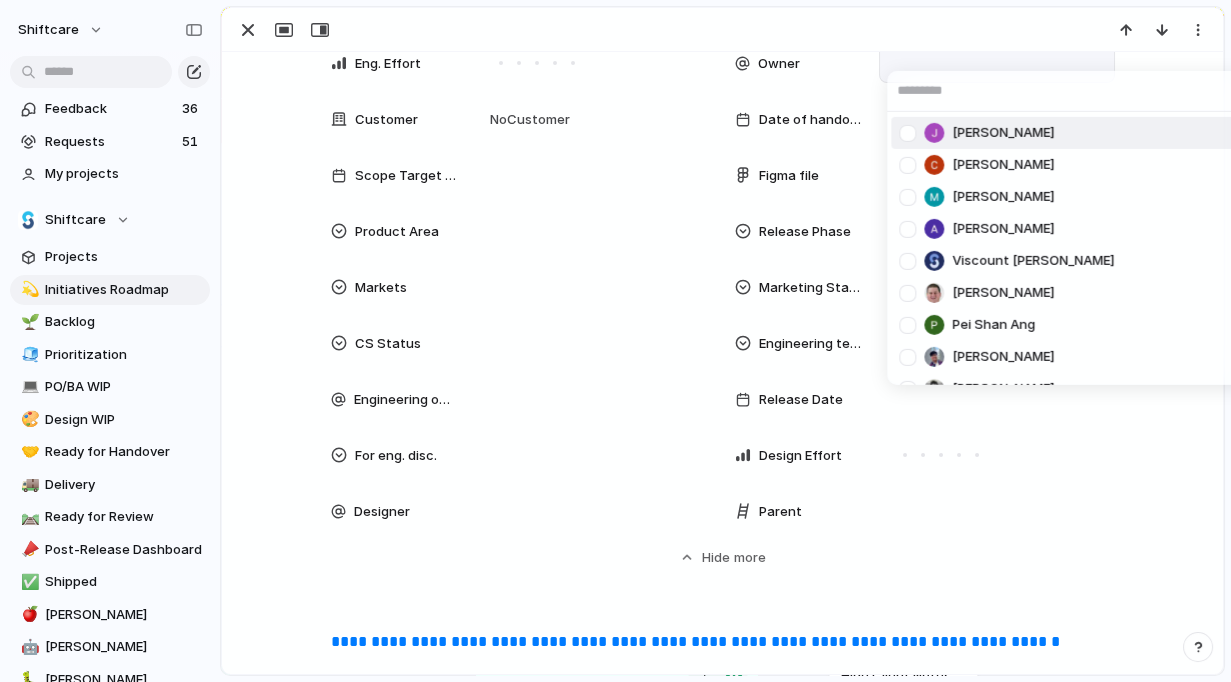 click at bounding box center (907, 132) 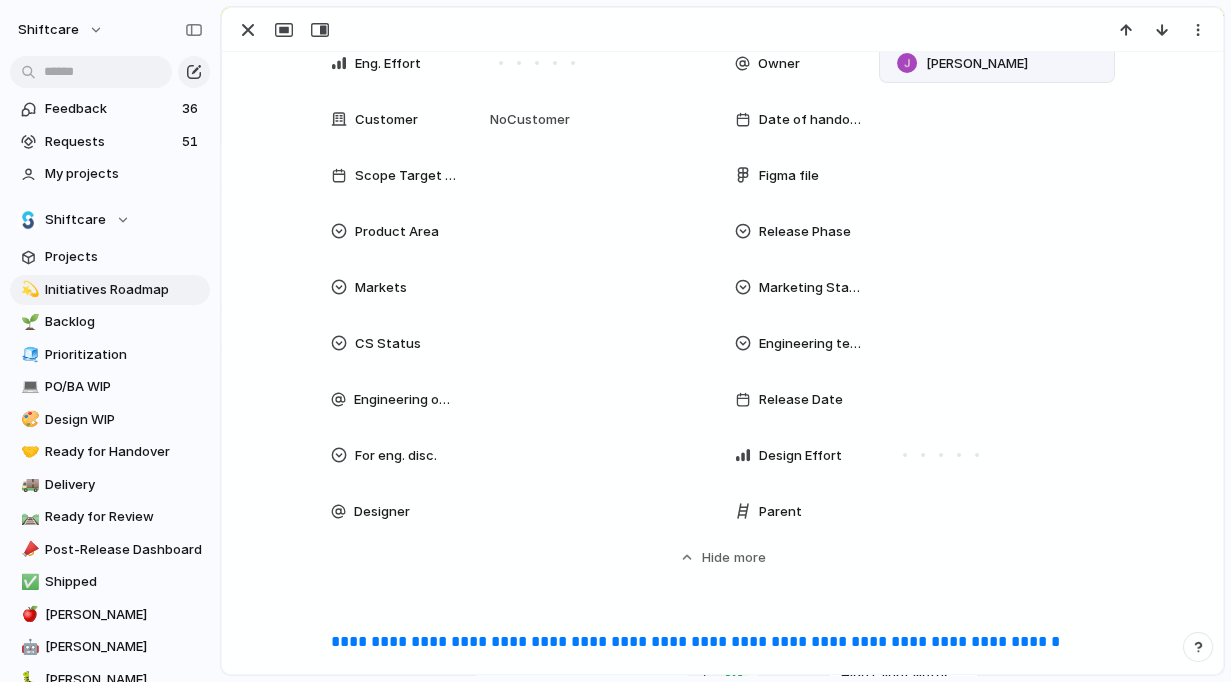 click on "Jonathan Agness   Cris Militante   Mathew Cagney   Abner Chua   Viscount Villanueva   Paul Slater   Pei Shan Ang   Mikey Nanquil   Miguel Molina   Suyog KC   josephine.gabarda@shiftcare.com   bibek.khadka@shiftcare.com   Alexandra Doyle   Patrick Gaudreault   gourav.agnani@shiftcare.com   Neil Jamieson   Ian Rugas   Lorielyn Salaver   Eloi Digluis   Mark Santos   Mary Jane Murakami   Mikko Tan   april.colasino@shiftcare.com" at bounding box center (615, 341) 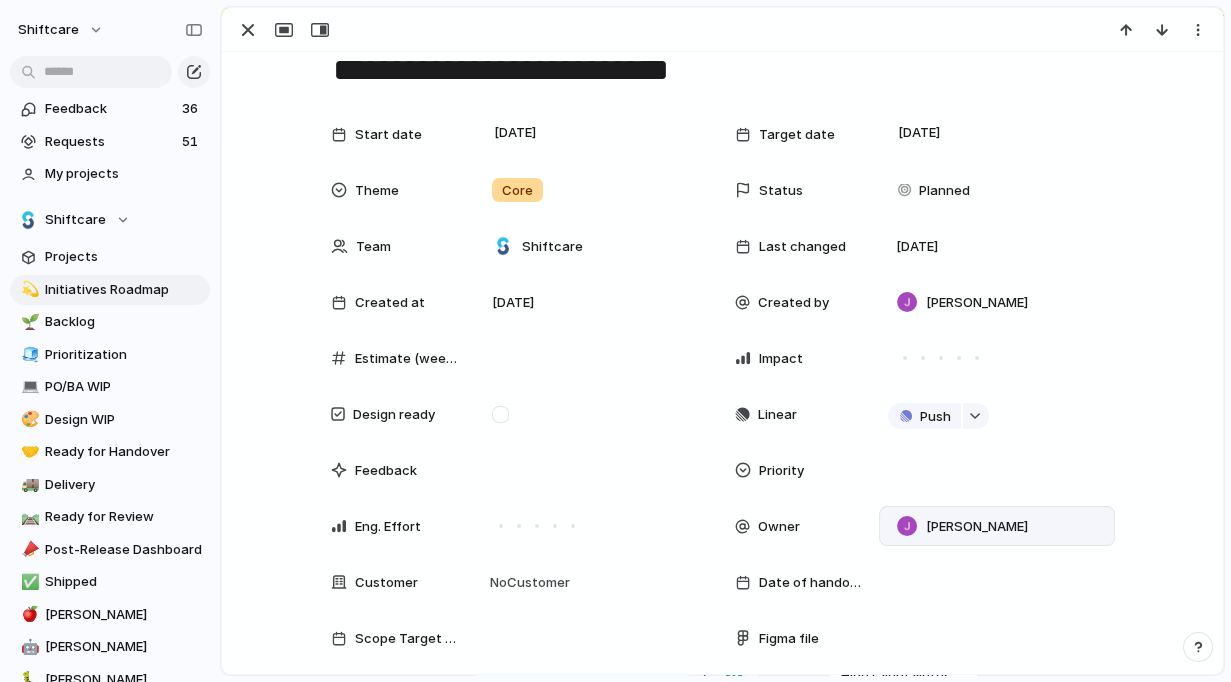 scroll, scrollTop: 60, scrollLeft: 0, axis: vertical 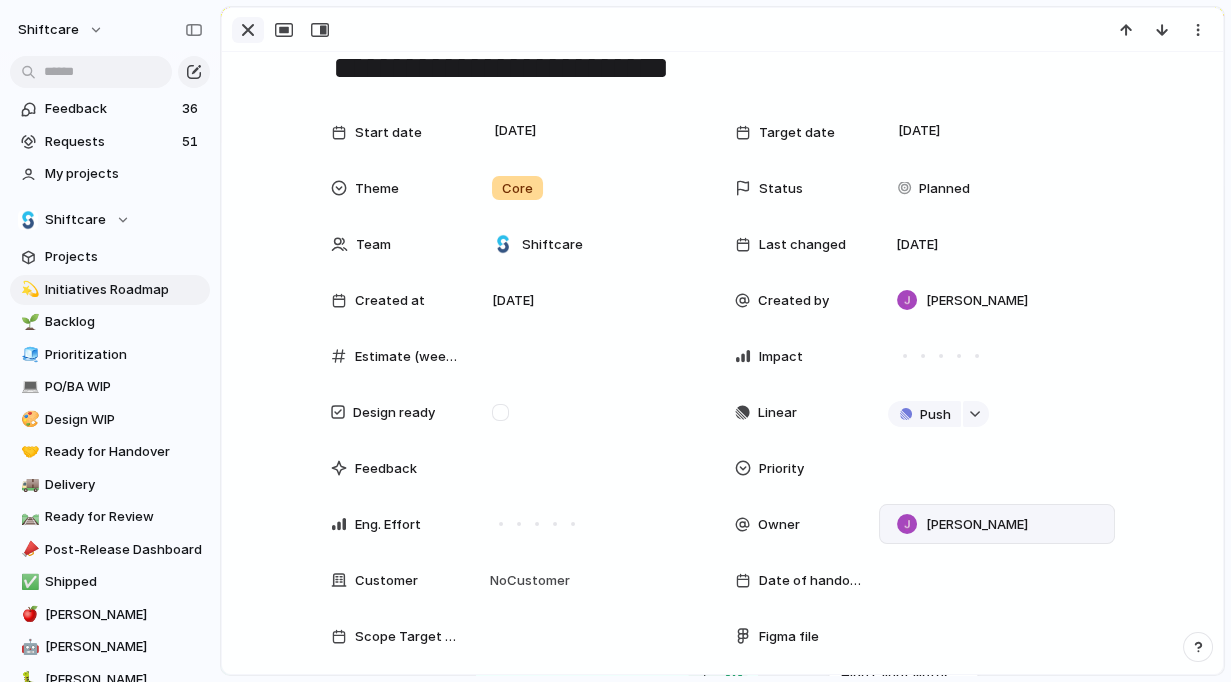 click at bounding box center (248, 30) 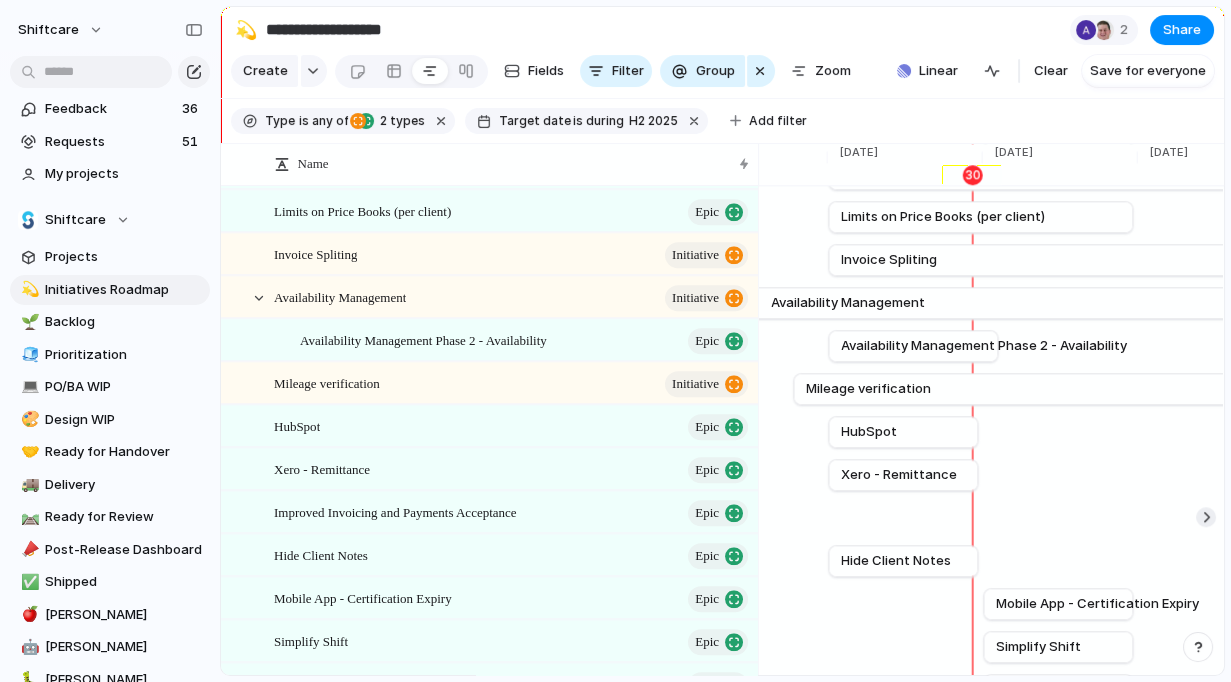scroll, scrollTop: 3790, scrollLeft: 0, axis: vertical 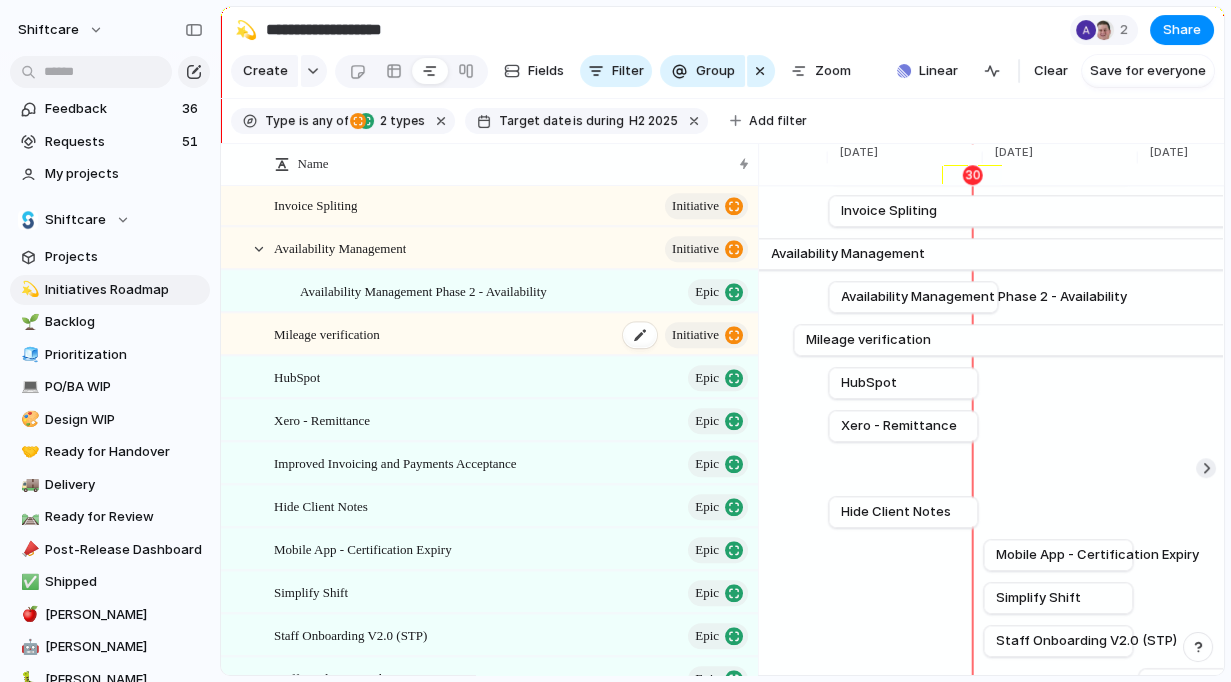 click on "Mileage verification initiative" at bounding box center [512, 334] 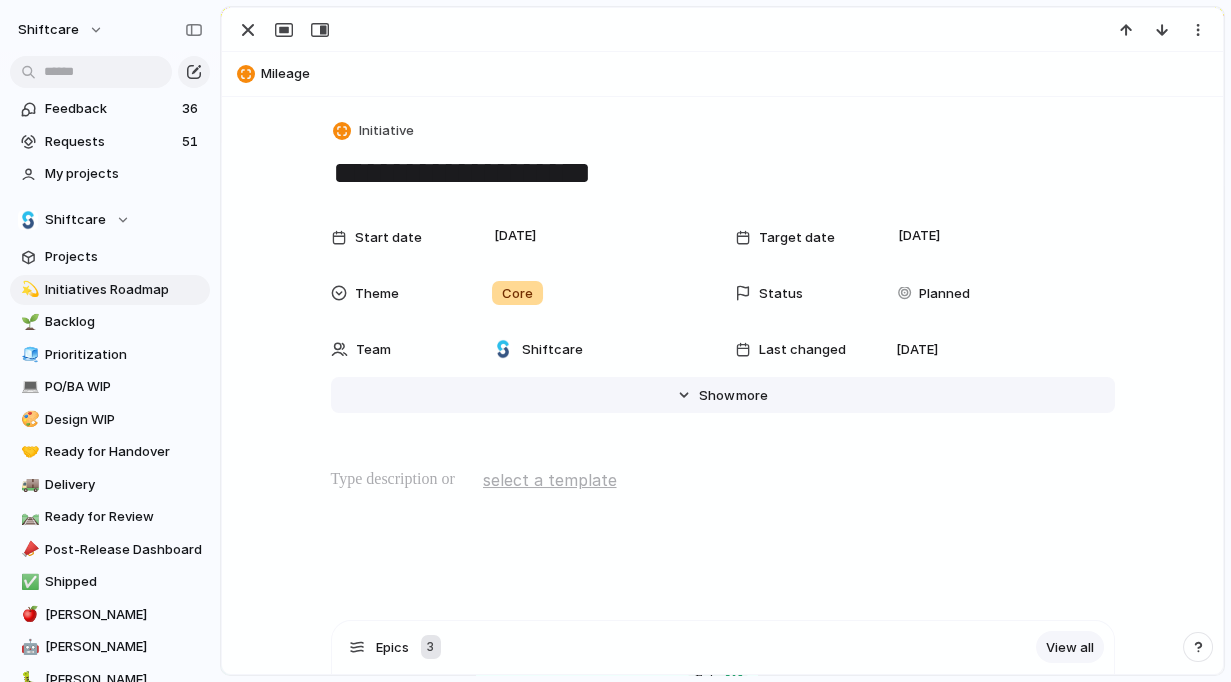 click on "Hide Show more" at bounding box center (723, 395) 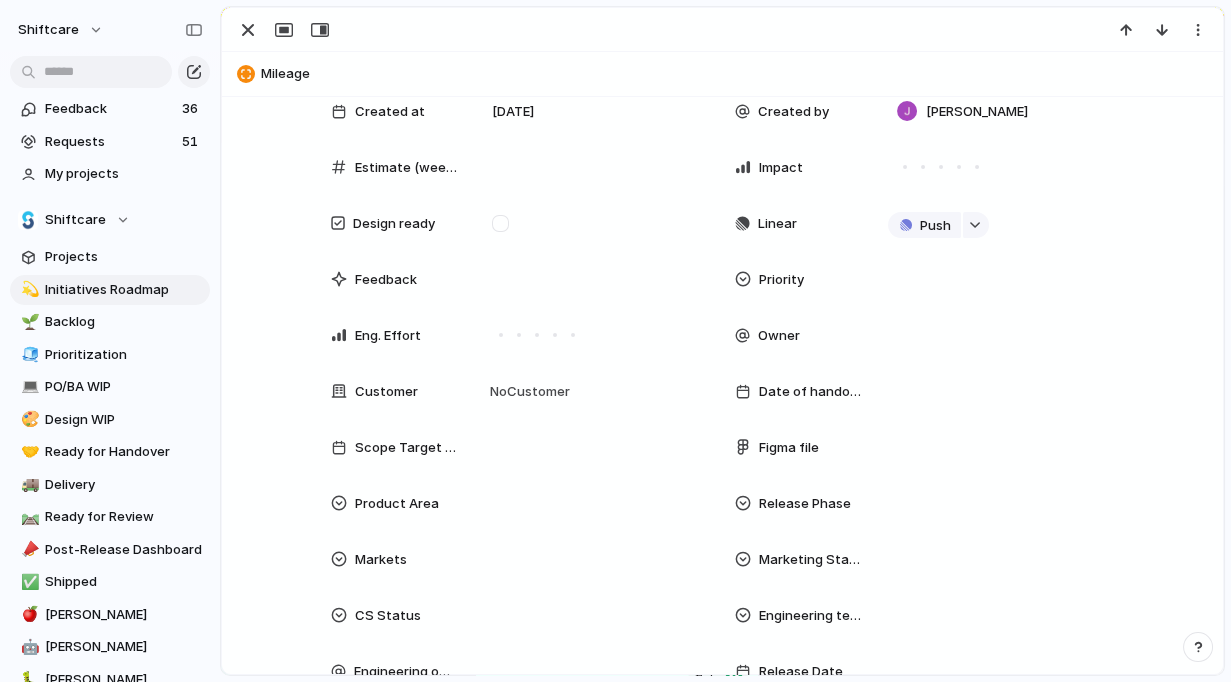 scroll, scrollTop: 314, scrollLeft: 0, axis: vertical 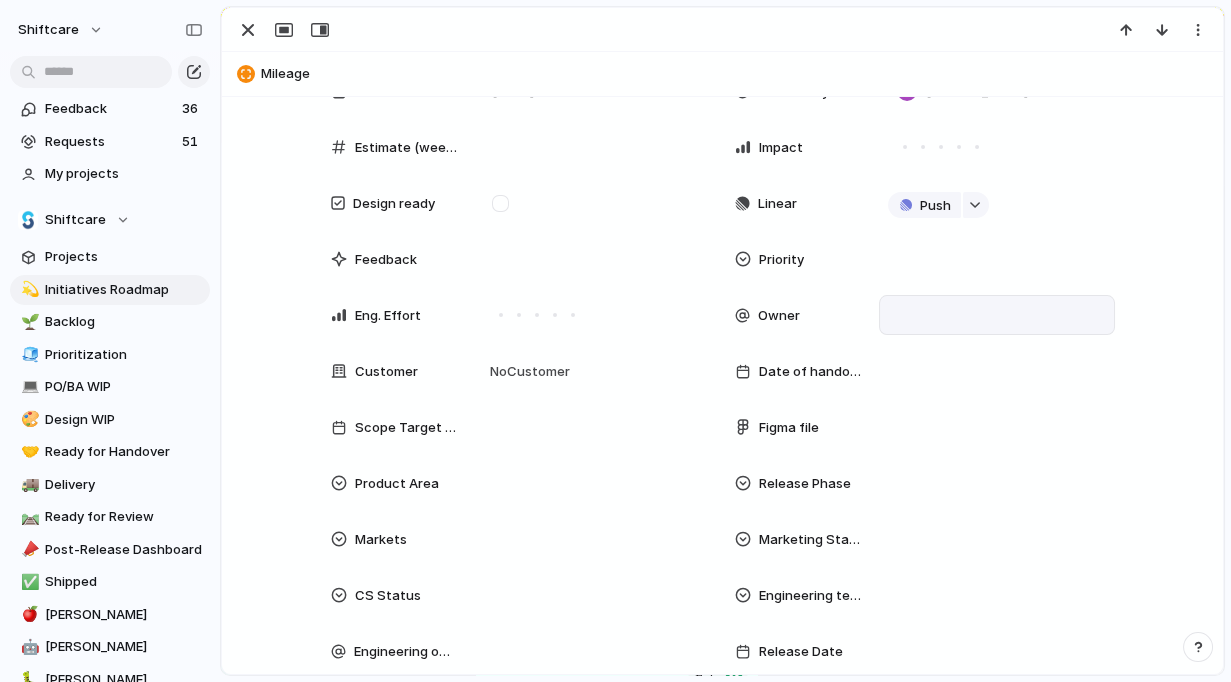 click at bounding box center [997, 315] 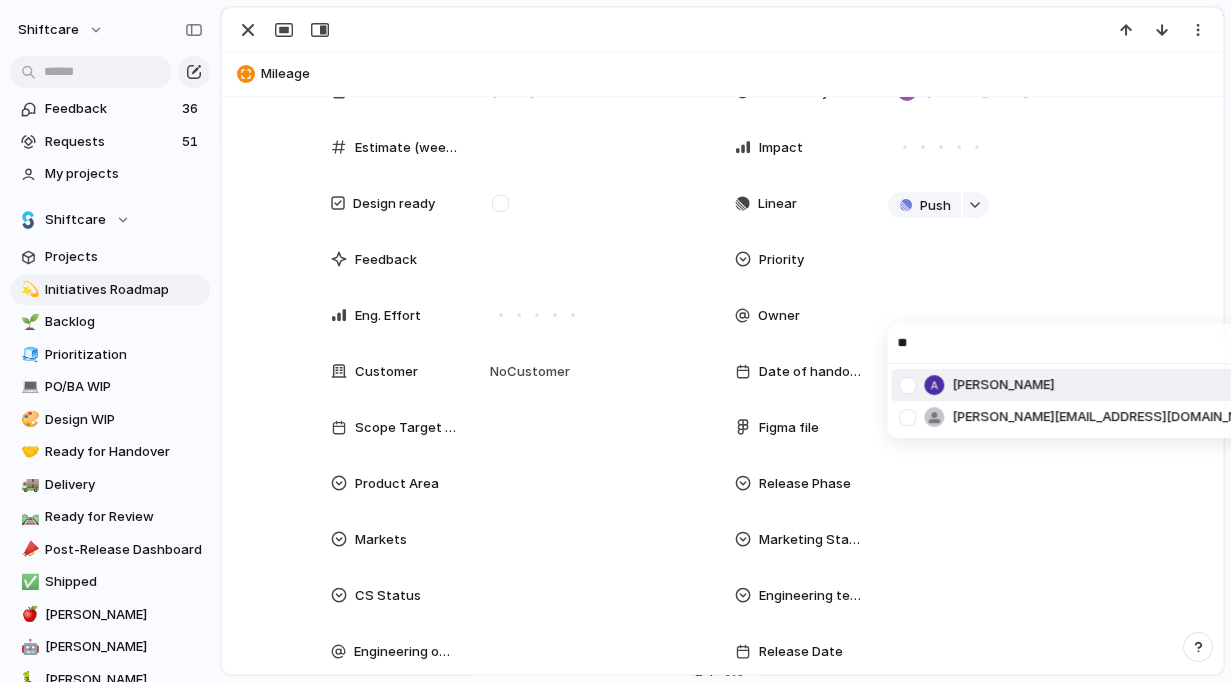 type on "**" 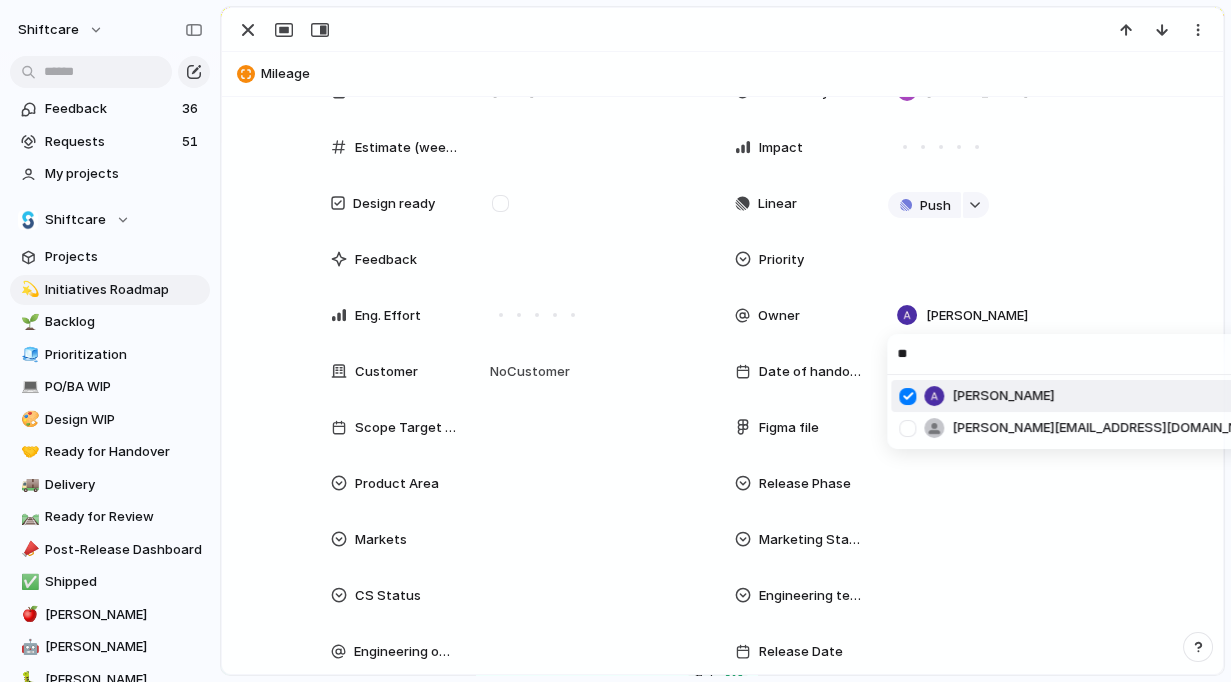 drag, startPoint x: 249, startPoint y: 41, endPoint x: 249, endPoint y: 29, distance: 12 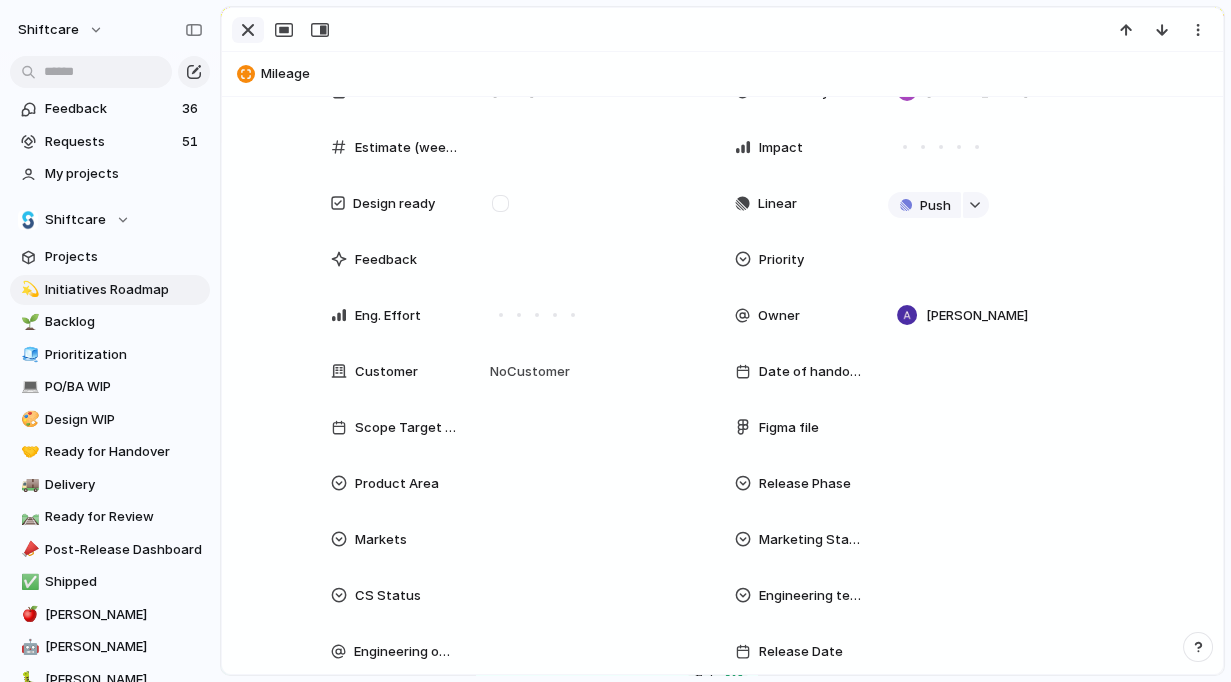 click at bounding box center (248, 30) 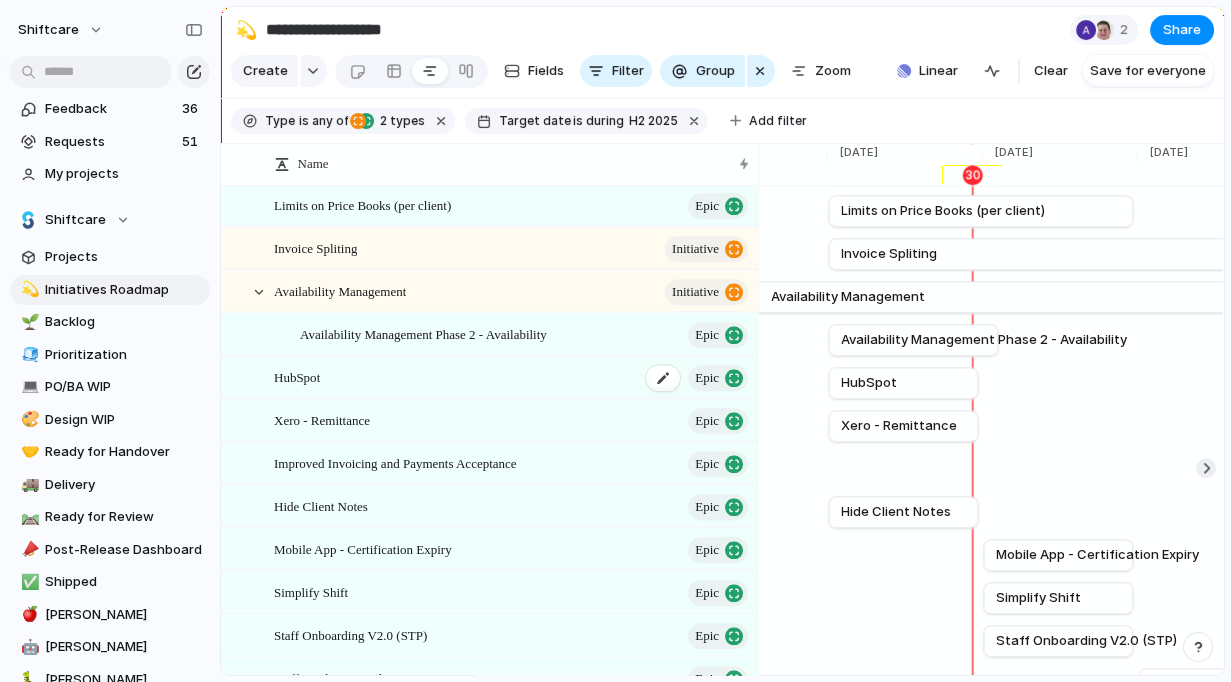 click on "HubSpot Epic" at bounding box center (512, 377) 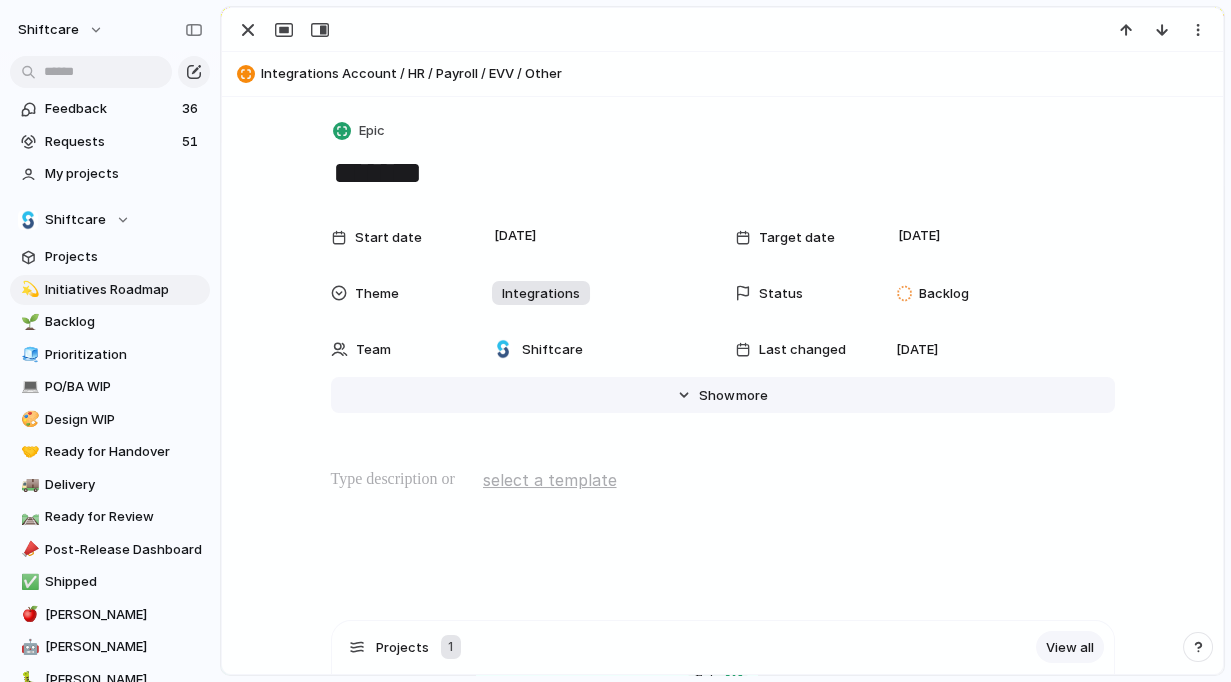 click on "Hide Show more" at bounding box center [723, 395] 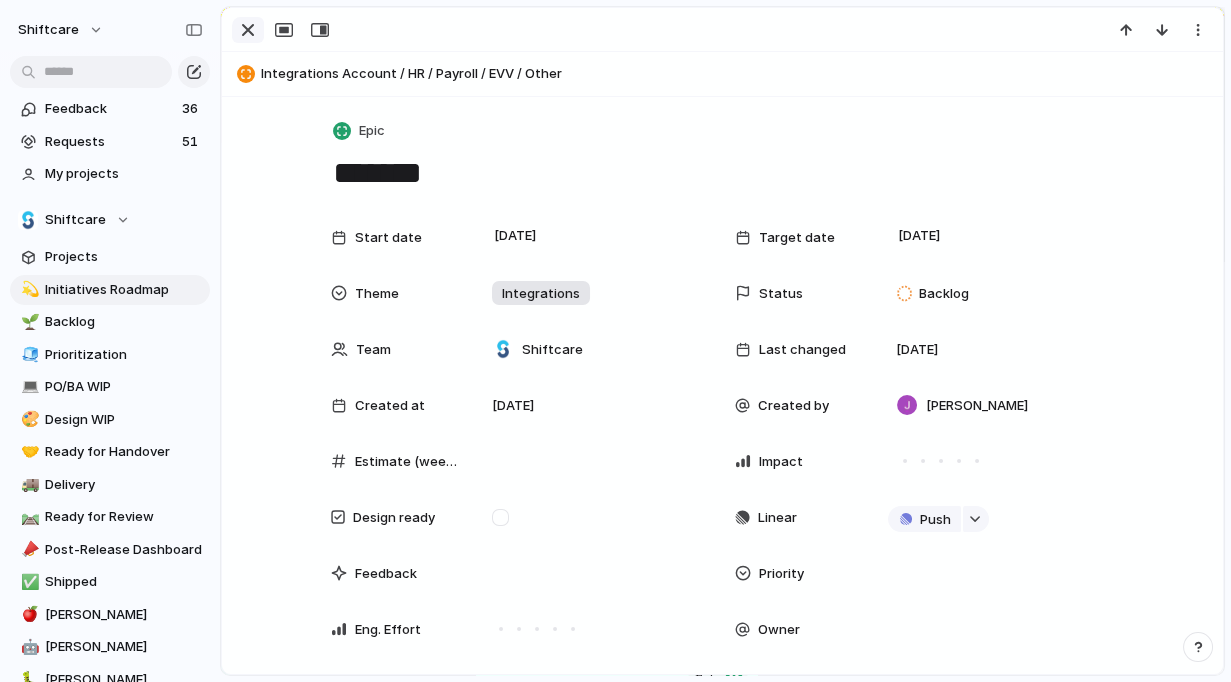 click at bounding box center [248, 30] 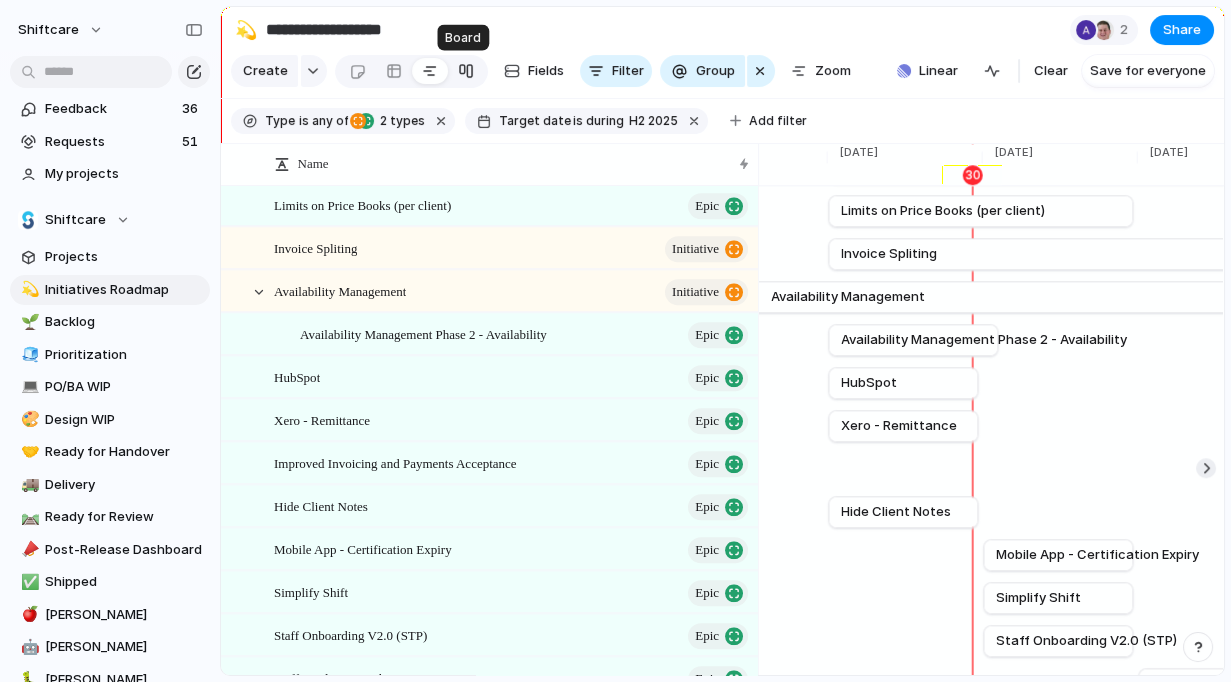 click at bounding box center [466, 71] 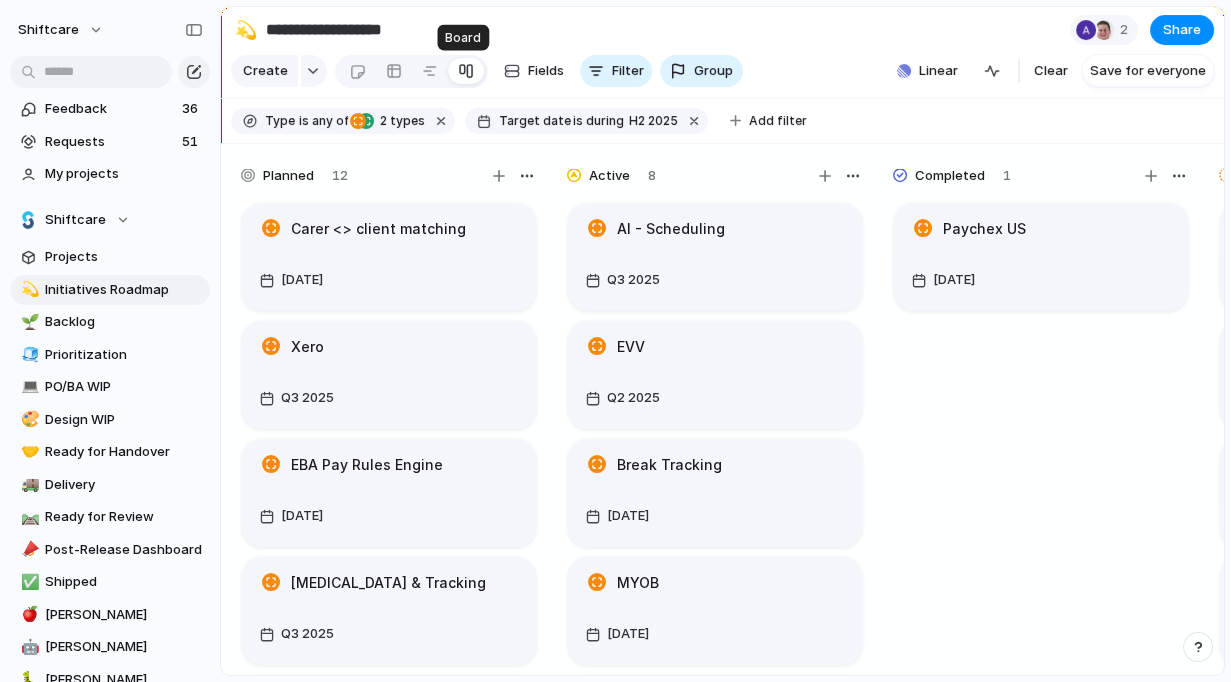 scroll, scrollTop: 0, scrollLeft: 0, axis: both 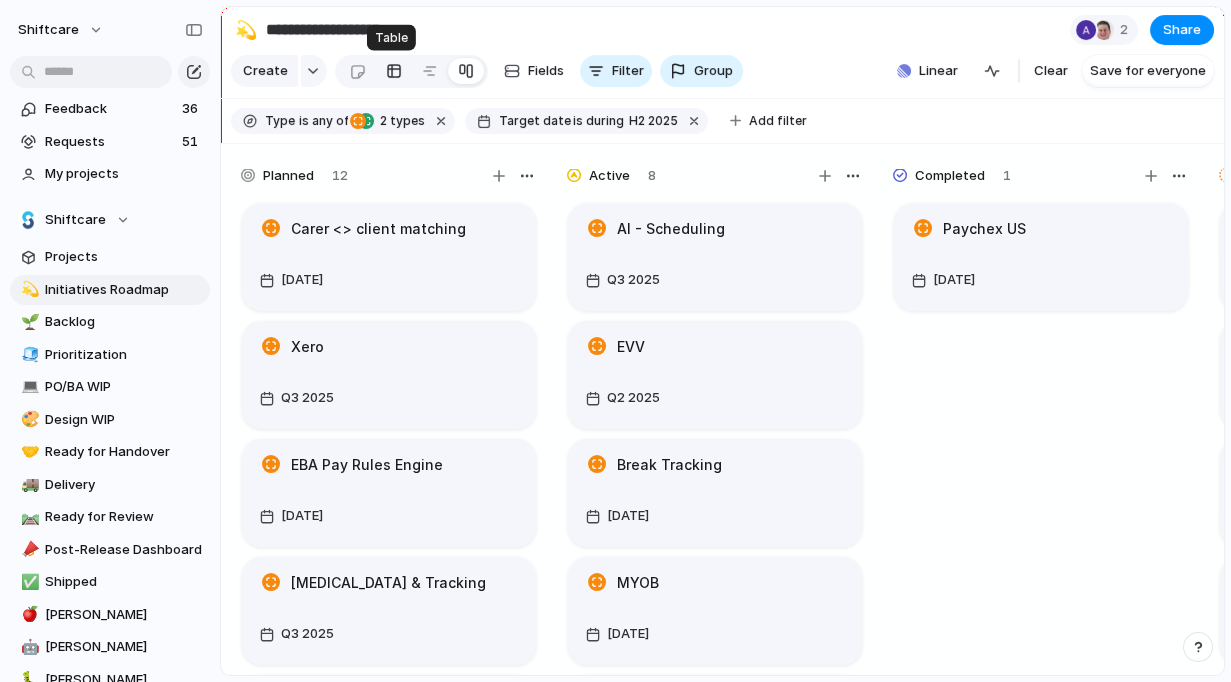 click at bounding box center [394, 71] 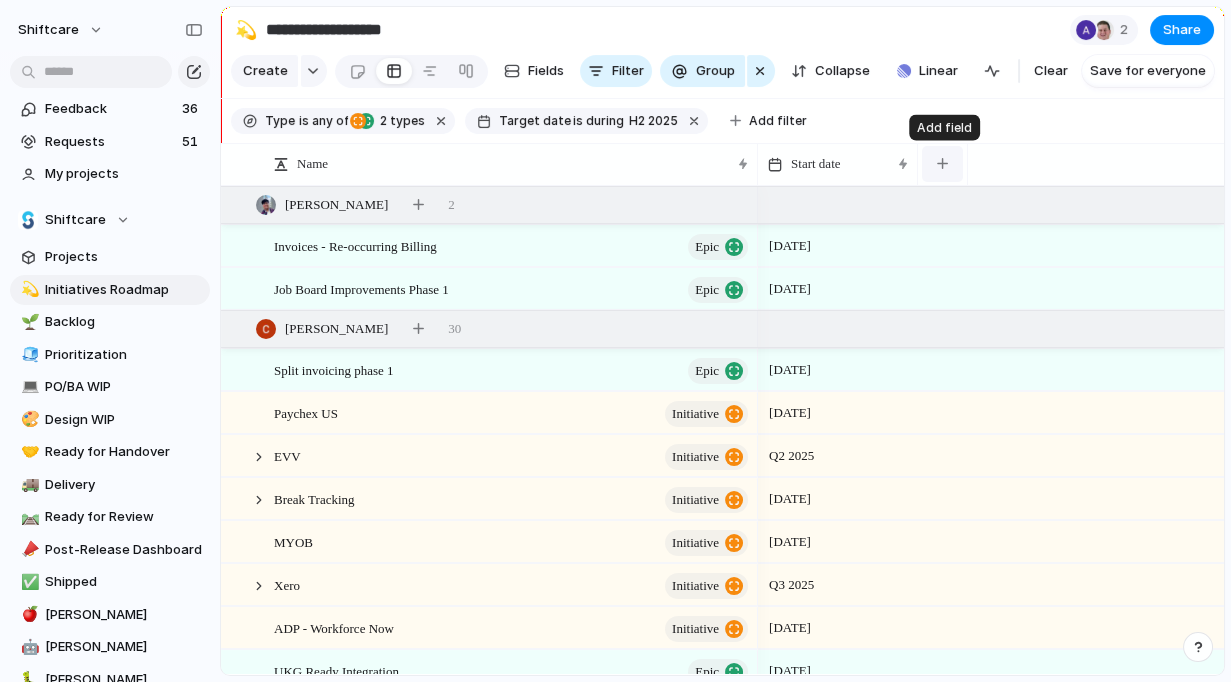 click at bounding box center (942, 163) 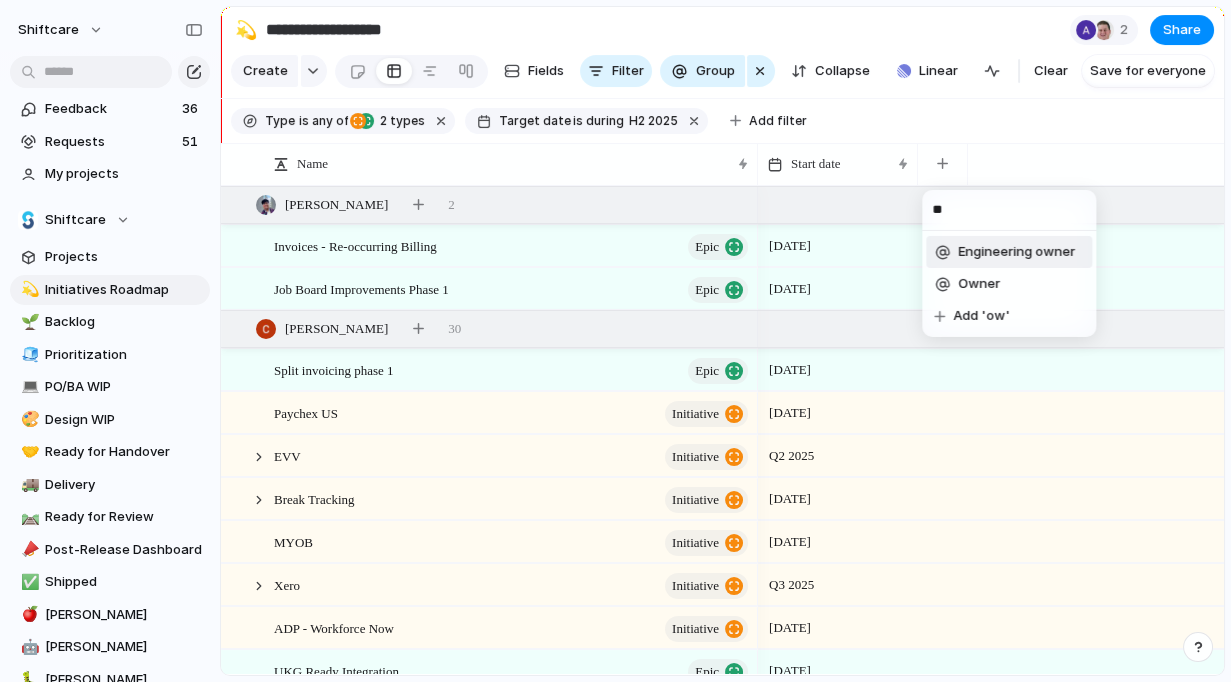 scroll, scrollTop: 0, scrollLeft: 0, axis: both 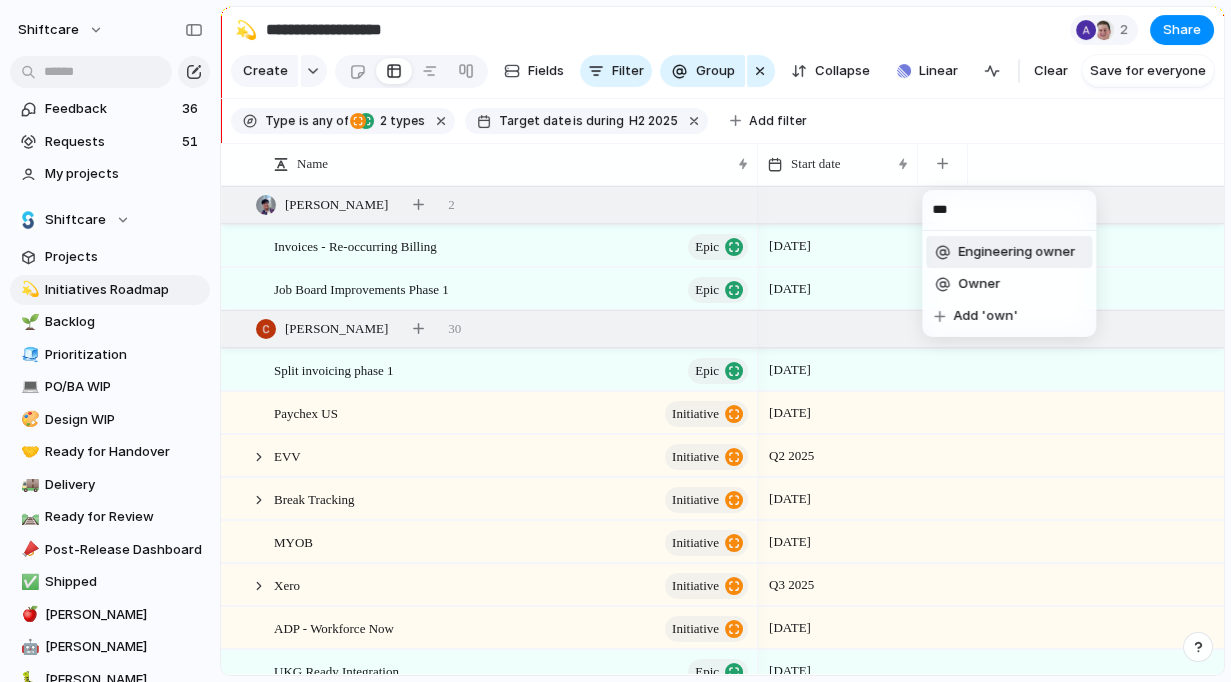 type on "***" 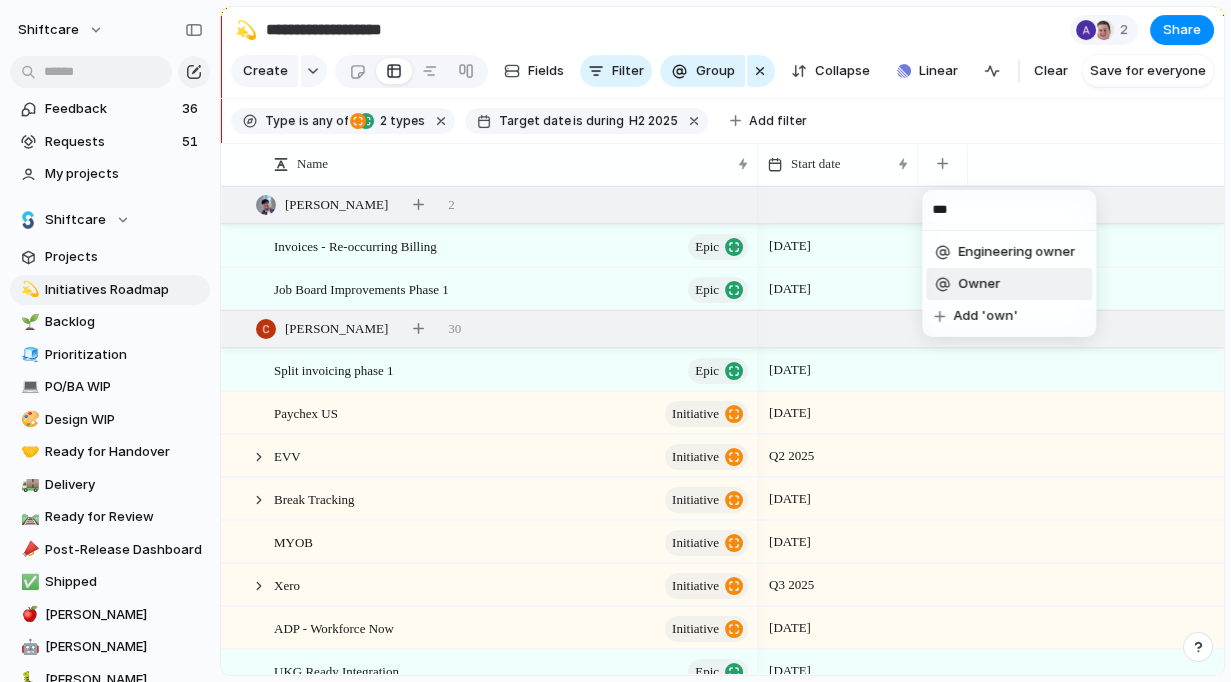 click on "Owner" at bounding box center (979, 284) 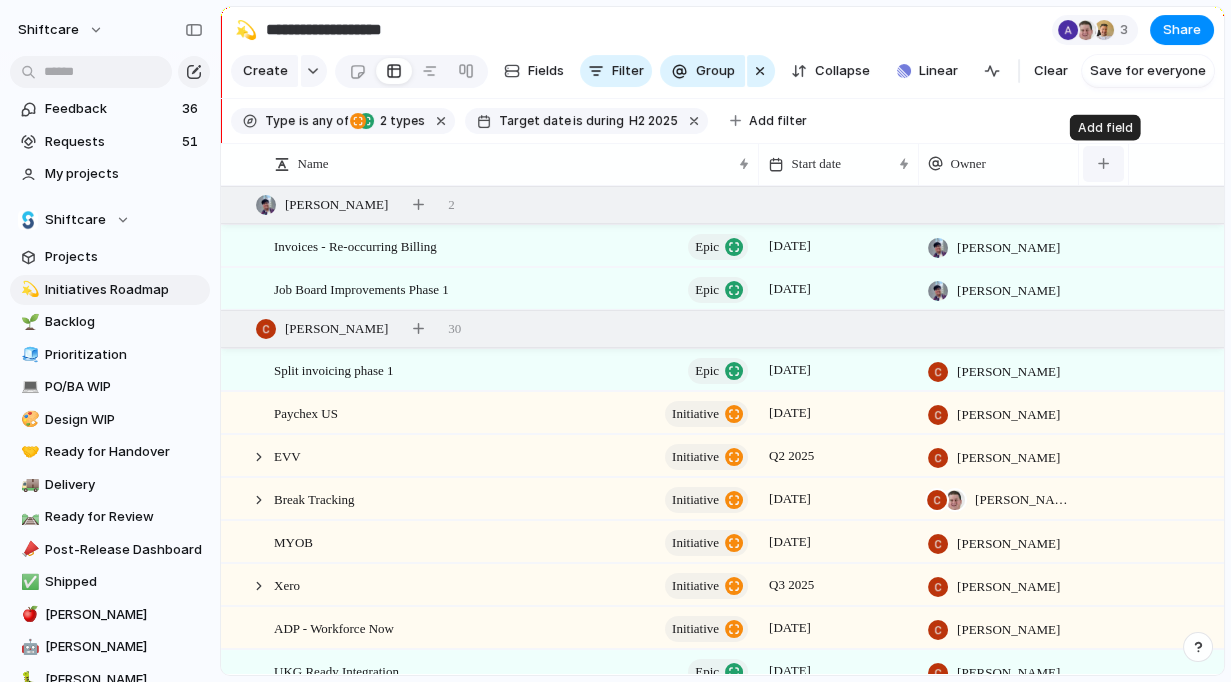 click at bounding box center [1103, 163] 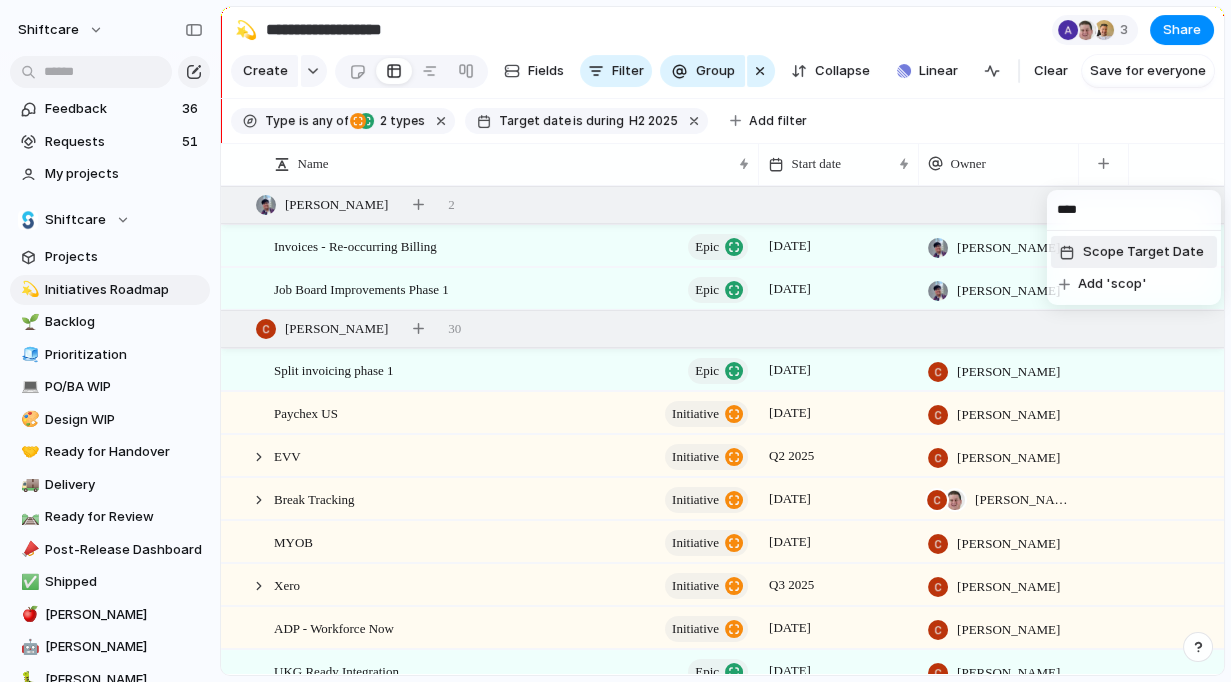 type on "****" 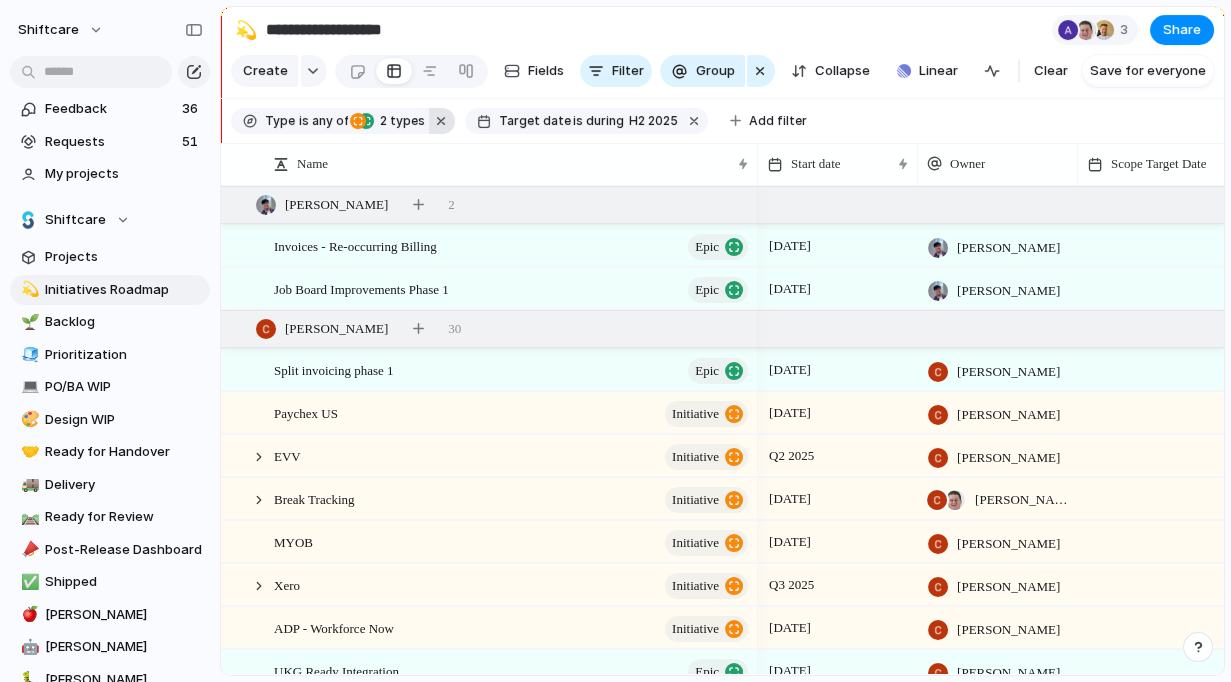 scroll, scrollTop: 0, scrollLeft: 65, axis: horizontal 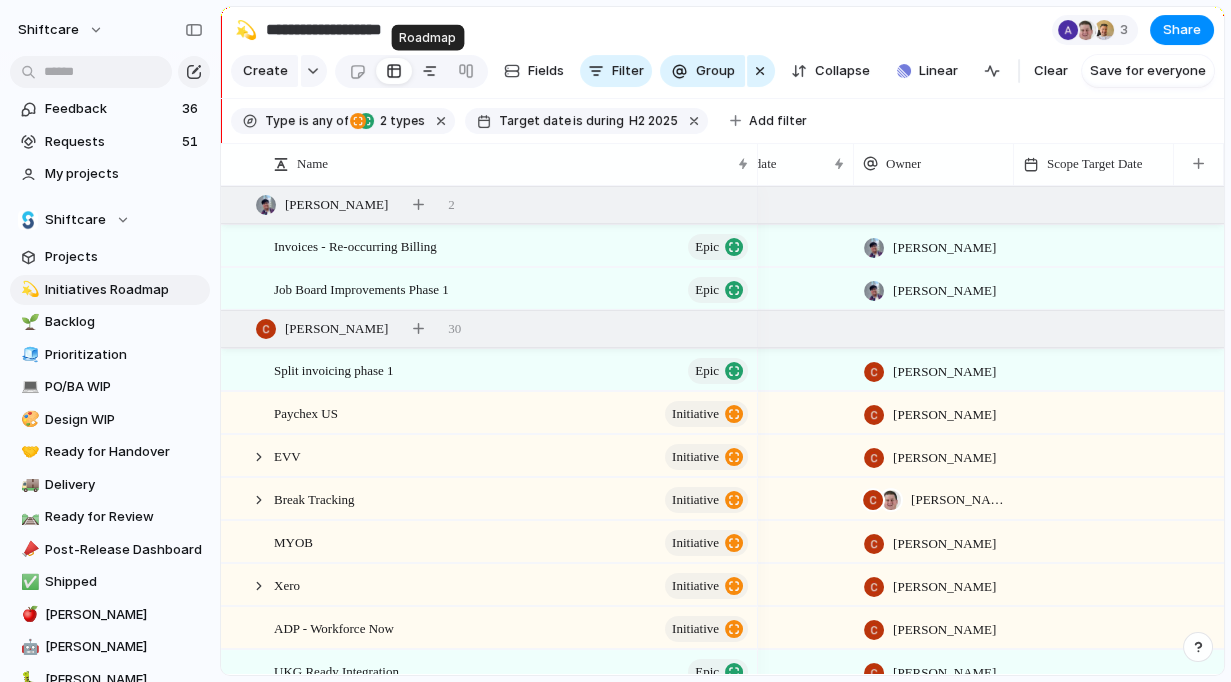 click at bounding box center [430, 71] 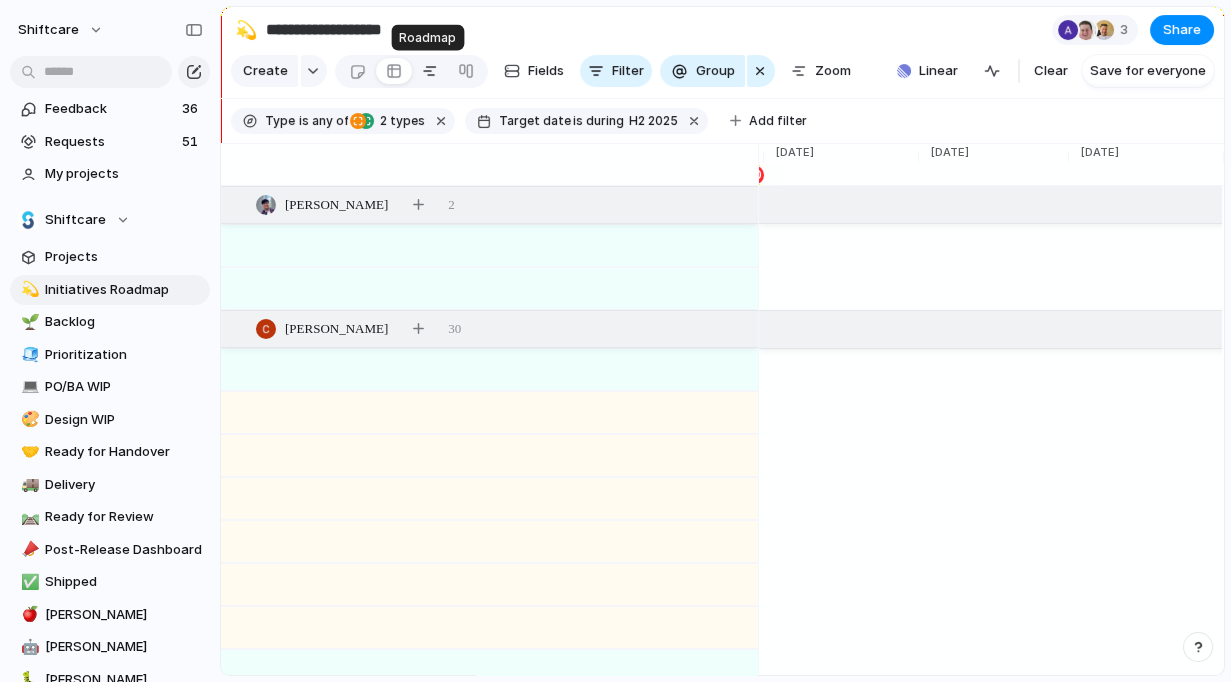scroll, scrollTop: 0, scrollLeft: 5630, axis: horizontal 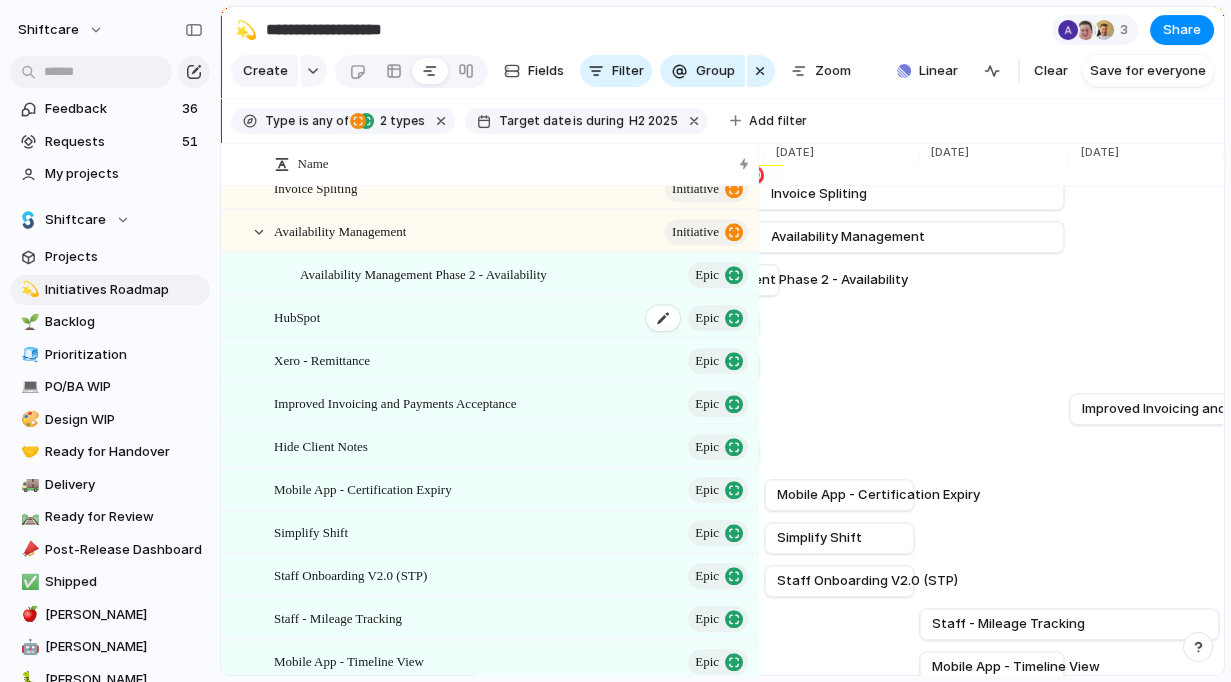 click on "HubSpot Epic" at bounding box center (512, 317) 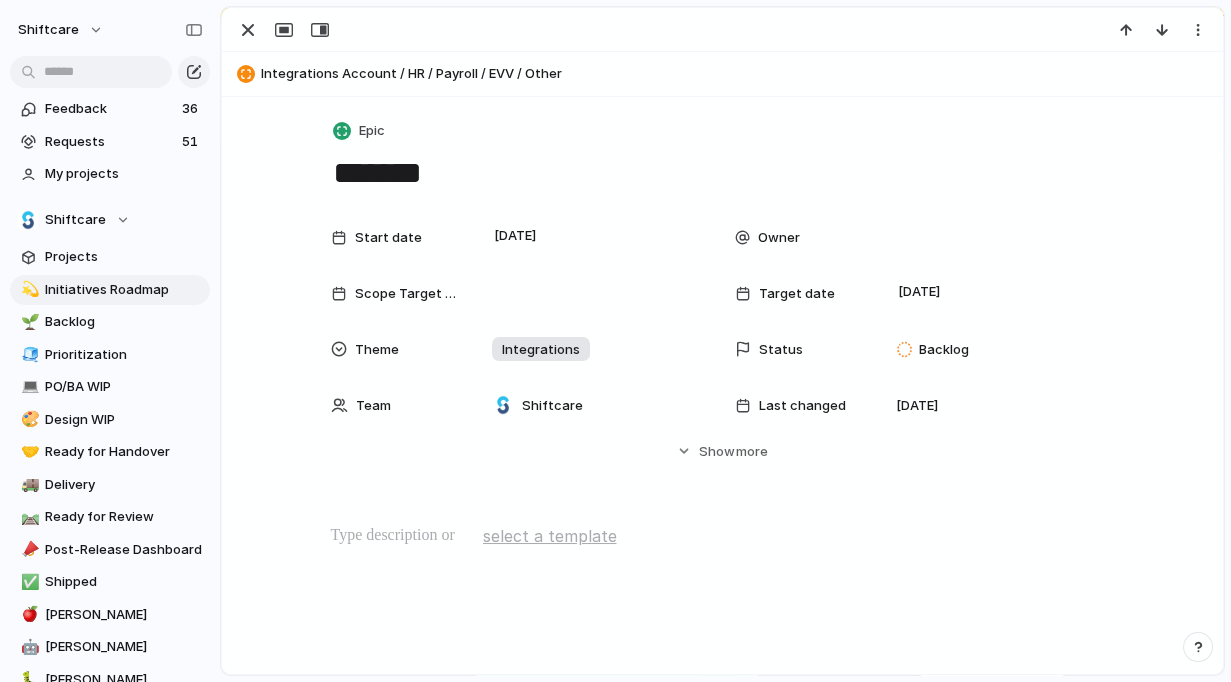 click on "Owner" at bounding box center [799, 238] 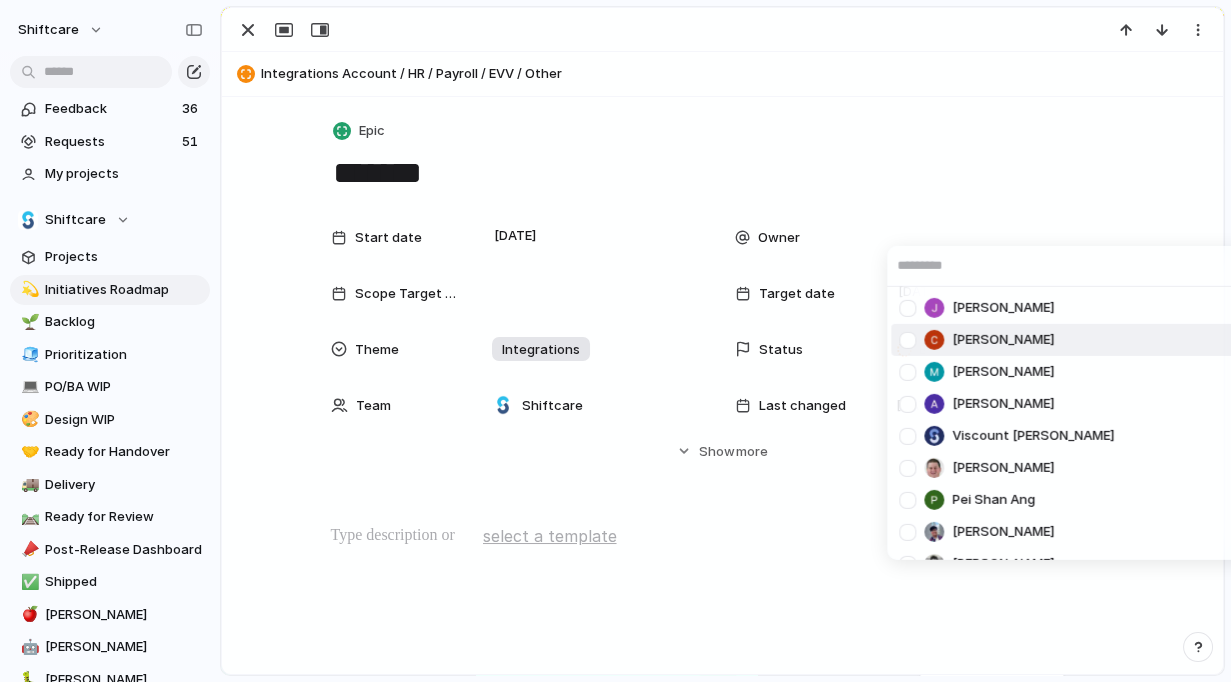 click at bounding box center [907, 339] 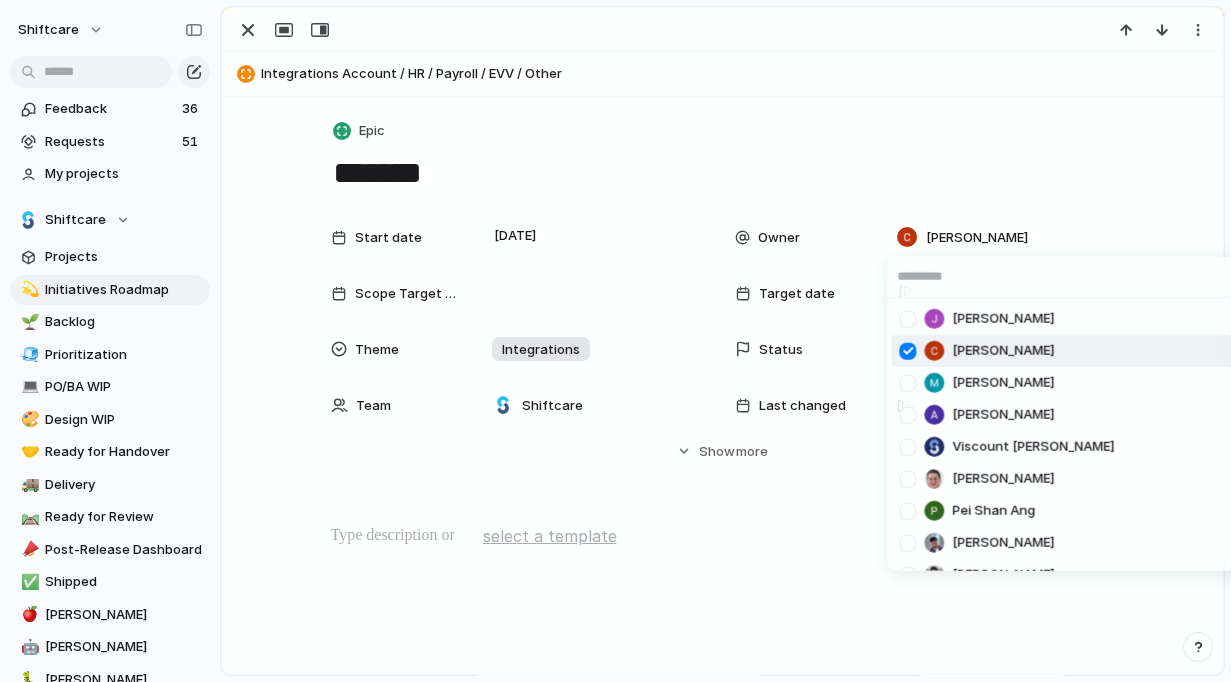 click on "Jonathan Agness   Cris Militante   Mathew Cagney   Abner Chua   Viscount Villanueva   Paul Slater   Pei Shan Ang   Mikey Nanquil   Miguel Molina   Suyog KC   josephine.gabarda@shiftcare.com   bibek.khadka@shiftcare.com   Alexandra Doyle   Patrick Gaudreault   gourav.agnani@shiftcare.com   Neil Jamieson   Ian Rugas   Lorielyn Salaver   Eloi Digluis   Mark Santos   Mary Jane Murakami   Mikko Tan   april.colasino@shiftcare.com" at bounding box center [615, 341] 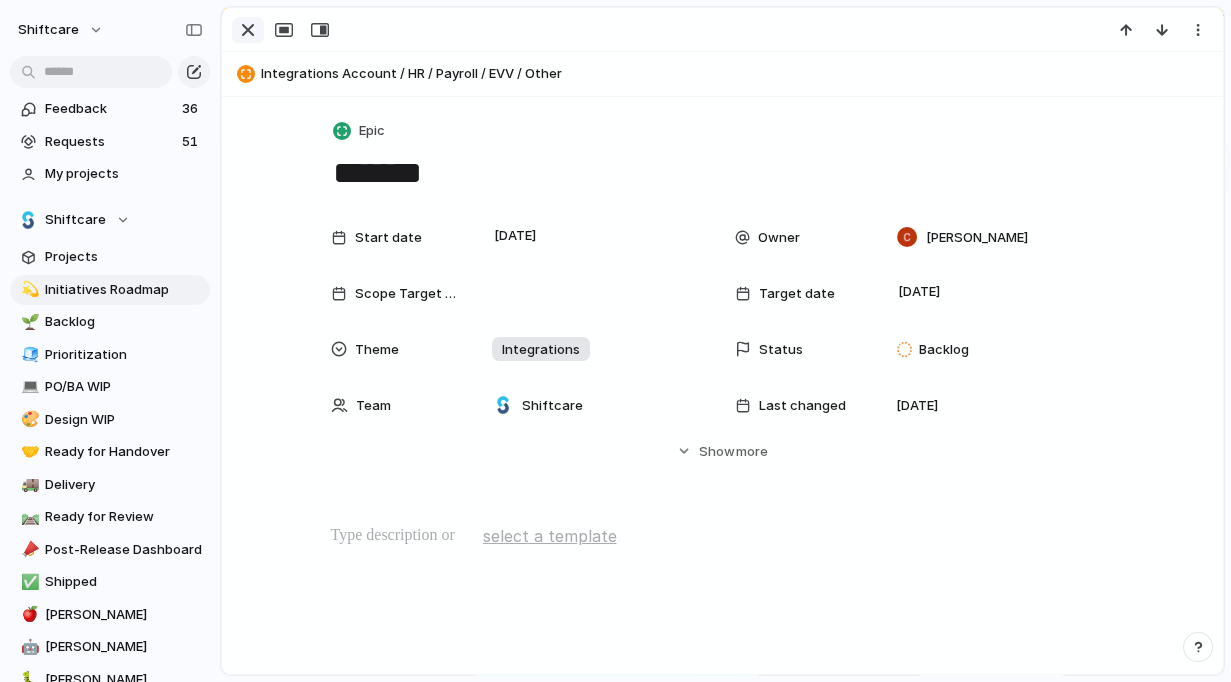 click at bounding box center (248, 30) 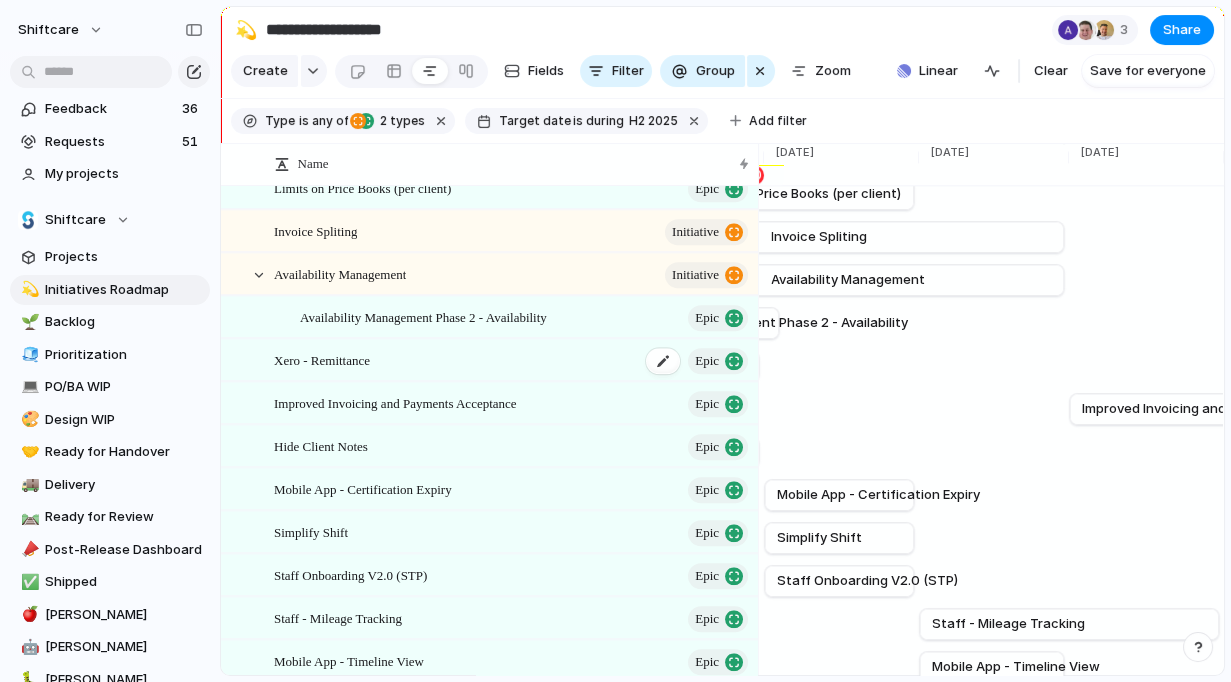 click on "Xero - Remittance Epic" at bounding box center [512, 360] 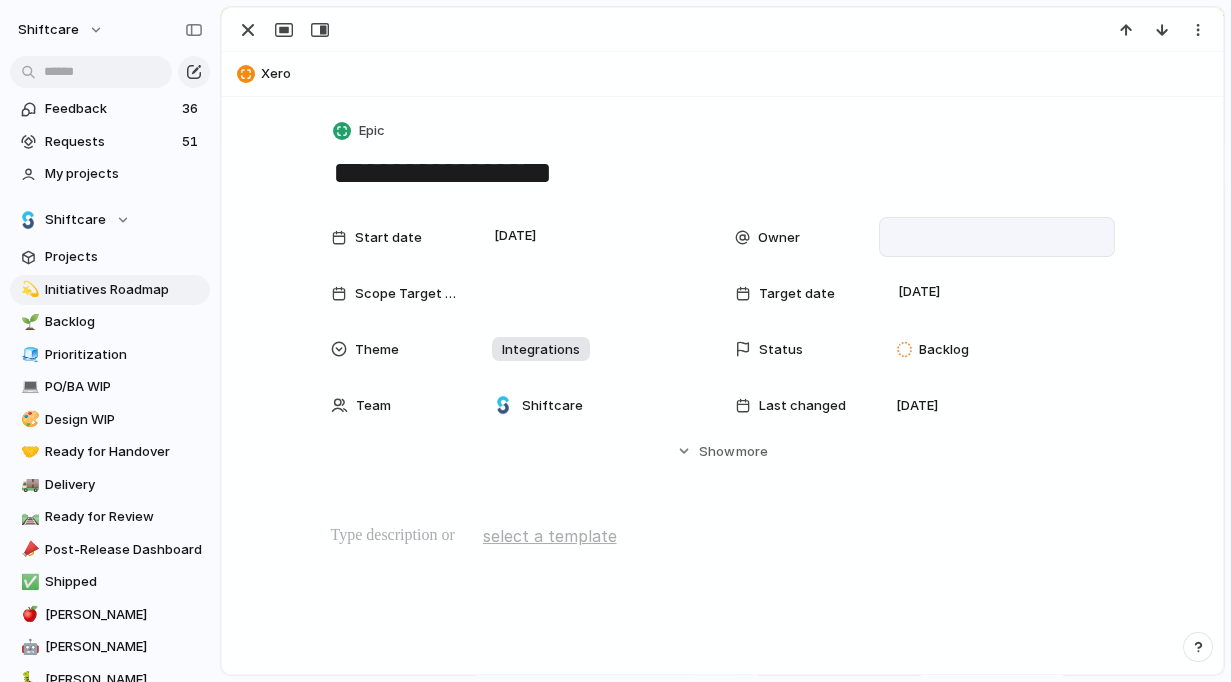 click at bounding box center (997, 237) 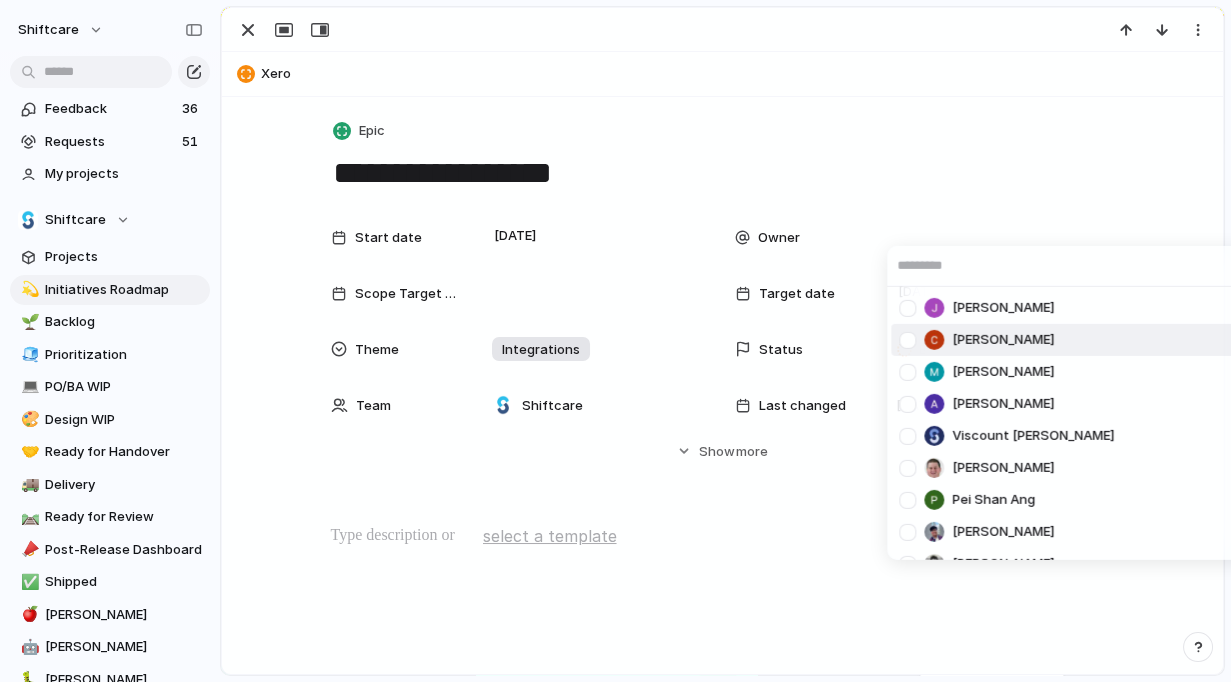 click at bounding box center (907, 339) 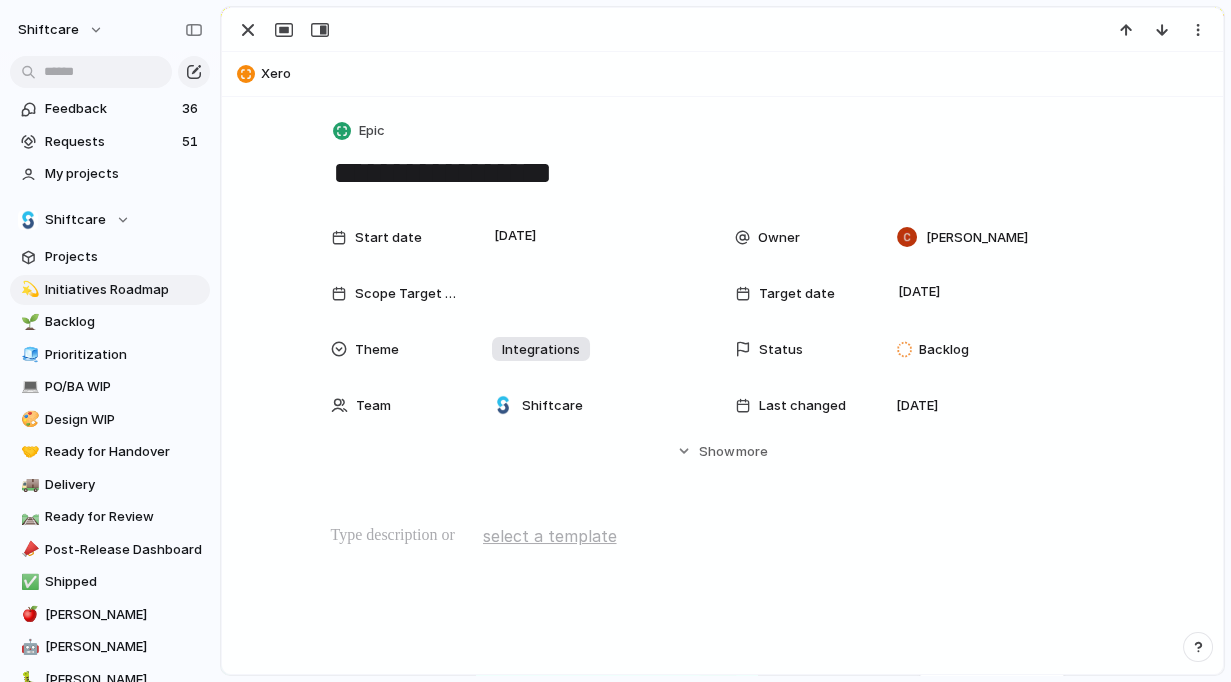 click on "Jonathan Agness   Cris Militante   Mathew Cagney   Abner Chua   Viscount Villanueva   Paul Slater   Pei Shan Ang   Mikey Nanquil   Miguel Molina   Suyog KC   josephine.gabarda@shiftcare.com   bibek.khadka@shiftcare.com   Alexandra Doyle   Patrick Gaudreault   gourav.agnani@shiftcare.com   Neil Jamieson   Ian Rugas   Lorielyn Salaver   Eloi Digluis   Mark Santos   Mary Jane Murakami   Mikko Tan   april.colasino@shiftcare.com" at bounding box center (615, 341) 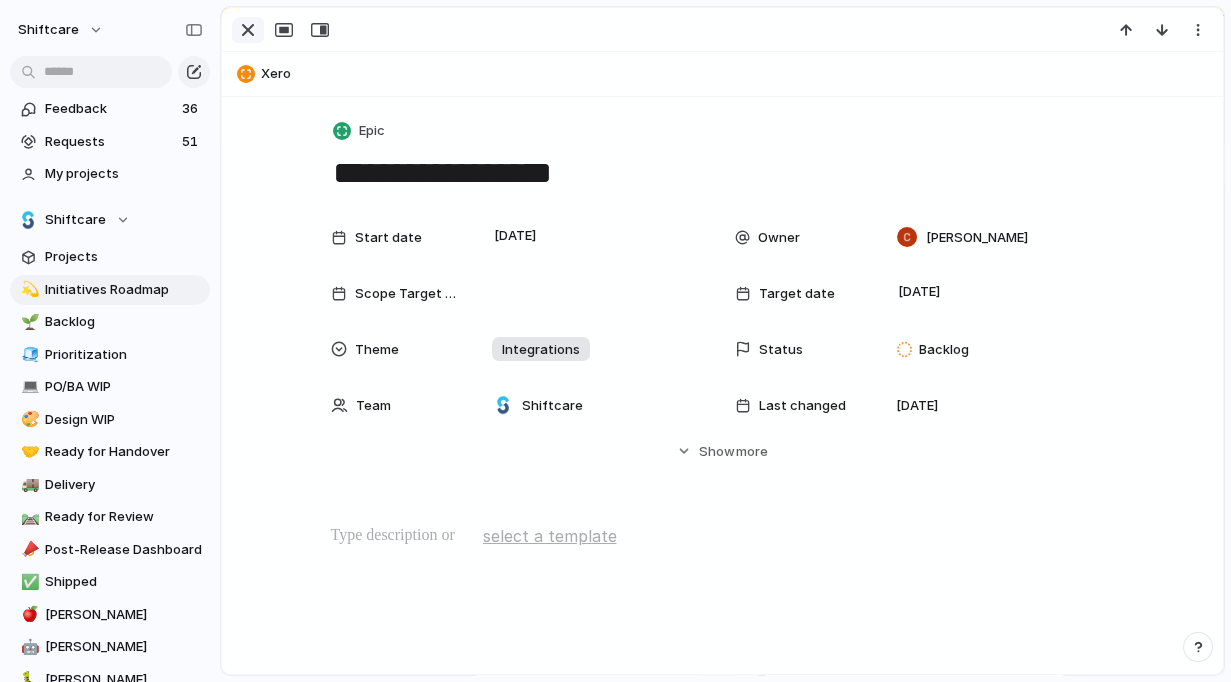 click at bounding box center [248, 30] 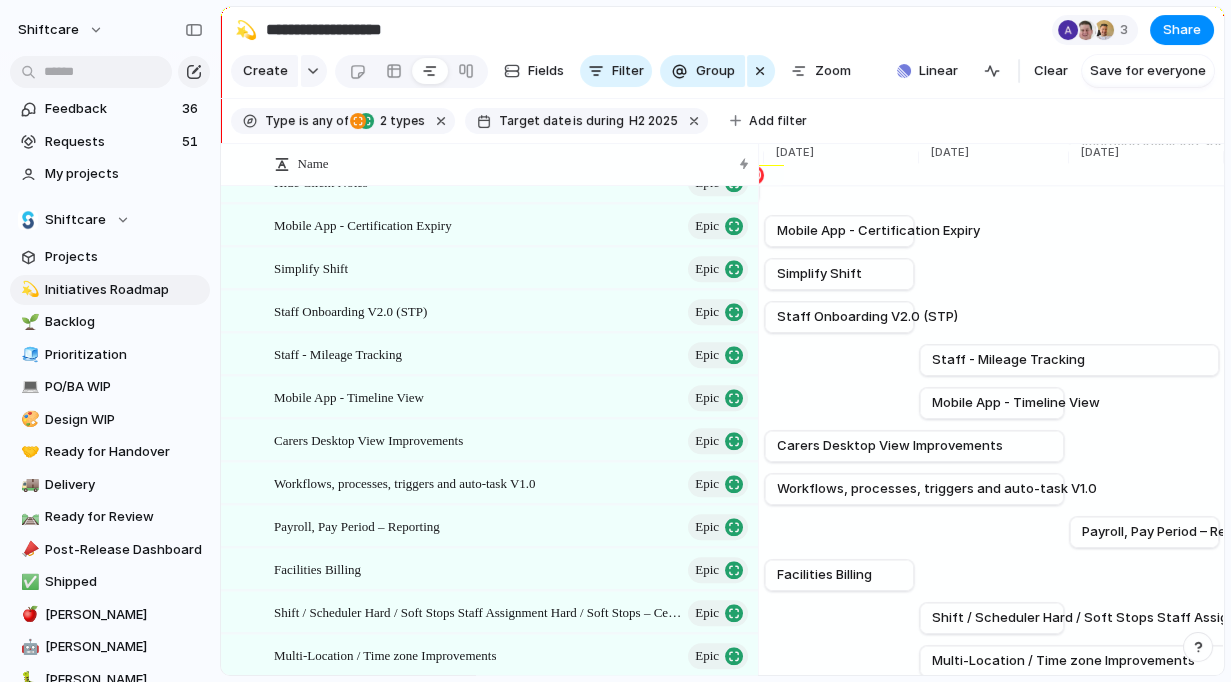 scroll, scrollTop: 4076, scrollLeft: 0, axis: vertical 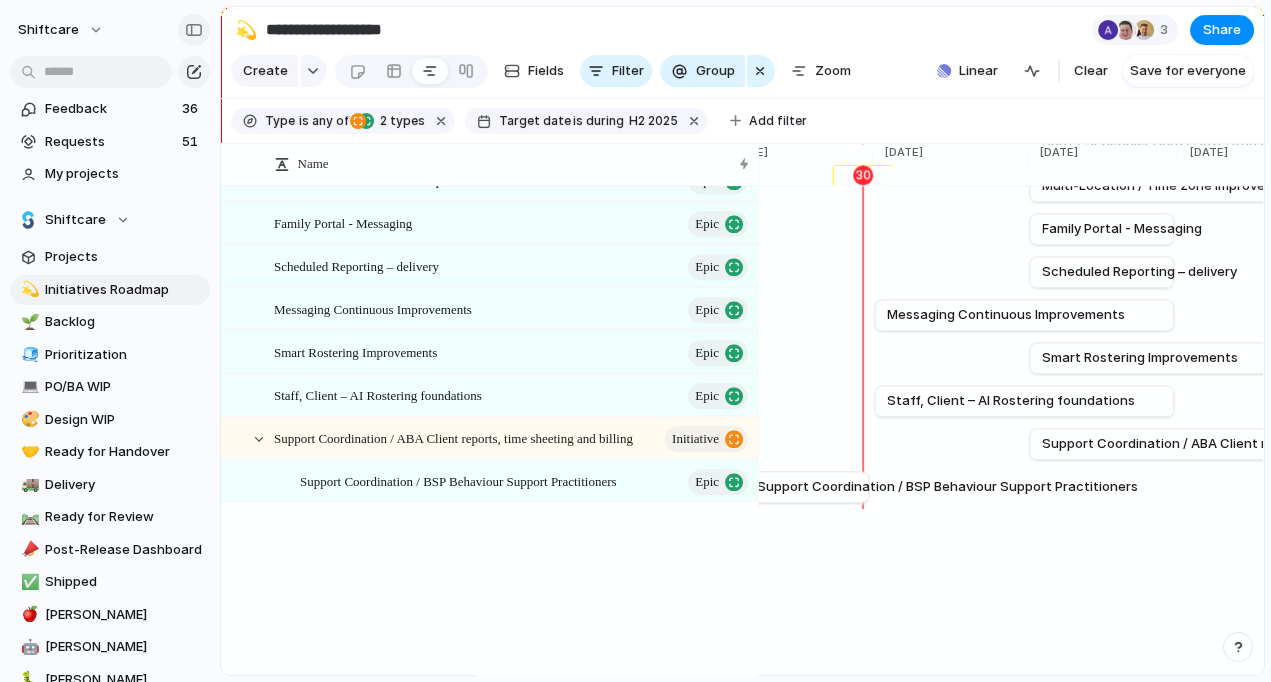 click at bounding box center [194, 30] 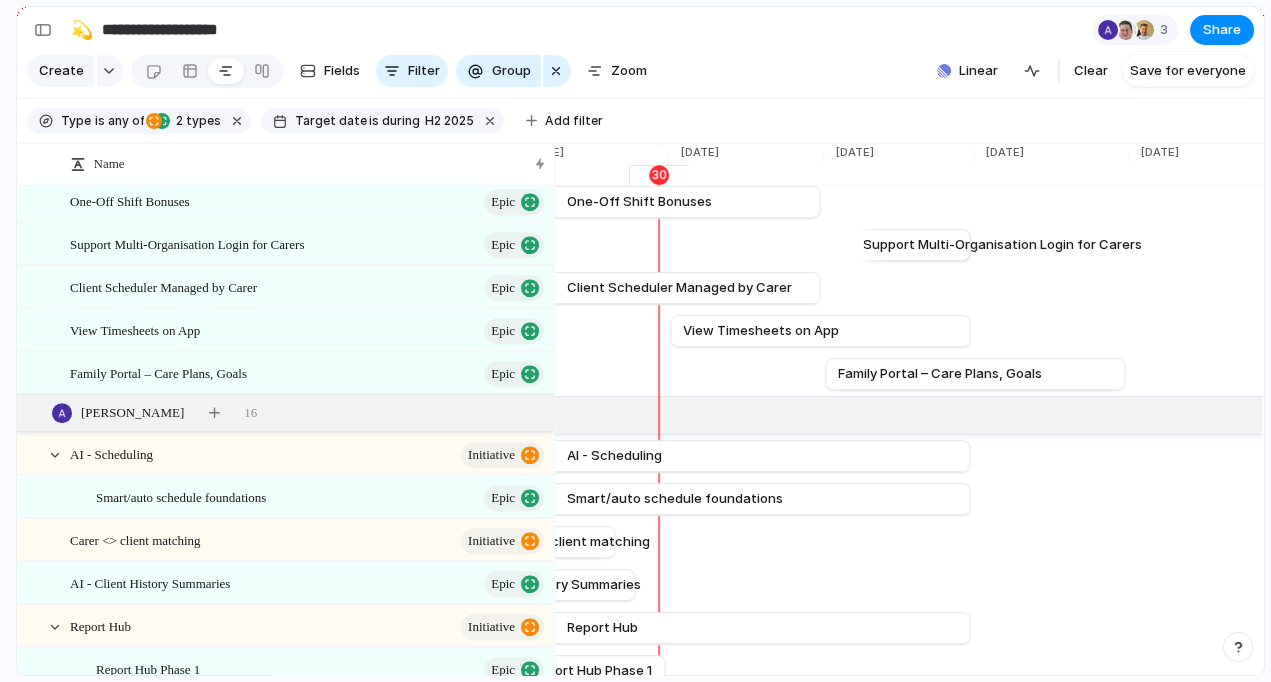 scroll, scrollTop: 1973, scrollLeft: 0, axis: vertical 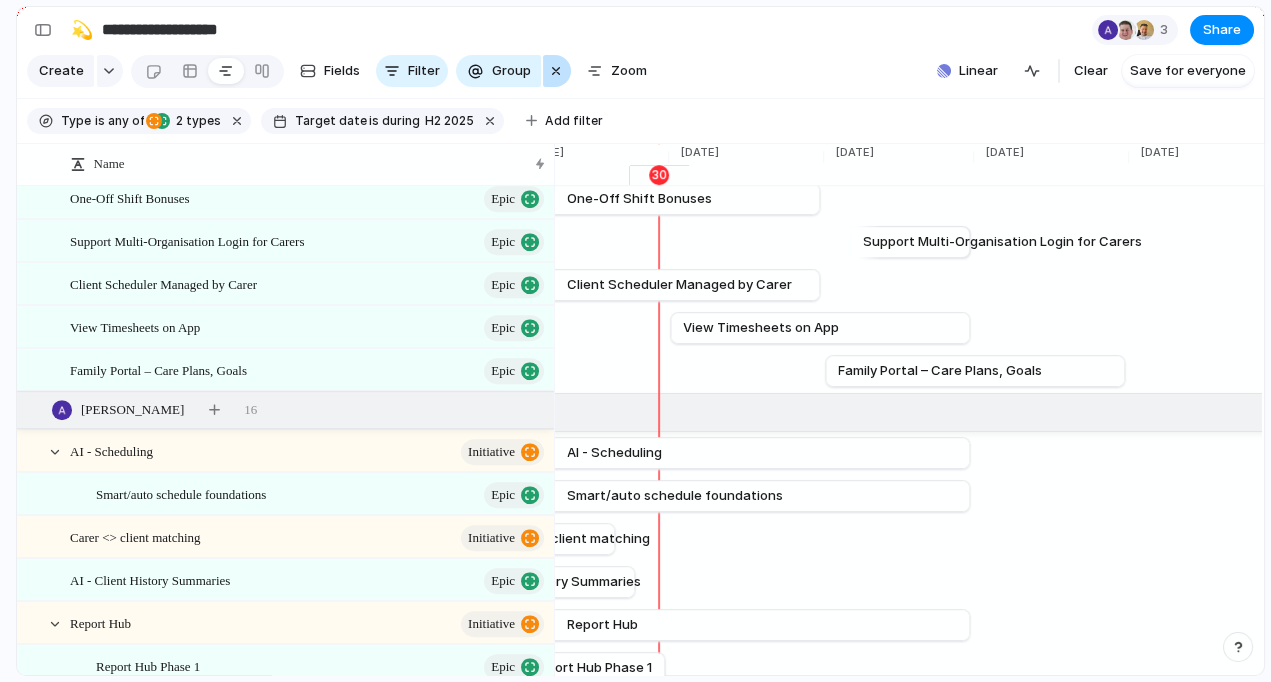 click at bounding box center [556, 71] 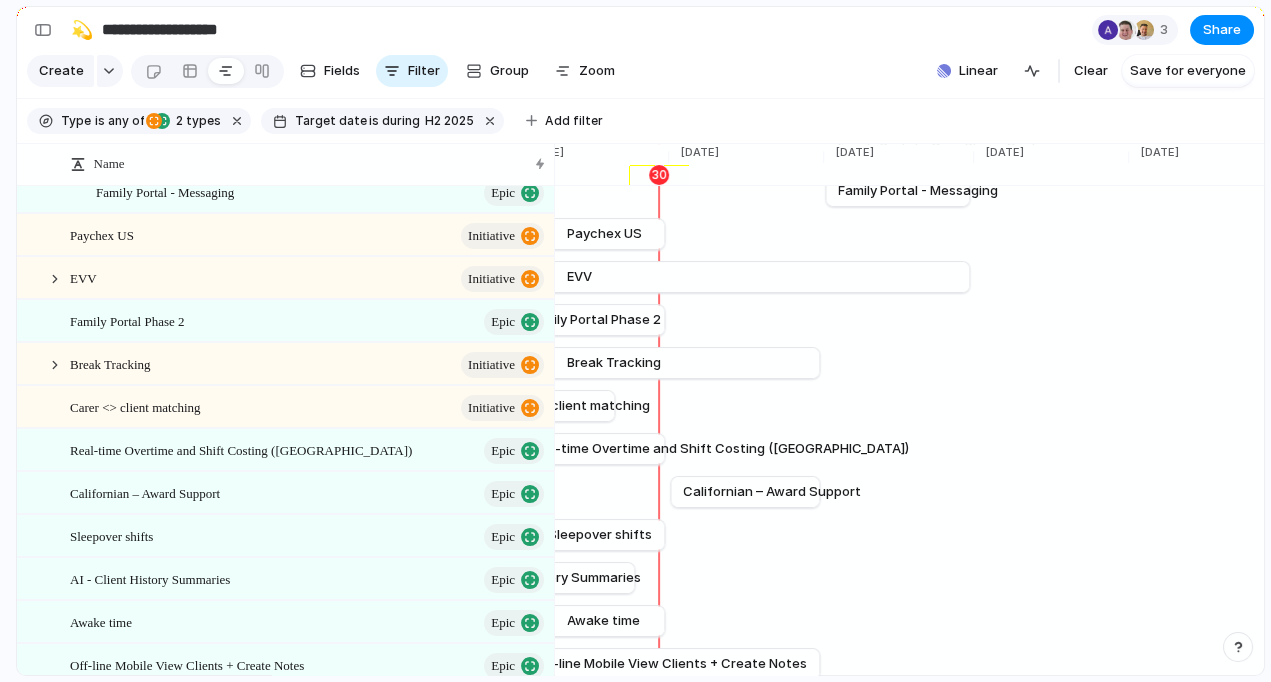 scroll, scrollTop: 0, scrollLeft: 0, axis: both 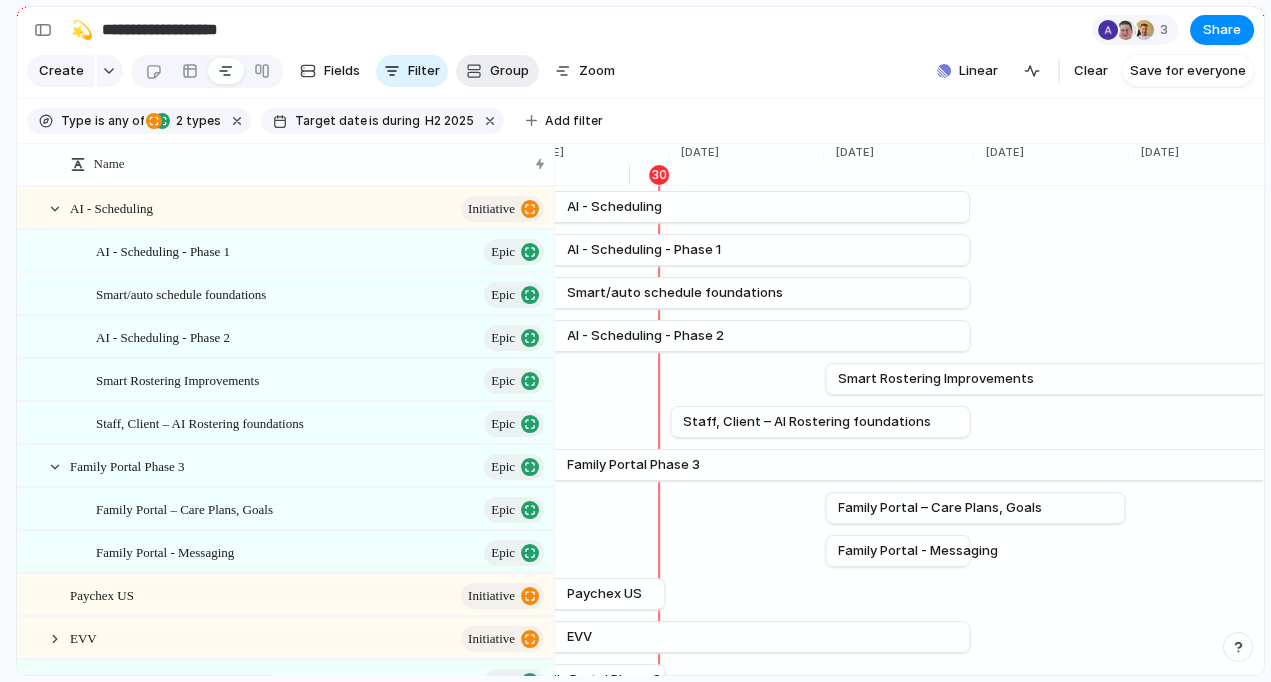 click on "Group" at bounding box center (497, 71) 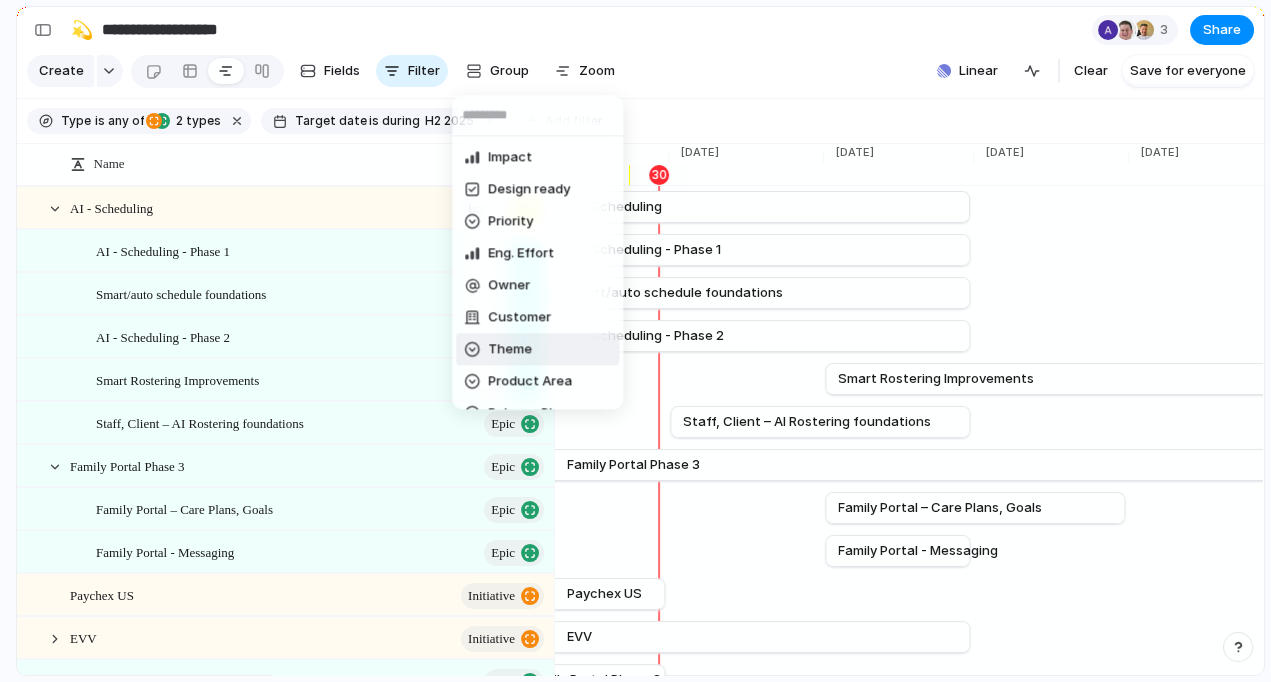 click on "Theme" at bounding box center (510, 350) 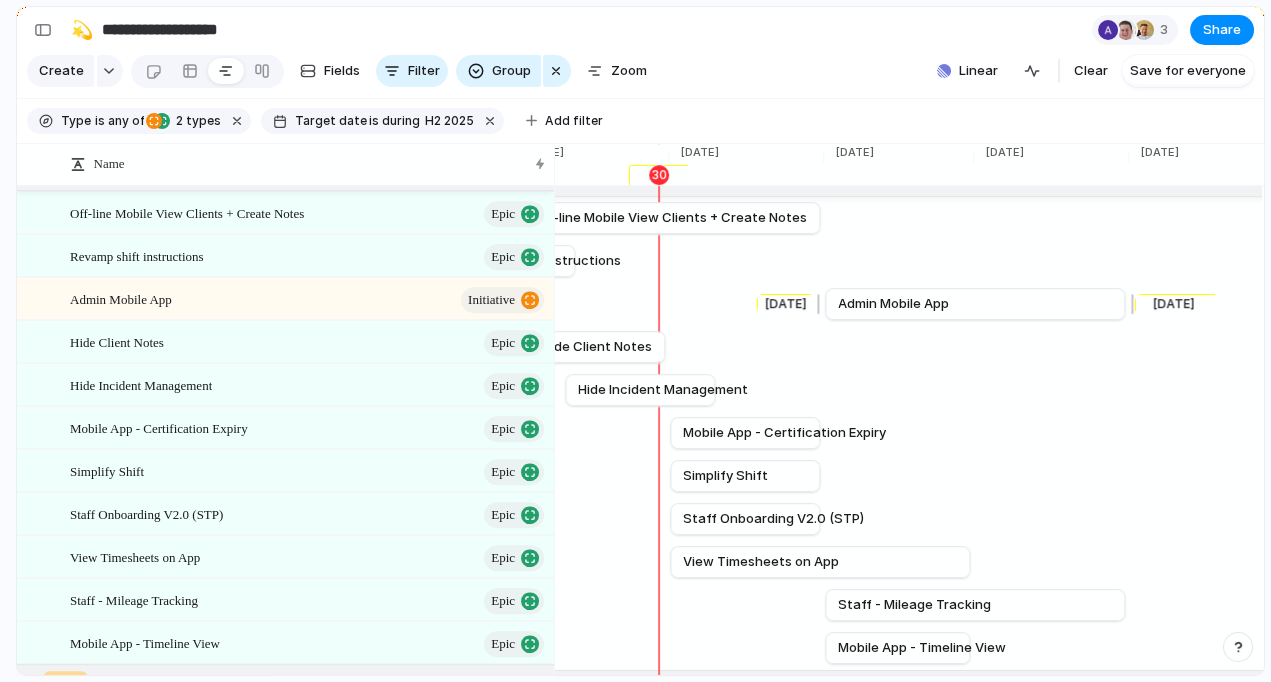 scroll, scrollTop: 2159, scrollLeft: 0, axis: vertical 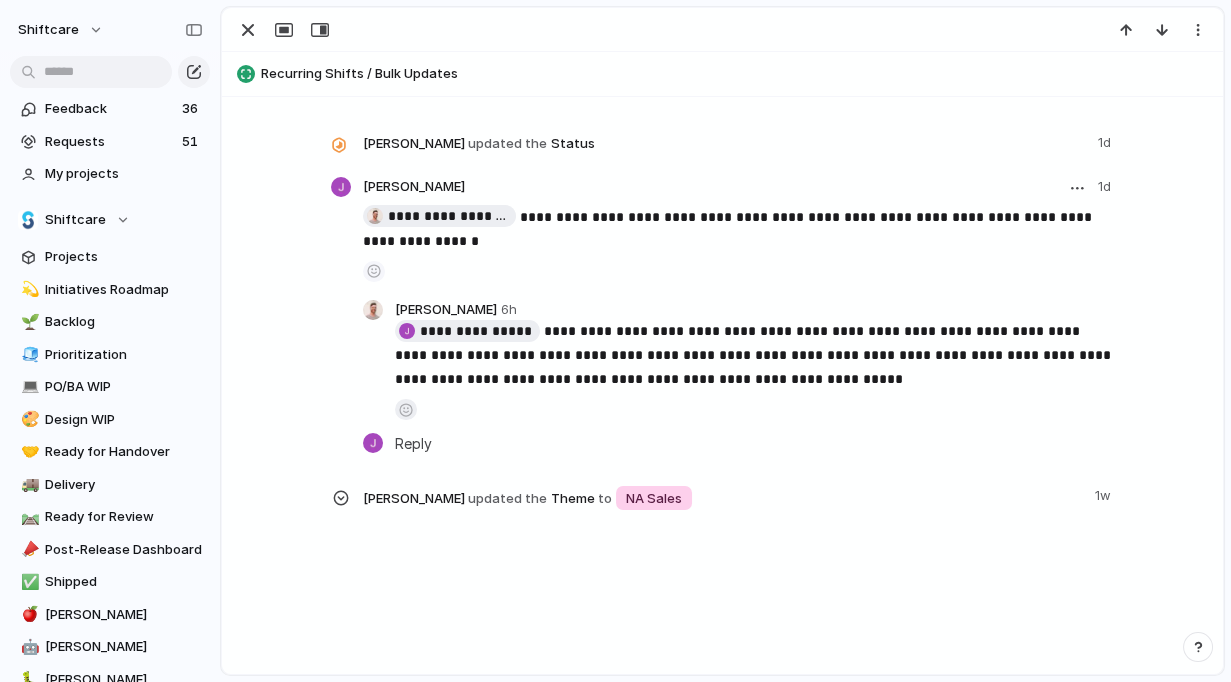 click at bounding box center [406, 410] 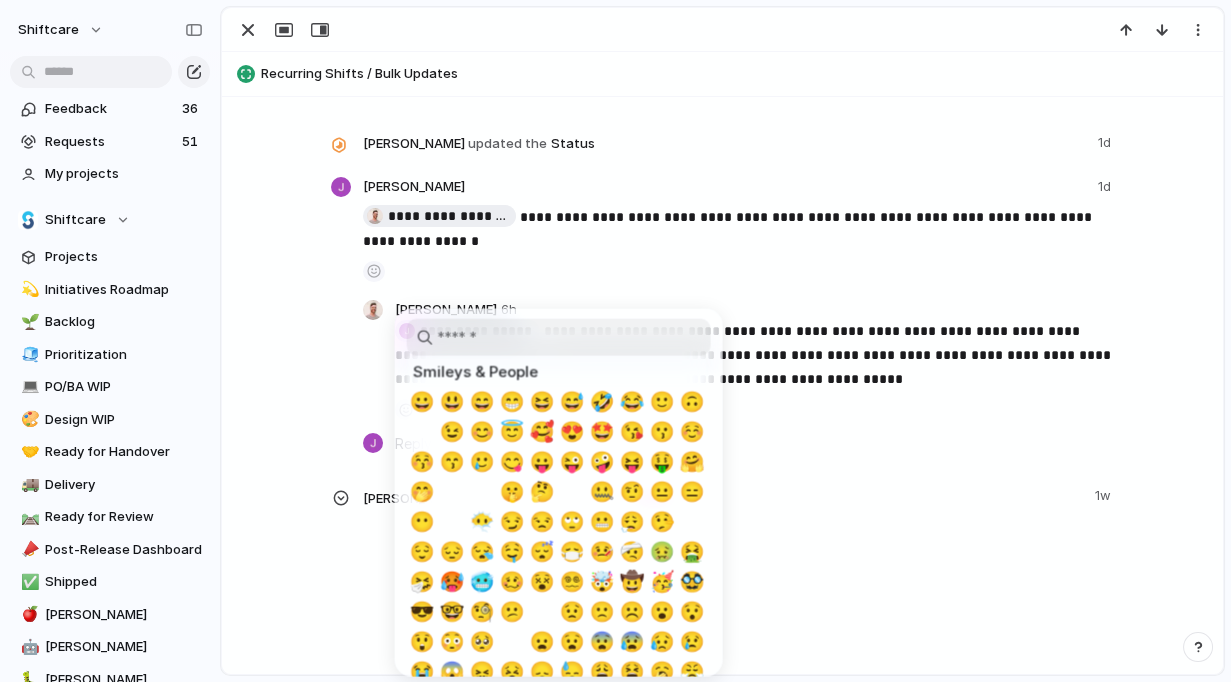 click at bounding box center [615, 341] 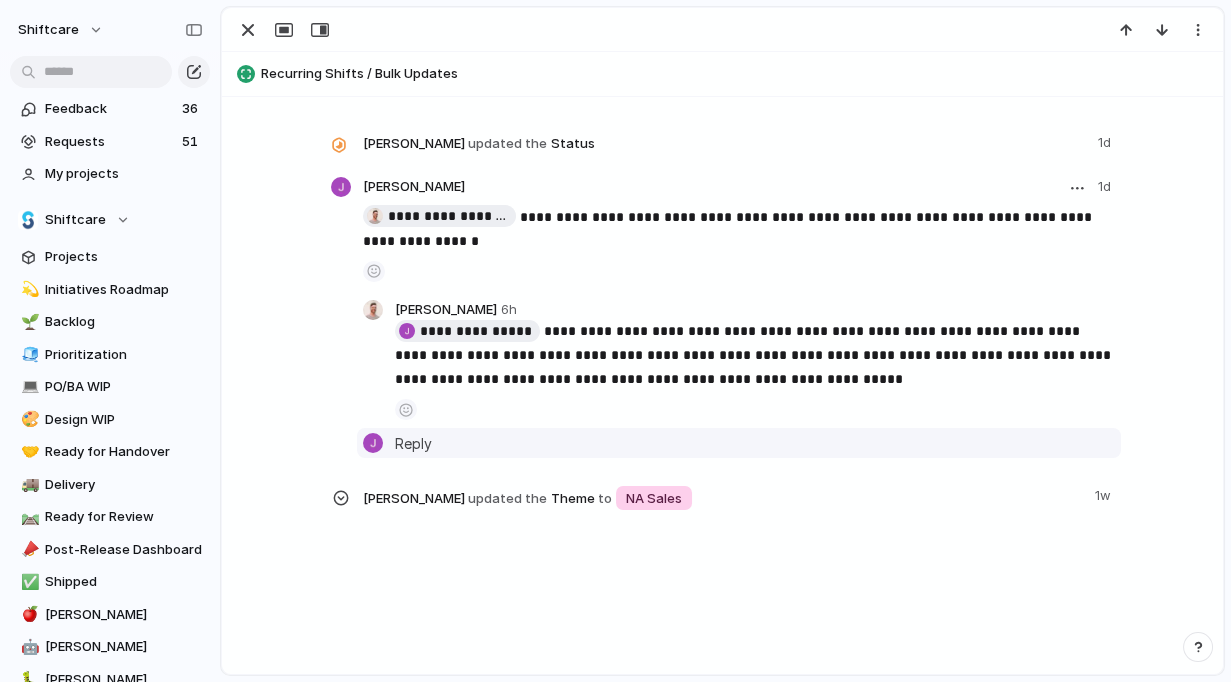 click on "Reply" at bounding box center (413, 443) 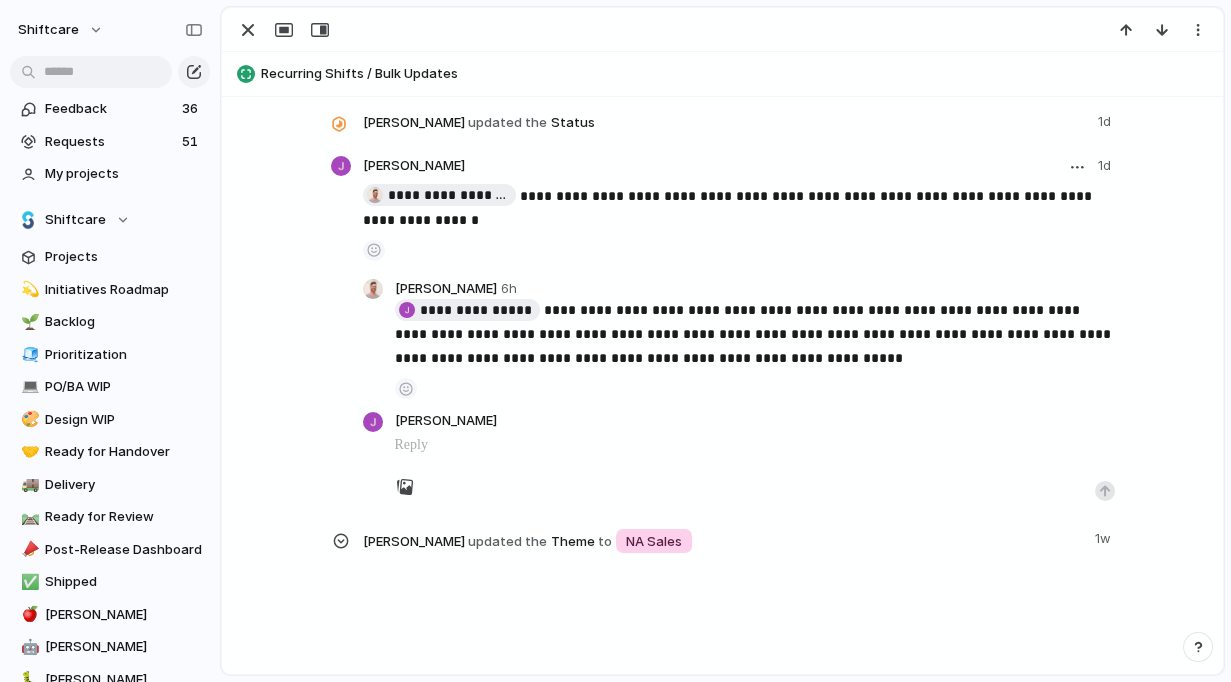 scroll, scrollTop: 614, scrollLeft: 0, axis: vertical 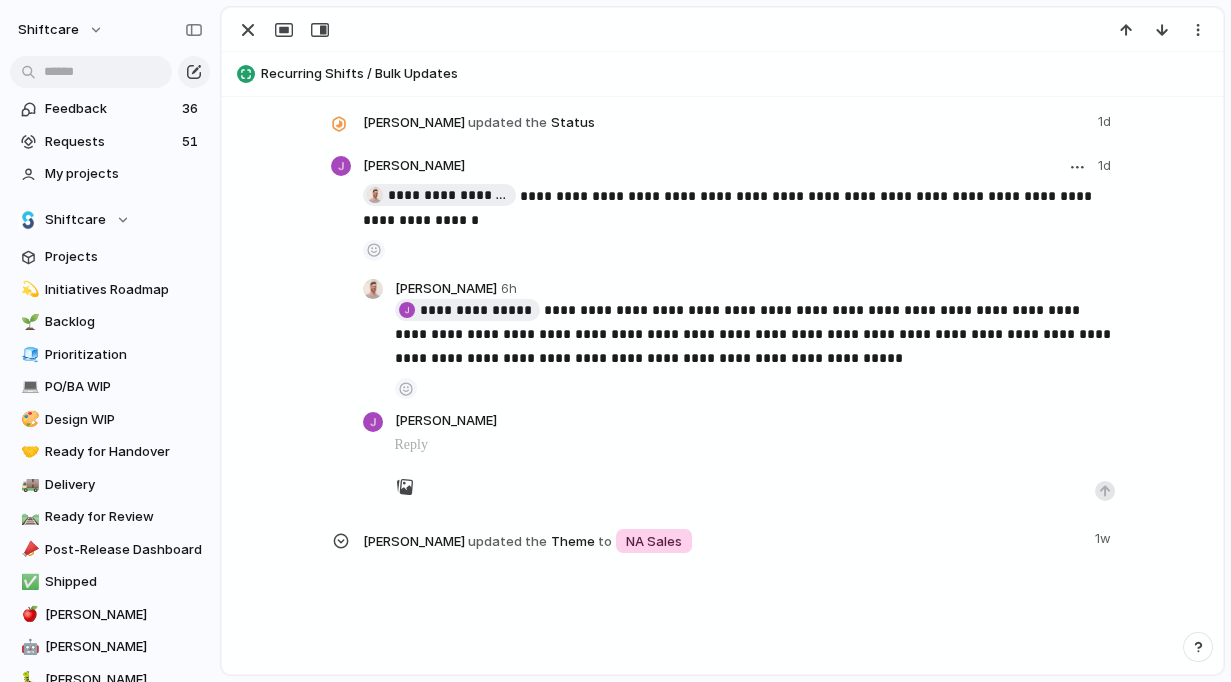 type 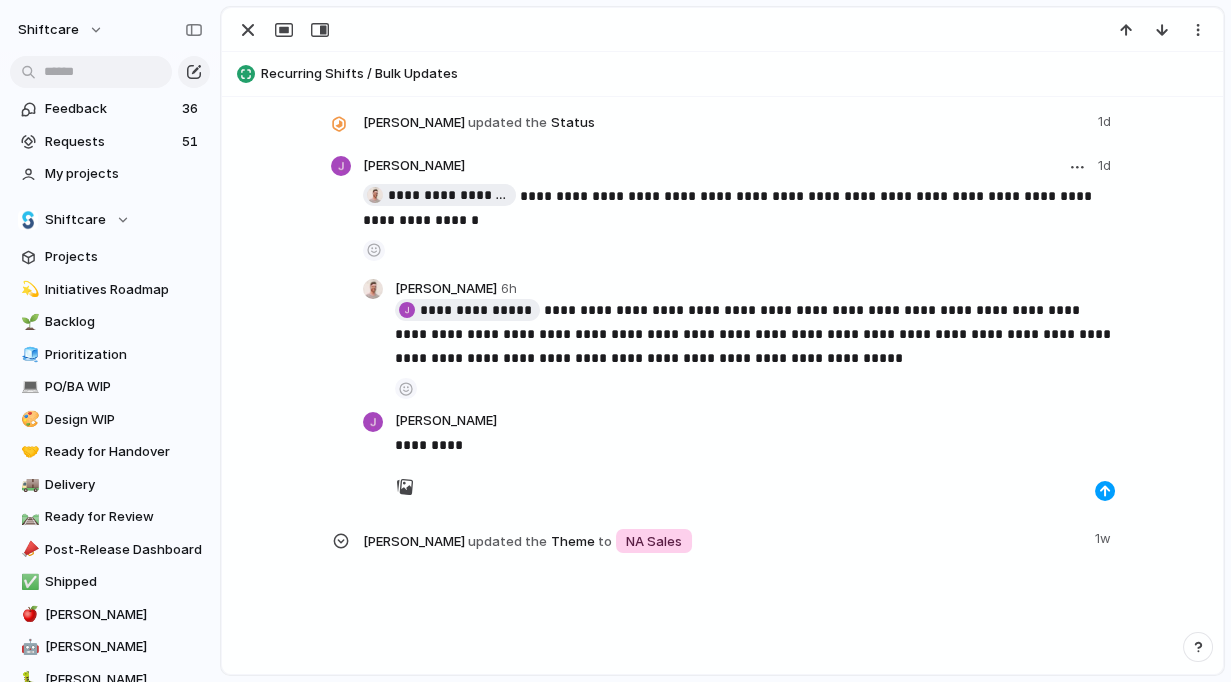 click at bounding box center (1105, 491) 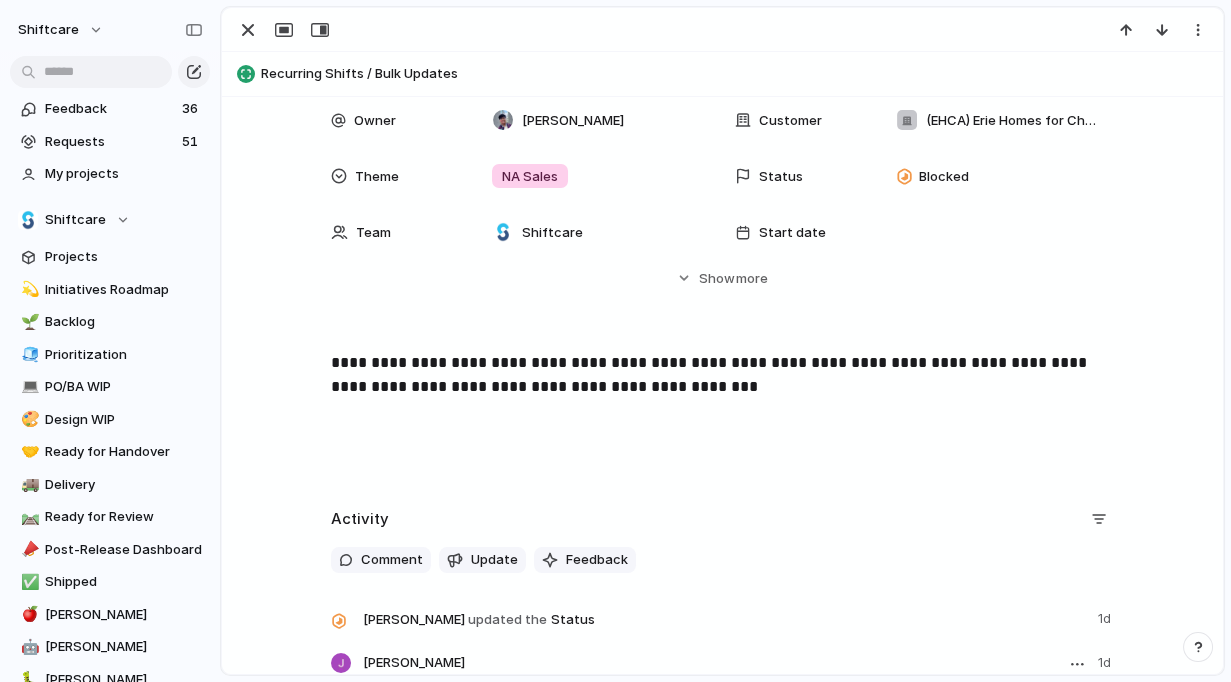 scroll, scrollTop: 0, scrollLeft: 0, axis: both 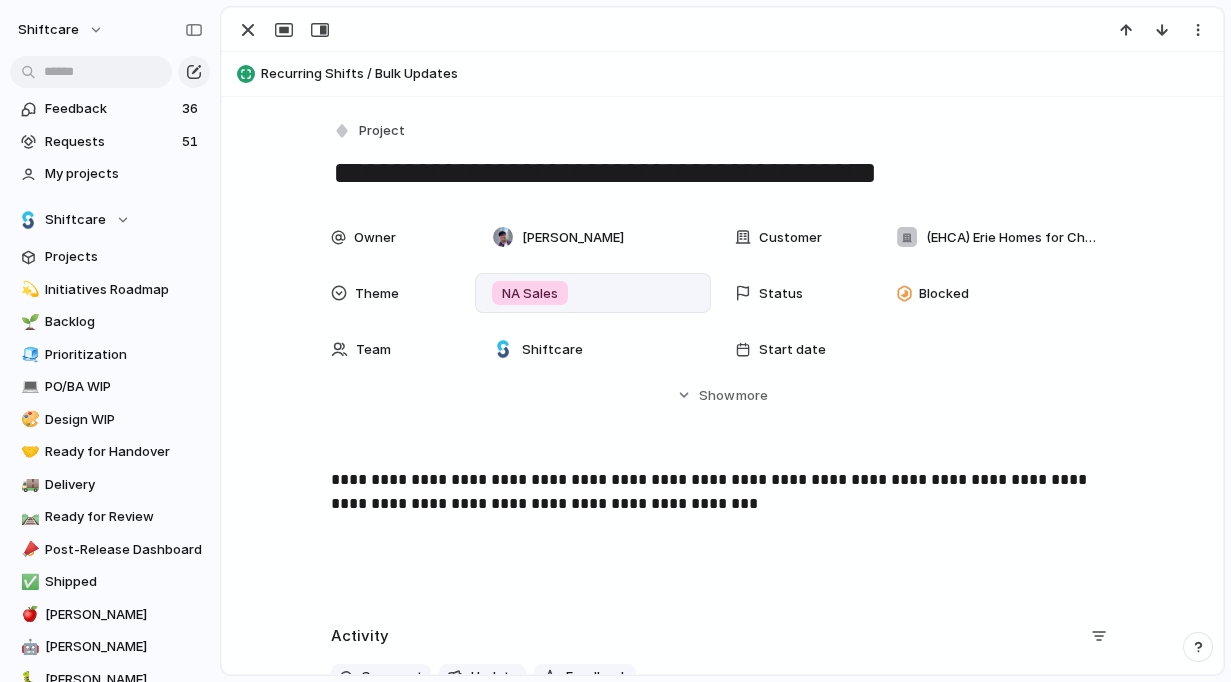 click on "NA Sales" at bounding box center (530, 294) 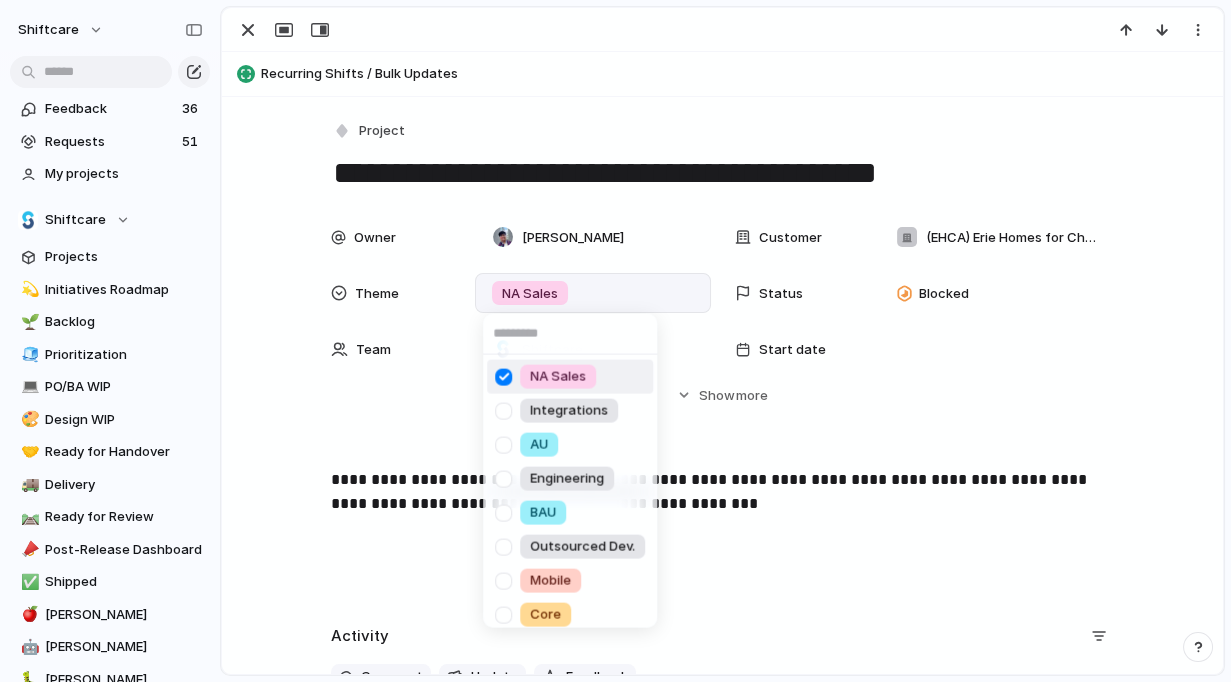 click on "NA Sales   Integrations   AU   Engineering   BAU   Outsourced Dev.   Mobile   Core" at bounding box center [615, 341] 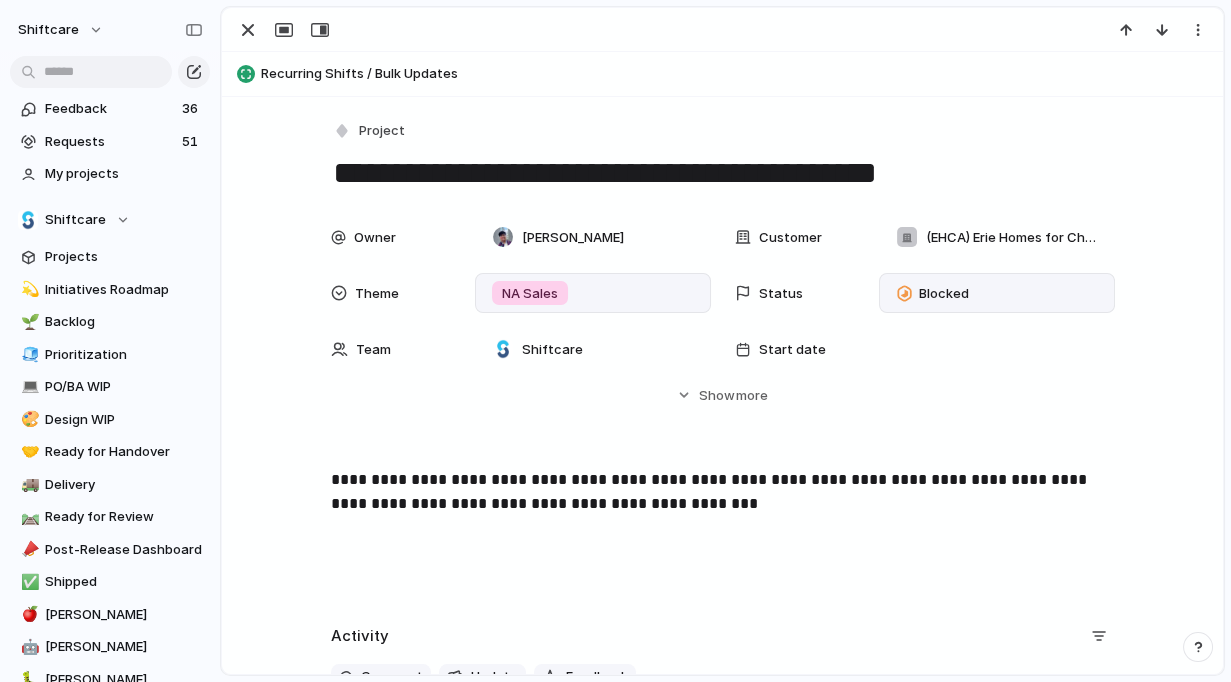 click on "Blocked" at bounding box center [944, 294] 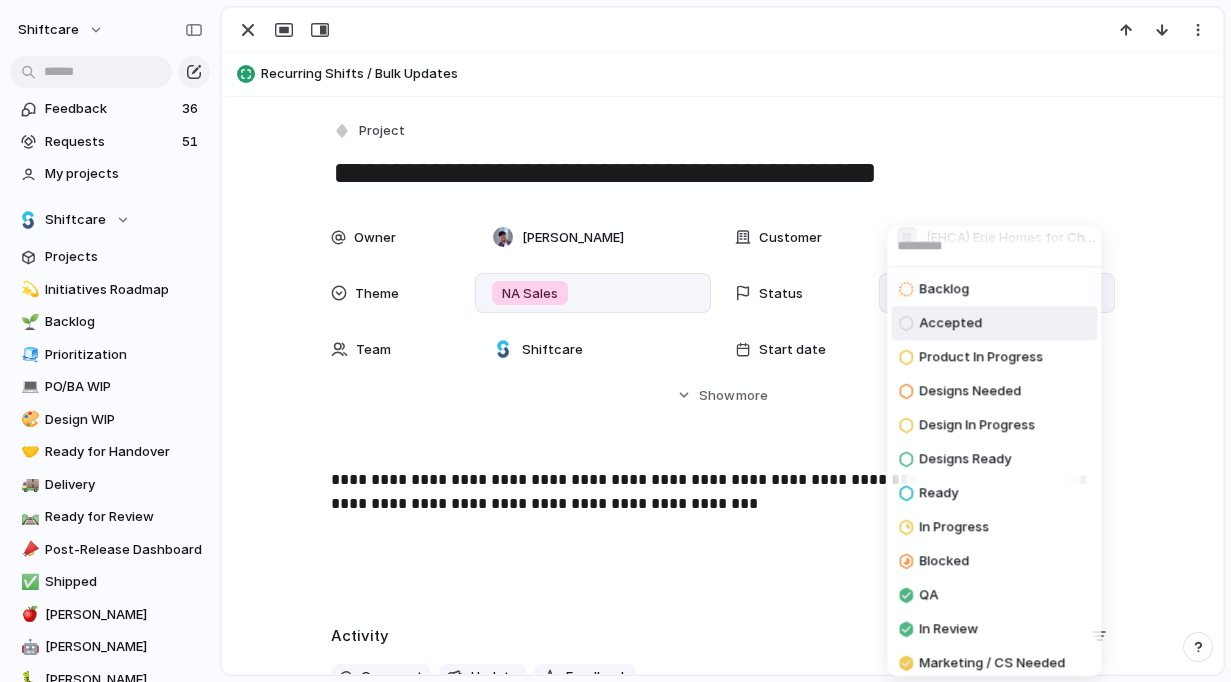 click on "Accepted" at bounding box center (950, 324) 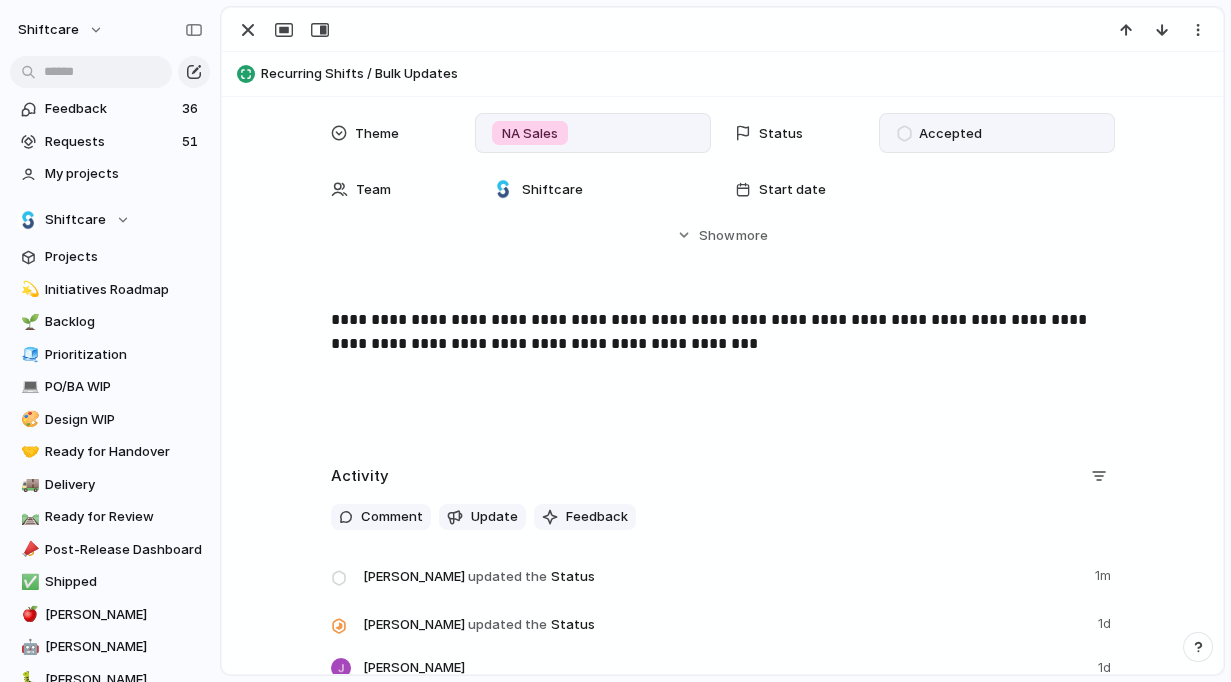 scroll, scrollTop: 161, scrollLeft: 0, axis: vertical 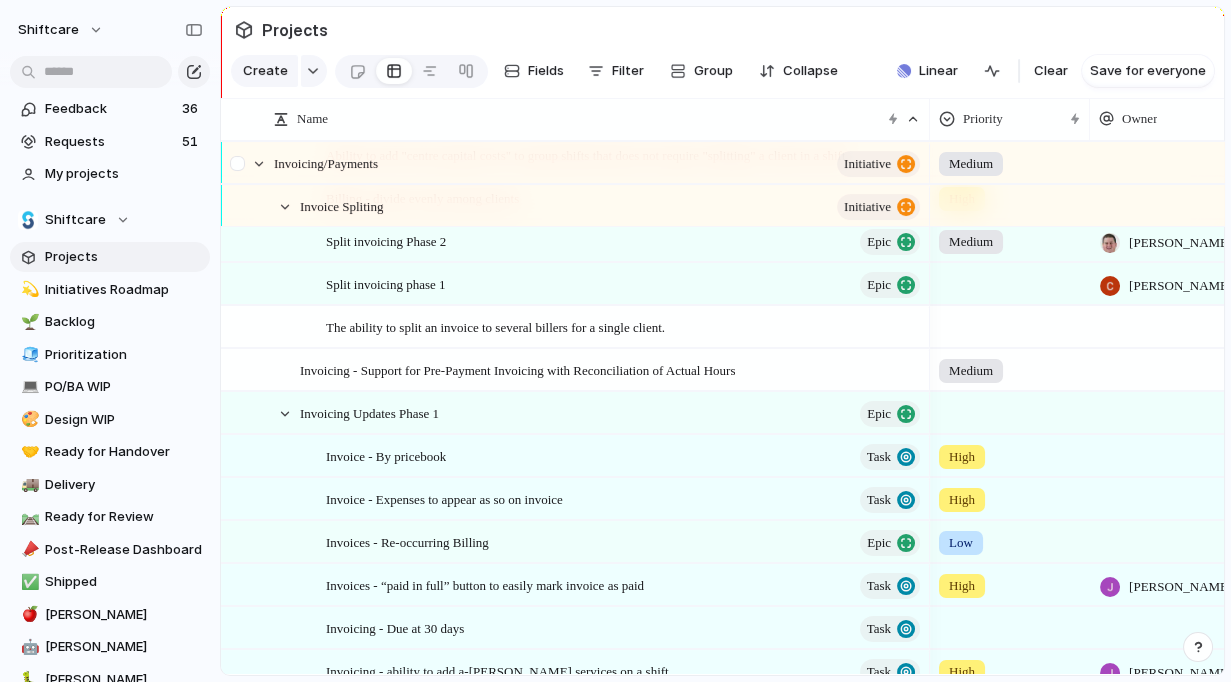 click at bounding box center (240, 170) 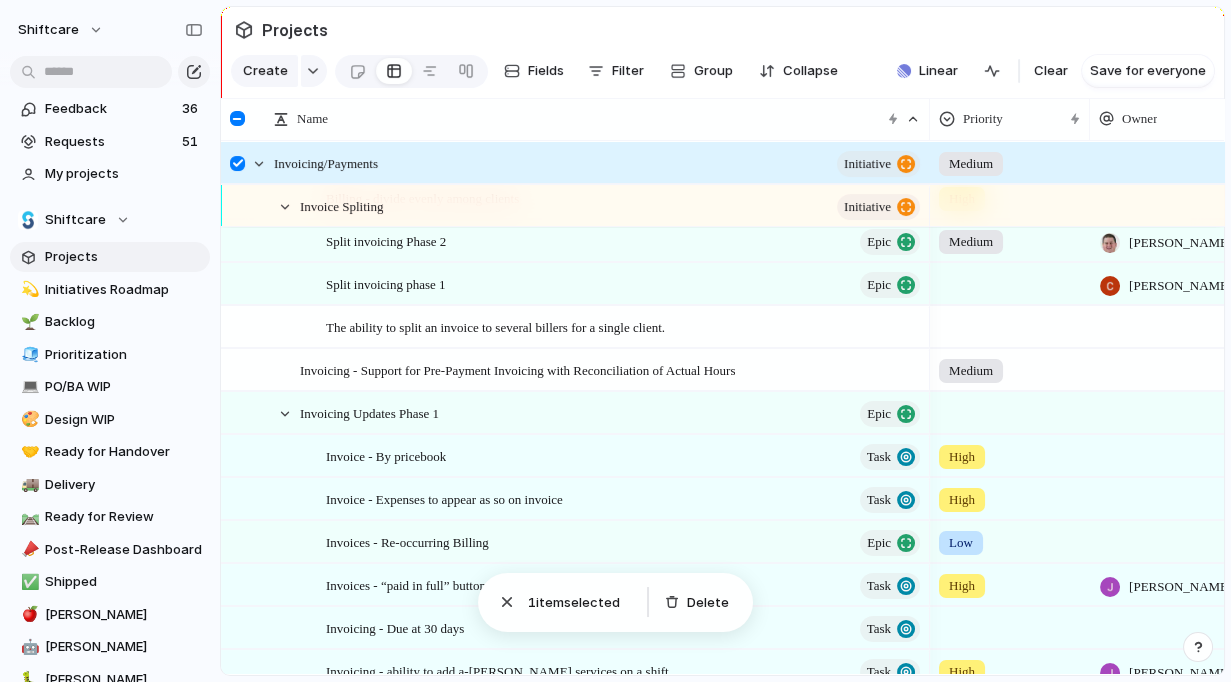 click at bounding box center [237, 163] 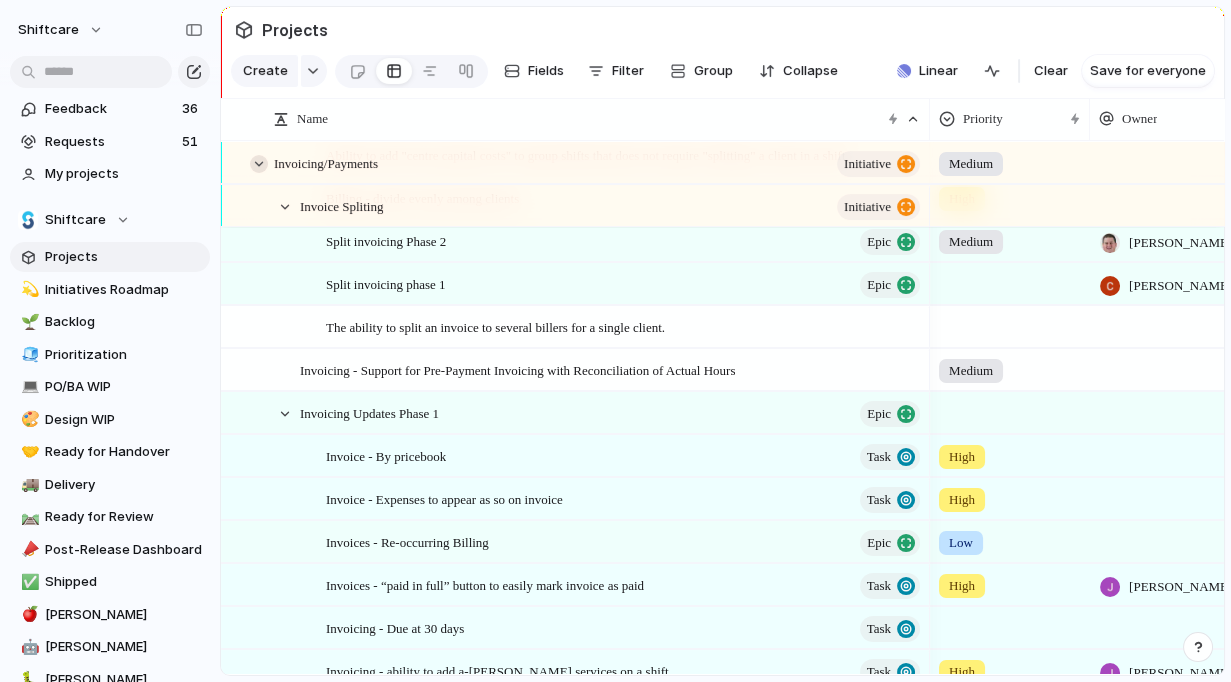 click at bounding box center (259, 164) 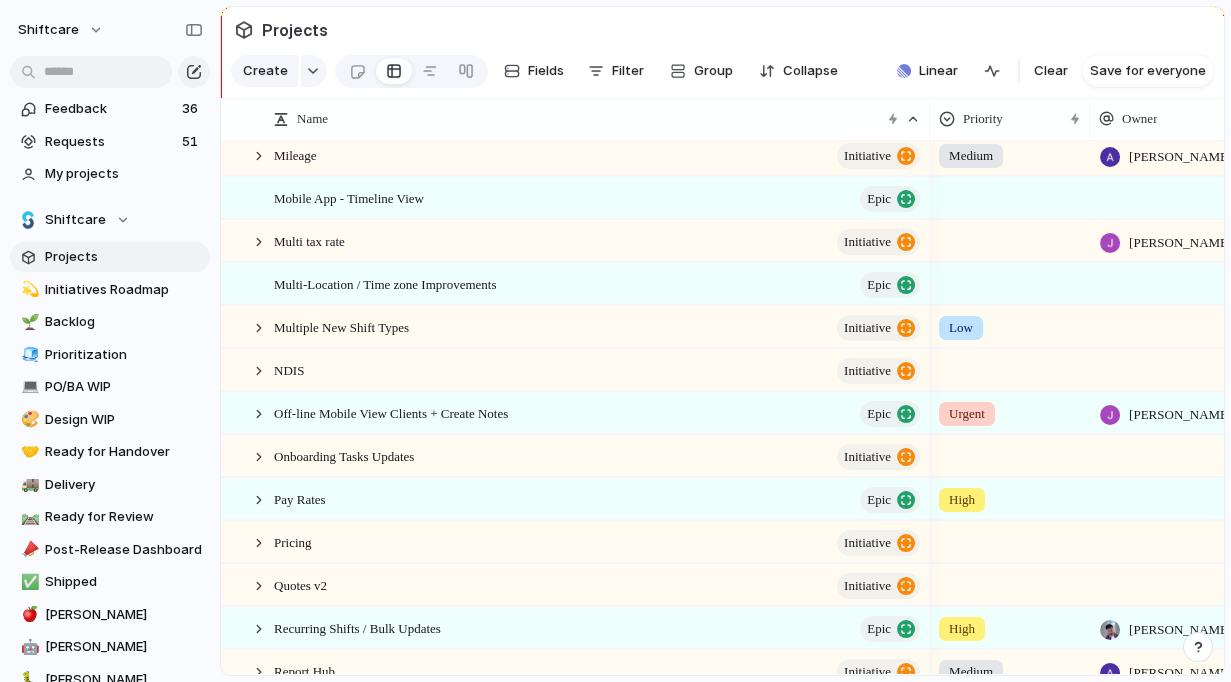 scroll, scrollTop: 1739, scrollLeft: 0, axis: vertical 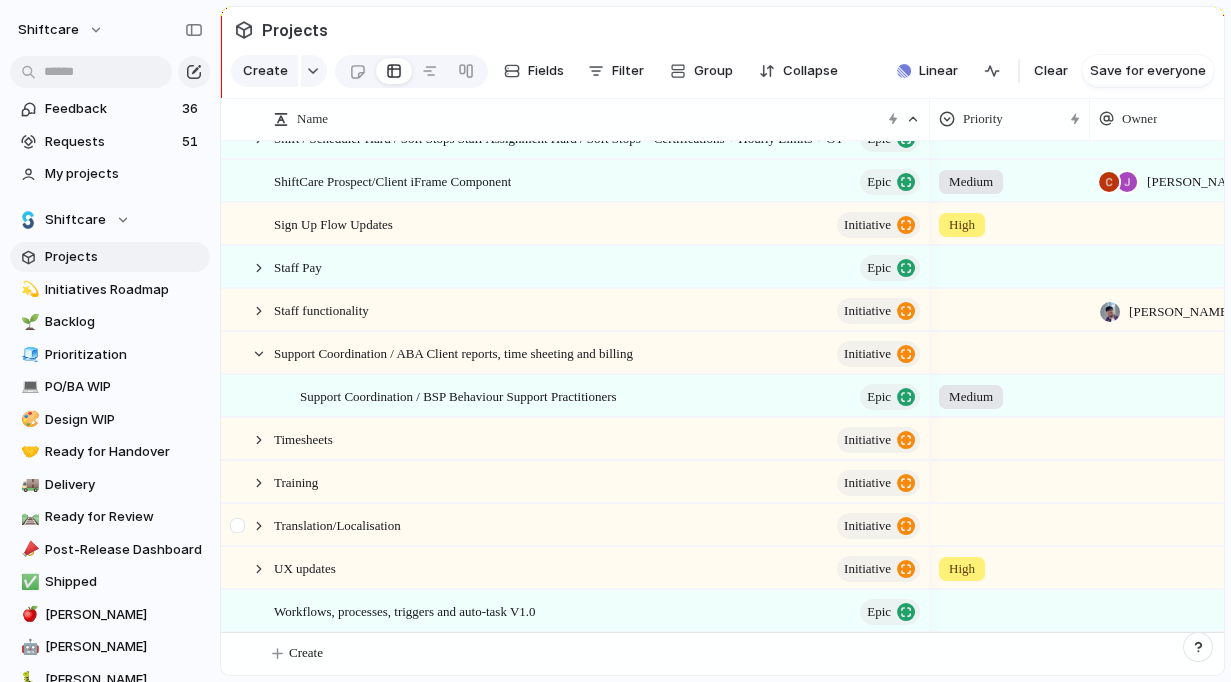 click at bounding box center [240, 532] 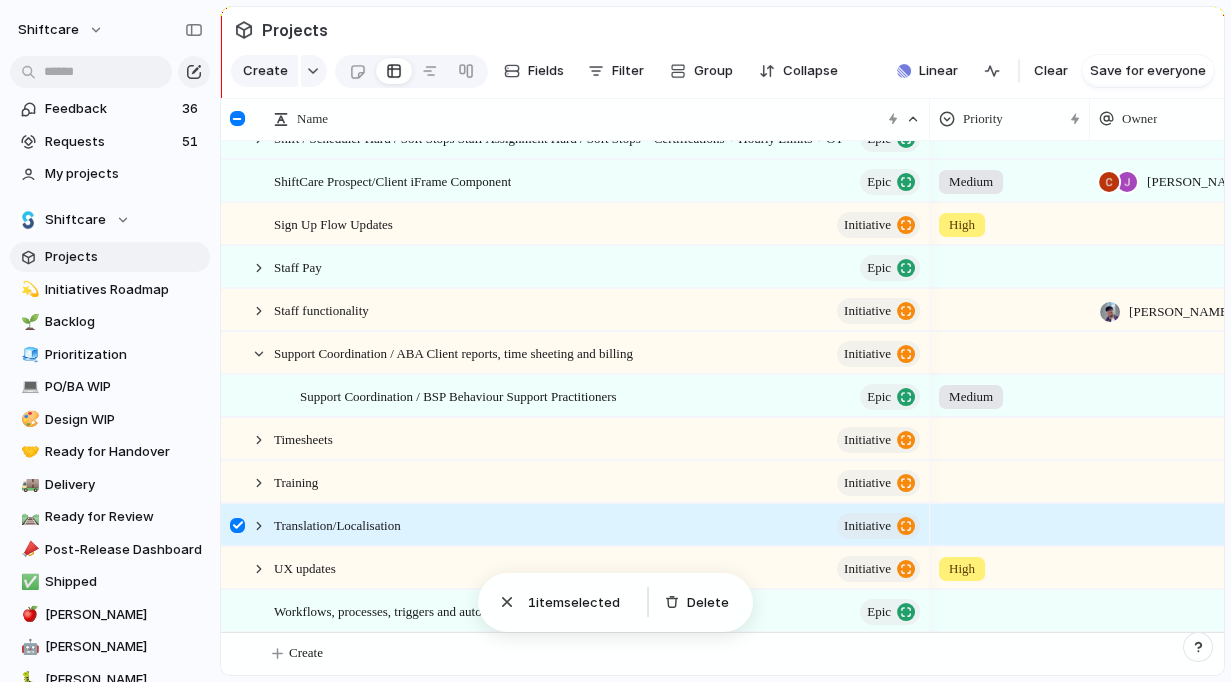 click at bounding box center [237, 525] 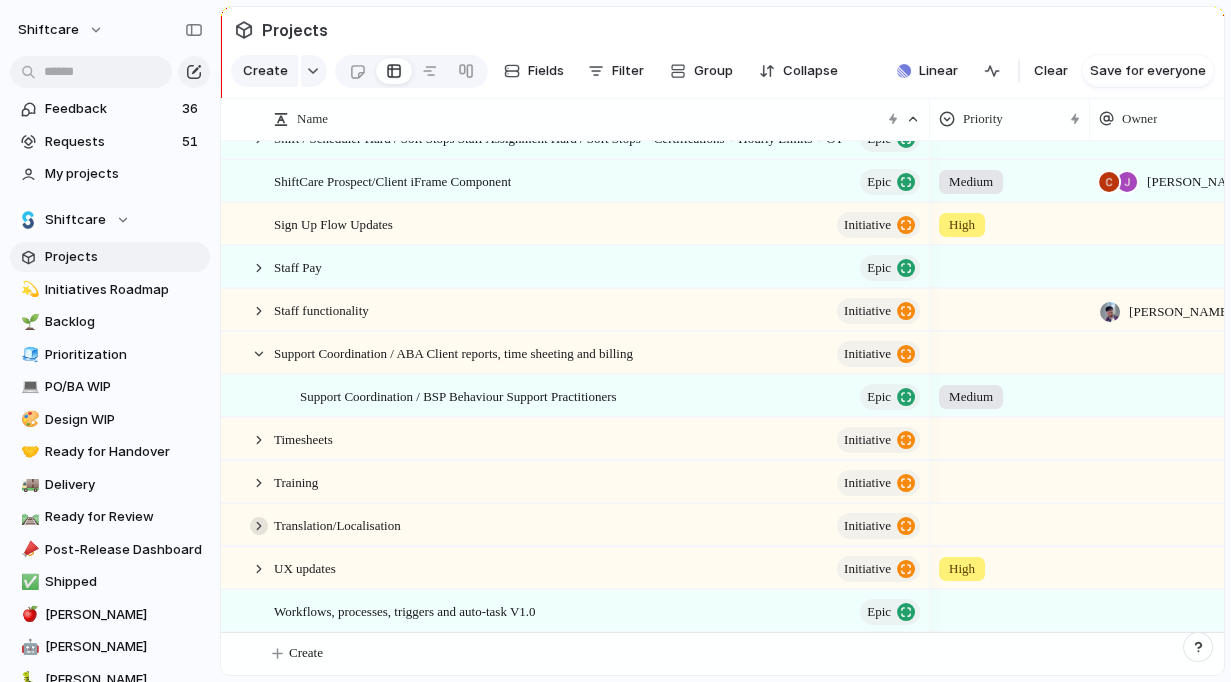 click at bounding box center (259, 526) 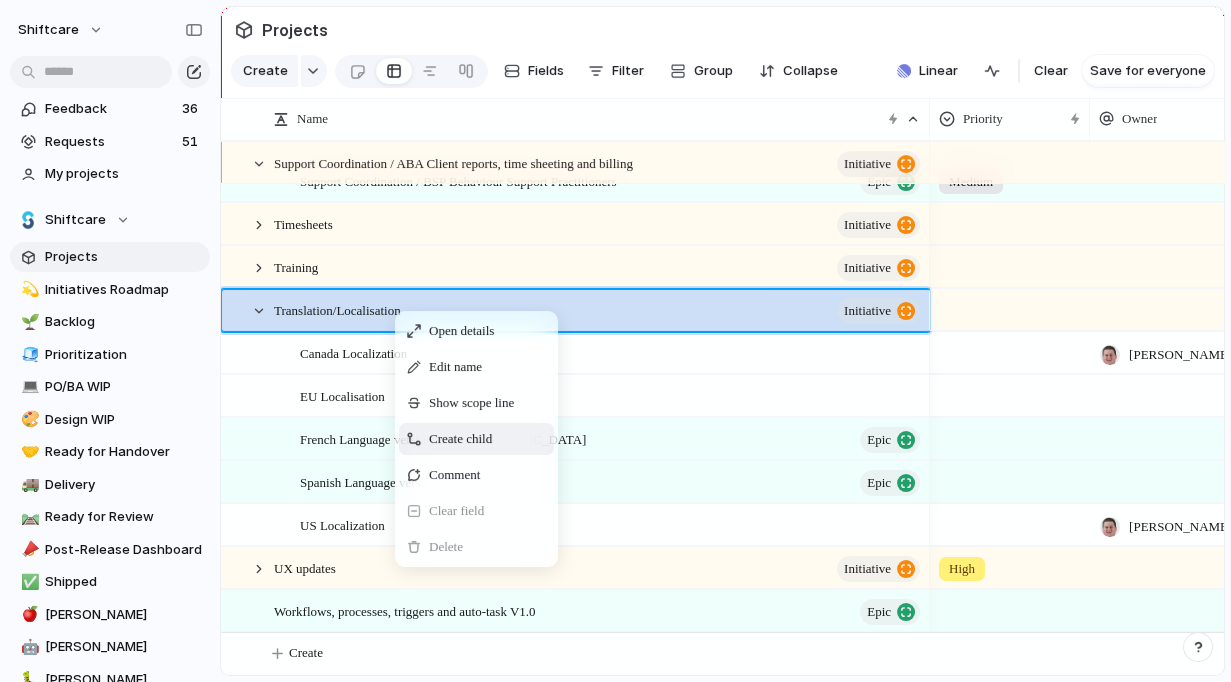 click on "Create child" at bounding box center (460, 439) 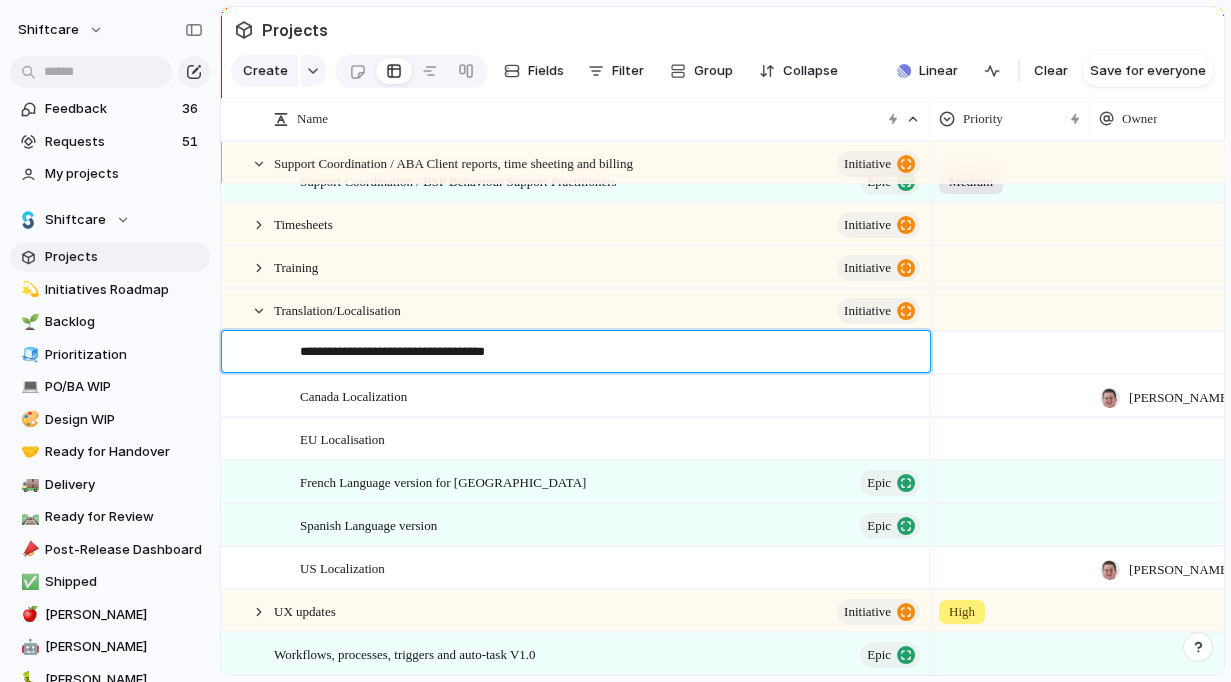 click on "**********" at bounding box center (608, 354) 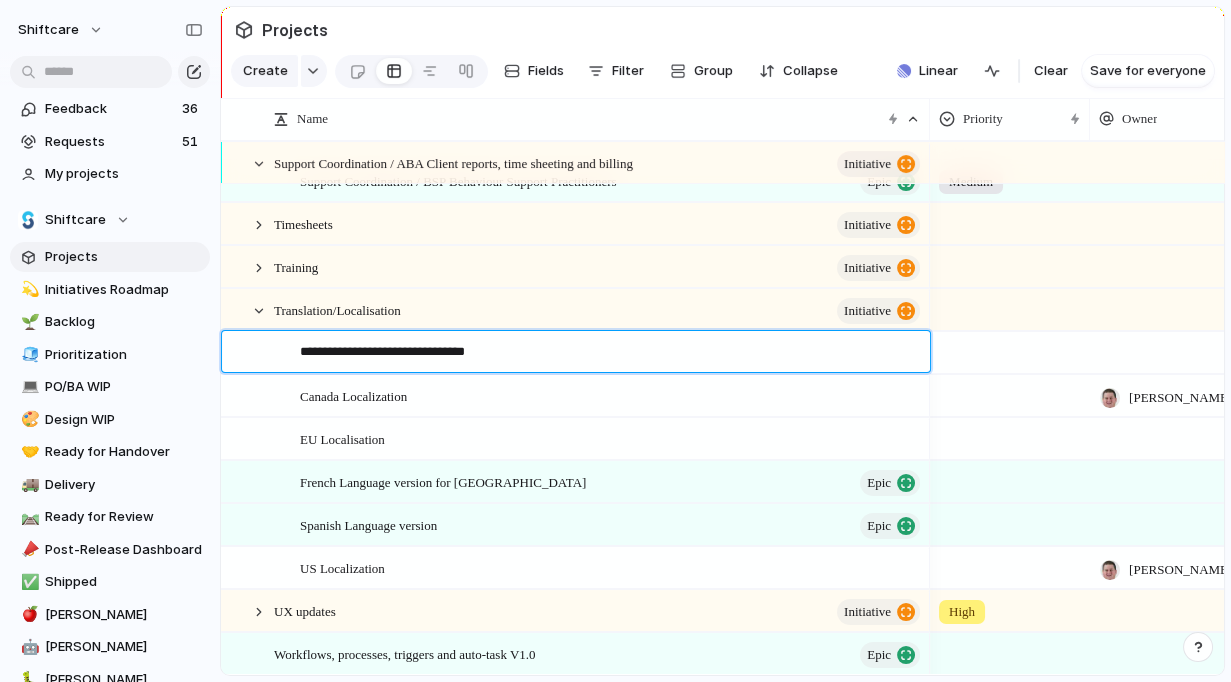 click on "**********" at bounding box center [608, 354] 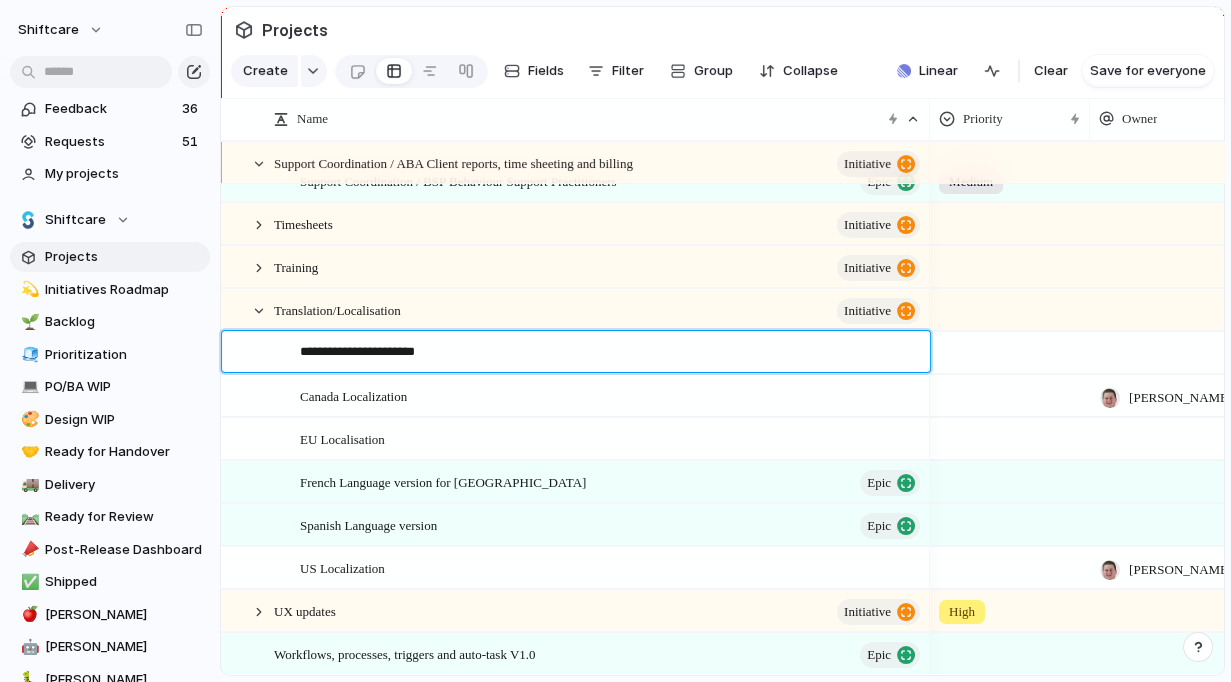 type on "**********" 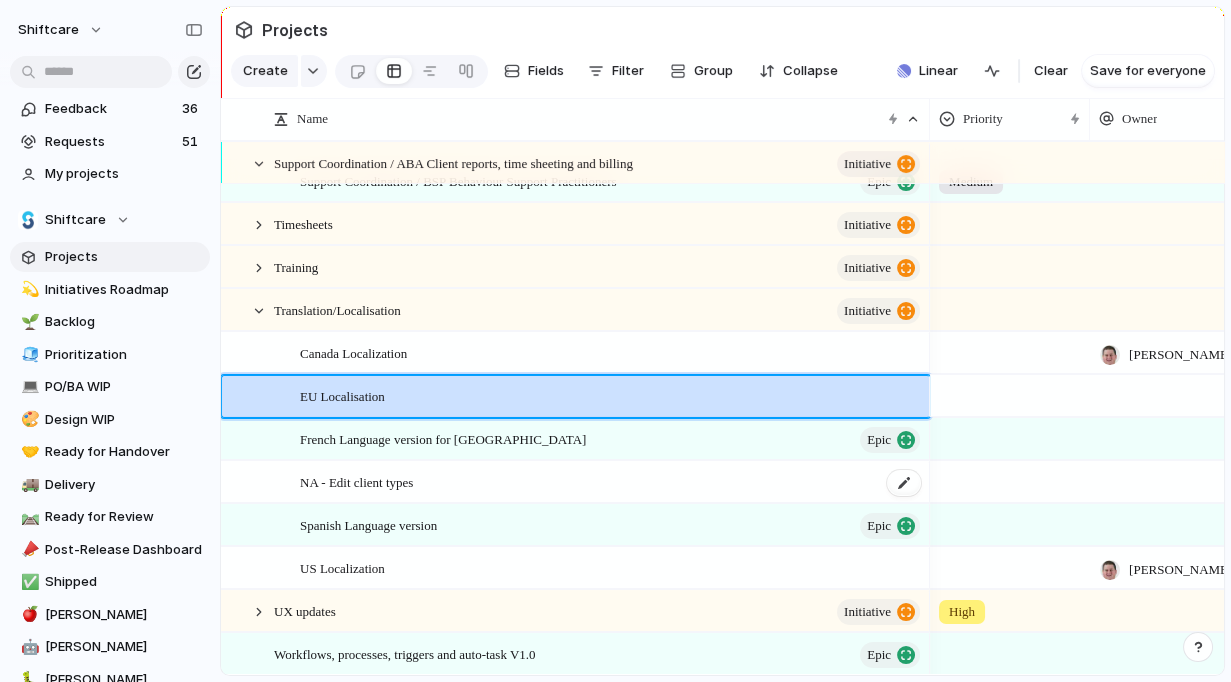 click on "NA - Edit client types" at bounding box center (356, 481) 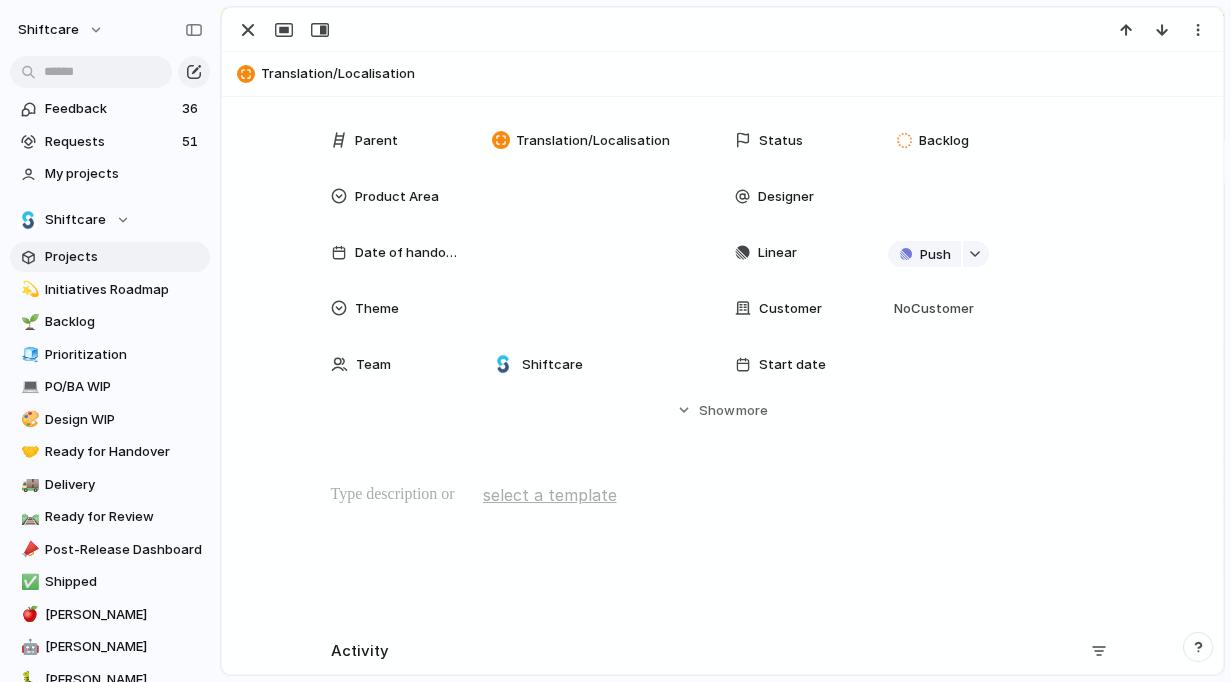 click at bounding box center (722, 547) 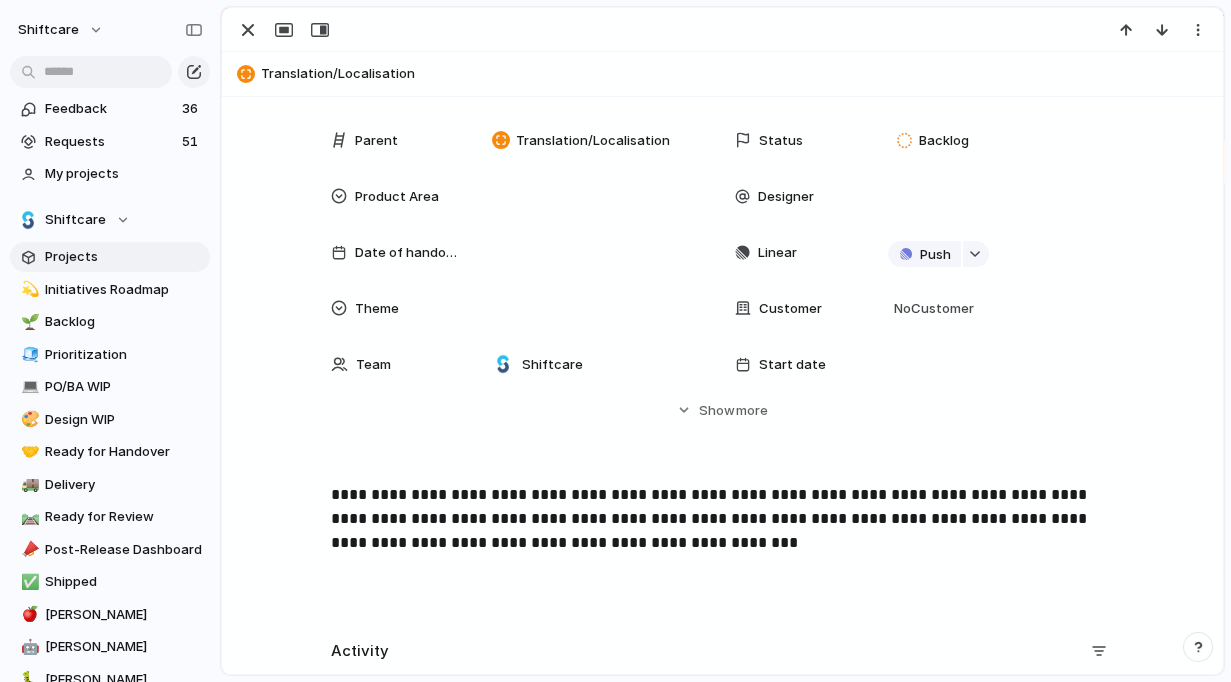 click on "**********" at bounding box center [723, 519] 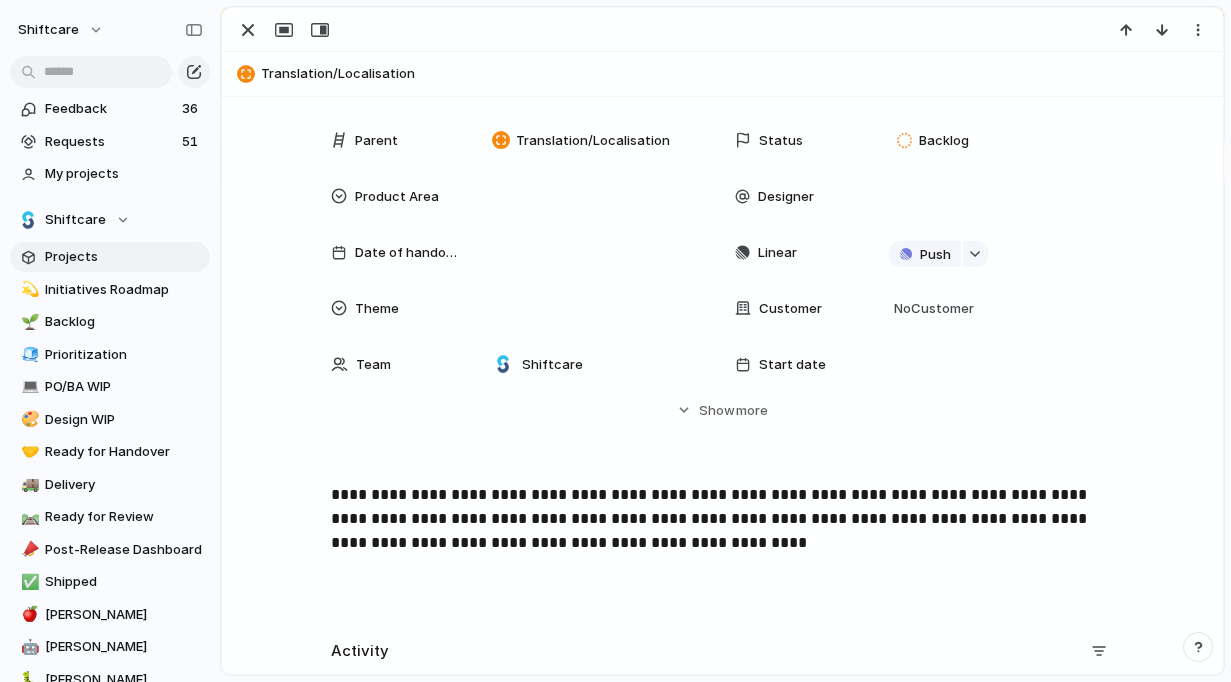 click on "**********" at bounding box center [722, 547] 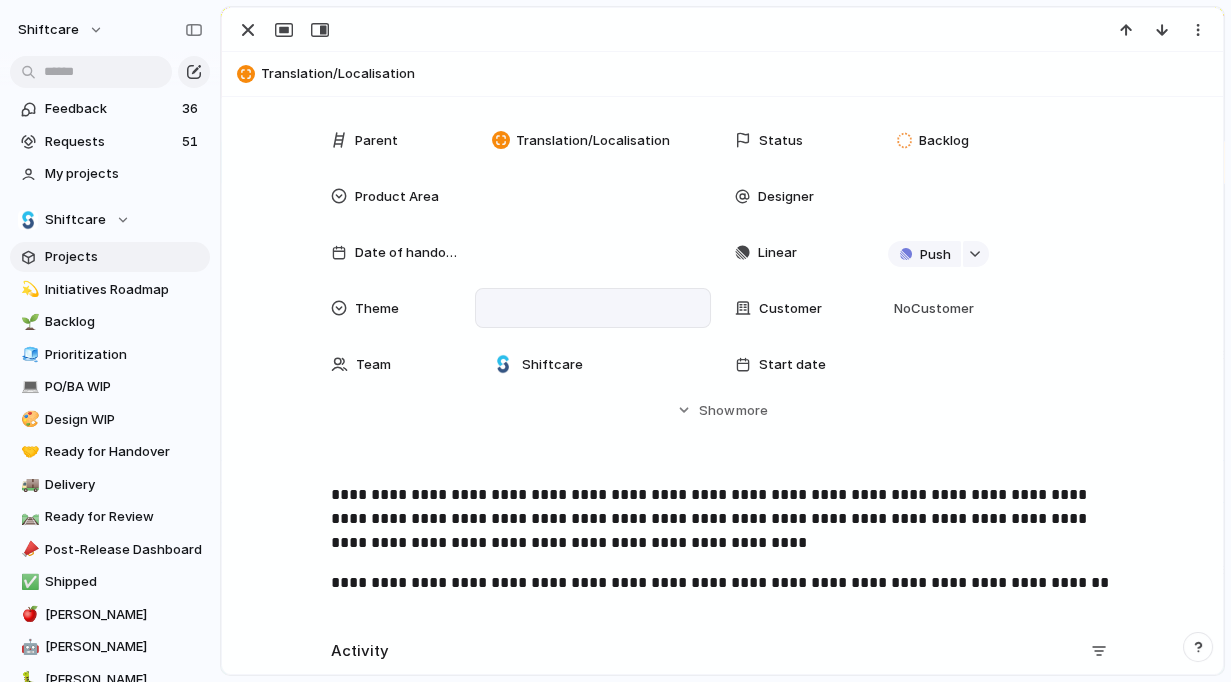 click at bounding box center (593, 308) 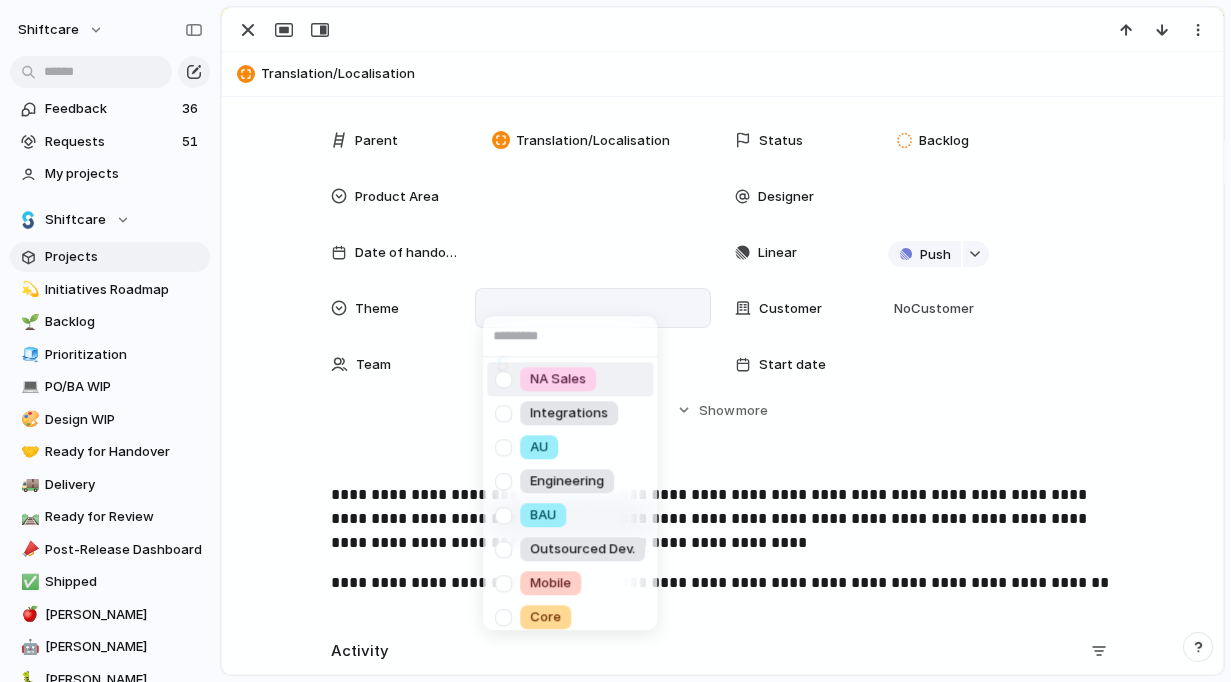 click on "NA Sales" at bounding box center (558, 379) 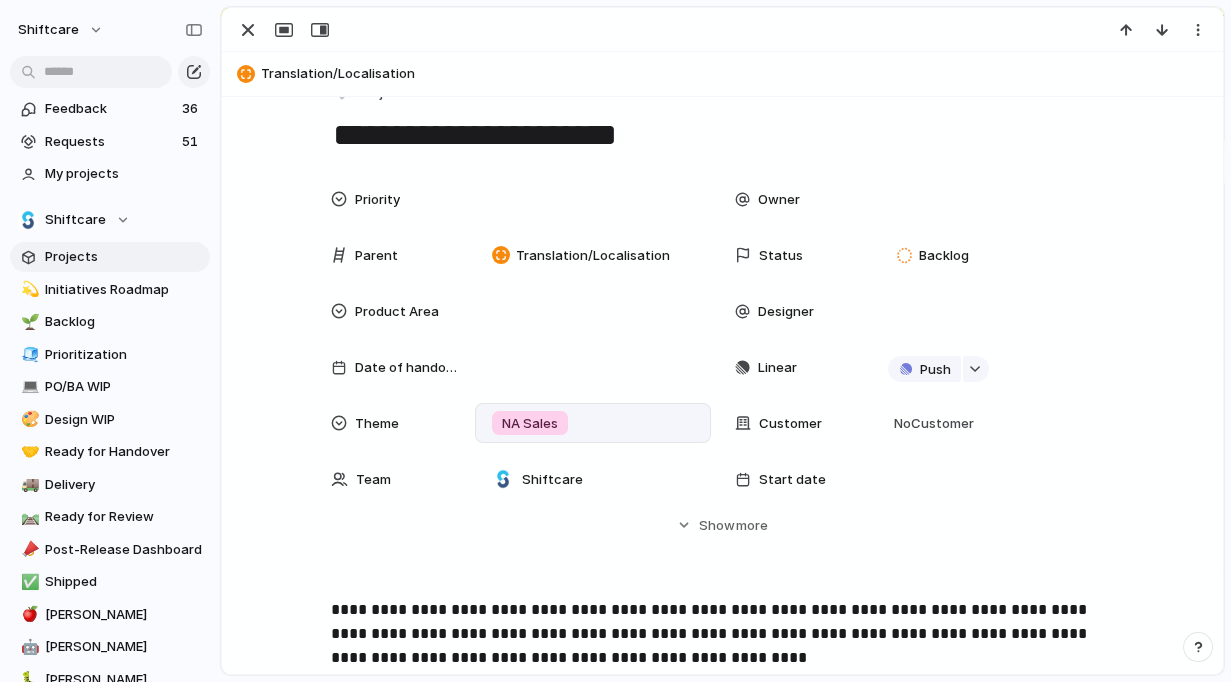 scroll, scrollTop: 0, scrollLeft: 0, axis: both 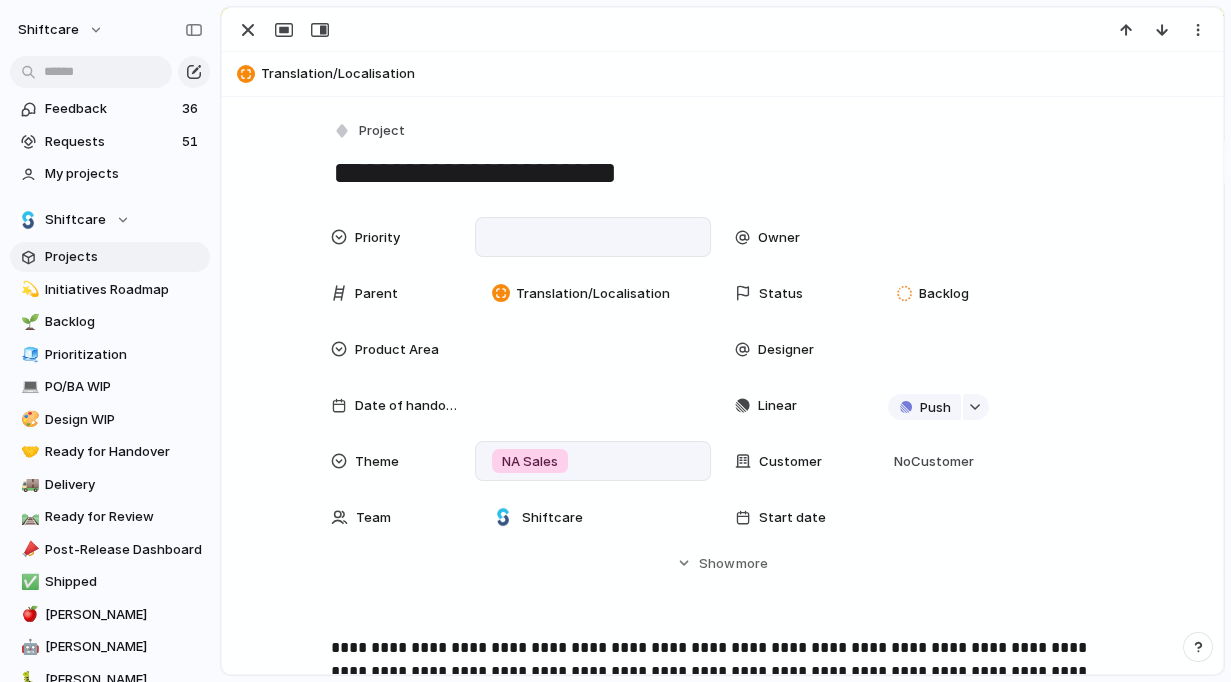 click at bounding box center [593, 237] 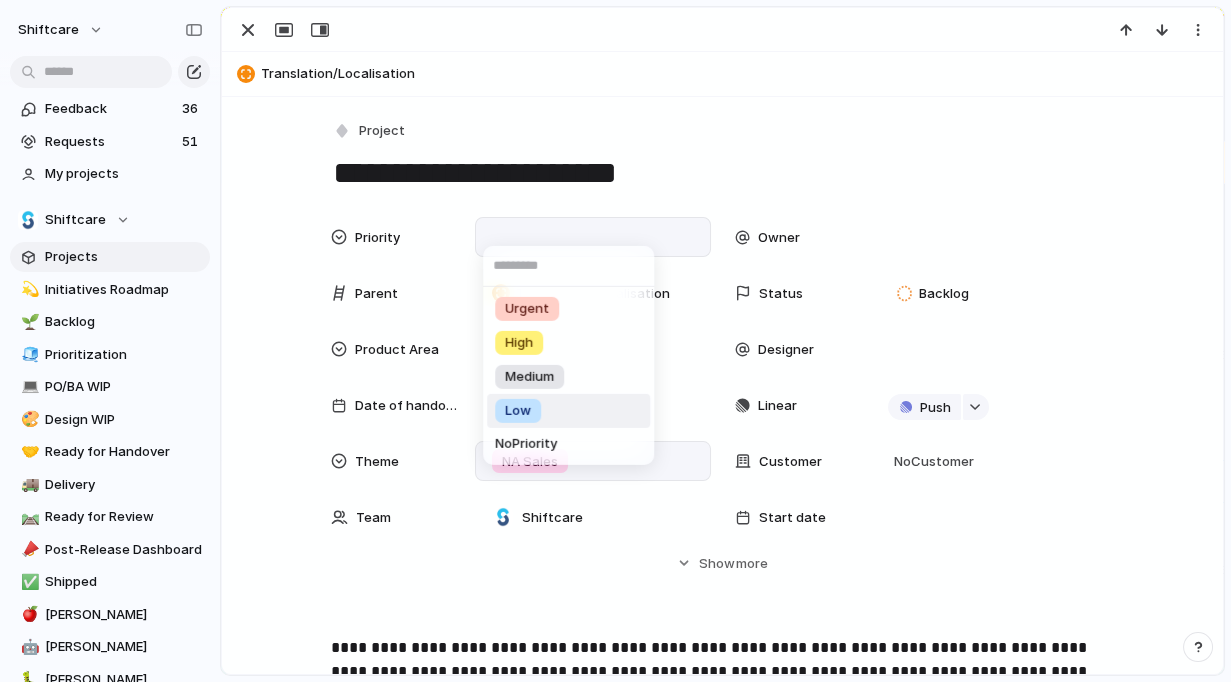 click on "Low" at bounding box center (518, 411) 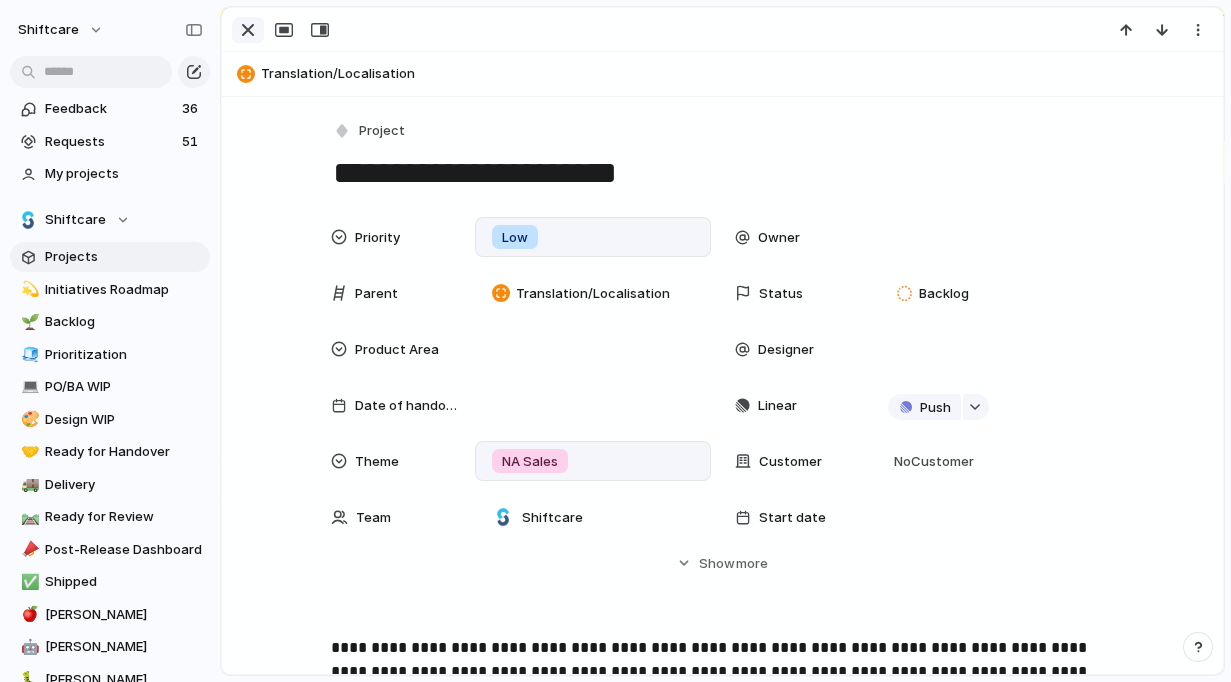 click at bounding box center (248, 30) 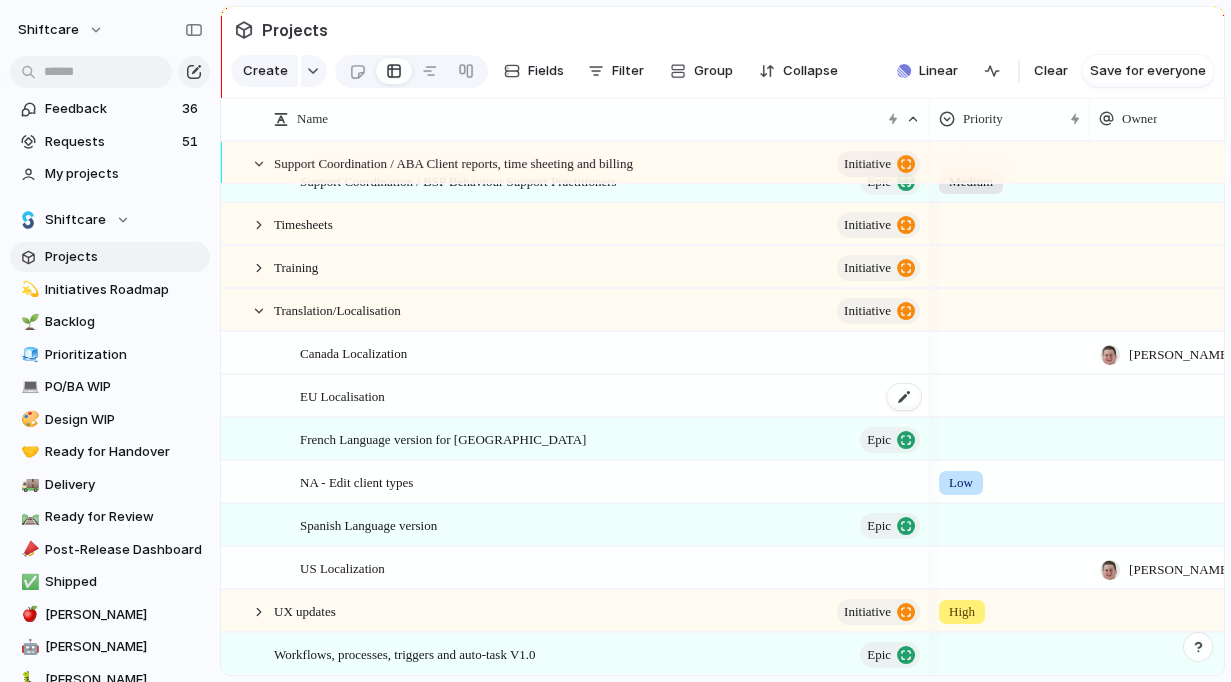 scroll, scrollTop: 2688, scrollLeft: 0, axis: vertical 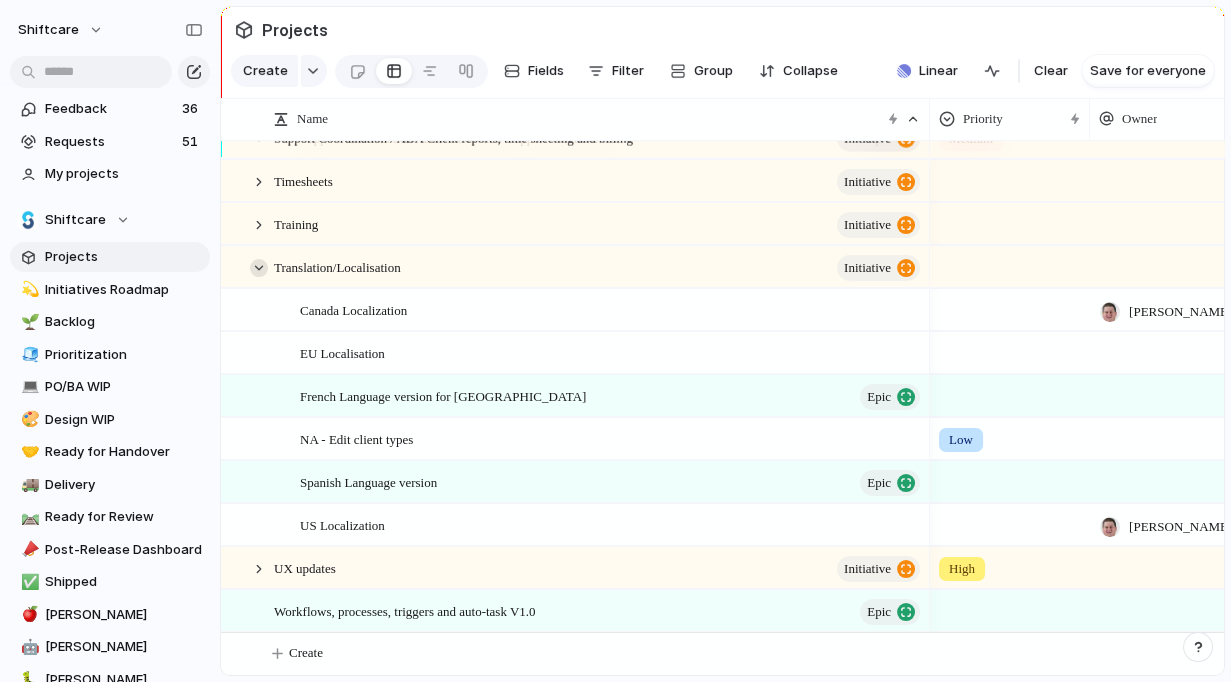 click at bounding box center [259, 268] 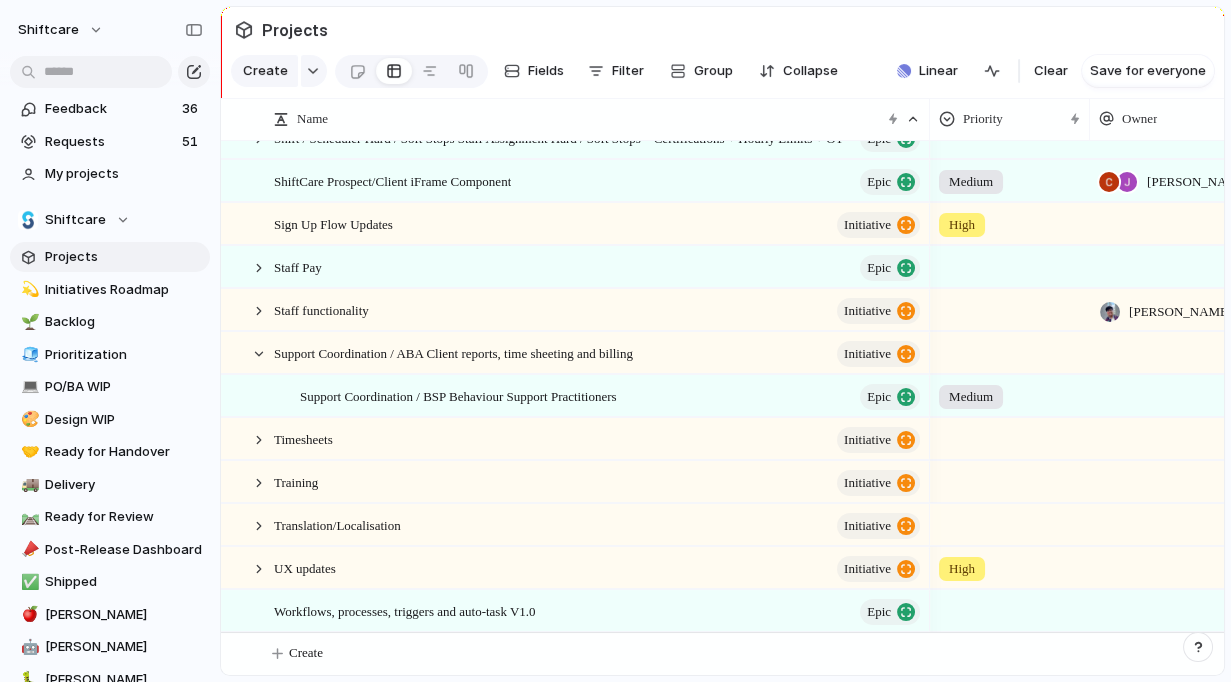 scroll, scrollTop: 1244, scrollLeft: 0, axis: vertical 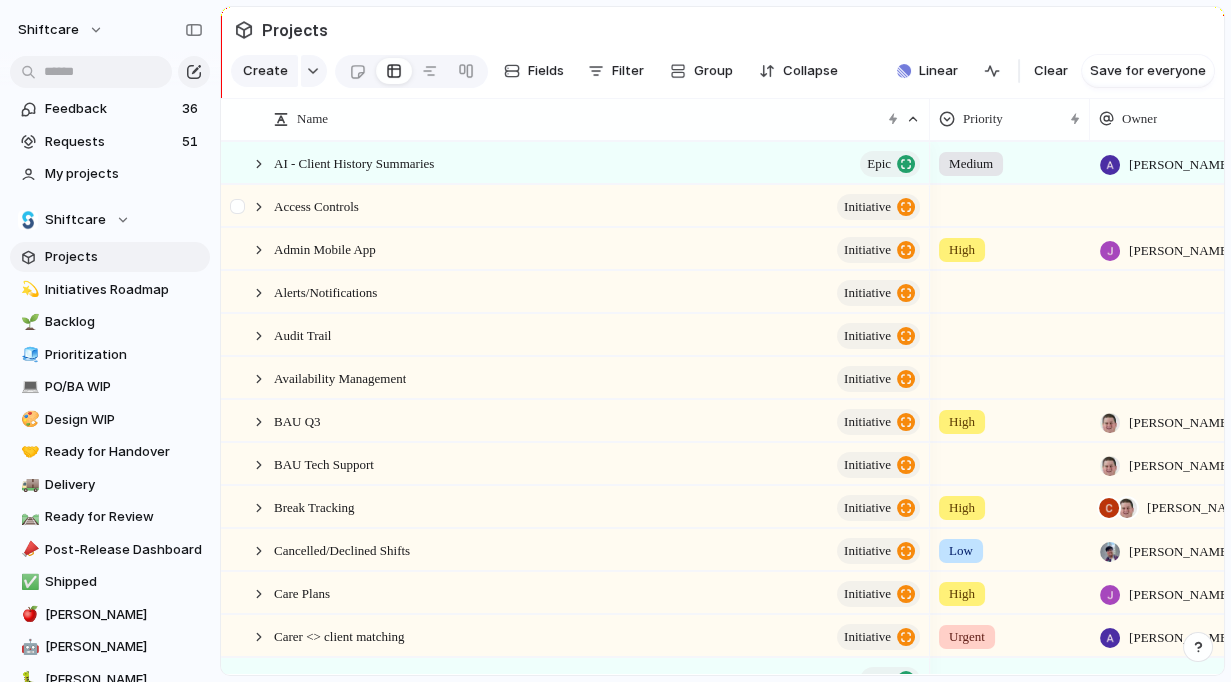click at bounding box center [249, 206] 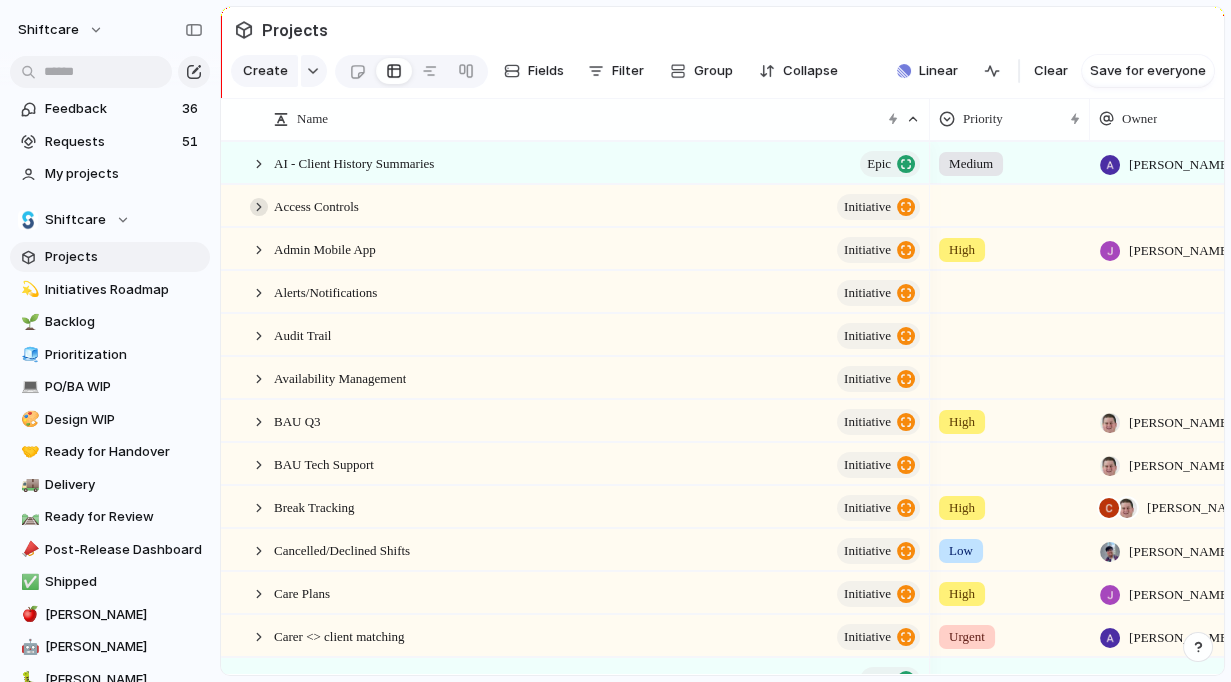 click at bounding box center (259, 207) 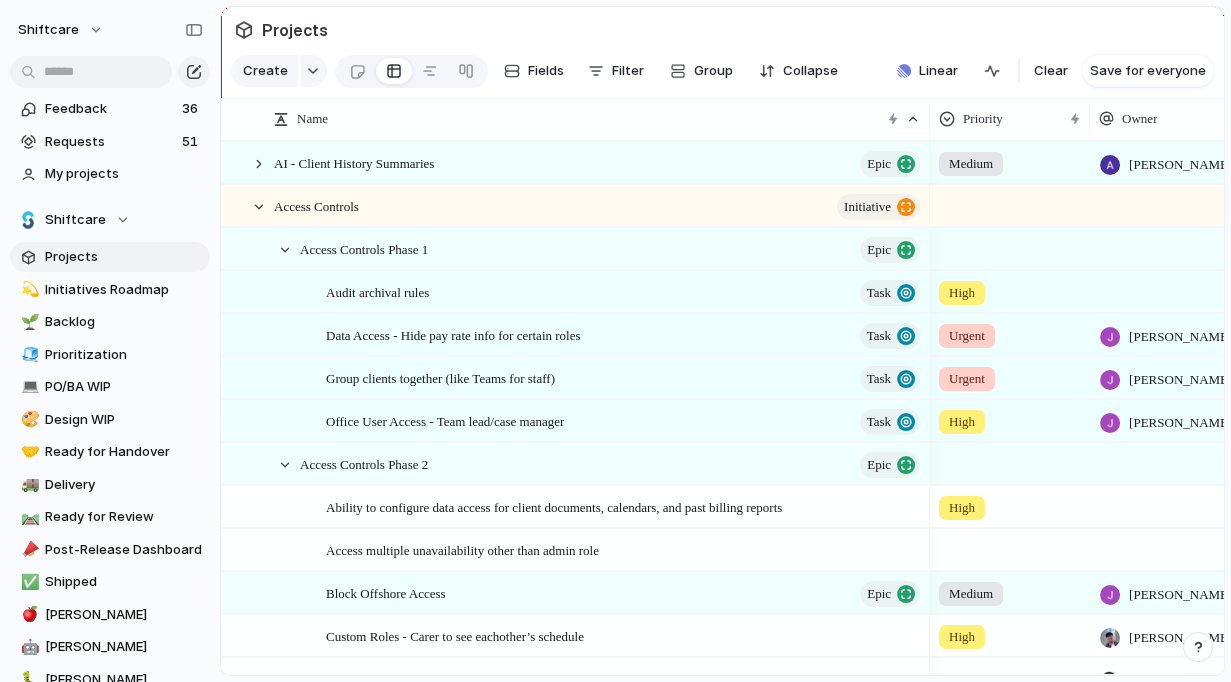 scroll, scrollTop: 0, scrollLeft: 80, axis: horizontal 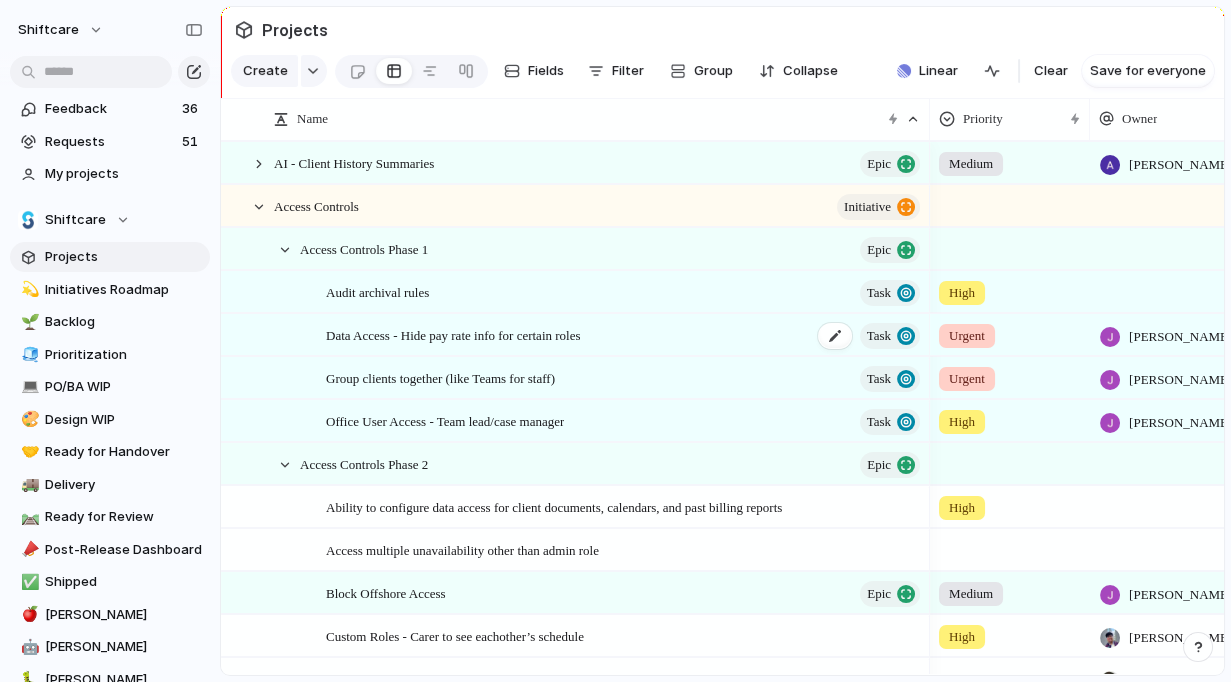 click on "Data Access - Hide pay rate info for certain roles" at bounding box center [453, 334] 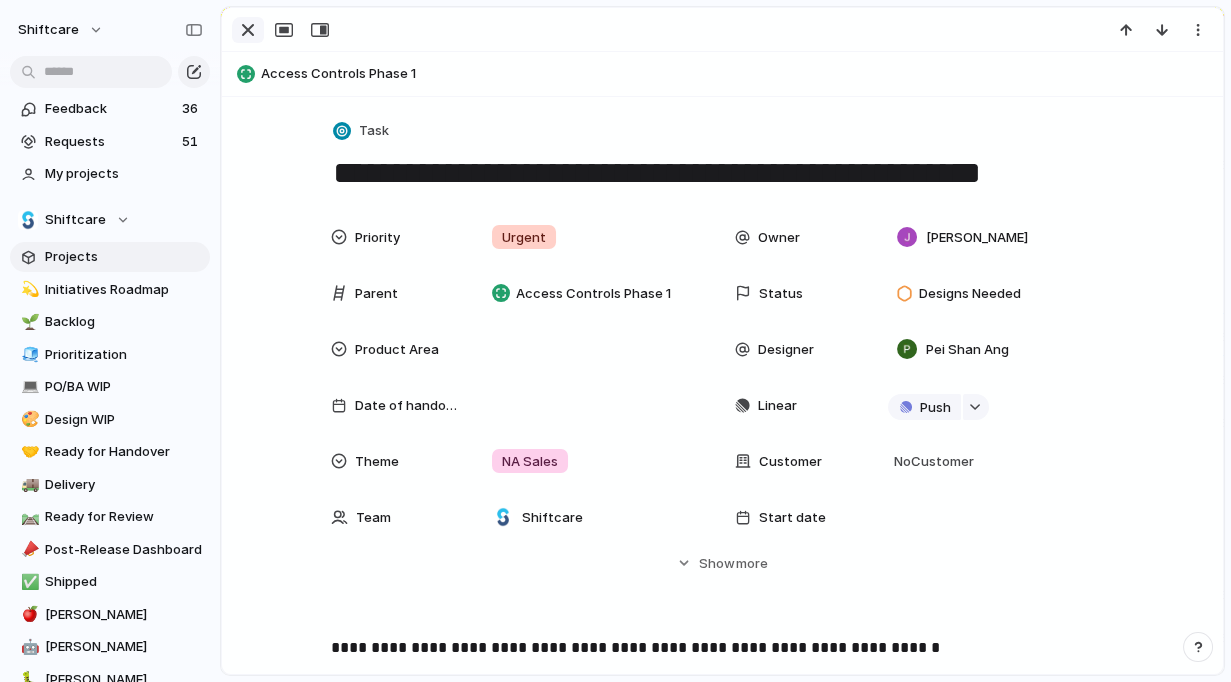 click at bounding box center (248, 30) 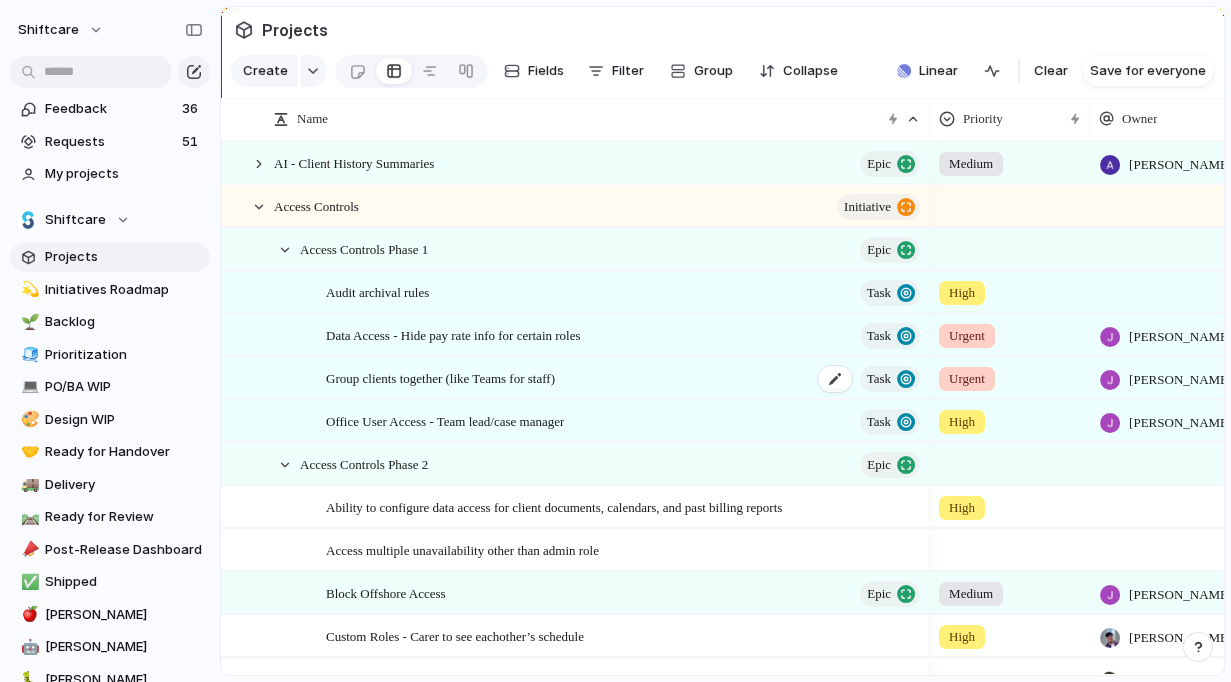 click on "Group clients together (like Teams for staff)" at bounding box center [440, 377] 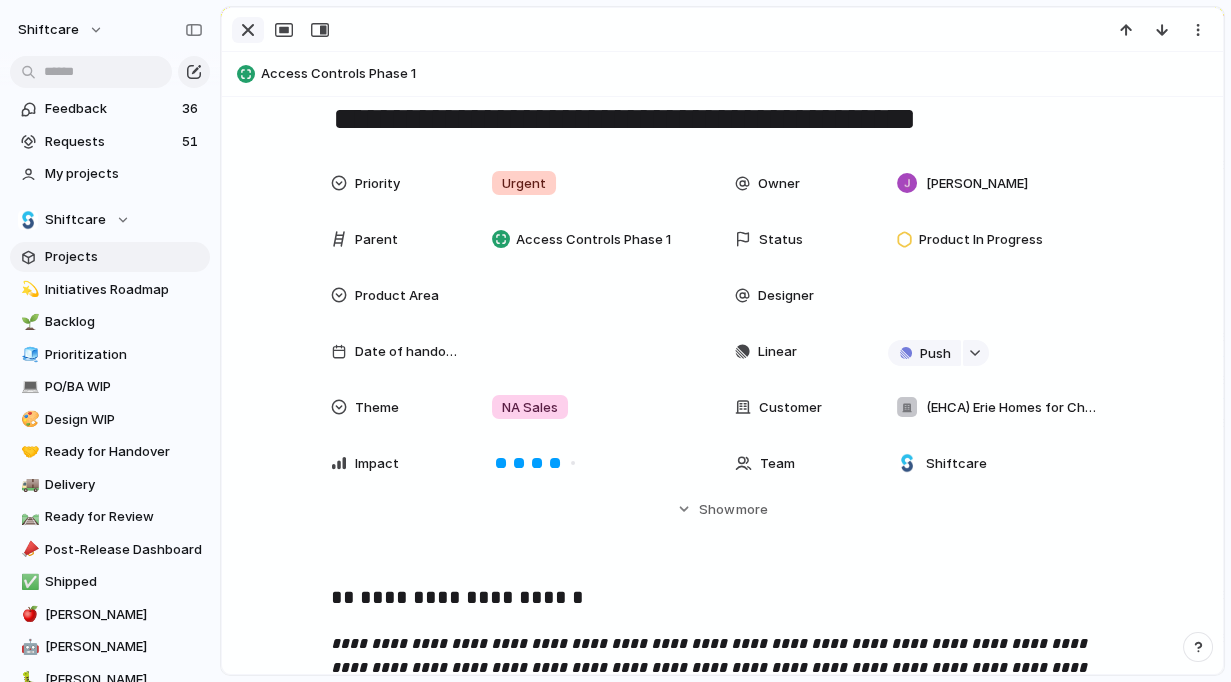 click at bounding box center [248, 30] 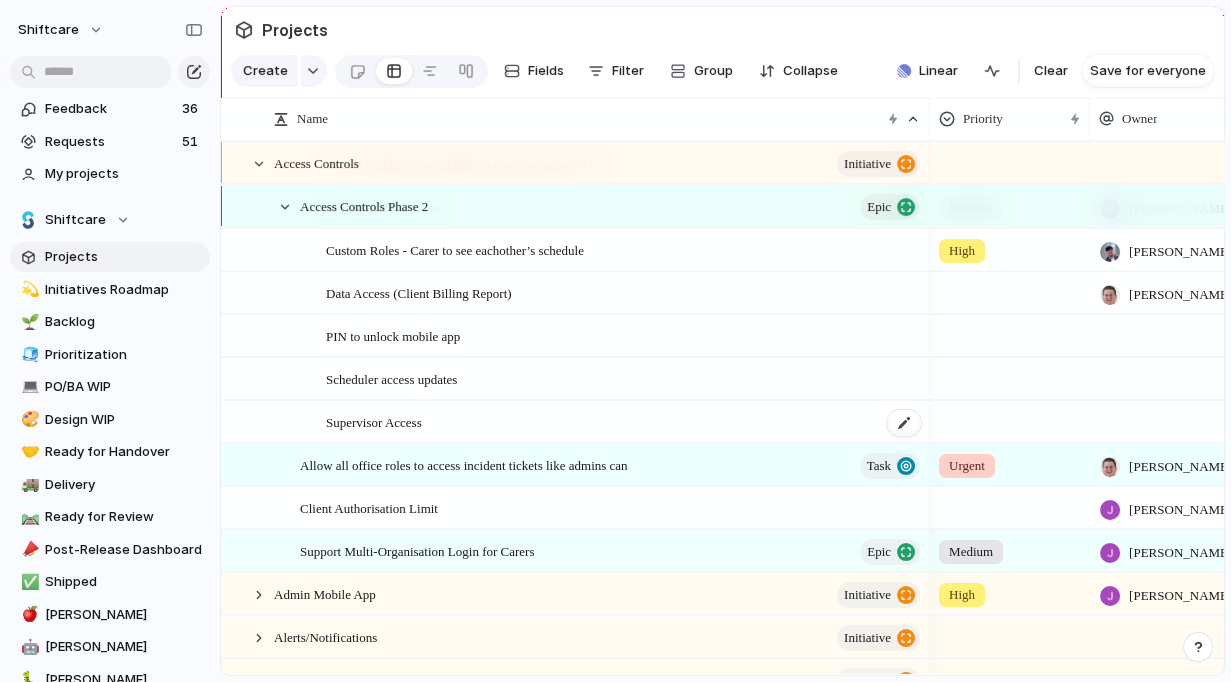 click on "Supervisor Access" at bounding box center (624, 422) 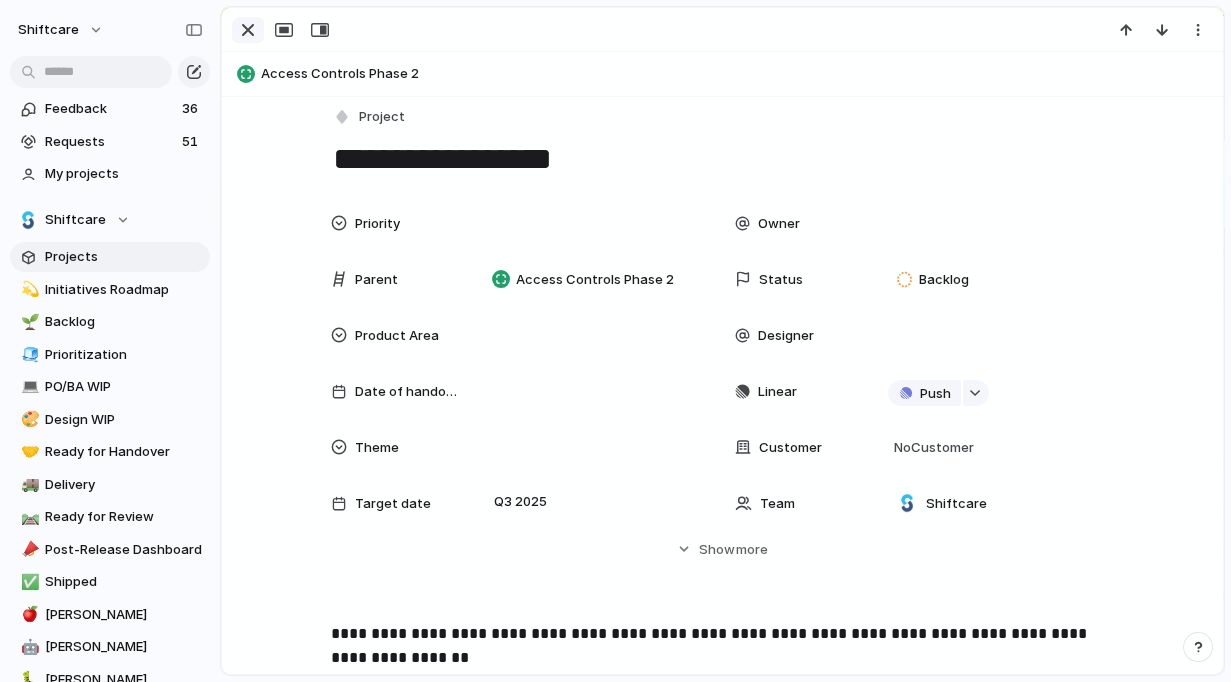 click at bounding box center [248, 30] 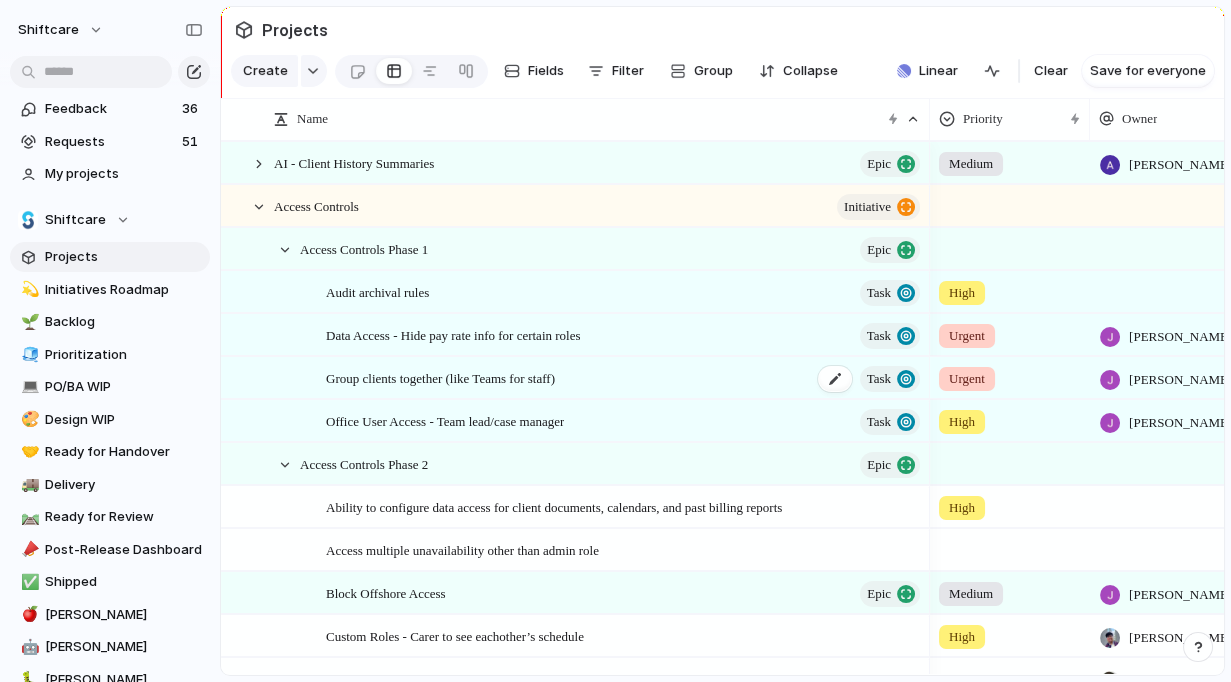 click on "Group clients together (like Teams for staff) Task" at bounding box center [624, 378] 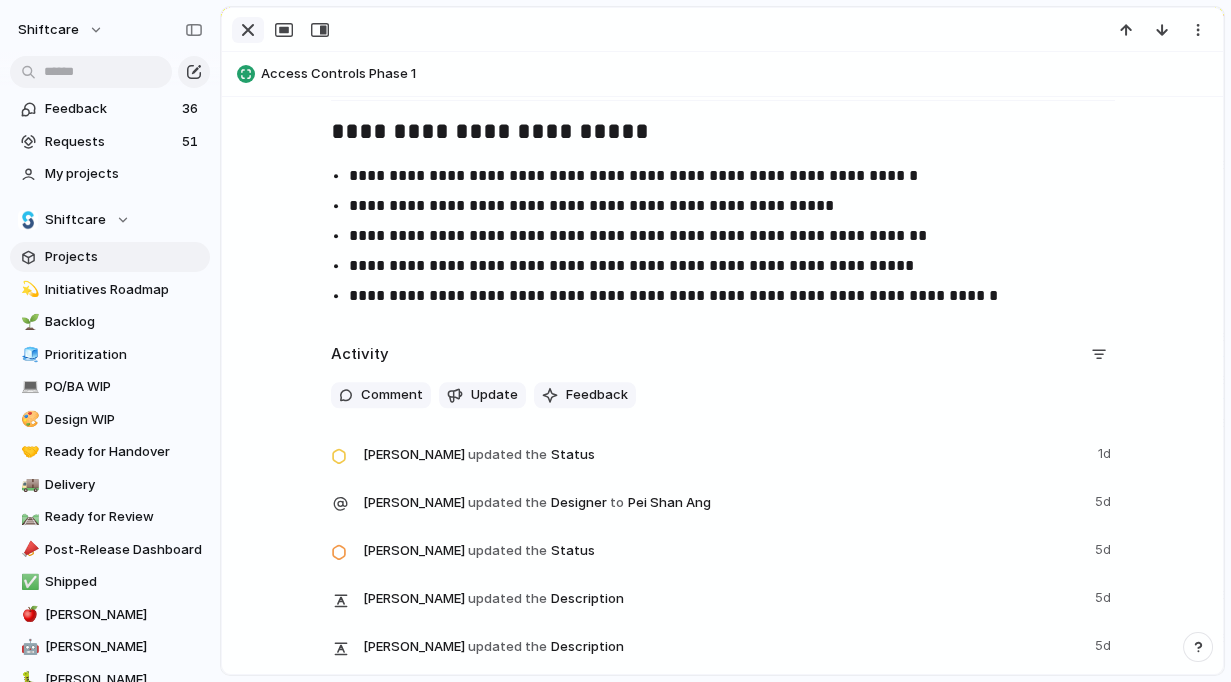 click at bounding box center [248, 30] 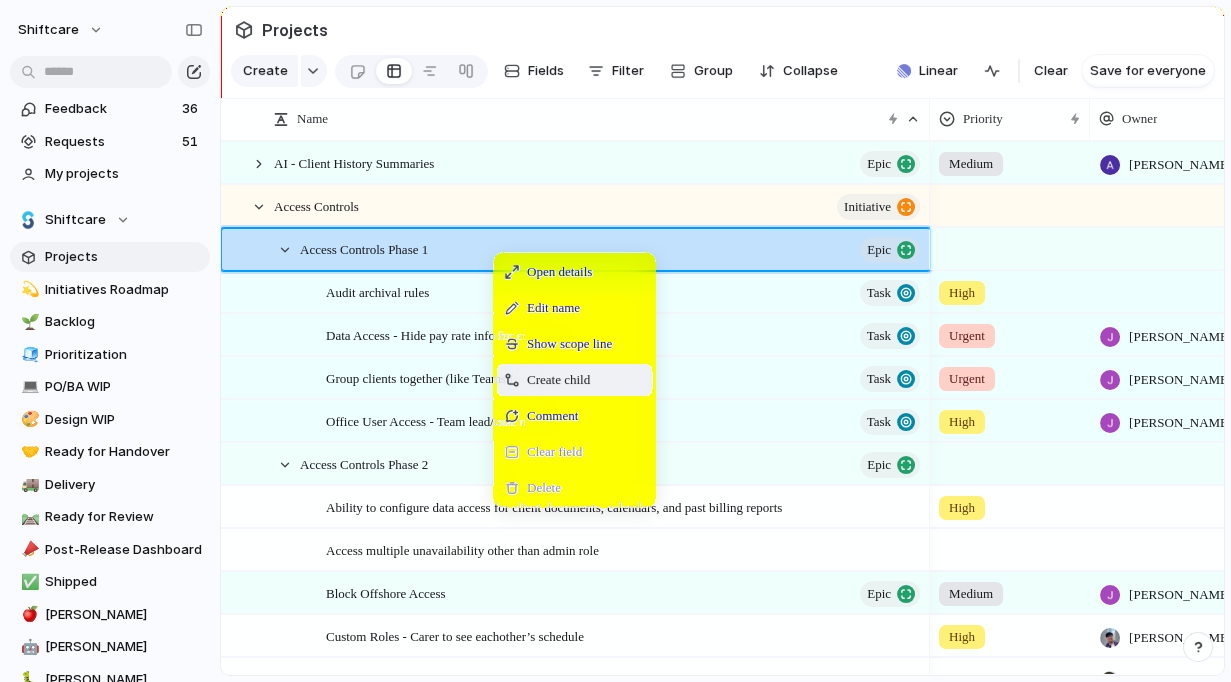 click on "Create child" at bounding box center [558, 380] 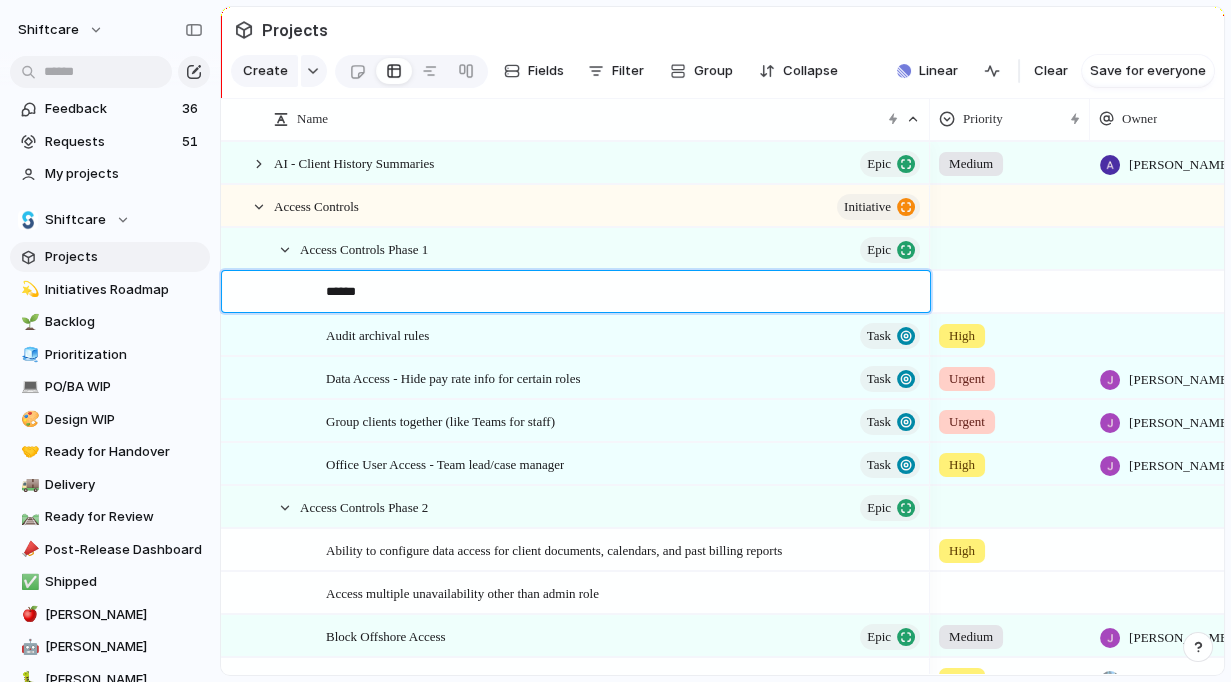 type on "*****" 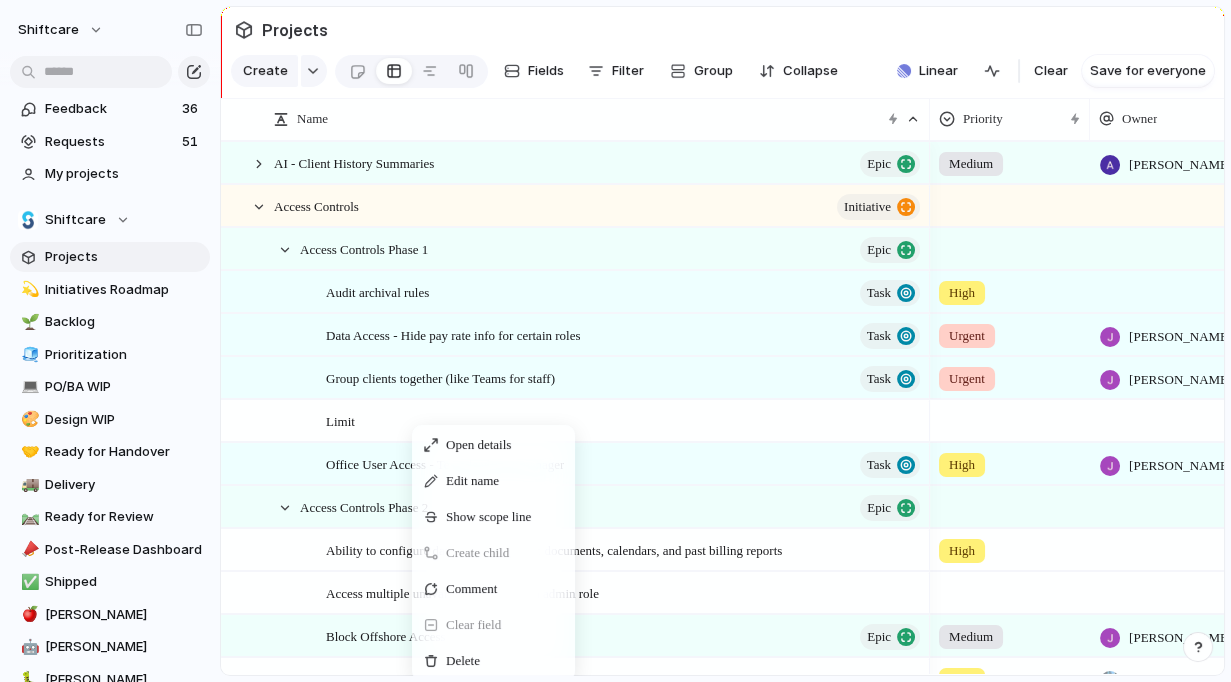 click on "Open details Edit name Show scope line Create child Comment
Clear field Delete" at bounding box center [493, 553] 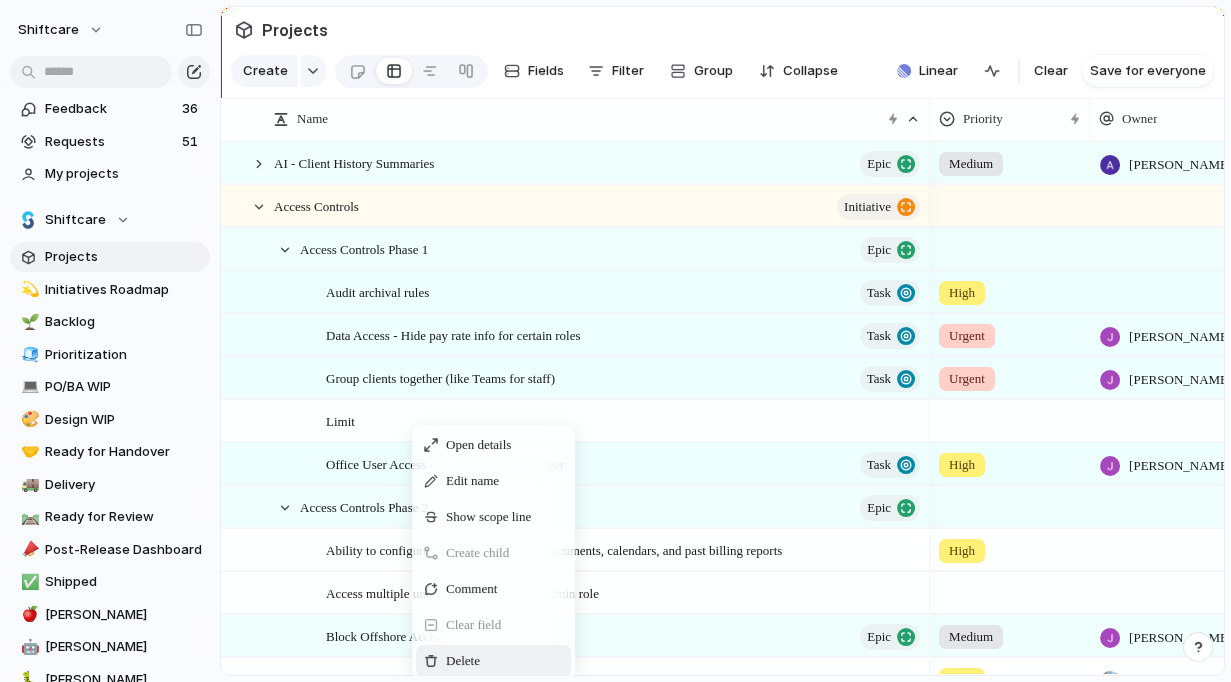 click on "Delete" at bounding box center [463, 661] 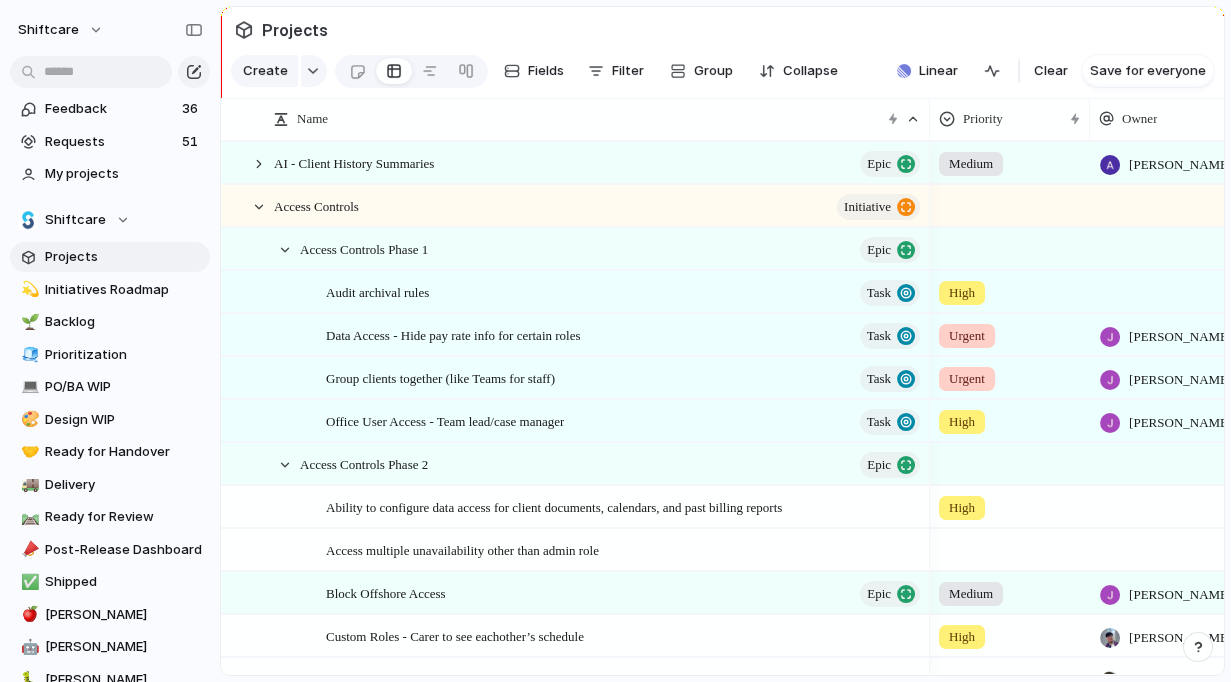 scroll, scrollTop: 101, scrollLeft: 0, axis: vertical 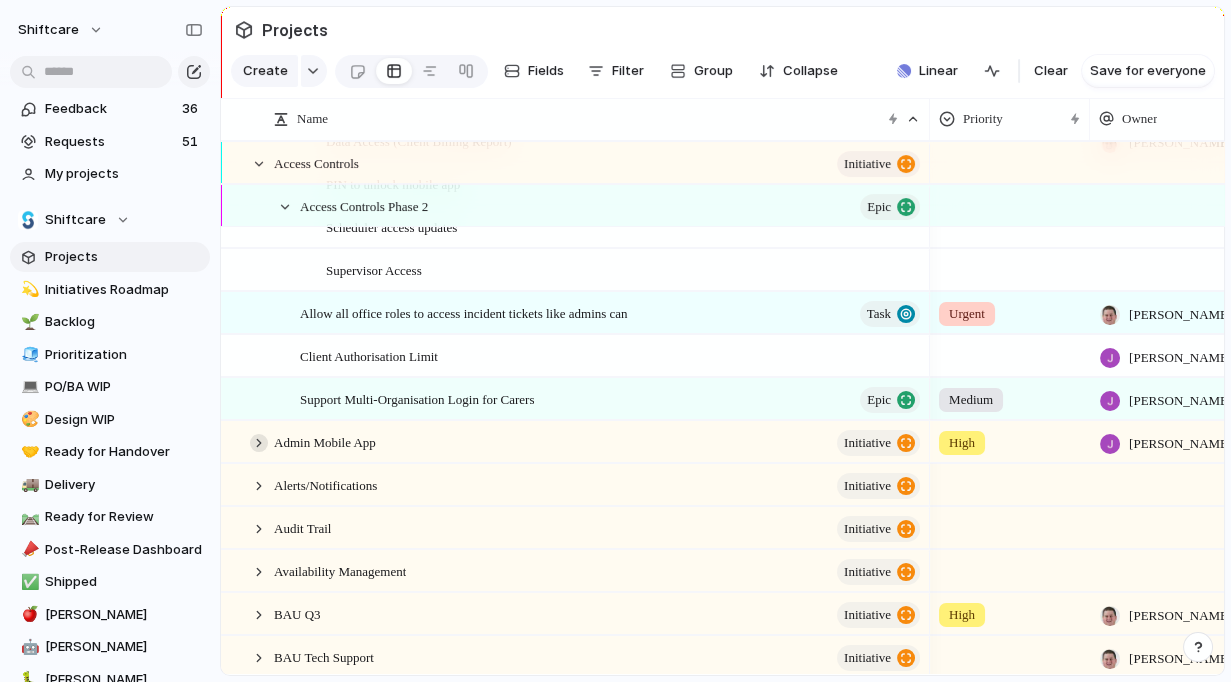 click at bounding box center (259, 443) 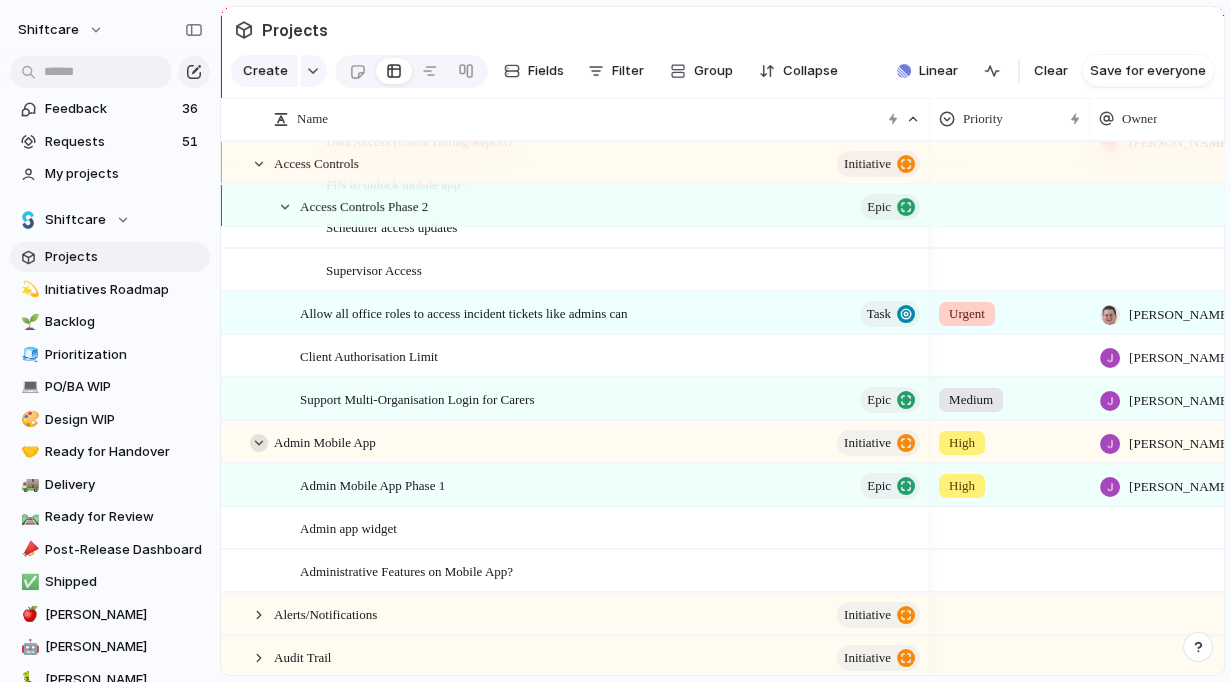 click at bounding box center (259, 443) 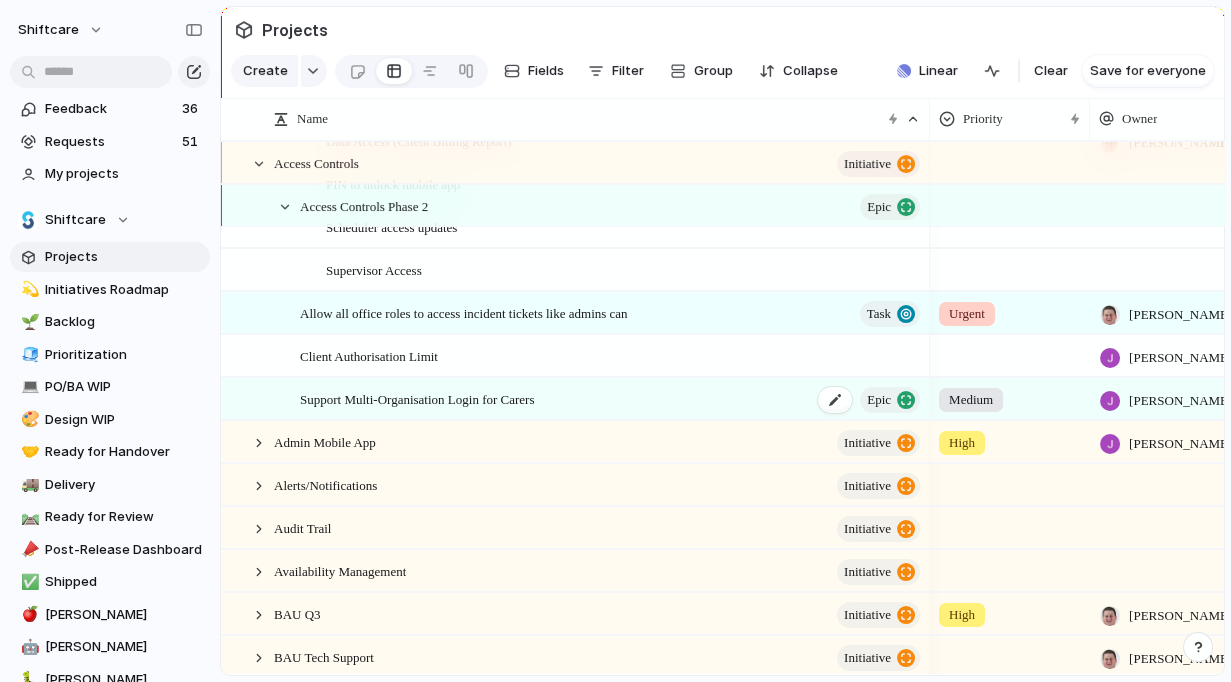 scroll, scrollTop: 0, scrollLeft: 56, axis: horizontal 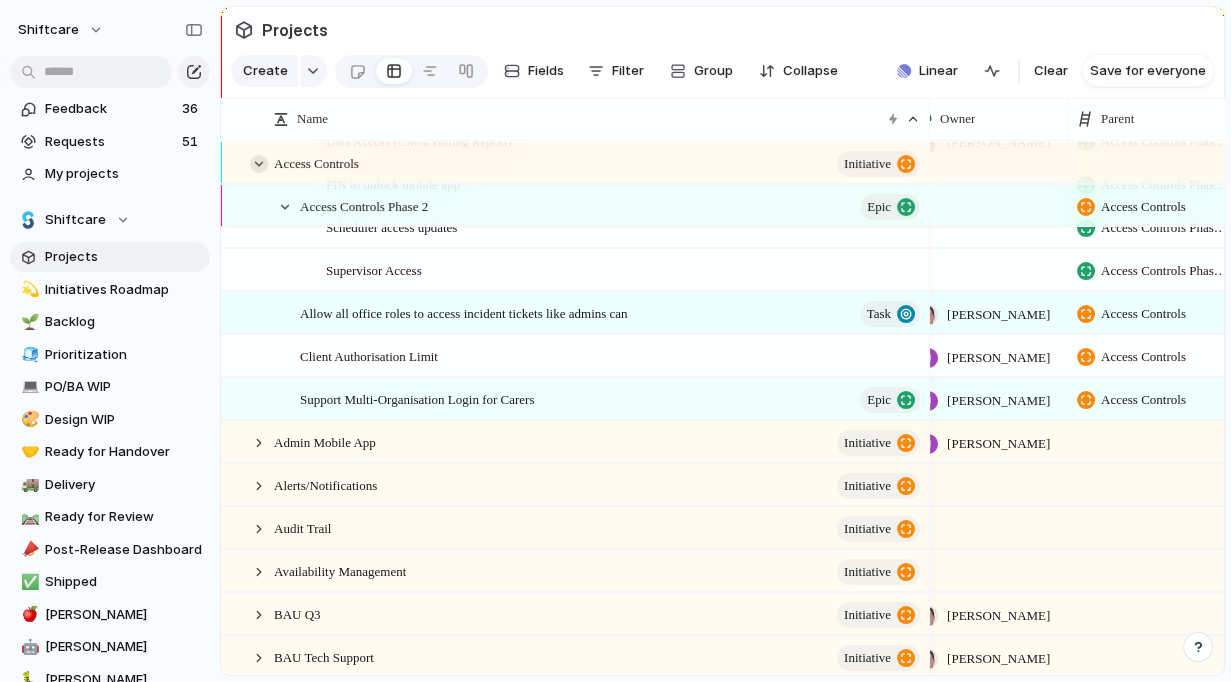 click at bounding box center [259, 164] 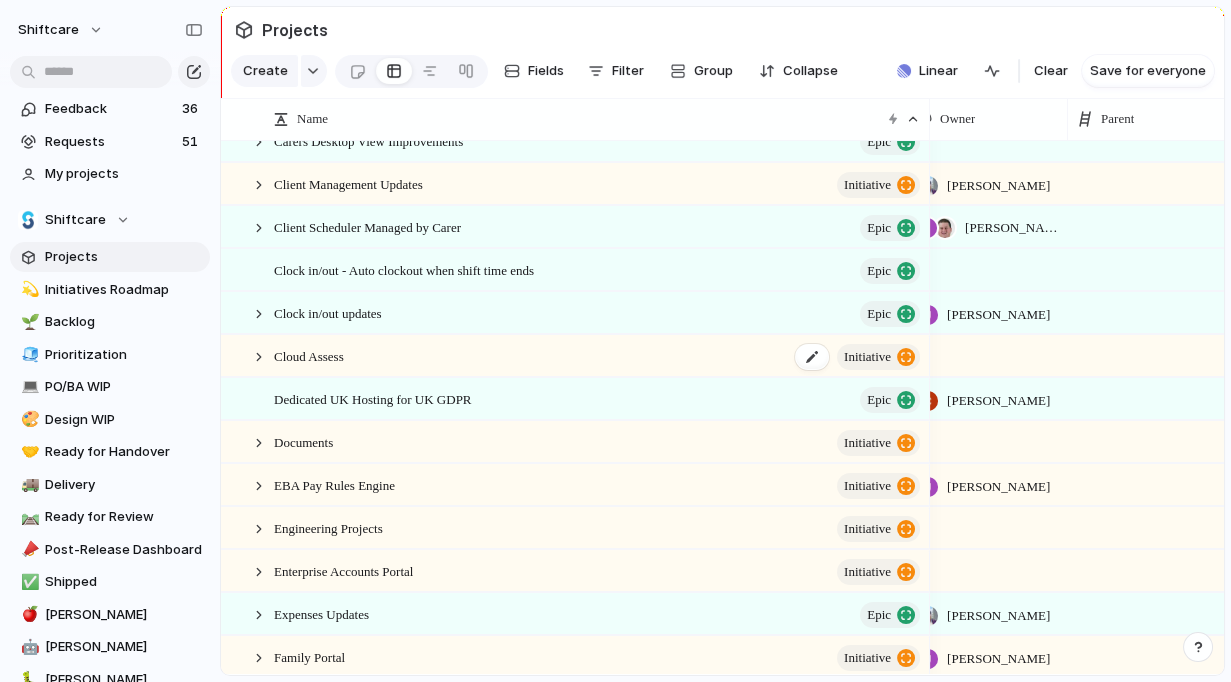 scroll, scrollTop: 790, scrollLeft: 0, axis: vertical 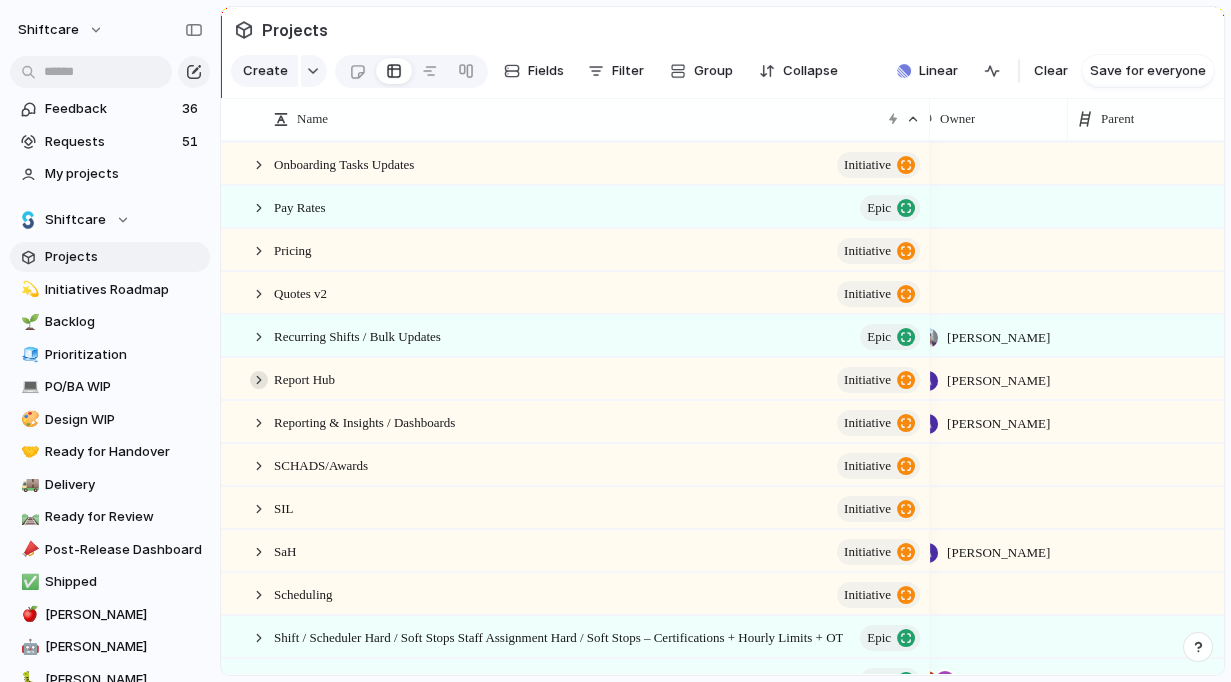 click at bounding box center [259, 380] 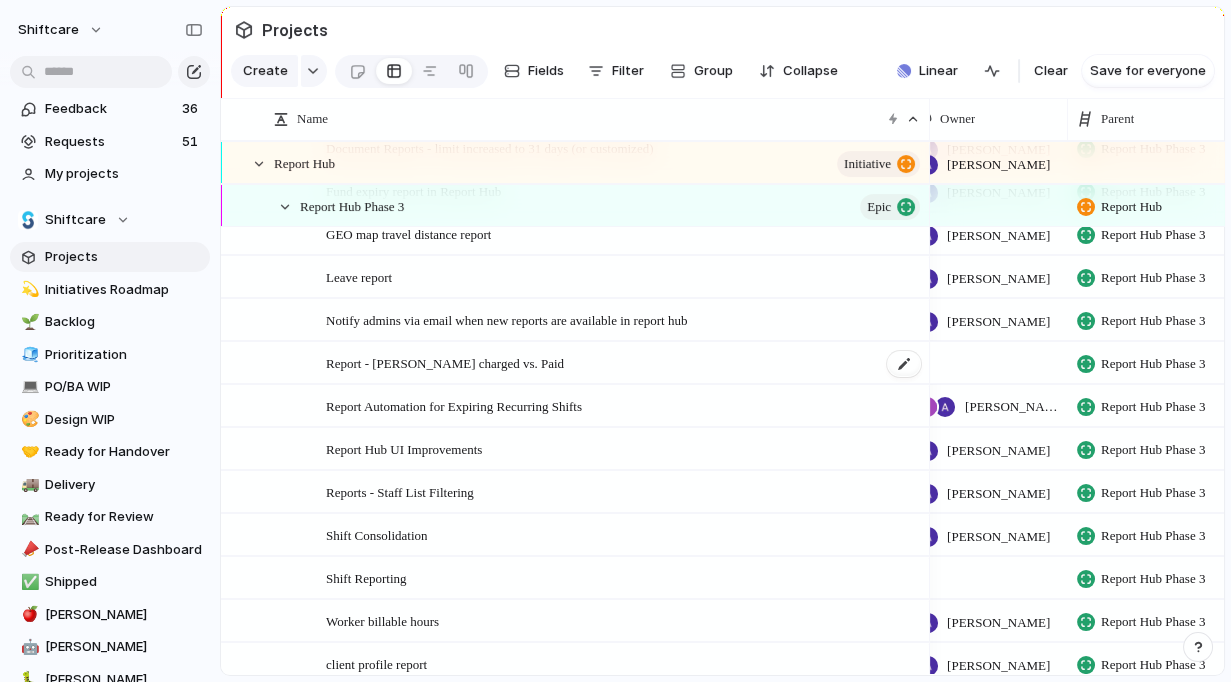 click on "Report - Shifts charged vs. Paid" at bounding box center [445, 362] 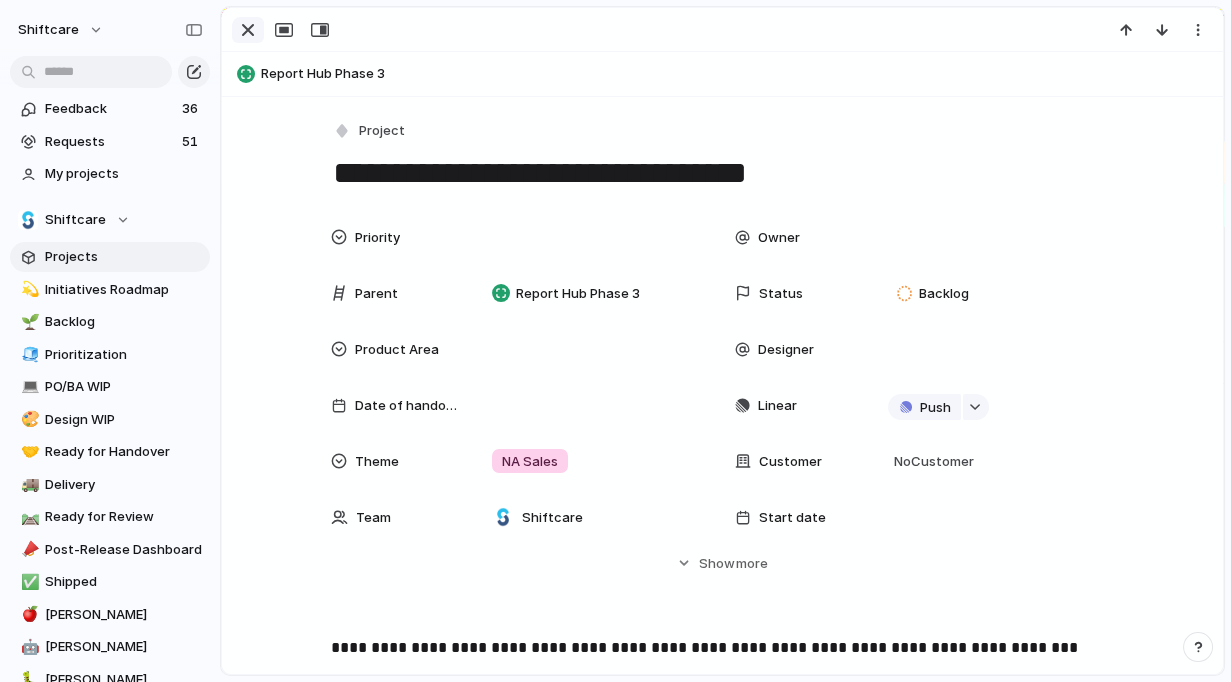 click at bounding box center [248, 30] 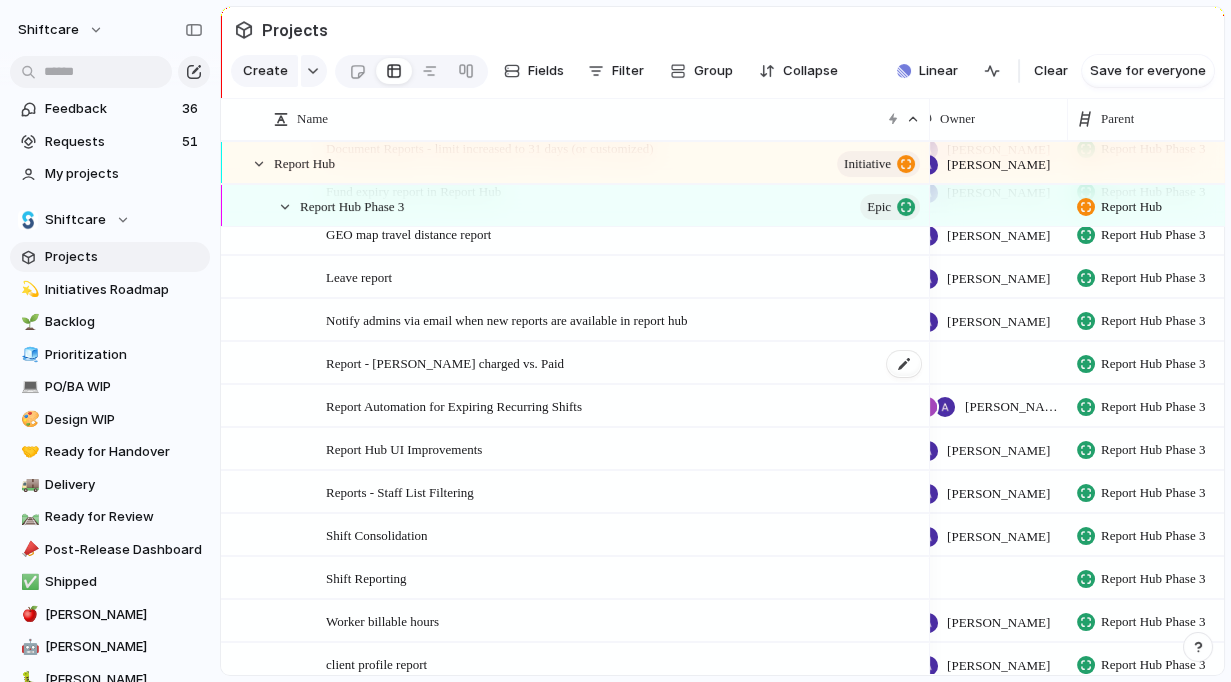 scroll, scrollTop: 2657, scrollLeft: 0, axis: vertical 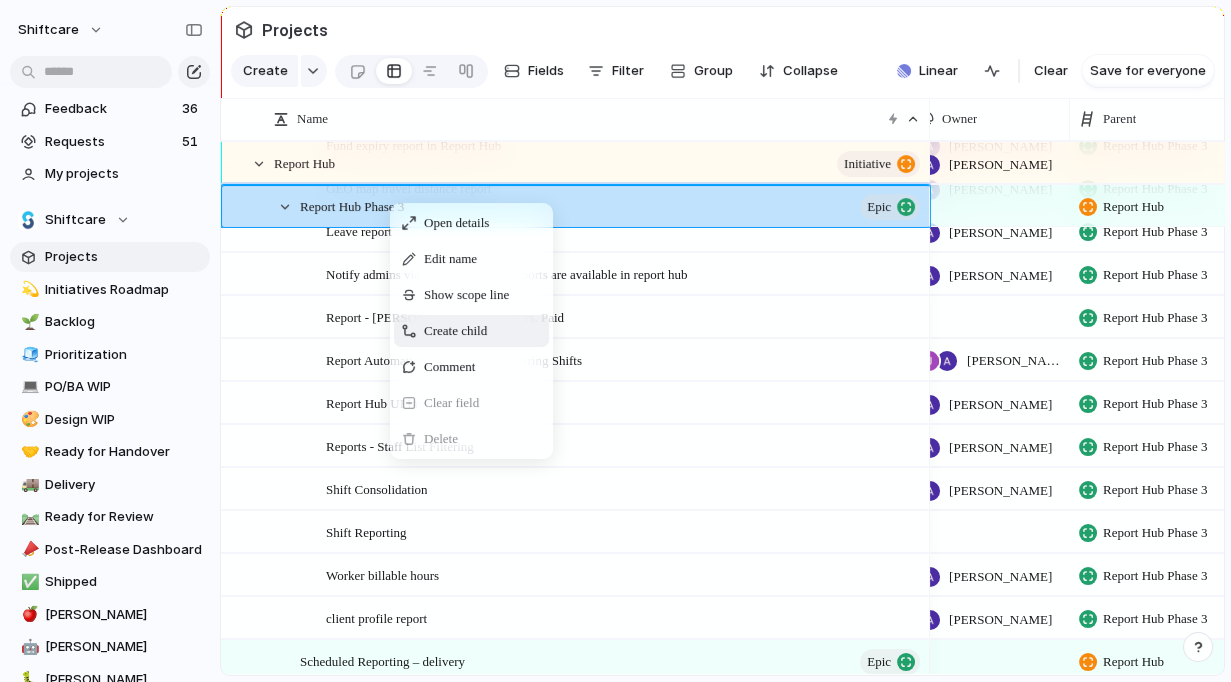 click on "Create child" at bounding box center [455, 331] 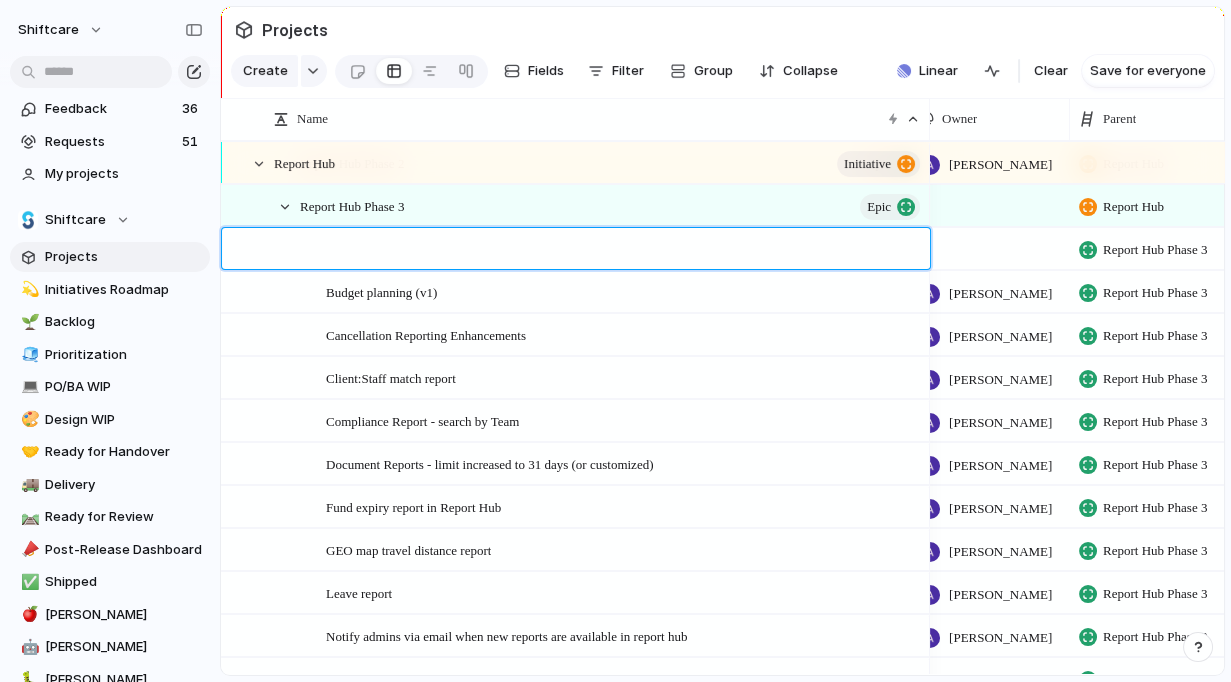 type on "**********" 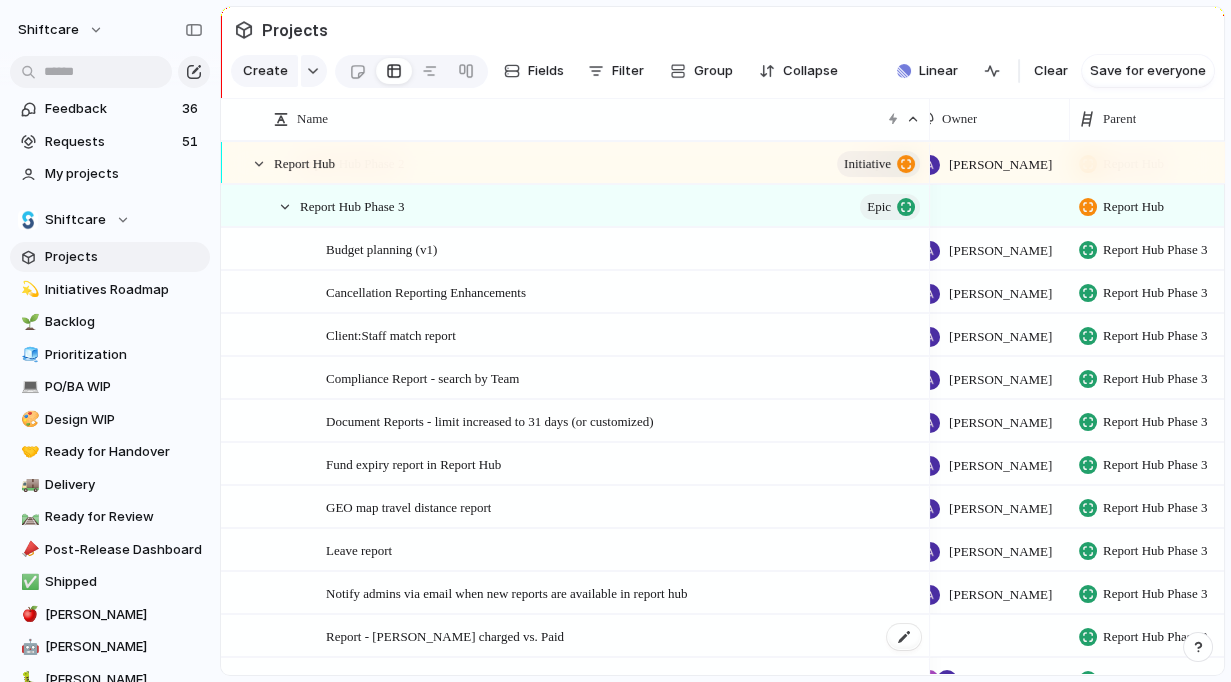 click on "Report - Shifts charged vs. Paid" at bounding box center [445, 635] 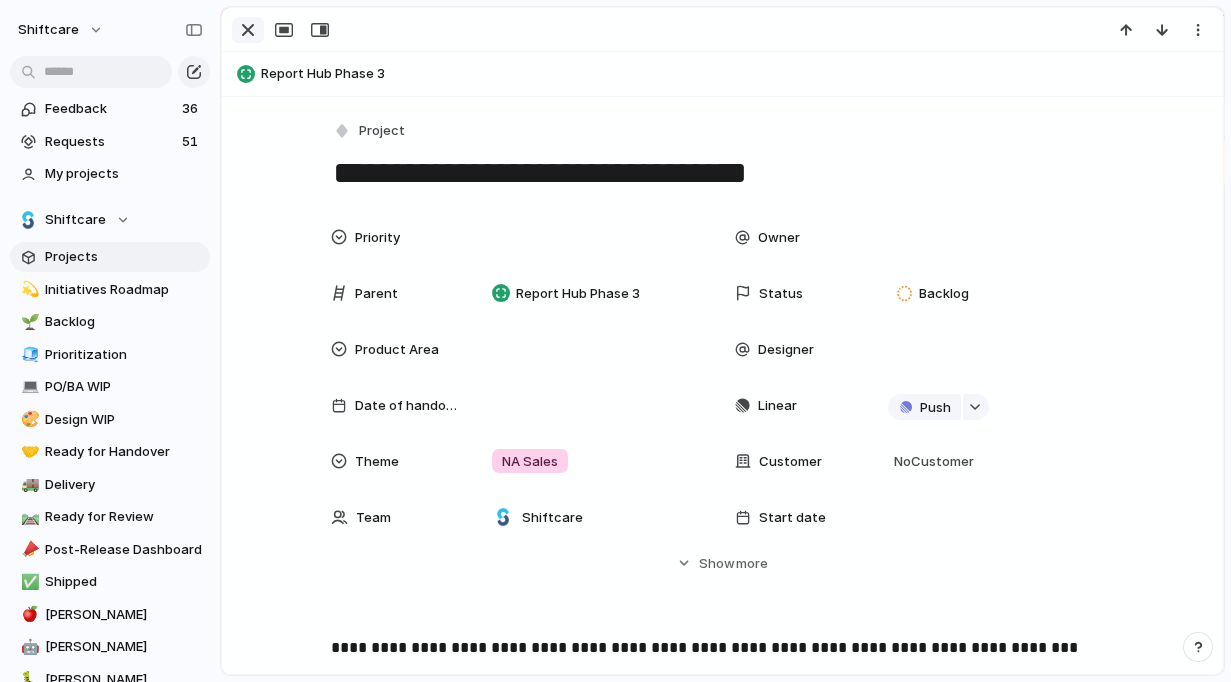 click at bounding box center (248, 30) 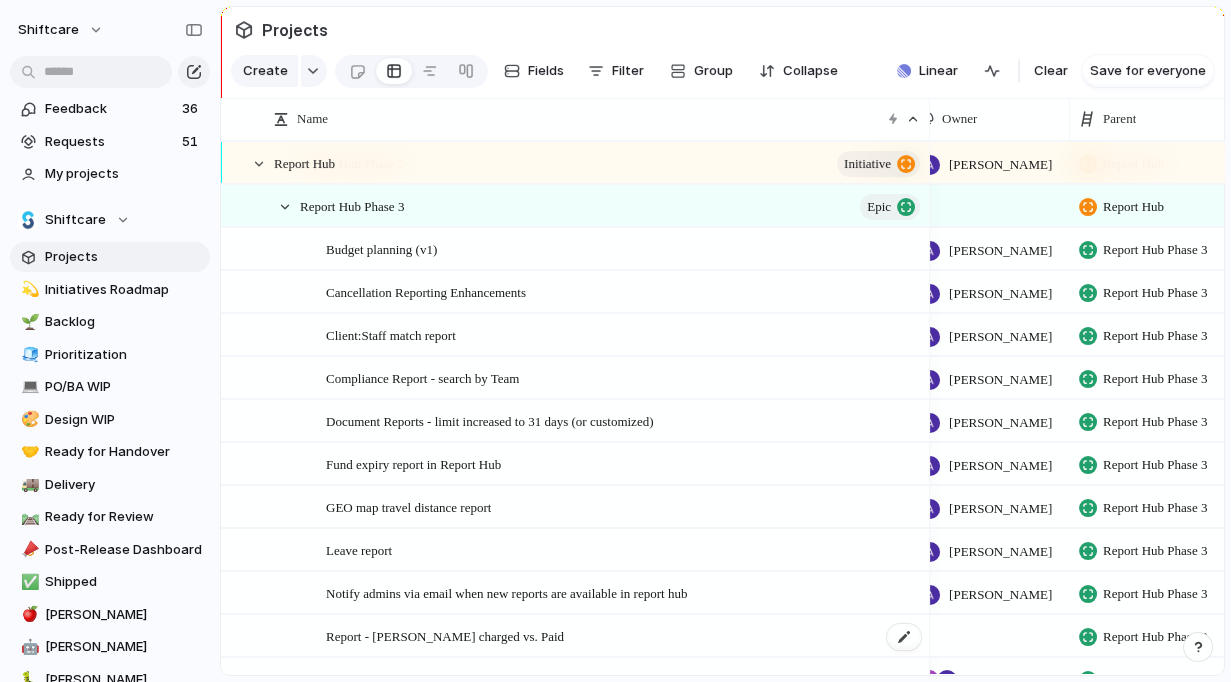 click on "Report - Shifts charged vs. Paid" at bounding box center [445, 635] 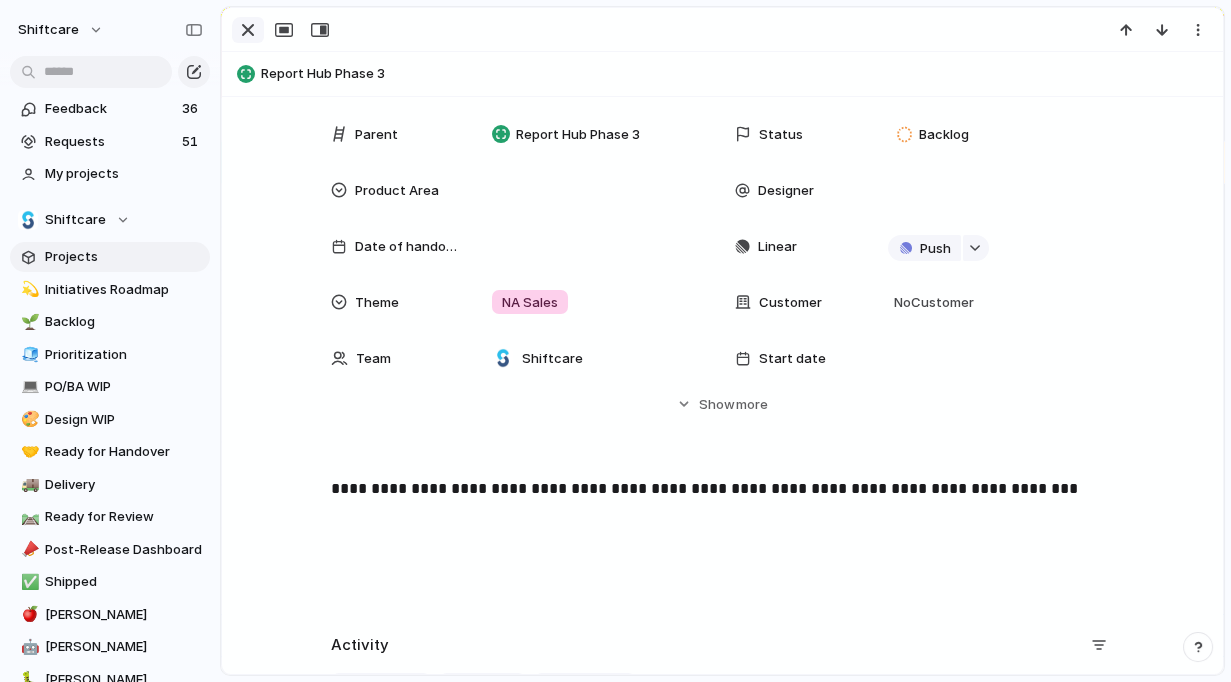 click at bounding box center [282, 30] 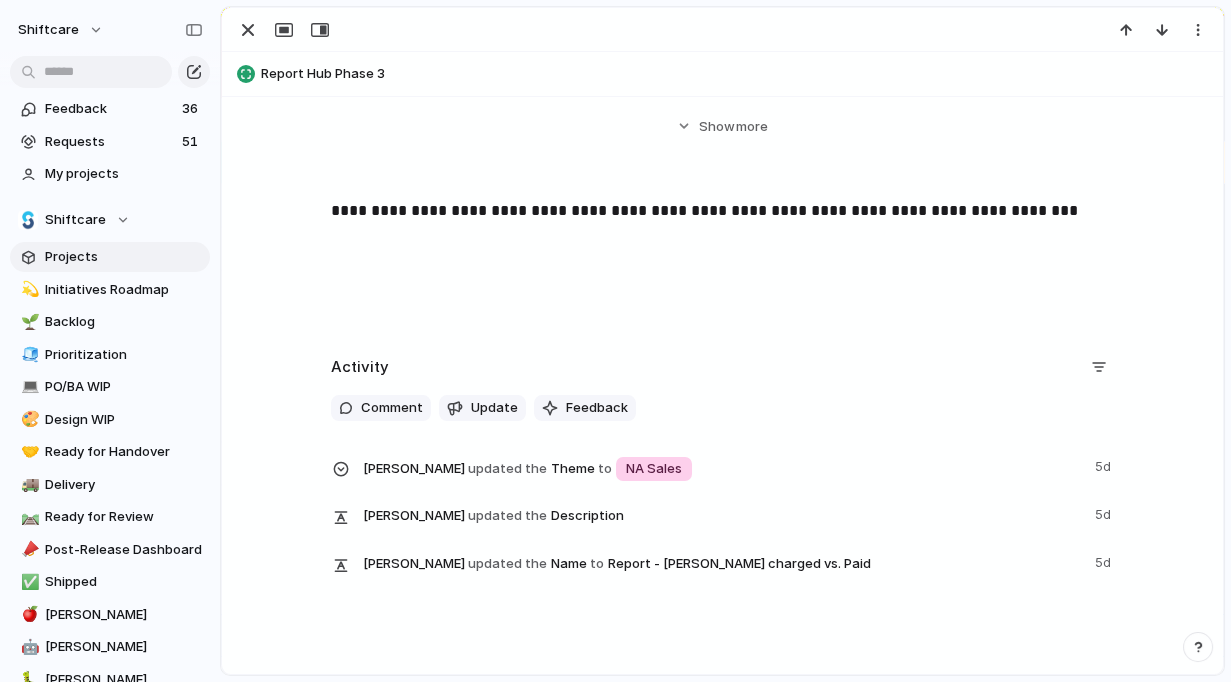 click at bounding box center [722, 30] 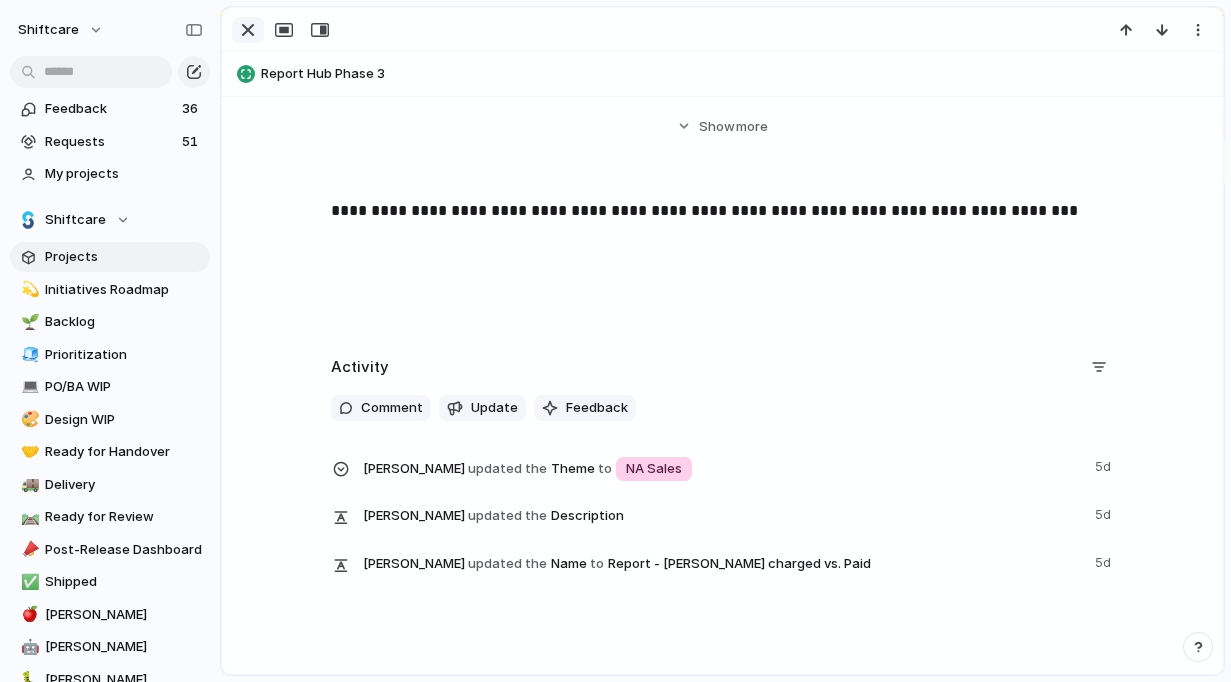 click at bounding box center [248, 30] 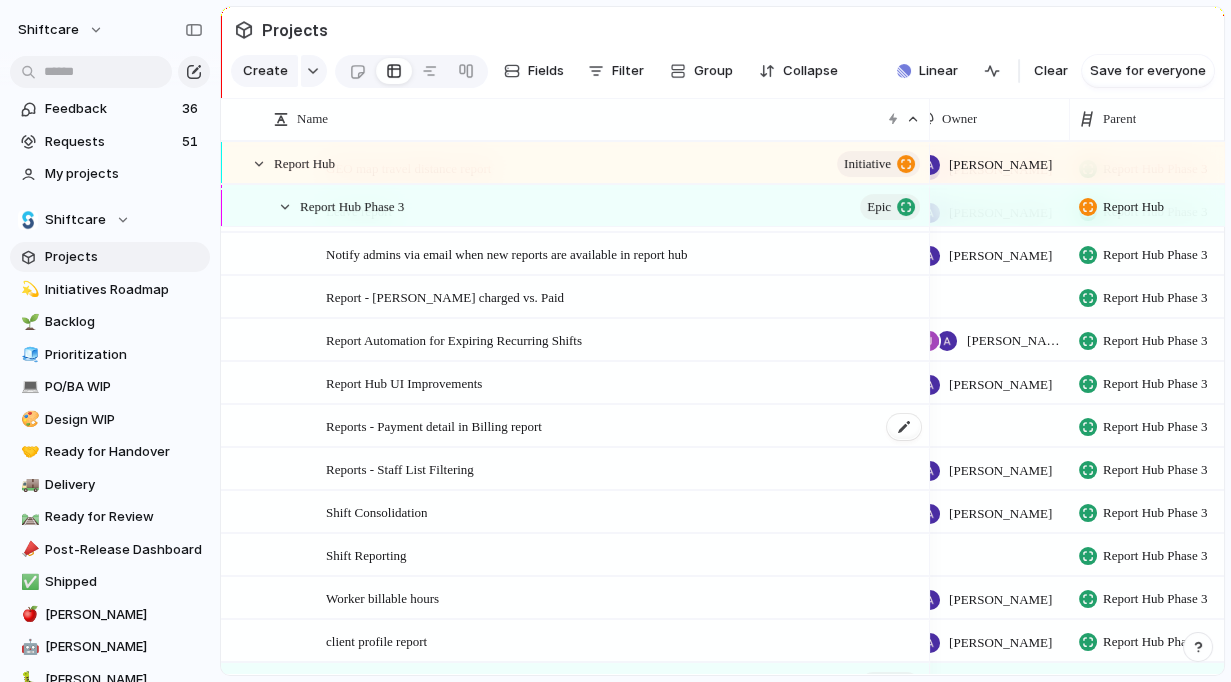 click on "Reports - Payment detail in Billing report" at bounding box center (434, 425) 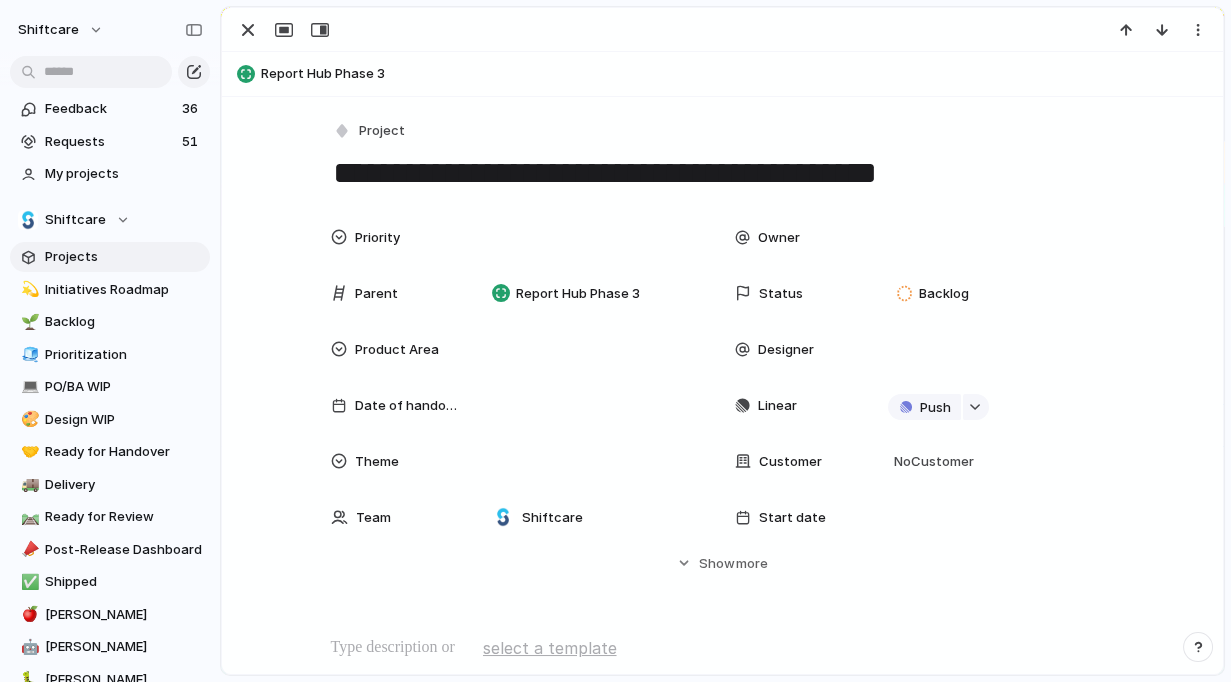 click on "Priority           Owner Parent Report Hub Phase 3 Status Backlog Product Area           Designer Date of handover Linear Push Theme Customer No  Customer Team Shiftcare Start date Target date Last changed 30 July Created at 30 July           Created by Jonathan Agness   Estimate (weeks) Impact Design ready Feedback Eng. Effort Scope Target Date Figma file Release Phase Markets Marketing Status CS Status Engineering team           Engineering owner Release Date For eng. disc. Design Effort Hide Show more" at bounding box center (722, 413) 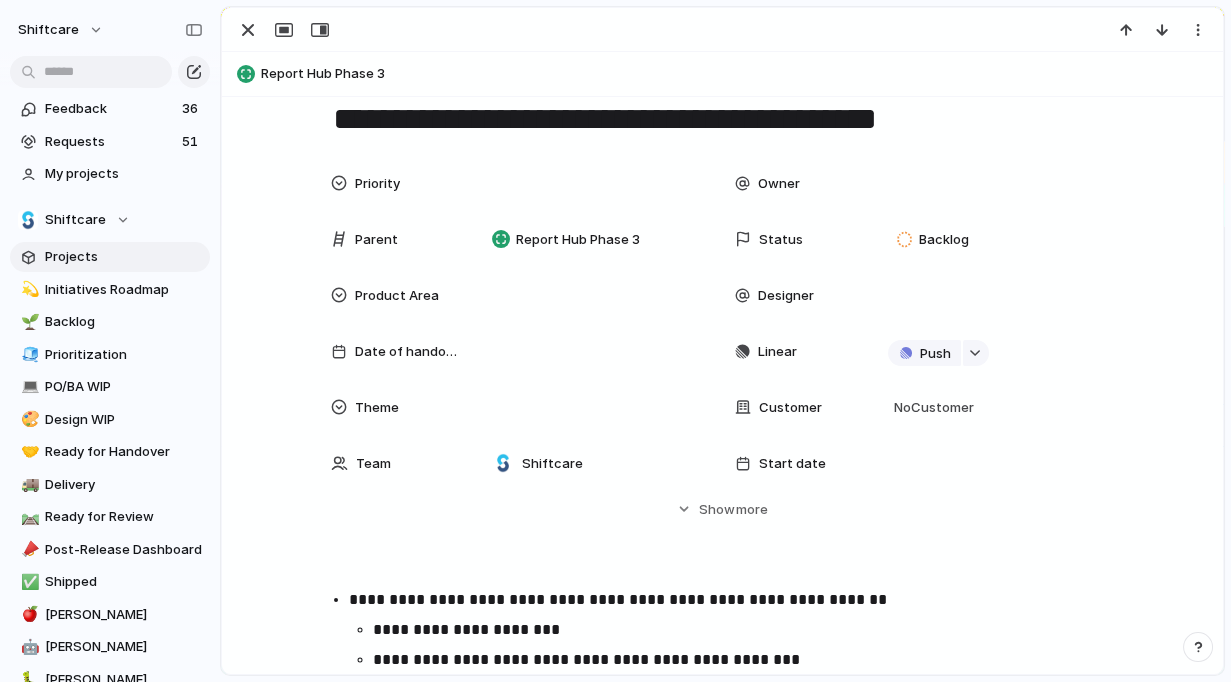 click on "Priority           Owner Parent Report Hub Phase 3 Status Backlog Product Area           Designer Date of handover Linear Push Theme Customer No  Customer Team Shiftcare Start date Target date Last changed 30 July Created at 30 July           Created by Jonathan Agness   Estimate (weeks) Impact Design ready Feedback Eng. Effort Scope Target Date Figma file Release Phase Markets Marketing Status CS Status Engineering team           Engineering owner Release Date For eng. disc. Design Effort Hide Show more" at bounding box center [722, 359] 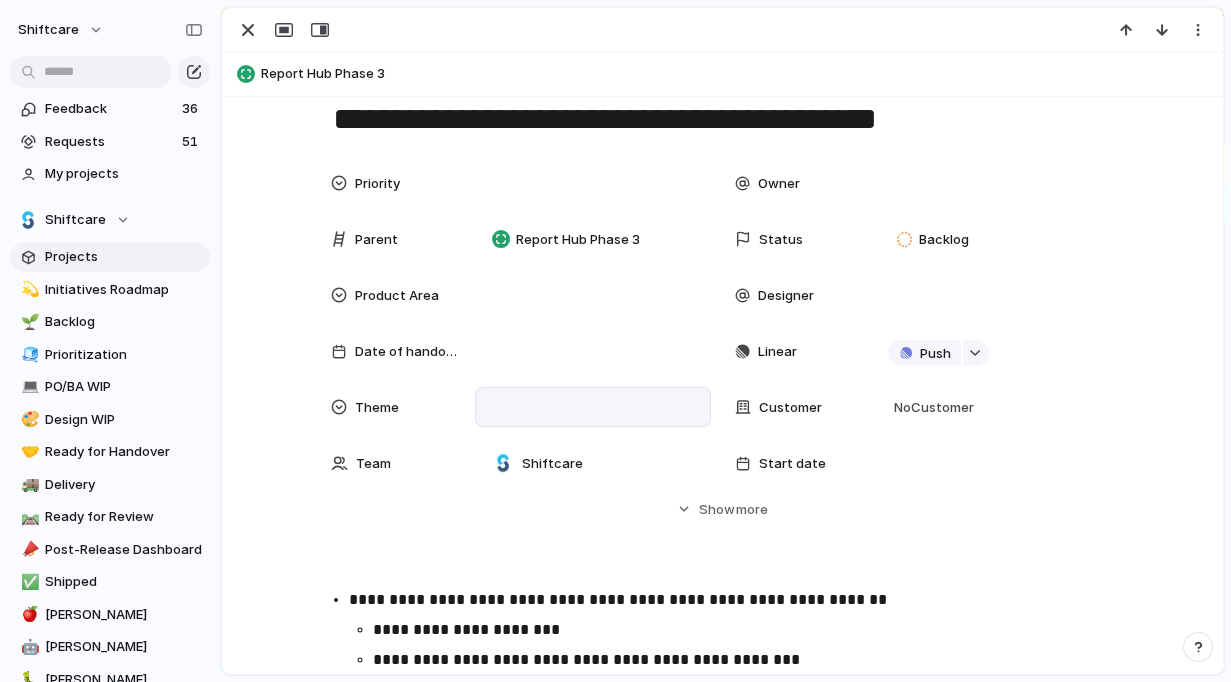 click at bounding box center (593, 407) 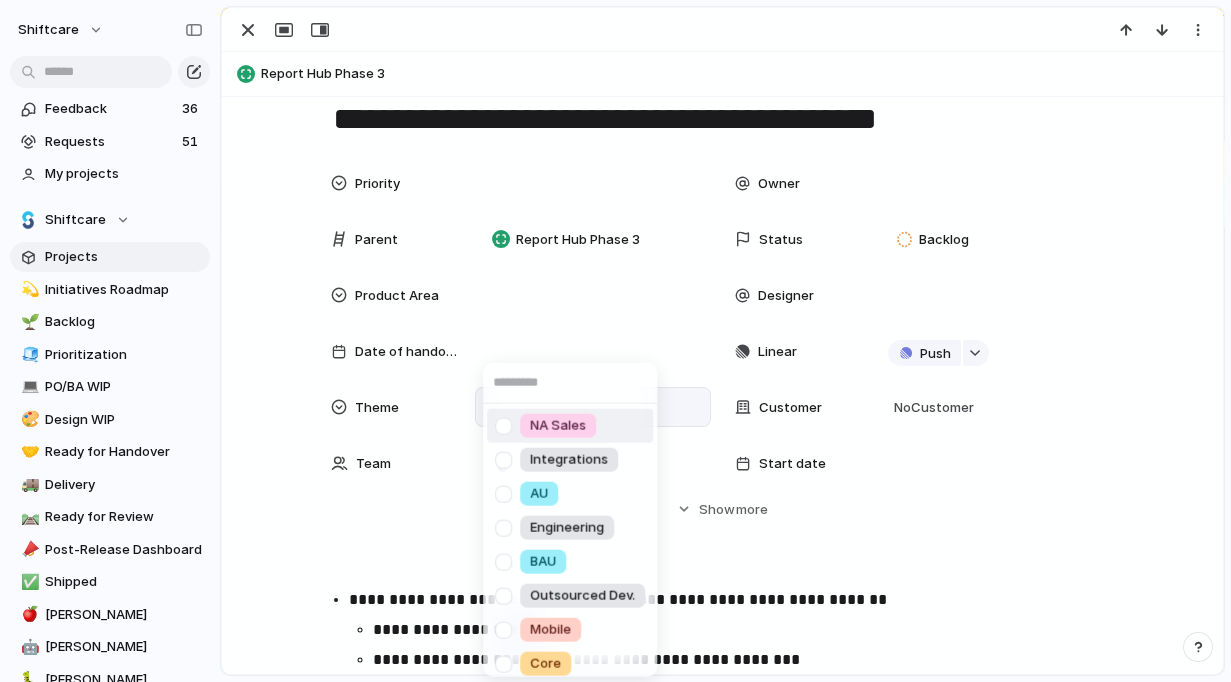 click at bounding box center (503, 425) 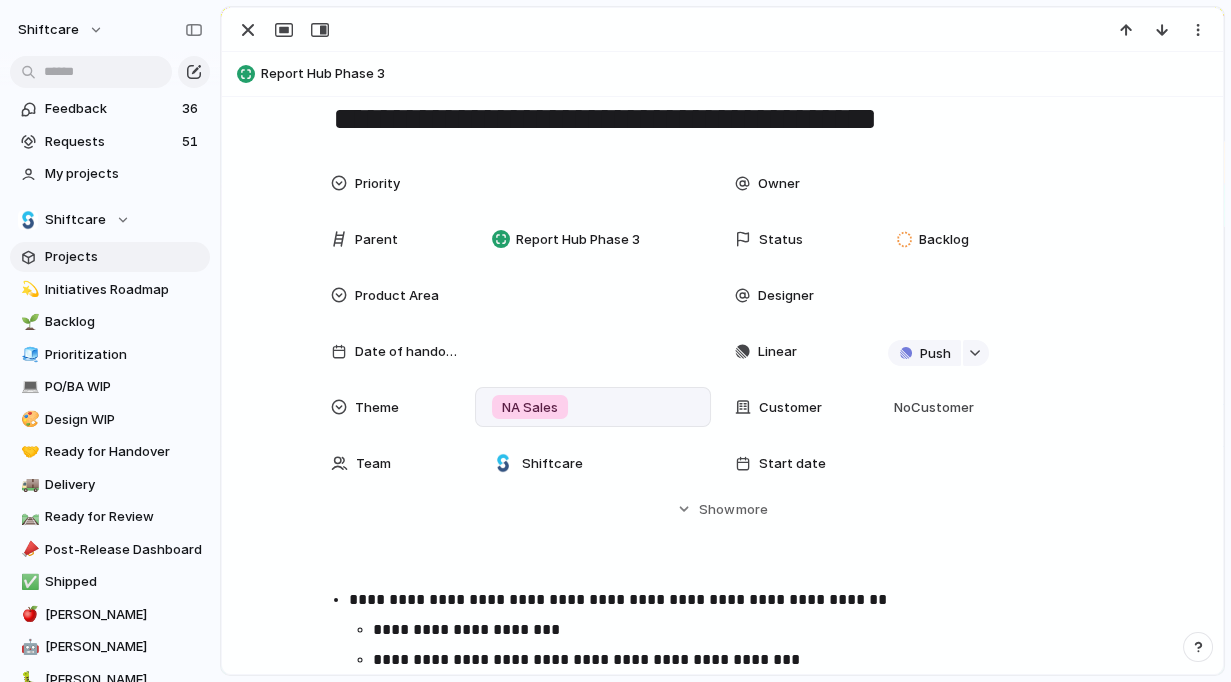 click on "NA Sales   Integrations   AU   Engineering   BAU   Outsourced Dev.   Mobile   Core" at bounding box center [615, 341] 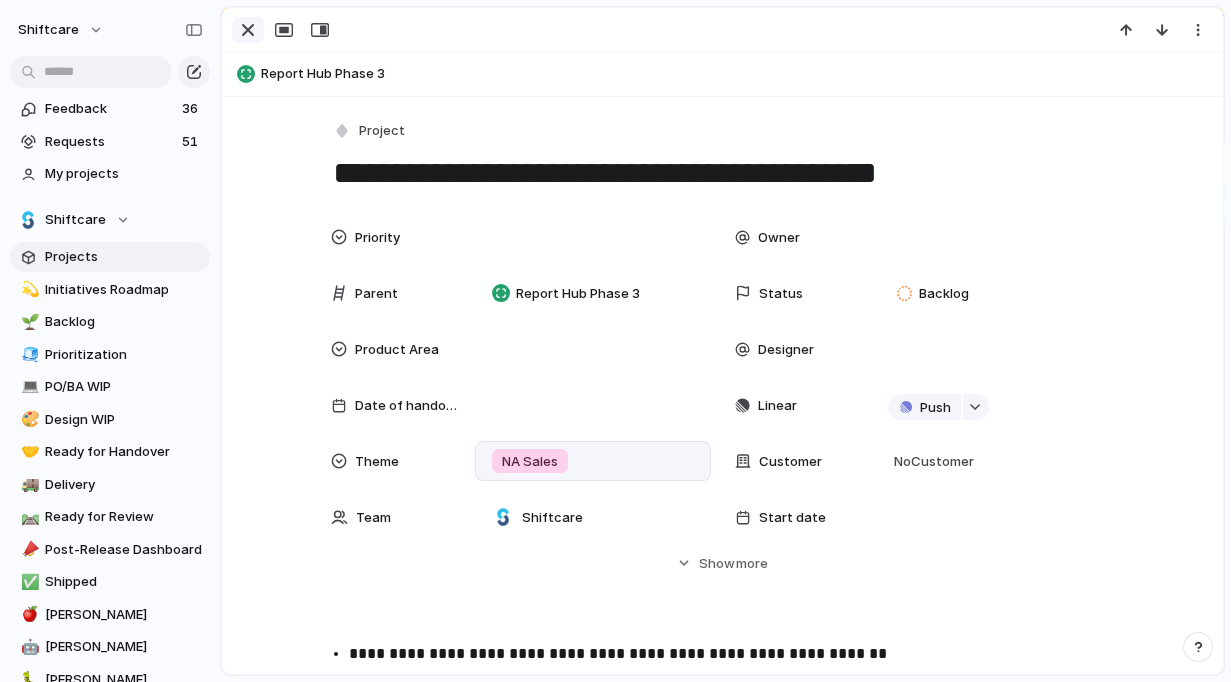click at bounding box center [248, 30] 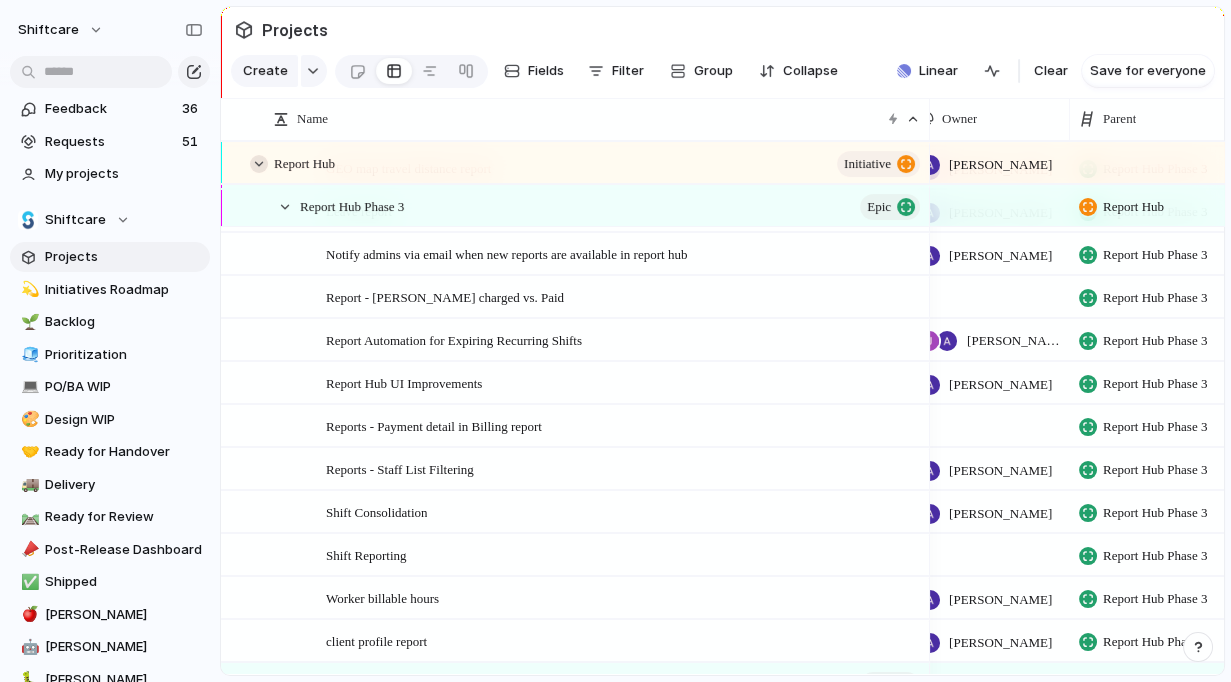 click at bounding box center (259, 164) 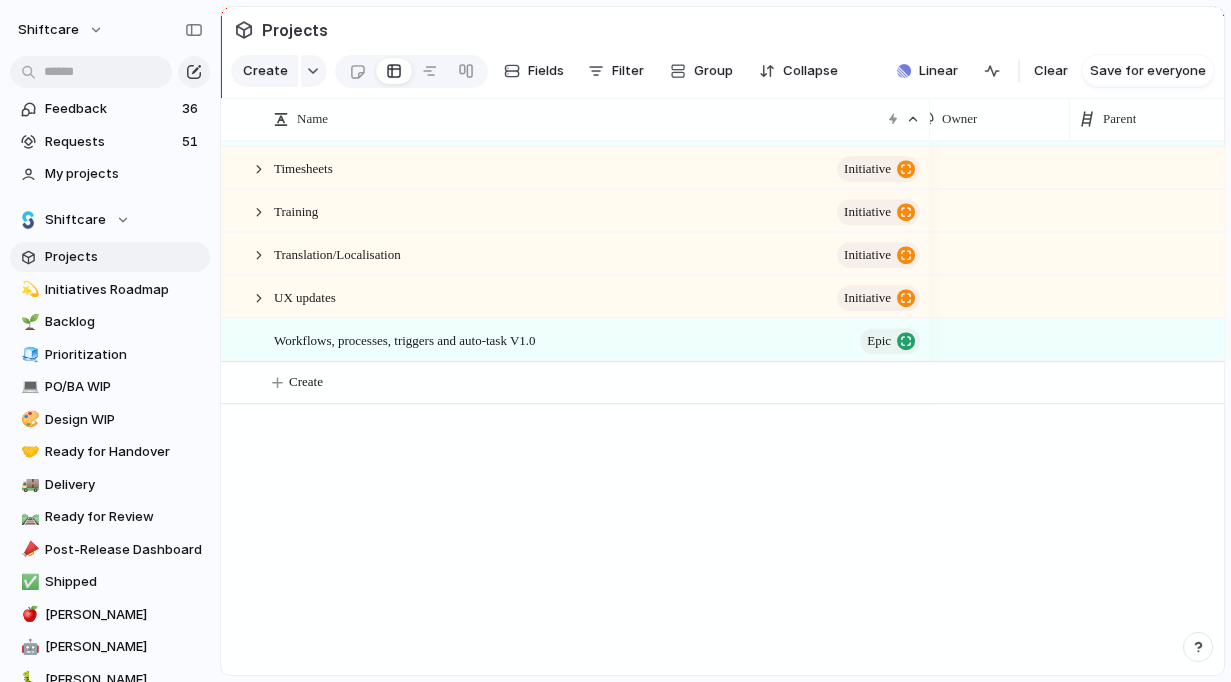 scroll, scrollTop: 2433, scrollLeft: 0, axis: vertical 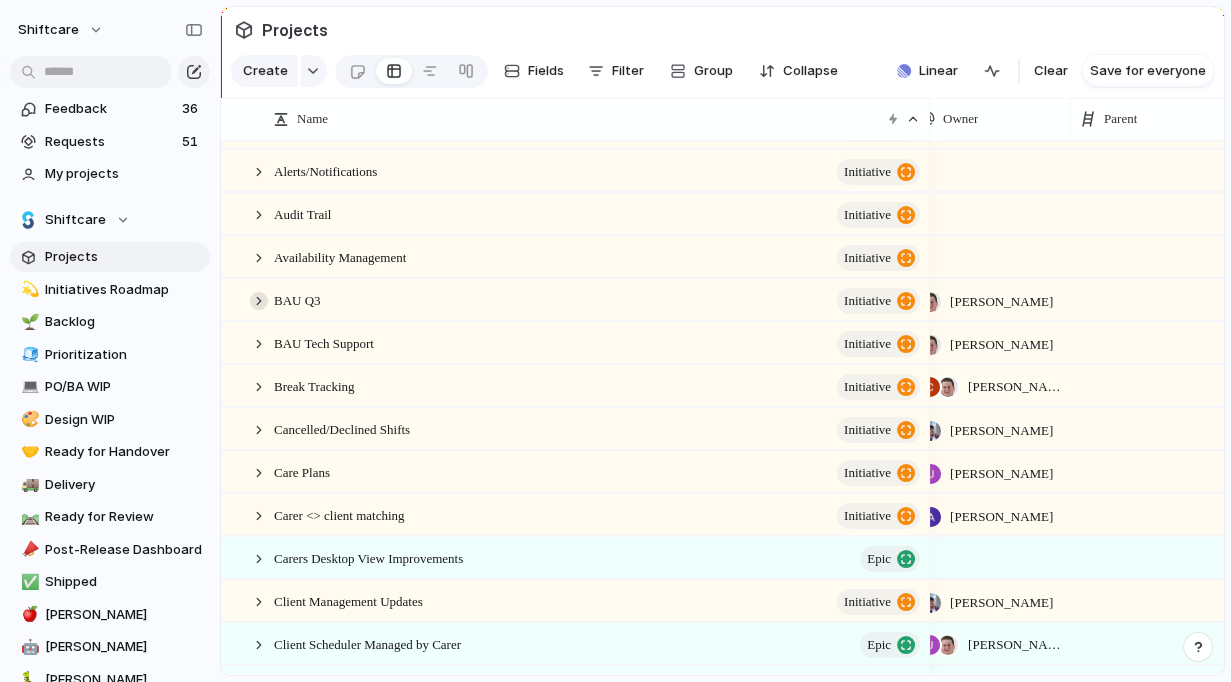 click at bounding box center [259, 301] 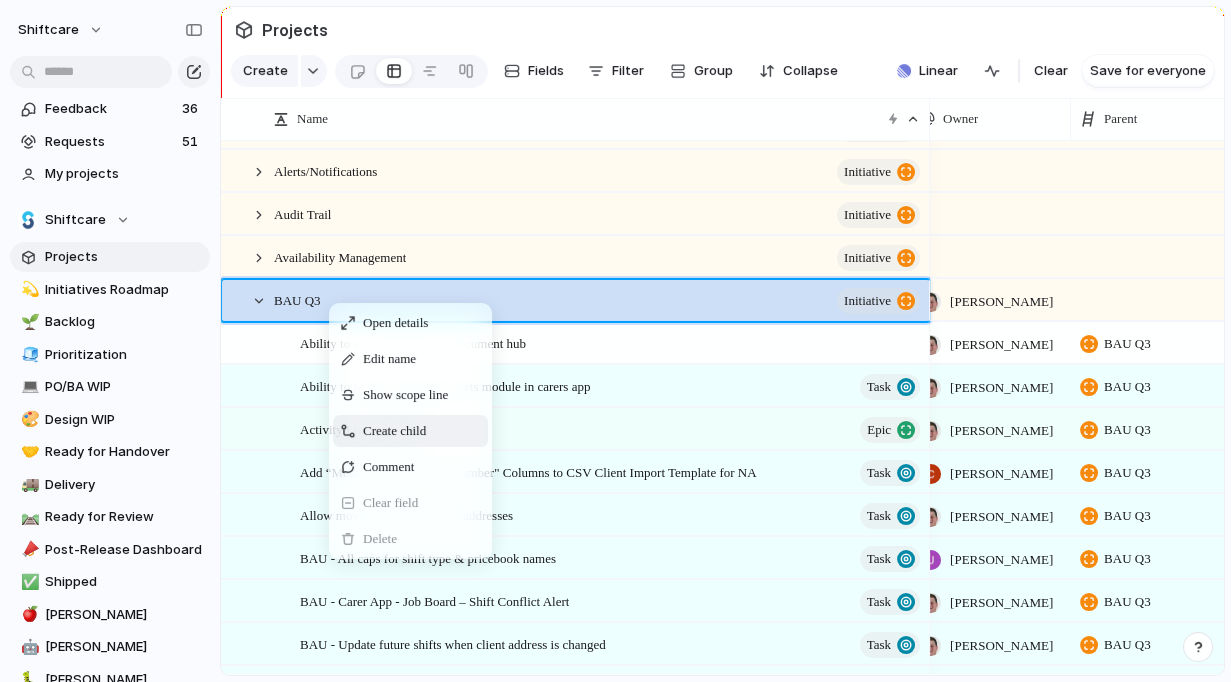 click on "Create child" at bounding box center [394, 431] 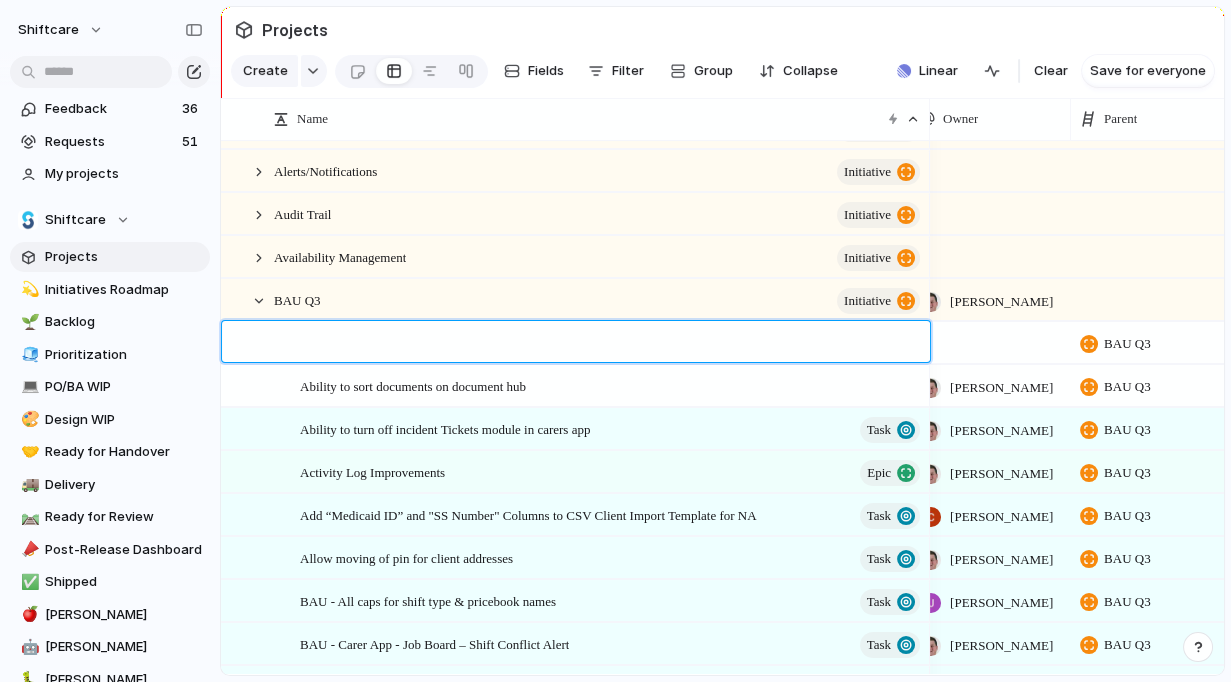 type on "**********" 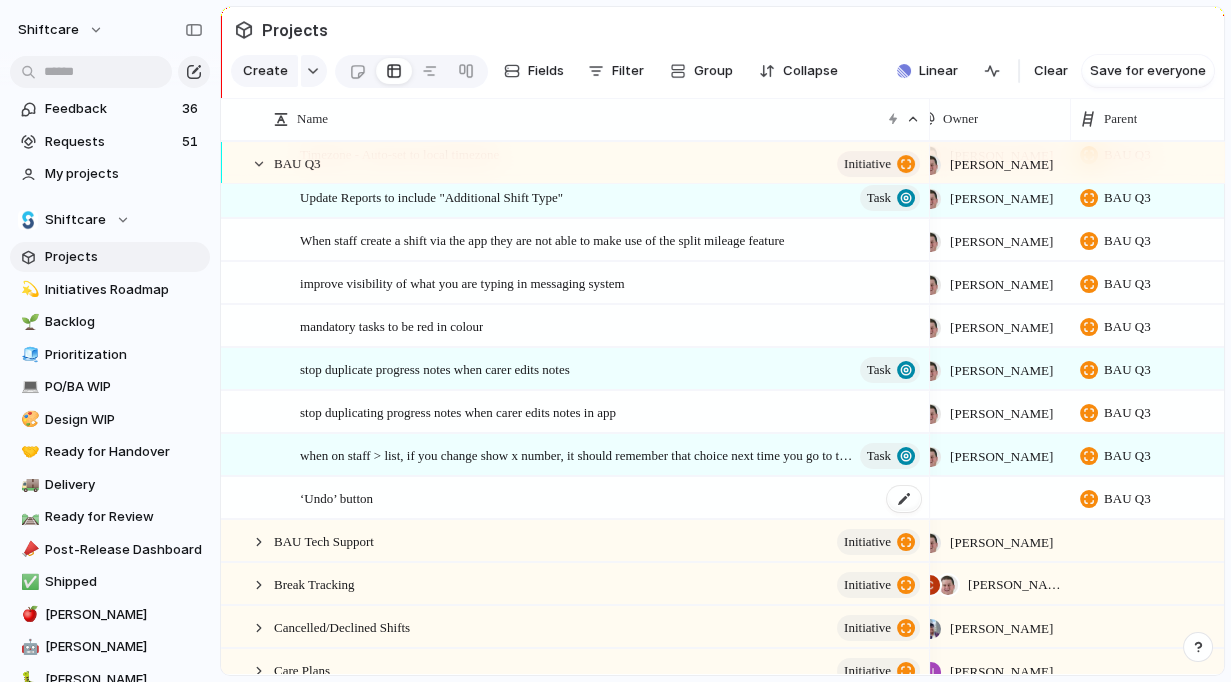 click on "‘Undo’ button" at bounding box center (336, 497) 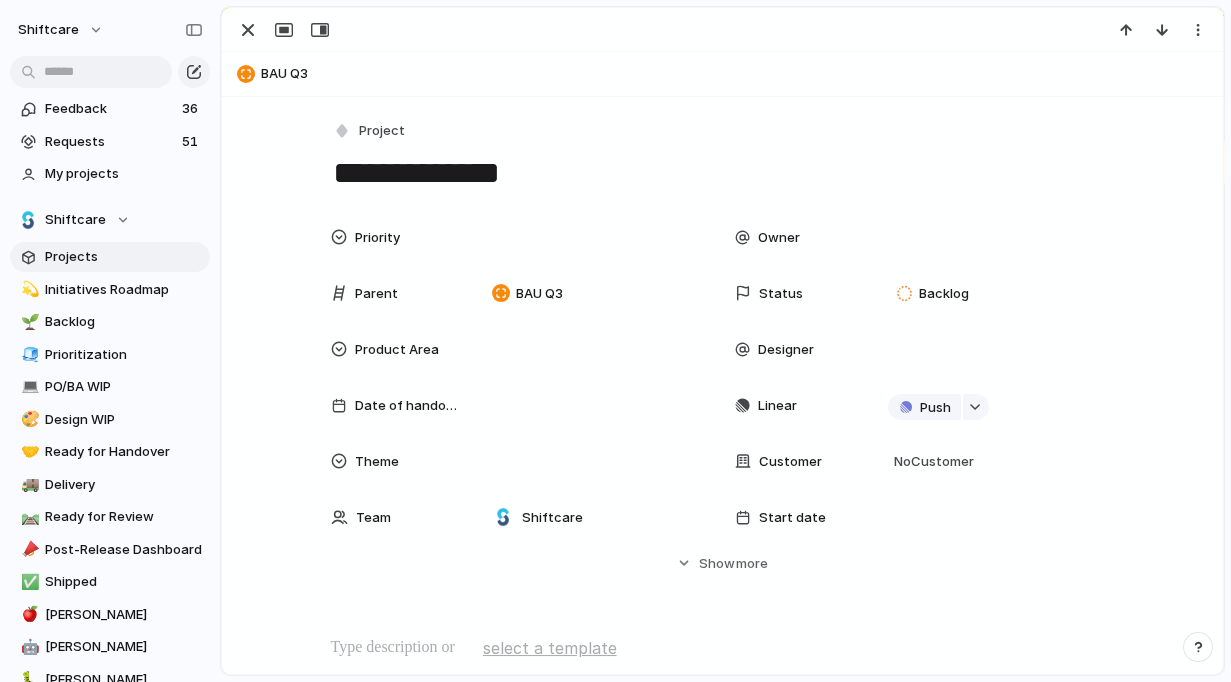 click at bounding box center (723, 648) 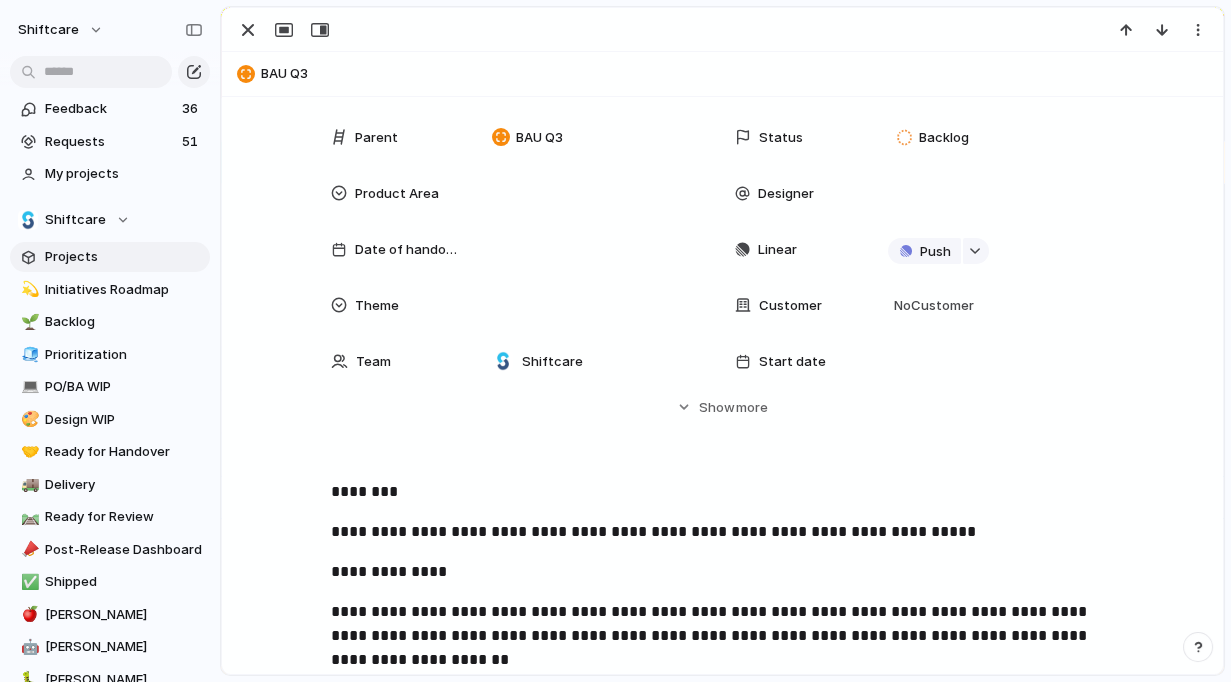 click at bounding box center (722, 30) 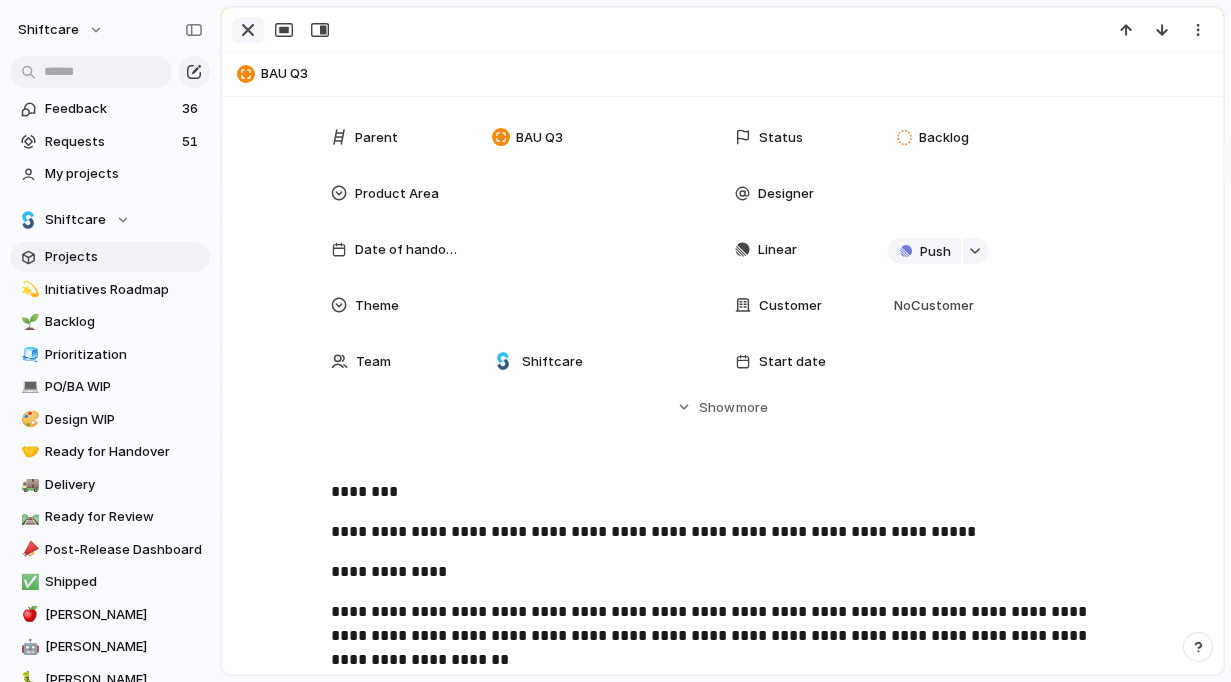 click at bounding box center [248, 30] 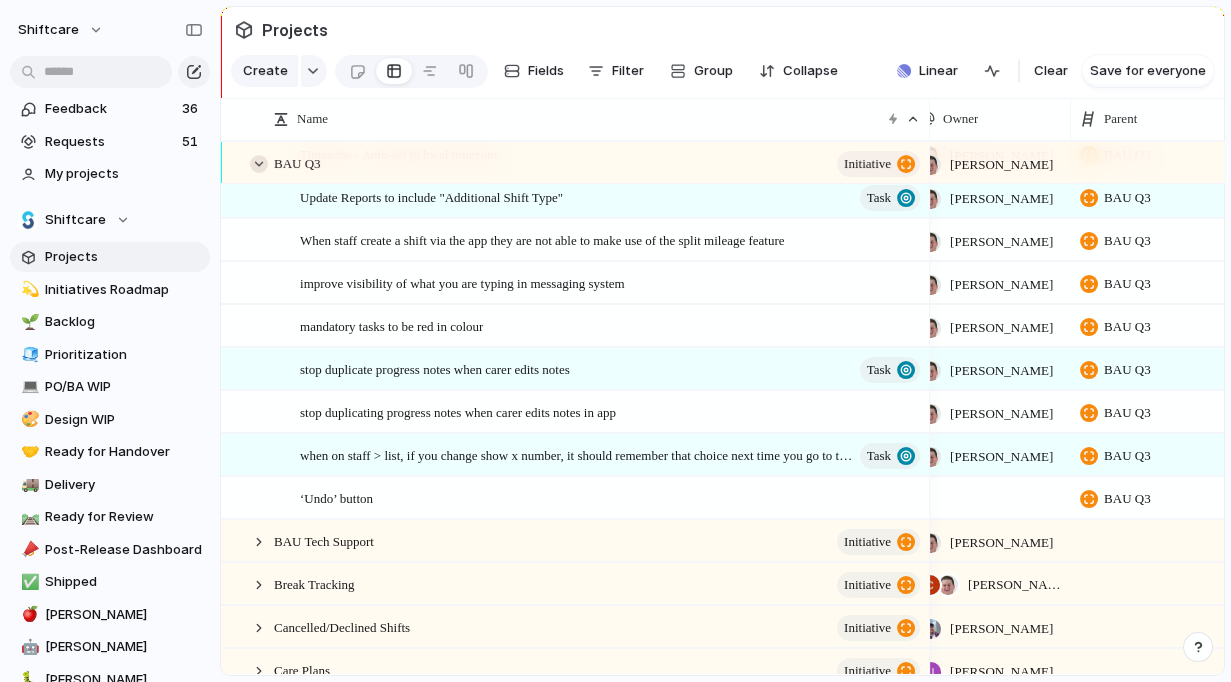 click at bounding box center (259, 164) 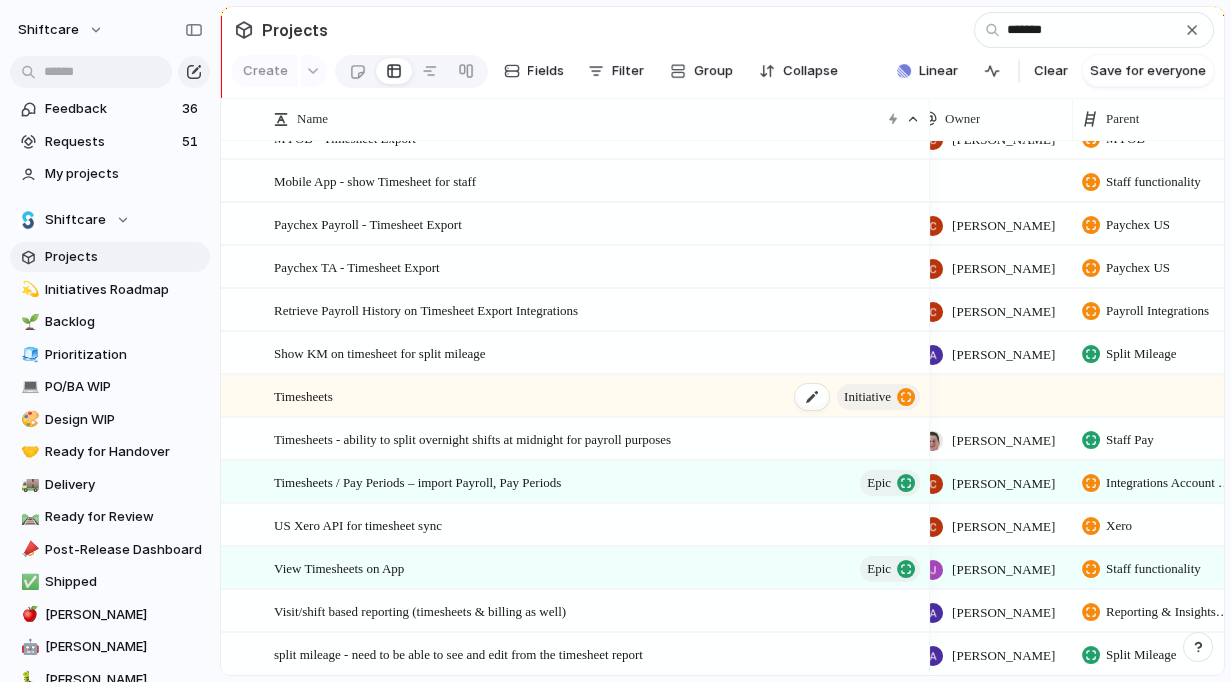 type on "*******" 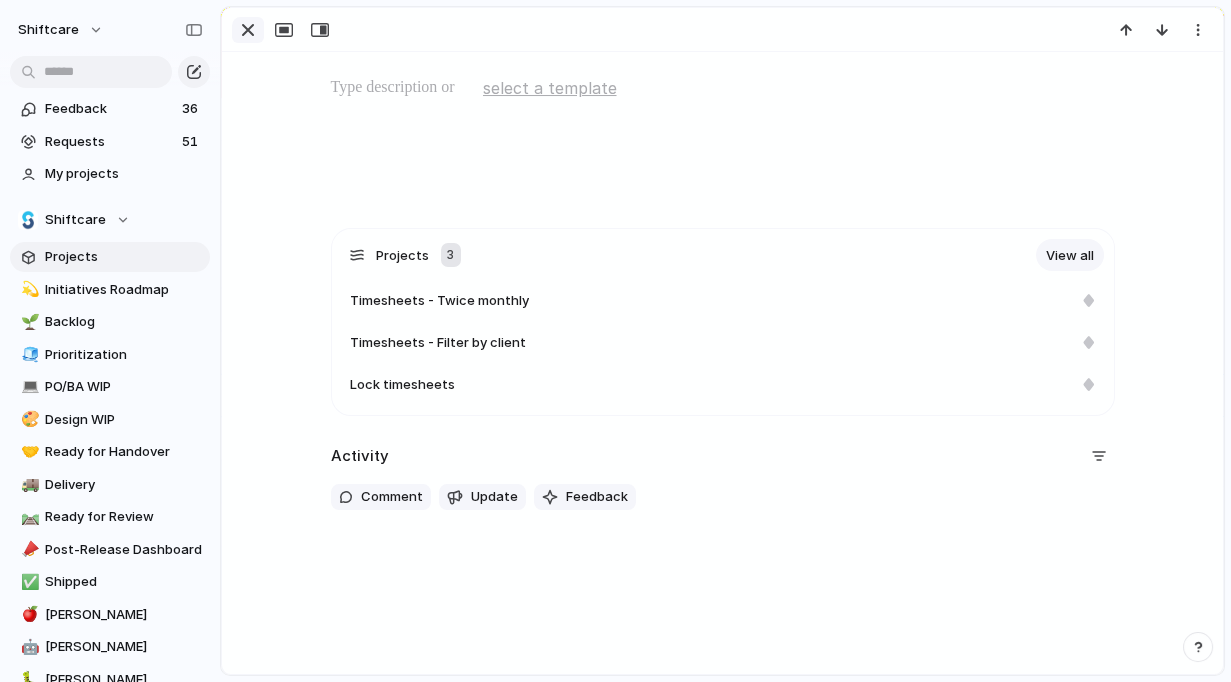 click at bounding box center (248, 30) 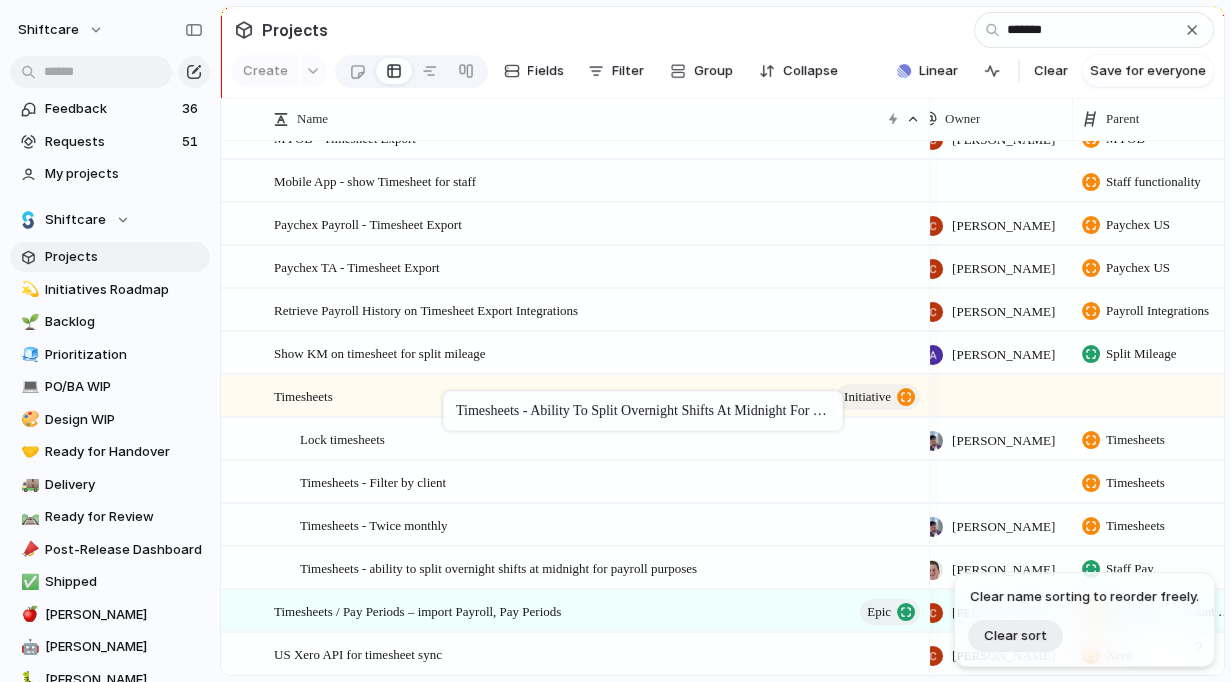 drag, startPoint x: 431, startPoint y: 443, endPoint x: 453, endPoint y: 394, distance: 53.712196 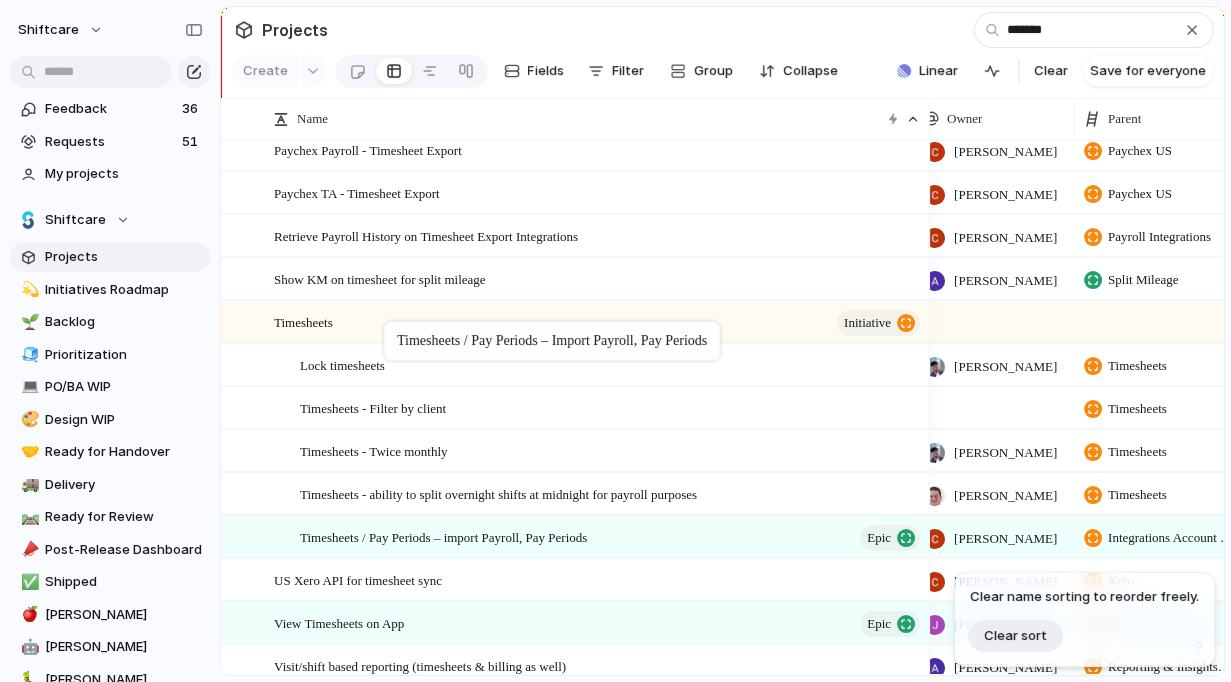 drag, startPoint x: 372, startPoint y: 539, endPoint x: 394, endPoint y: 325, distance: 215.12787 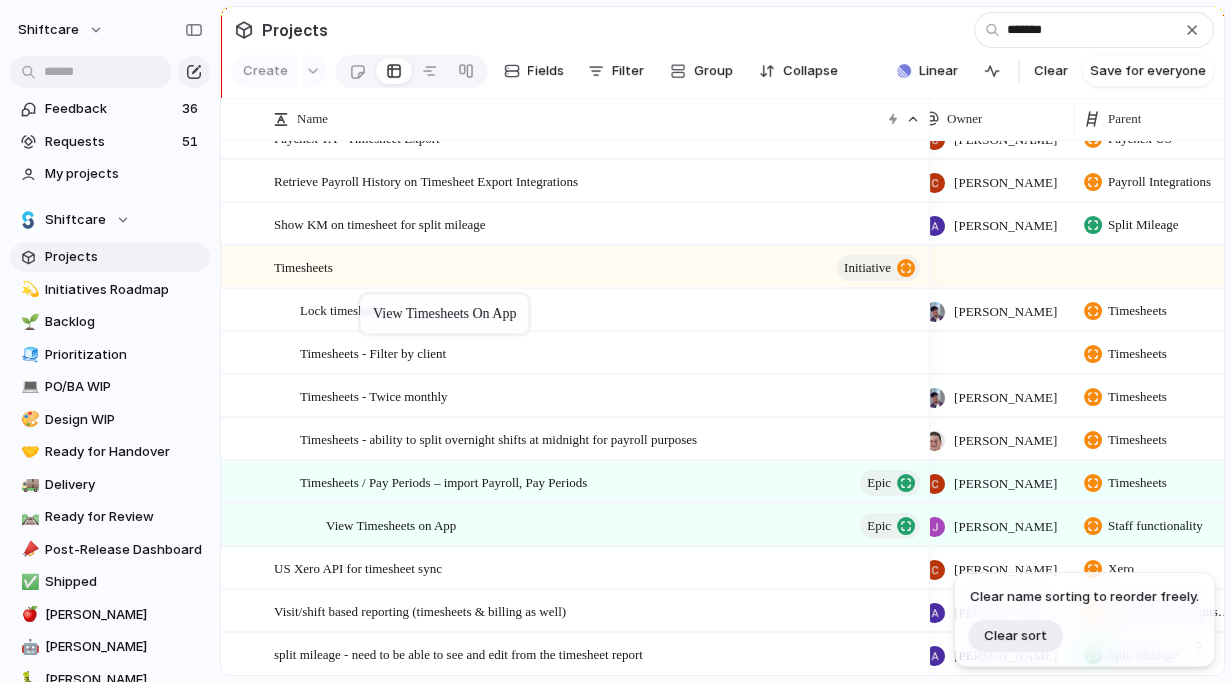 drag, startPoint x: 335, startPoint y: 561, endPoint x: 374, endPoint y: 287, distance: 276.76163 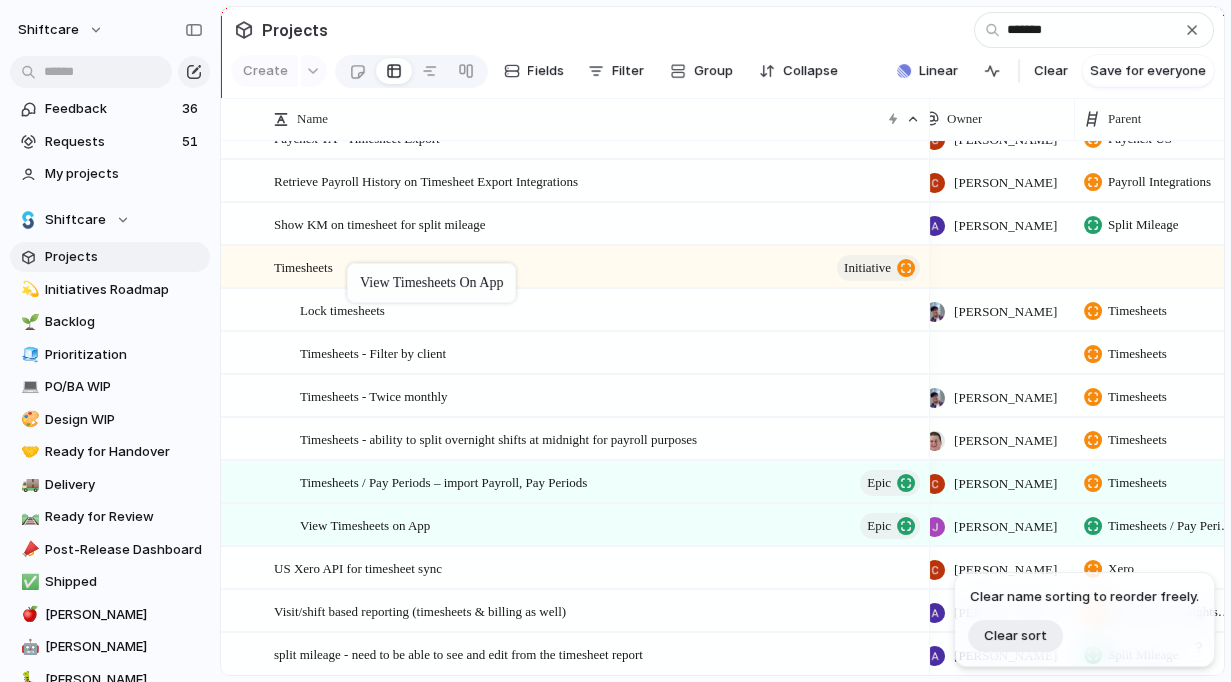 drag, startPoint x: 416, startPoint y: 513, endPoint x: 357, endPoint y: 267, distance: 252.97629 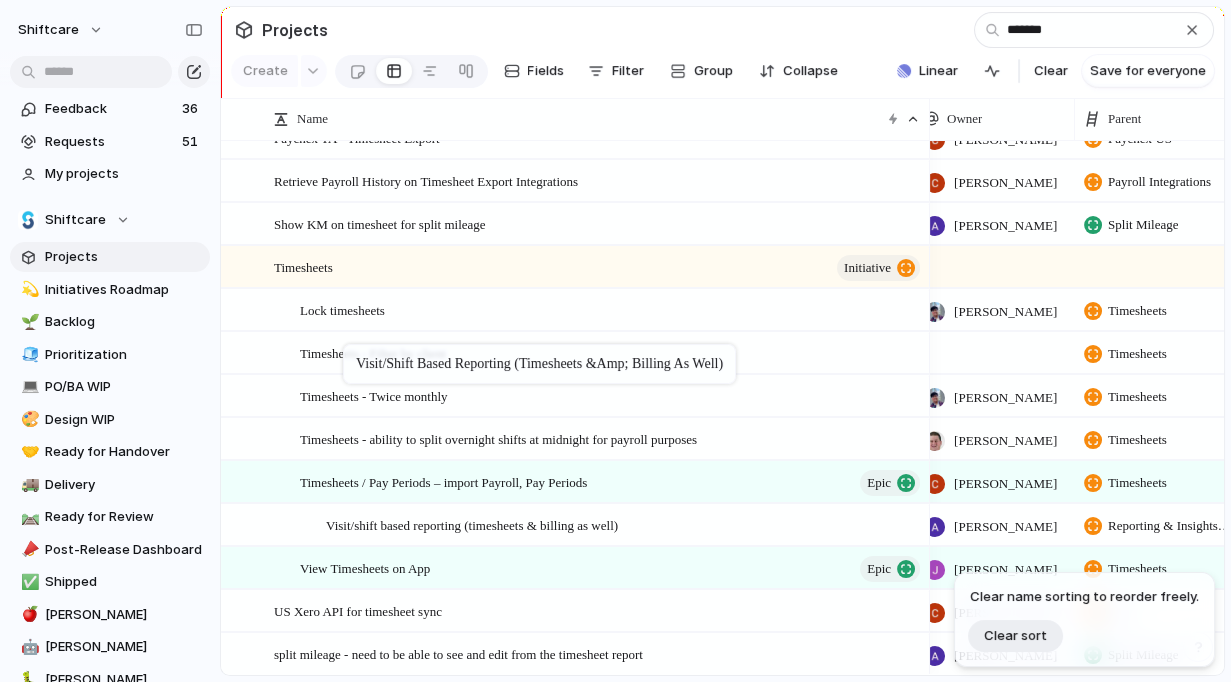 drag, startPoint x: 362, startPoint y: 609, endPoint x: 353, endPoint y: 343, distance: 266.15222 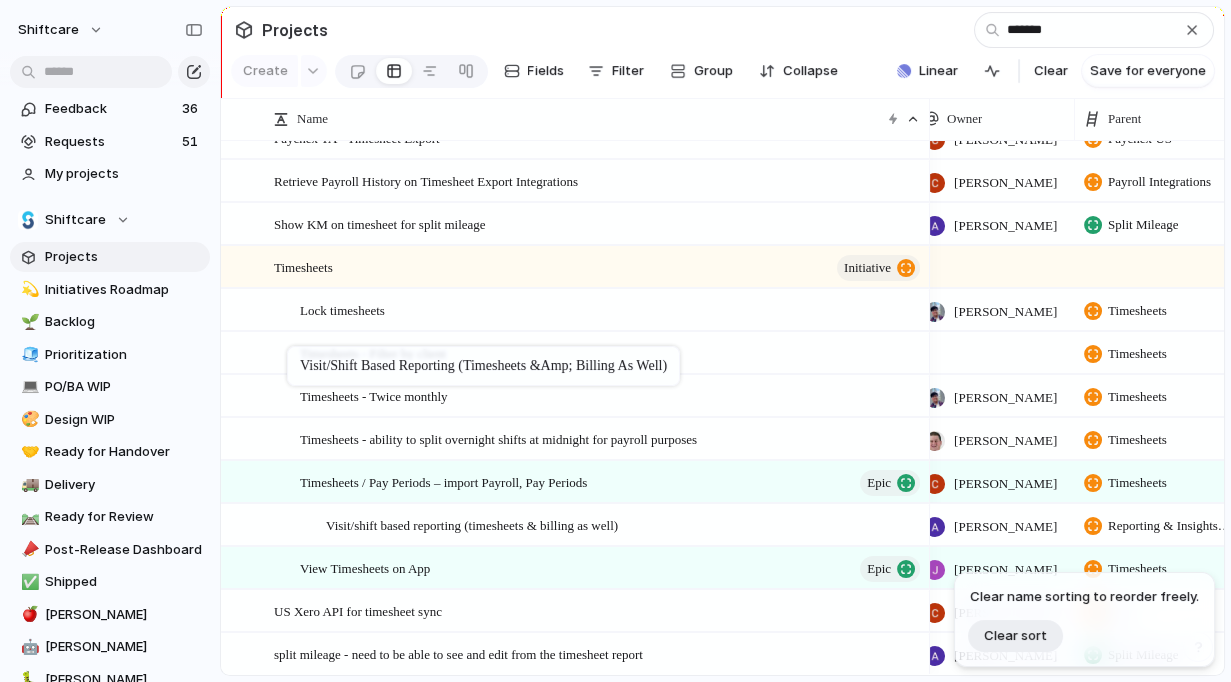 drag, startPoint x: 365, startPoint y: 528, endPoint x: 297, endPoint y: 349, distance: 191.48106 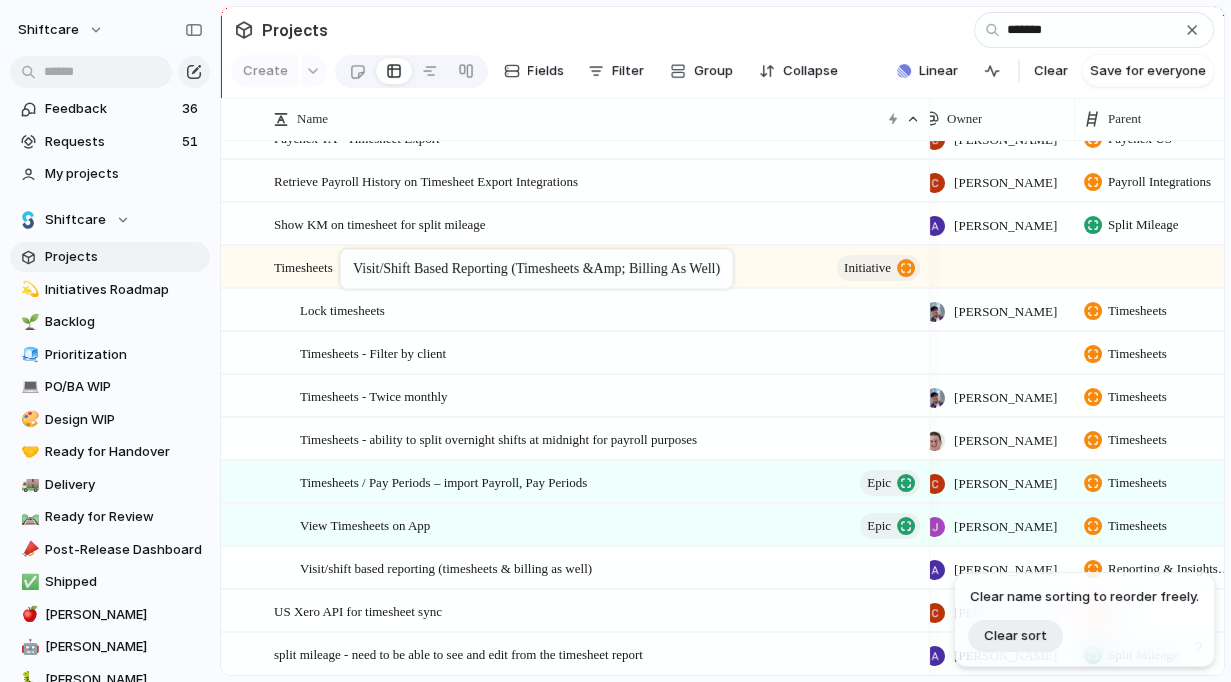 drag, startPoint x: 377, startPoint y: 525, endPoint x: 350, endPoint y: 254, distance: 272.3417 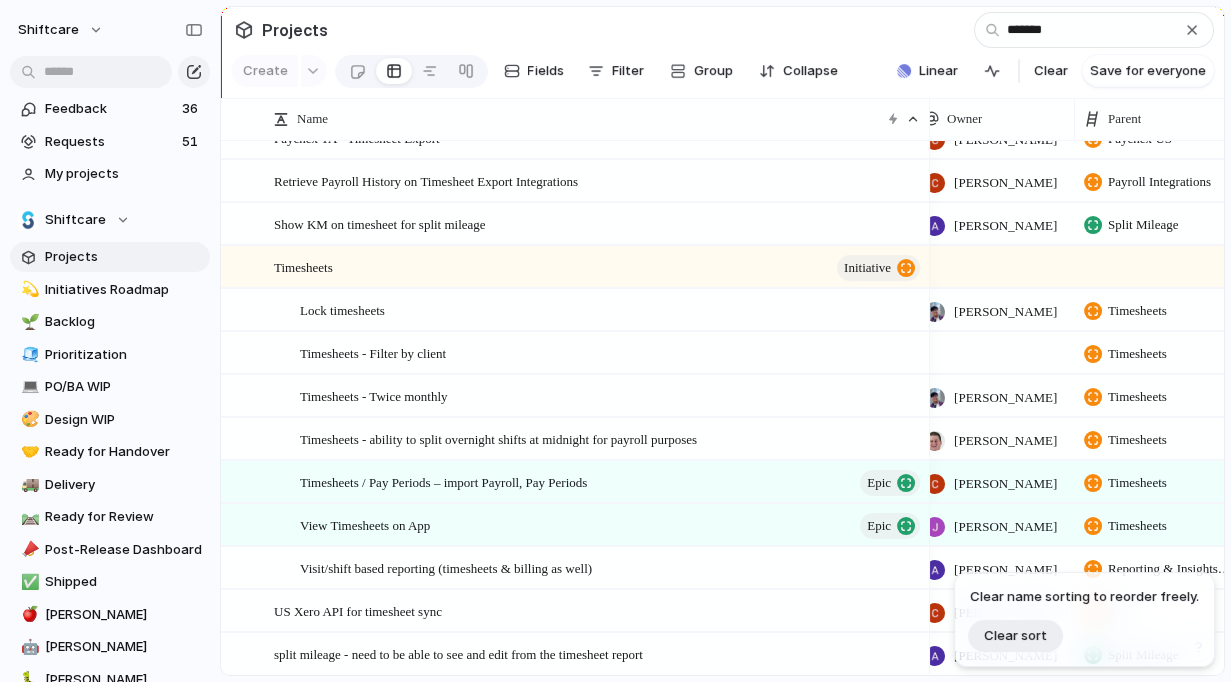 click on "Timesheets" at bounding box center (1125, 520) 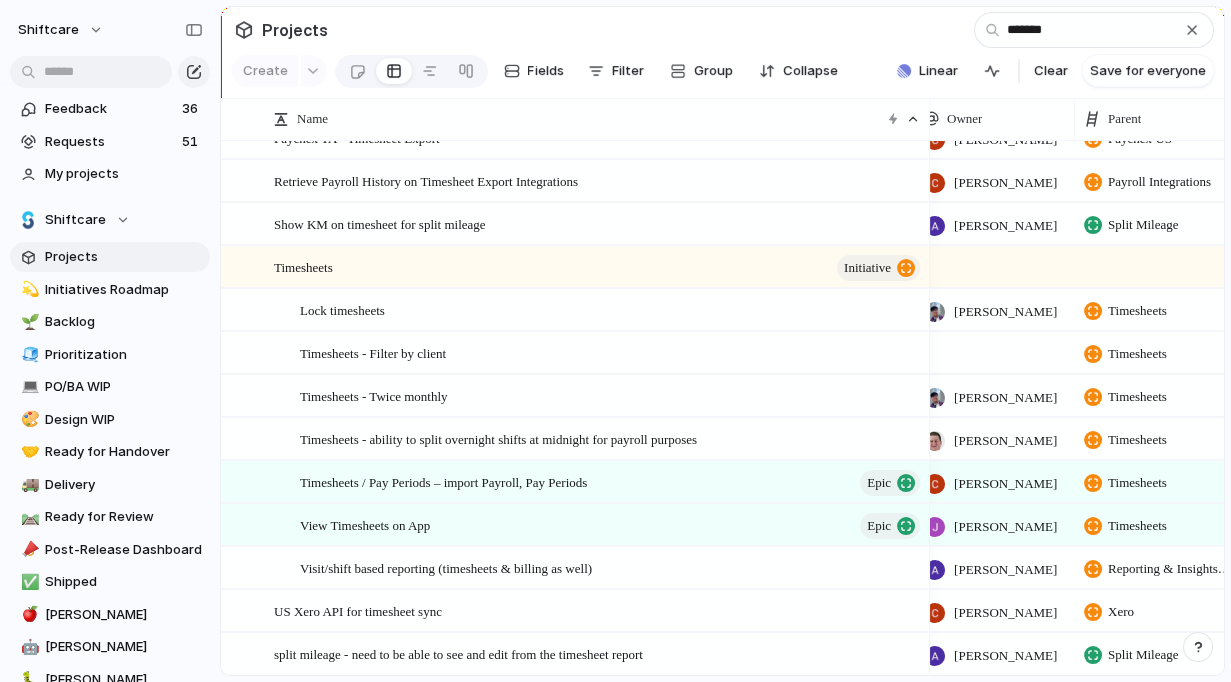 click on "No parent   Staff functionality   Multiple New Shift Types   Messaging   Timesheets   Admin Mobile App   Email notifications for KPI and compliance expiry   Global invoice tax setting   NDIS Commission incident report export   Restore deleted progress notes entries   Payroll, invoice and timesheet API   Pre- Shift Experience and In Shift Experience for Mobile App Users   Job Board - assign existing recurring shift to job board   Simplify Shift   Overtime   Timezone - changing in settings should not affect shifts   Notifications and approval process for staff document upload through carer app   BAU - Carer App - Job Board – Shift Conflict Alert   Invoice list page - allow search for client name   Allow moving of pin for client addresses   Break Time Tracking Phase 1   Support Multi-Organisation Login for Carers   Clock in/out - Ability to adjust accepted time window   Clock in/out notifications for staff   Mobile App - Auto-Refresh when changes made to schedule   Align Expenses Feature to be NDIS Compliant" at bounding box center [615, 341] 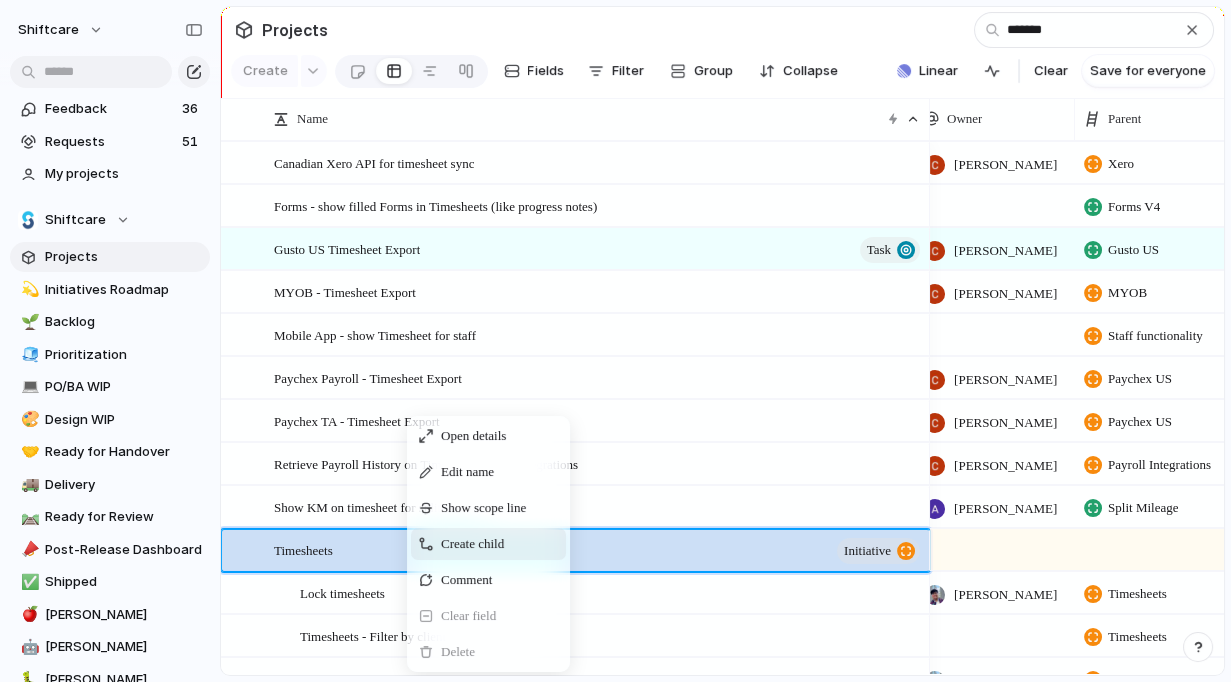 click on "Create child" at bounding box center [472, 544] 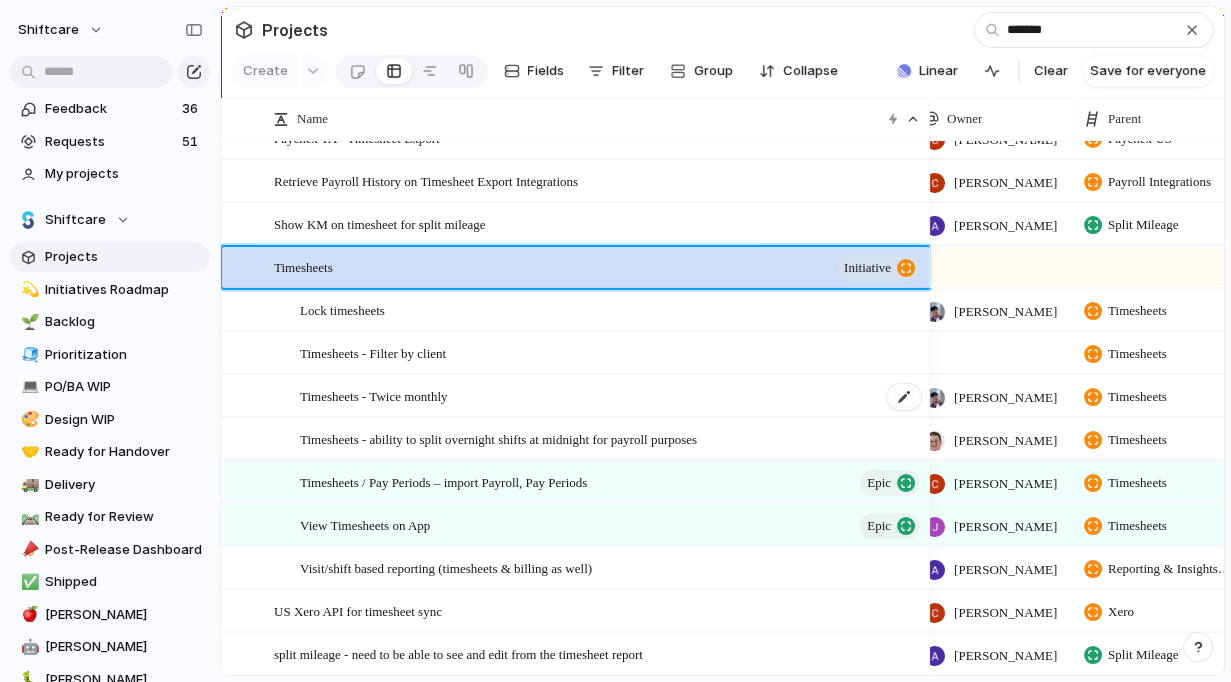 click on "Timesheets - Twice monthly" at bounding box center (374, 395) 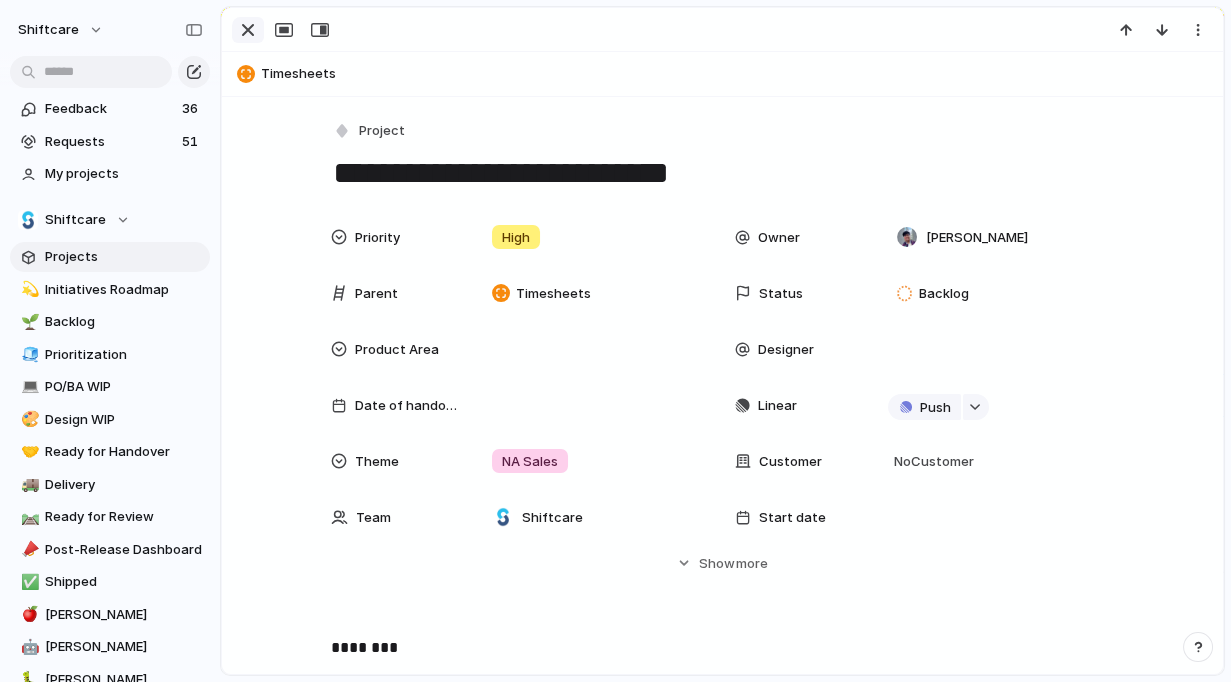 click at bounding box center (248, 30) 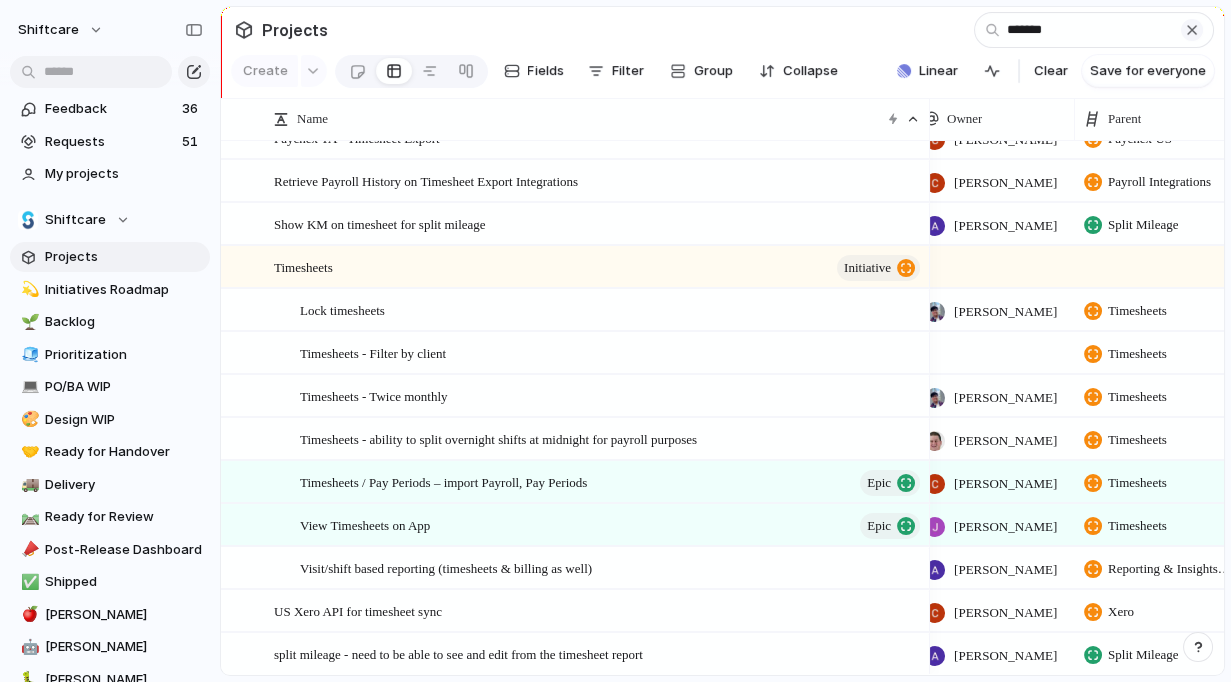 click at bounding box center [1192, 30] 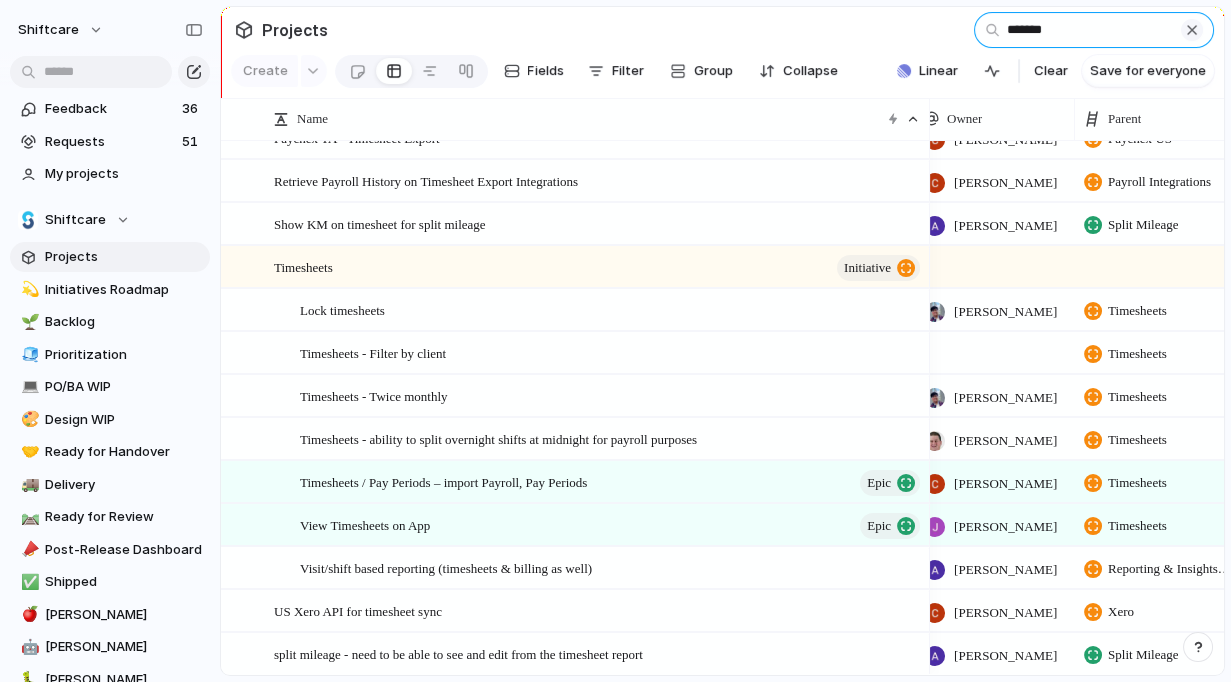 type 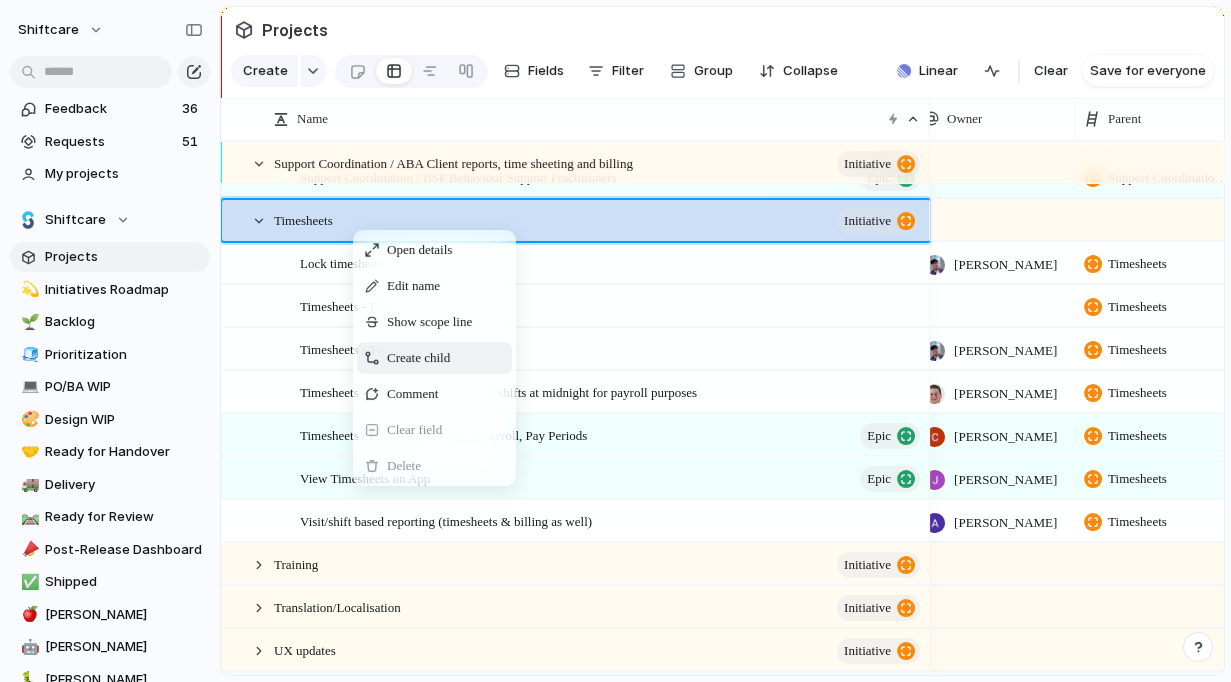 click on "Create child" at bounding box center (418, 358) 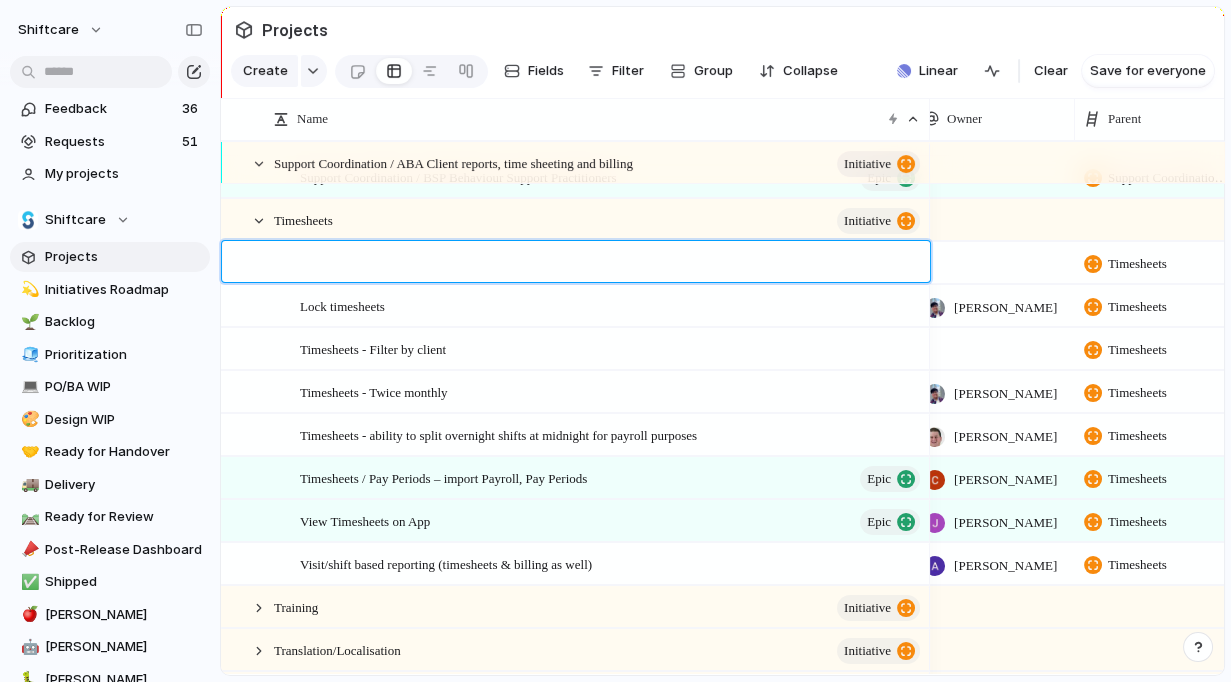 type on "**********" 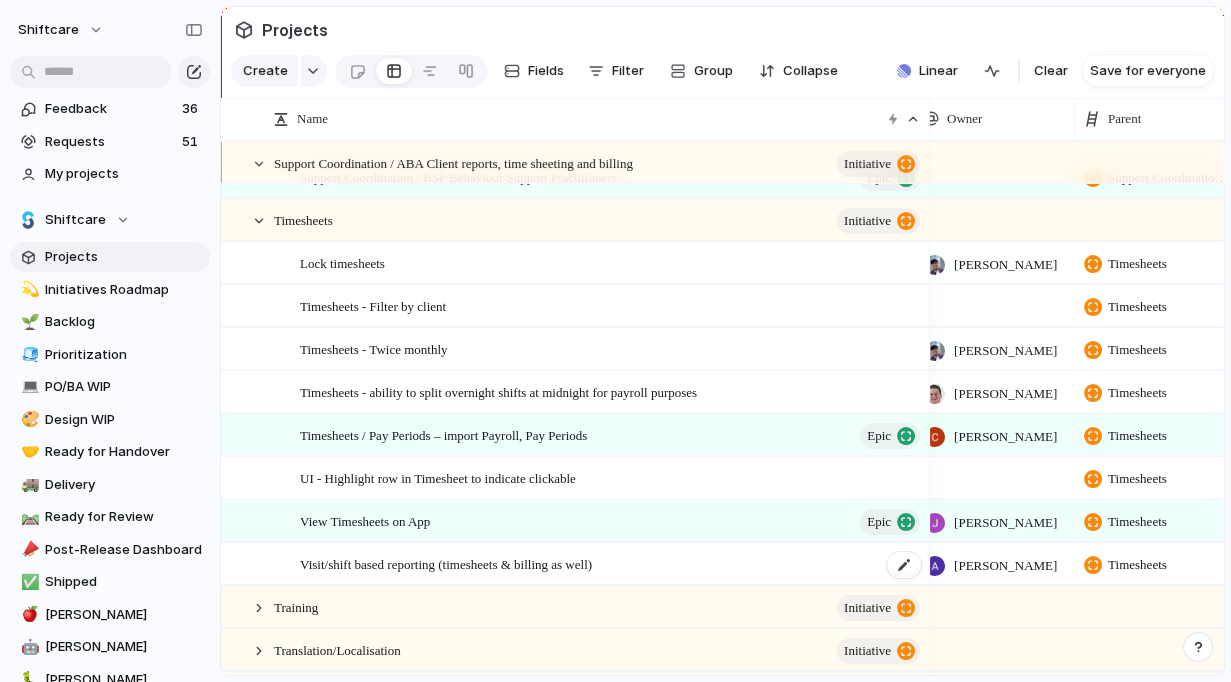 click on "Visit/shift based reporting (timesheets & billing as well)" at bounding box center (446, 563) 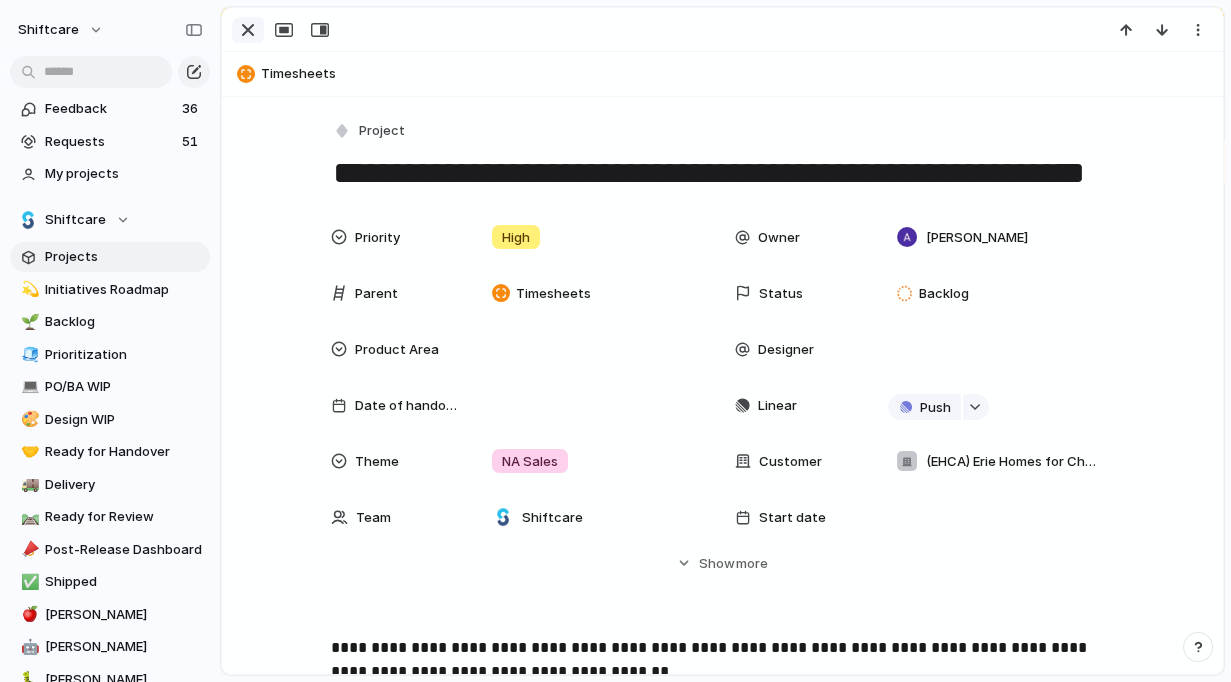 click at bounding box center [248, 30] 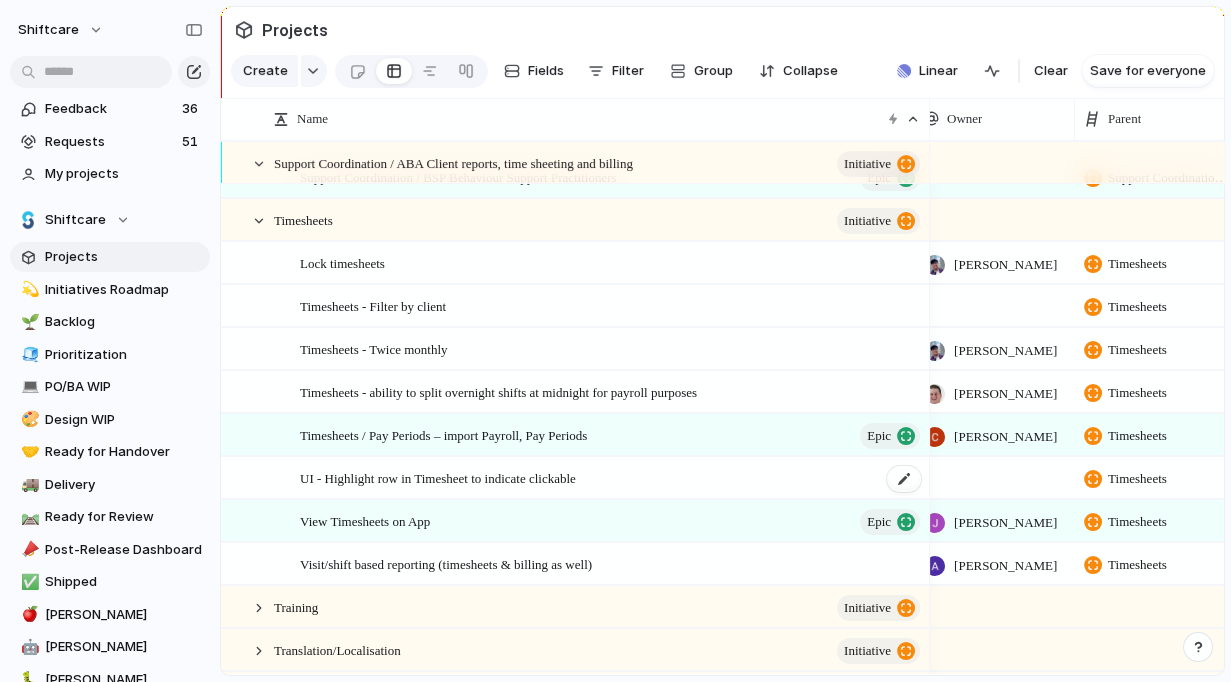 click on "UI - Highlight row in Timesheet to indicate clickable" at bounding box center [438, 477] 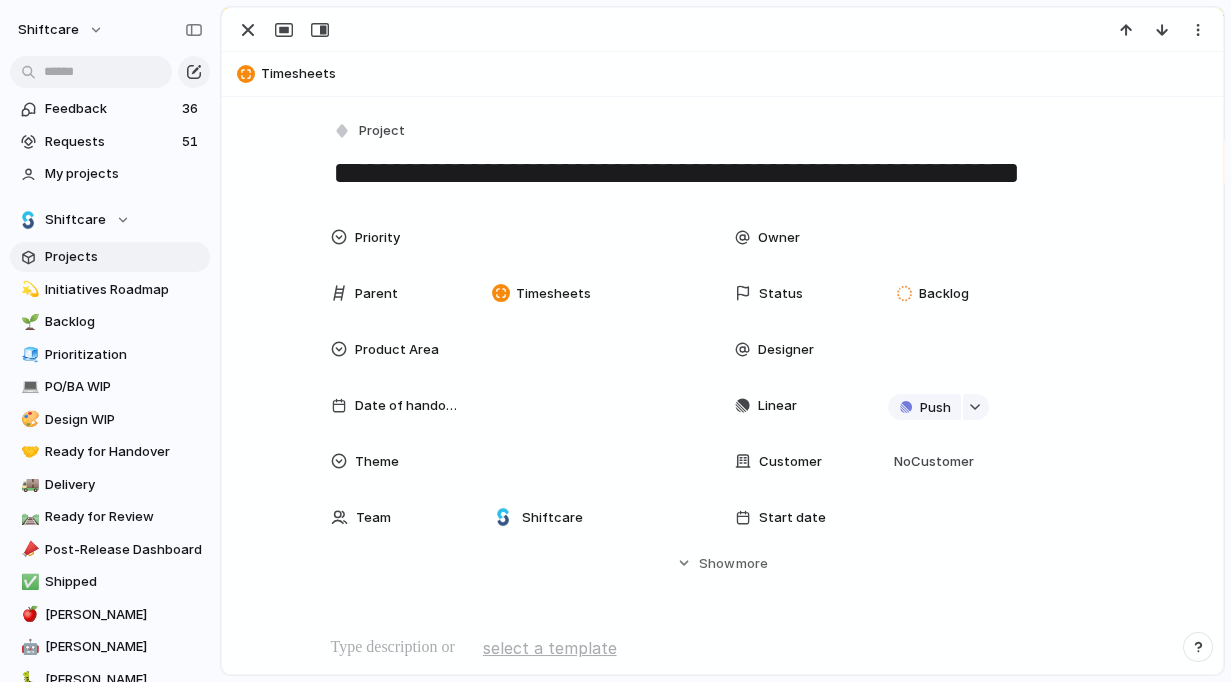click on "Priority           Owner Parent Timesheets Status Backlog Product Area           Designer Date of handover Linear Push Theme Customer No  Customer Team Shiftcare Start date Target date Last changed 30 July Created at 30 July           Created by Jonathan Agness   Estimate (weeks) Impact Design ready Feedback Eng. Effort Scope Target Date Figma file Release Phase Markets Marketing Status CS Status Engineering team           Engineering owner Release Date For eng. disc. Design Effort Hide Show more" at bounding box center [722, 413] 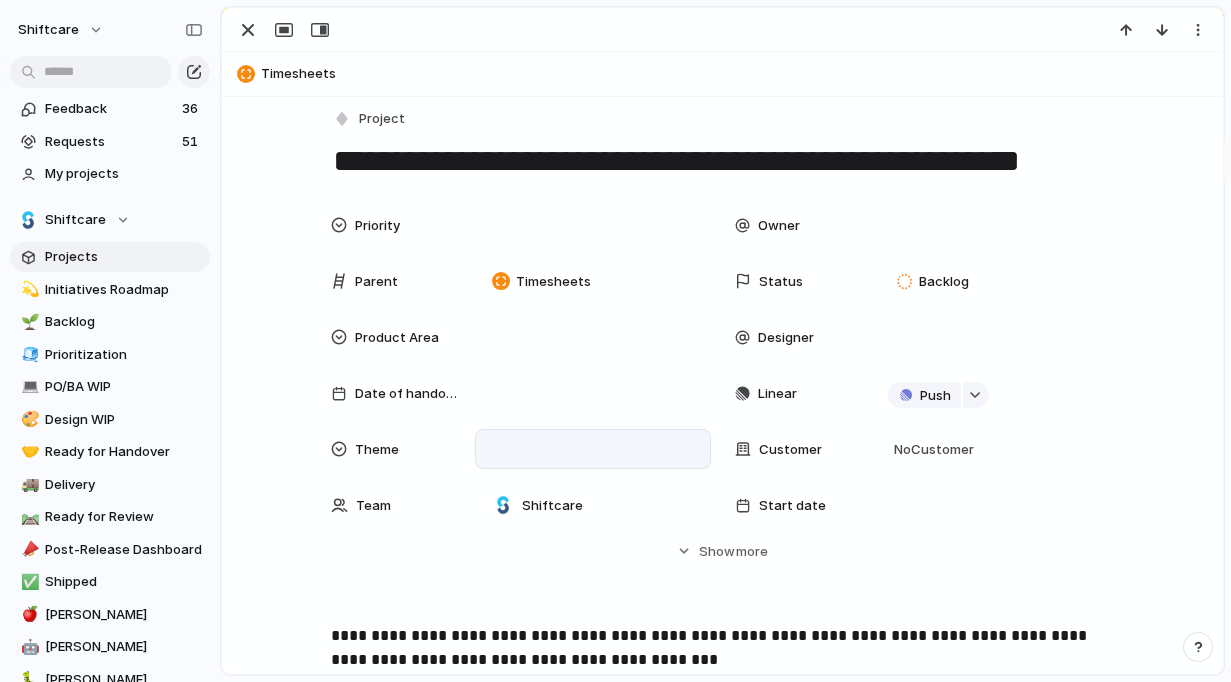 click at bounding box center [593, 449] 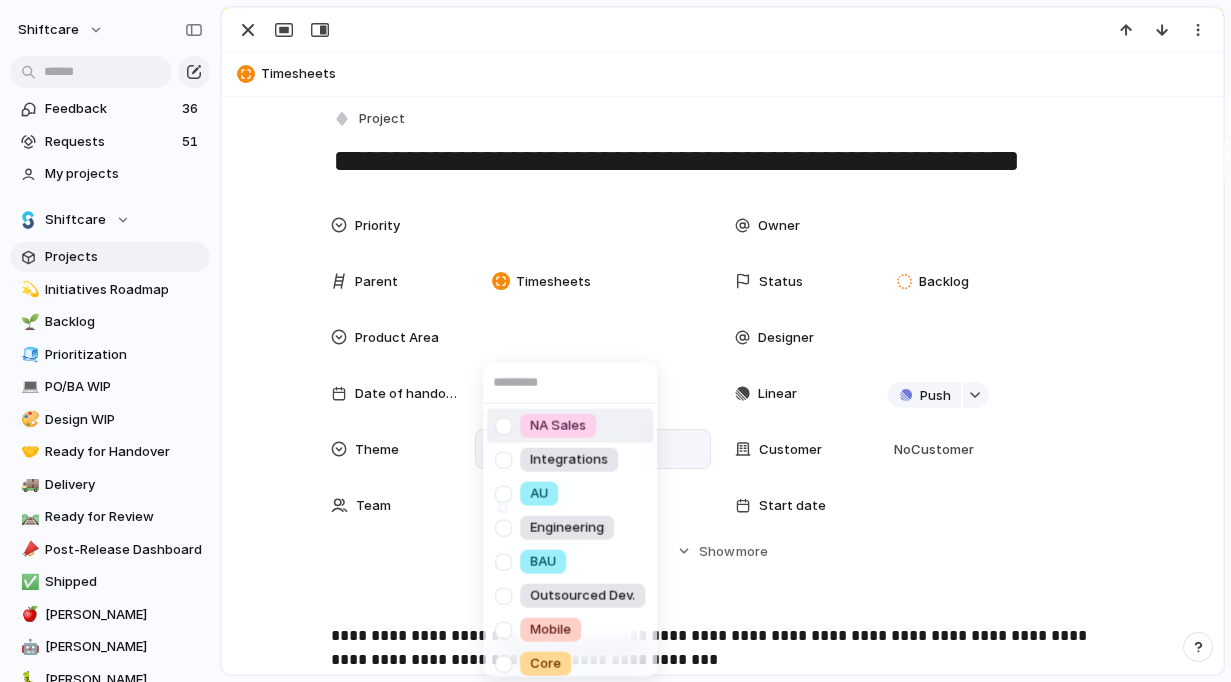 click at bounding box center (503, 425) 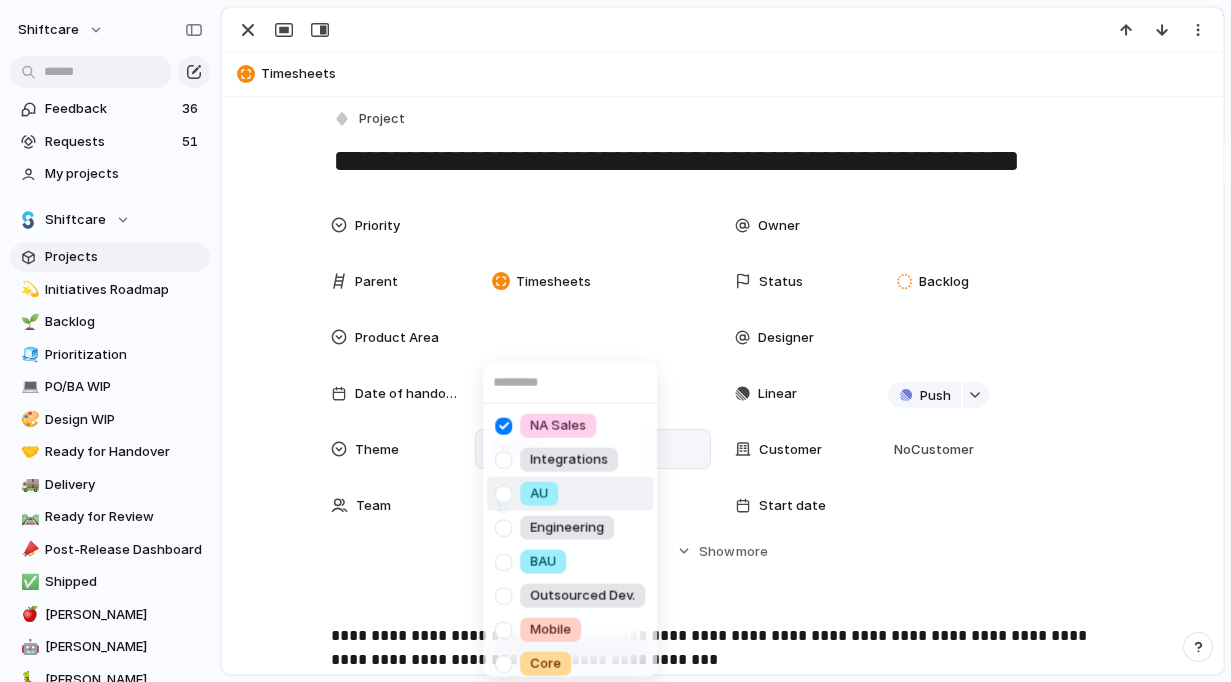 click on "NA Sales   Integrations   AU   Engineering   BAU   Outsourced Dev.   Mobile   Core" at bounding box center [615, 341] 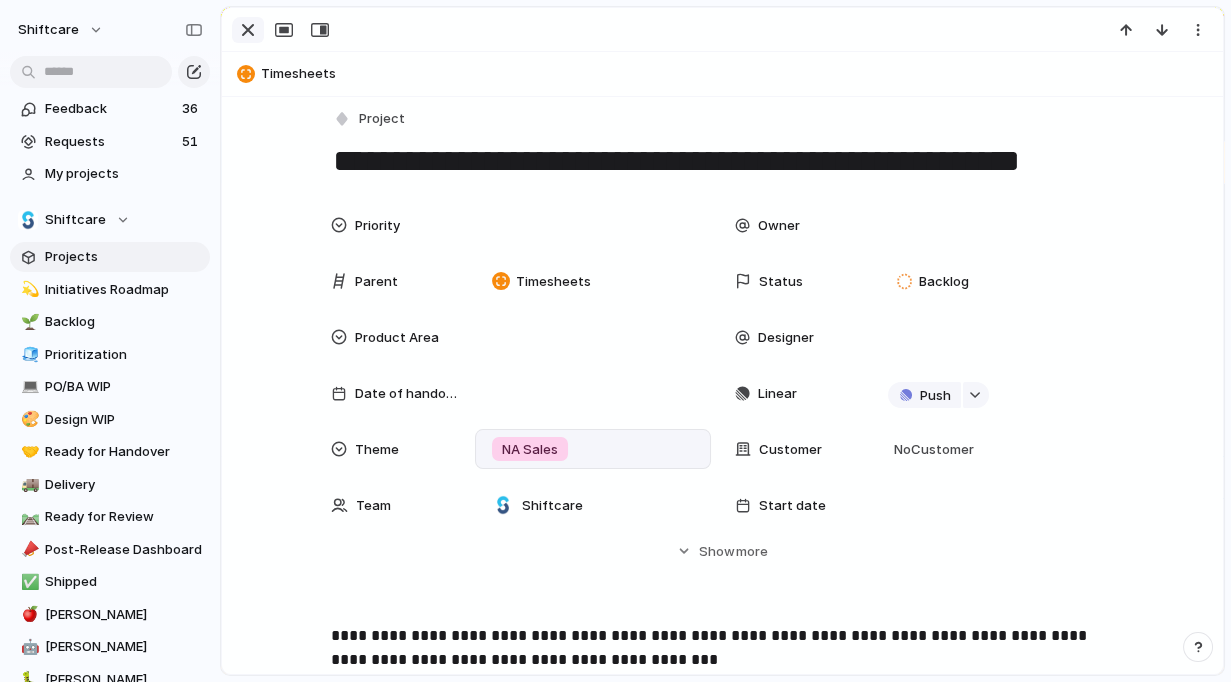 click at bounding box center [248, 30] 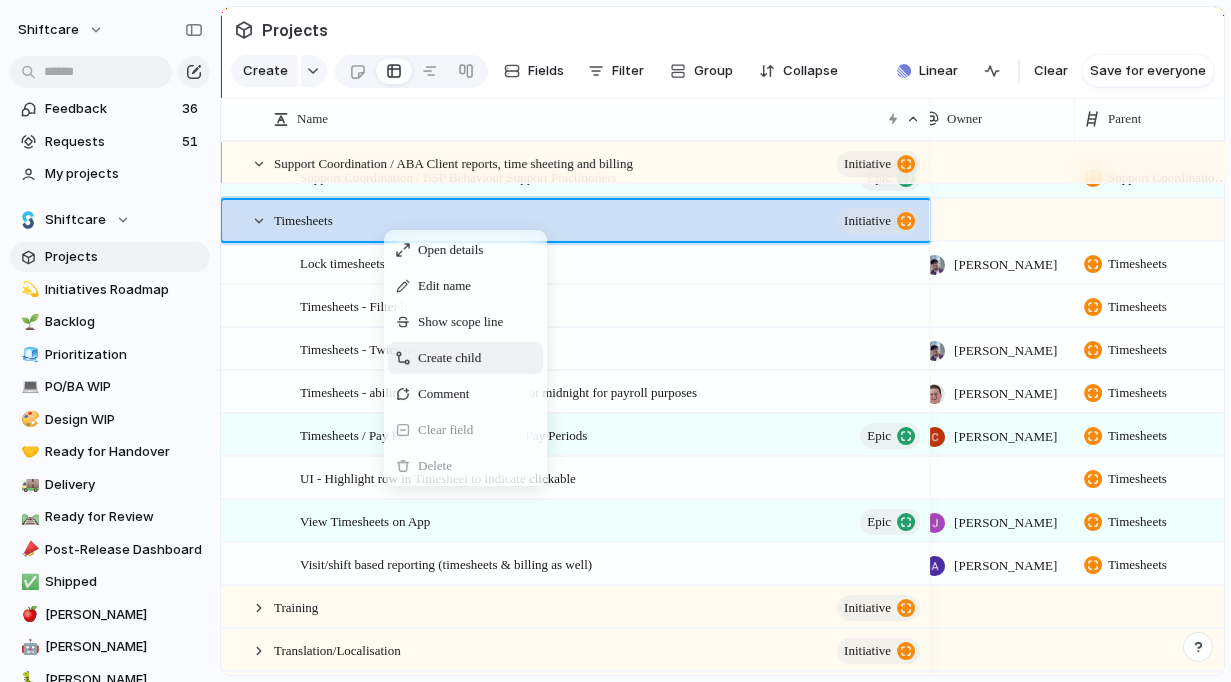 click on "Create child" at bounding box center [449, 358] 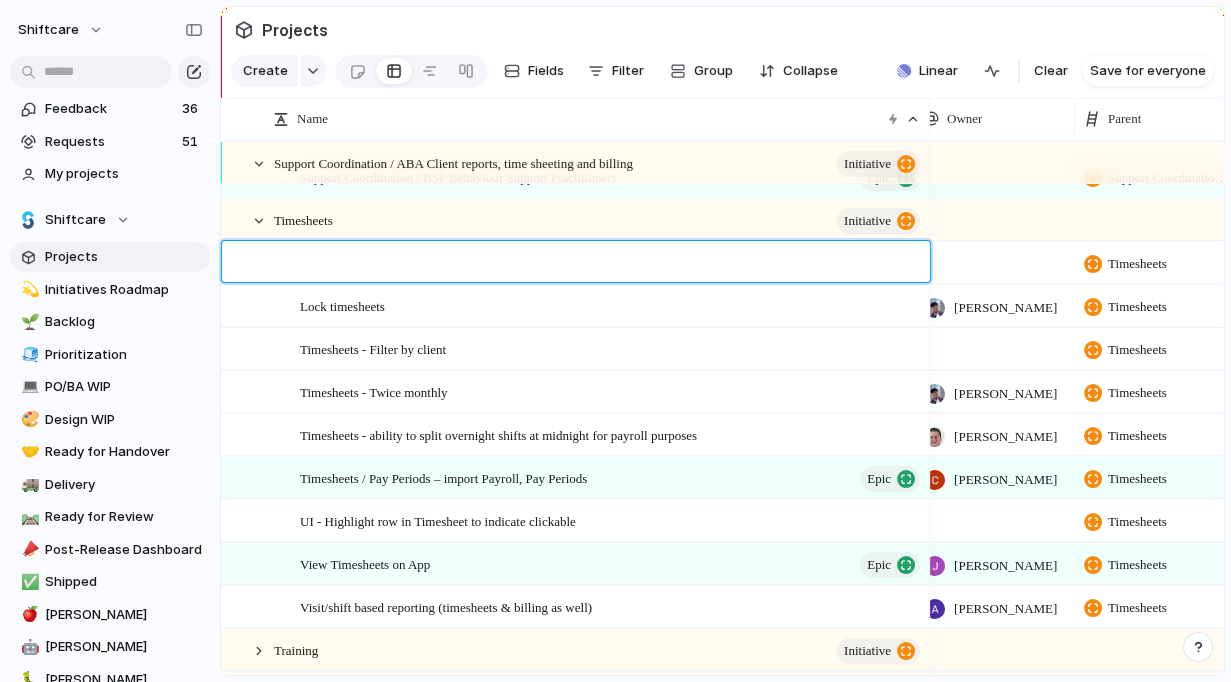 type on "**********" 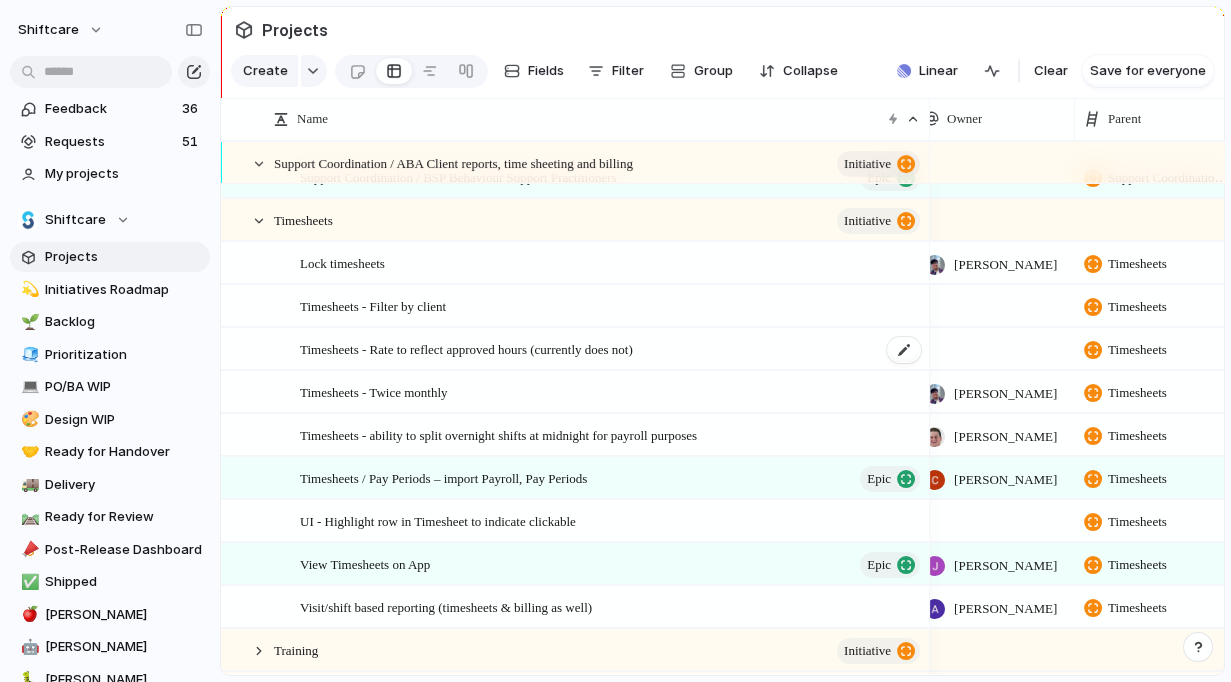 click on "Timesheets - Rate to reflect approved hours (currently does not)" at bounding box center (466, 348) 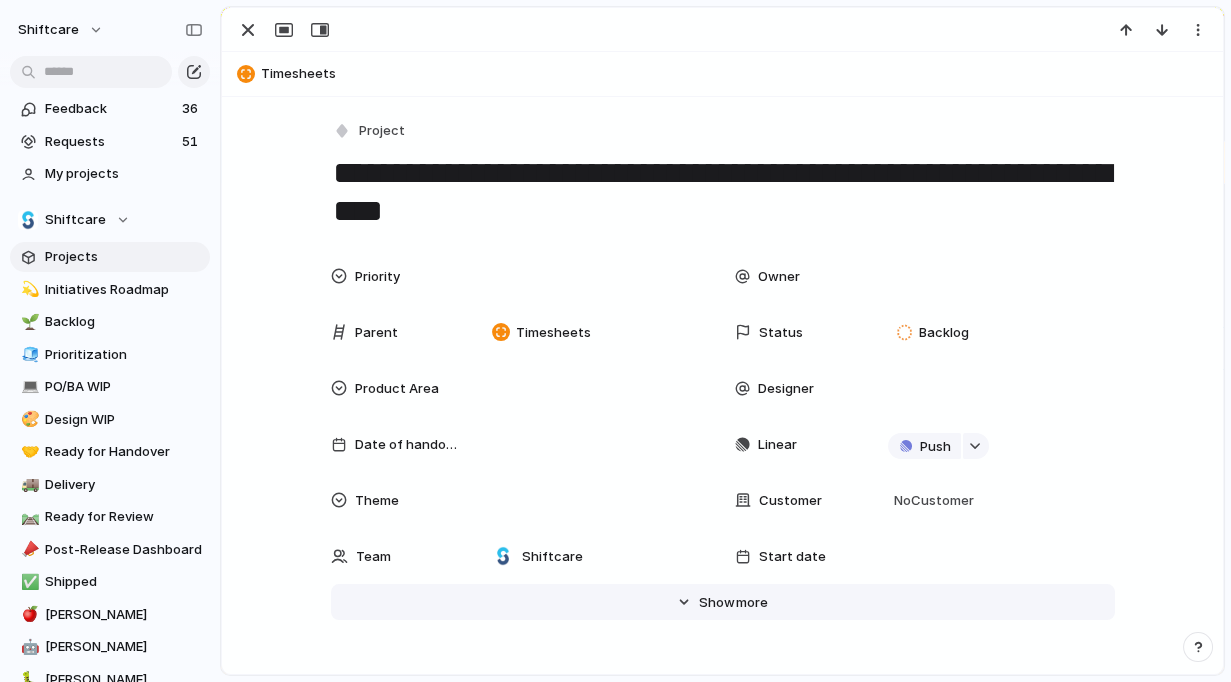 click on "Priority           Owner Parent Timesheets Status Backlog Product Area           Designer Date of handover Linear Push Theme Customer No  Customer Team Shiftcare Start date Target date Last changed 30 July Created at 30 July           Created by Jonathan Agness   Estimate (weeks) Impact Design ready Feedback Eng. Effort Scope Target Date Figma file Release Phase Markets Marketing Status CS Status Engineering team           Engineering owner Release Date For eng. disc. Design Effort Hide Show more" at bounding box center (722, 452) 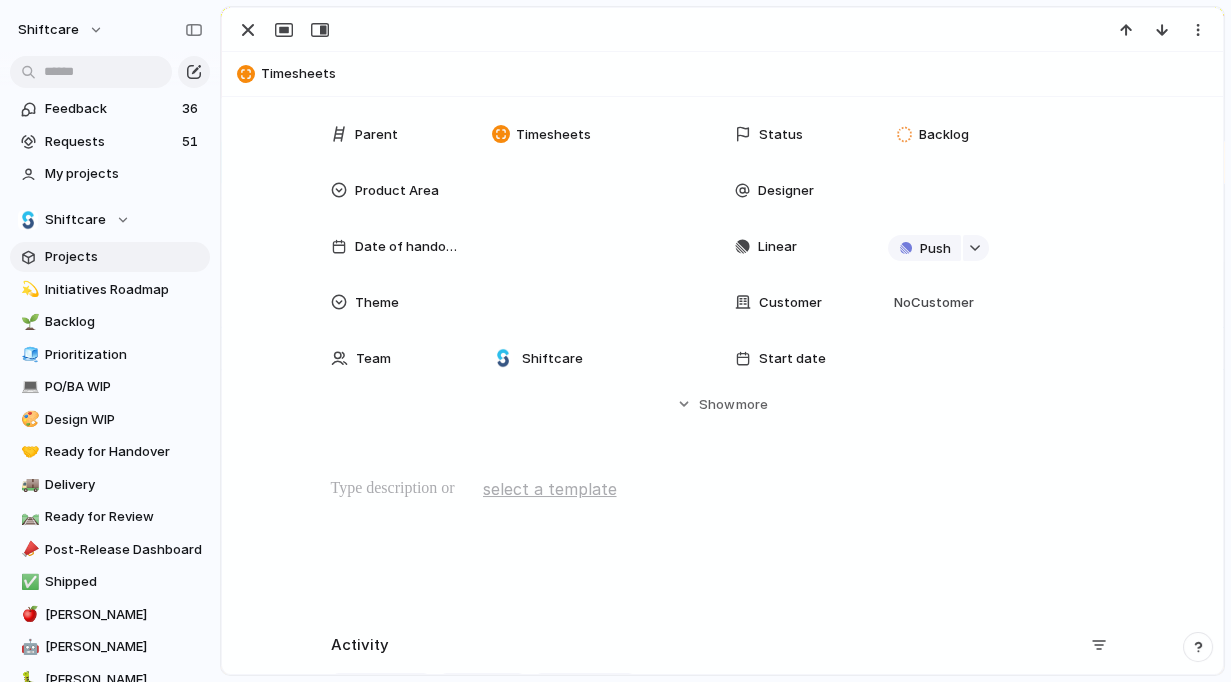scroll, scrollTop: 219, scrollLeft: 0, axis: vertical 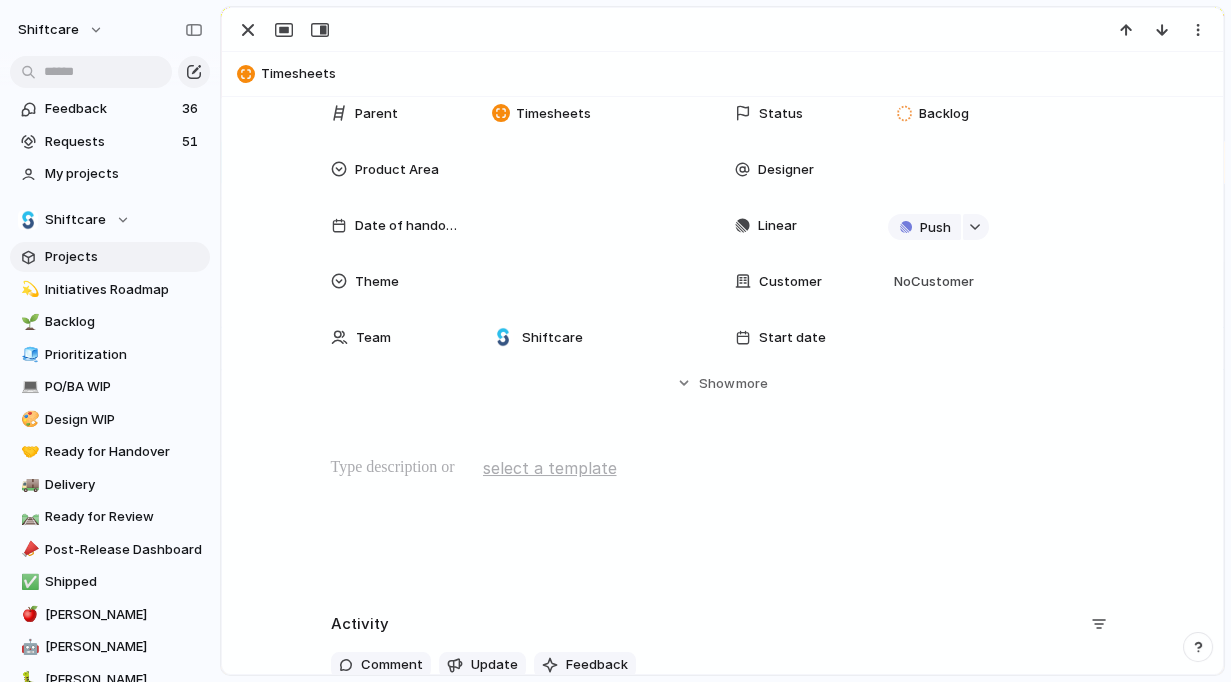 click at bounding box center [722, 520] 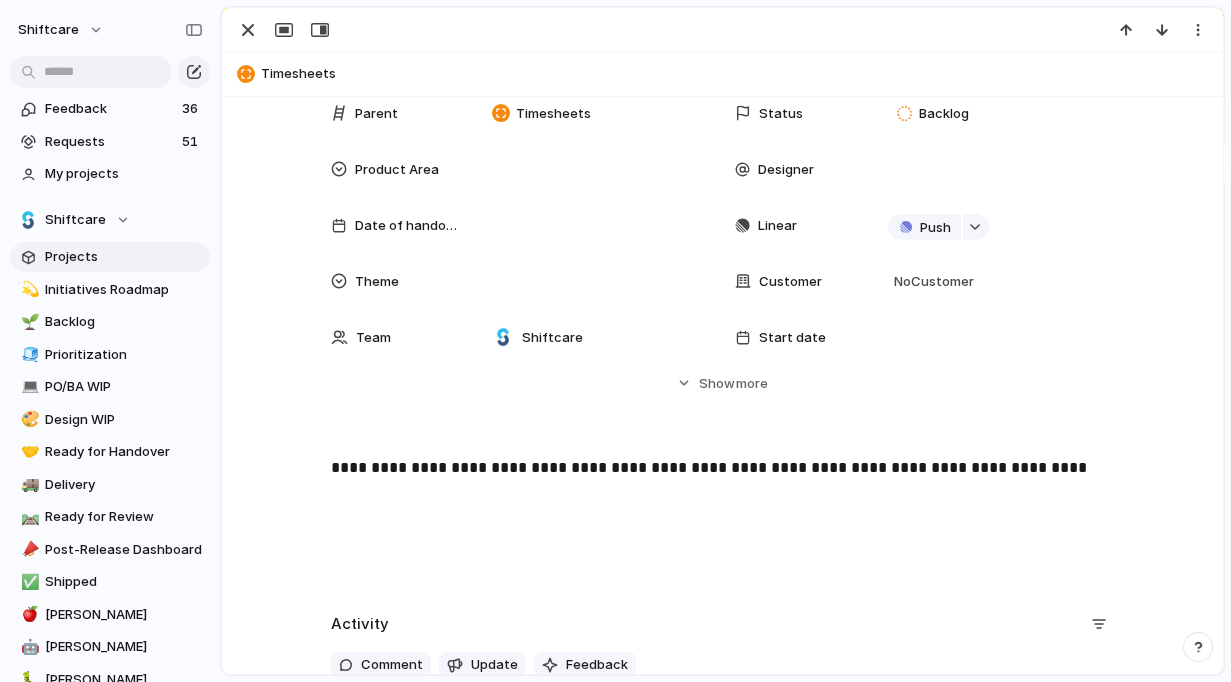 click on "Theme" at bounding box center (521, 281) 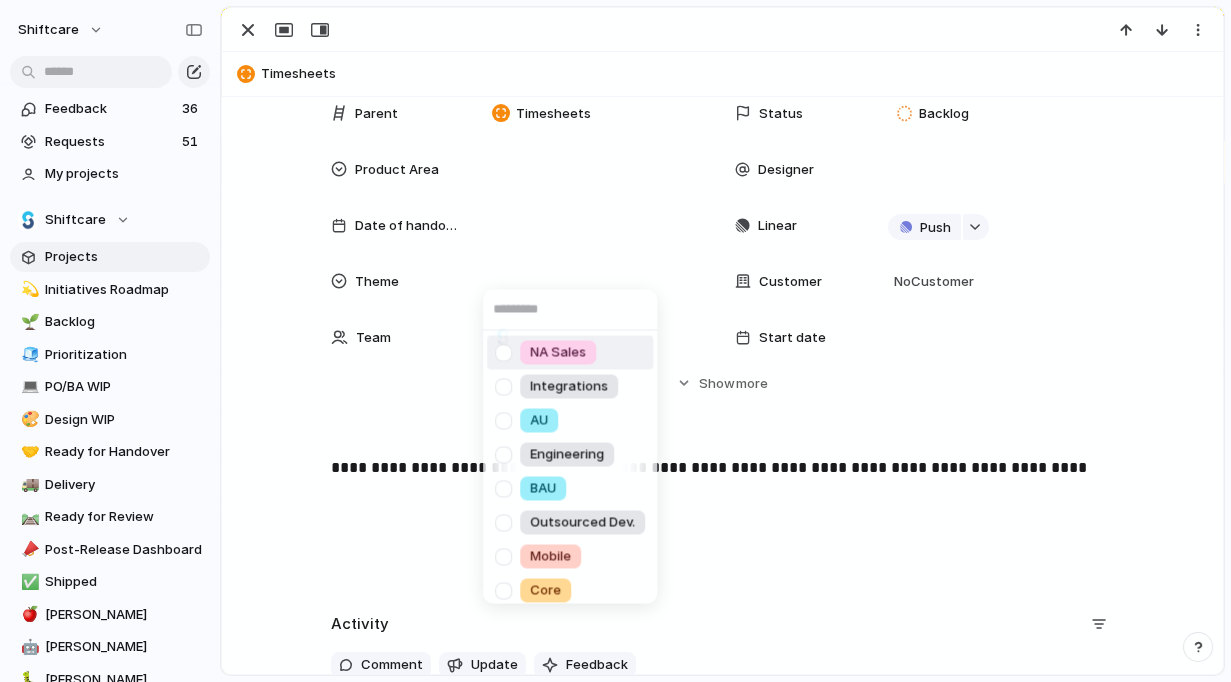 click on "NA Sales   Integrations   AU   Engineering   BAU   Outsourced Dev.   Mobile   Core" at bounding box center (615, 341) 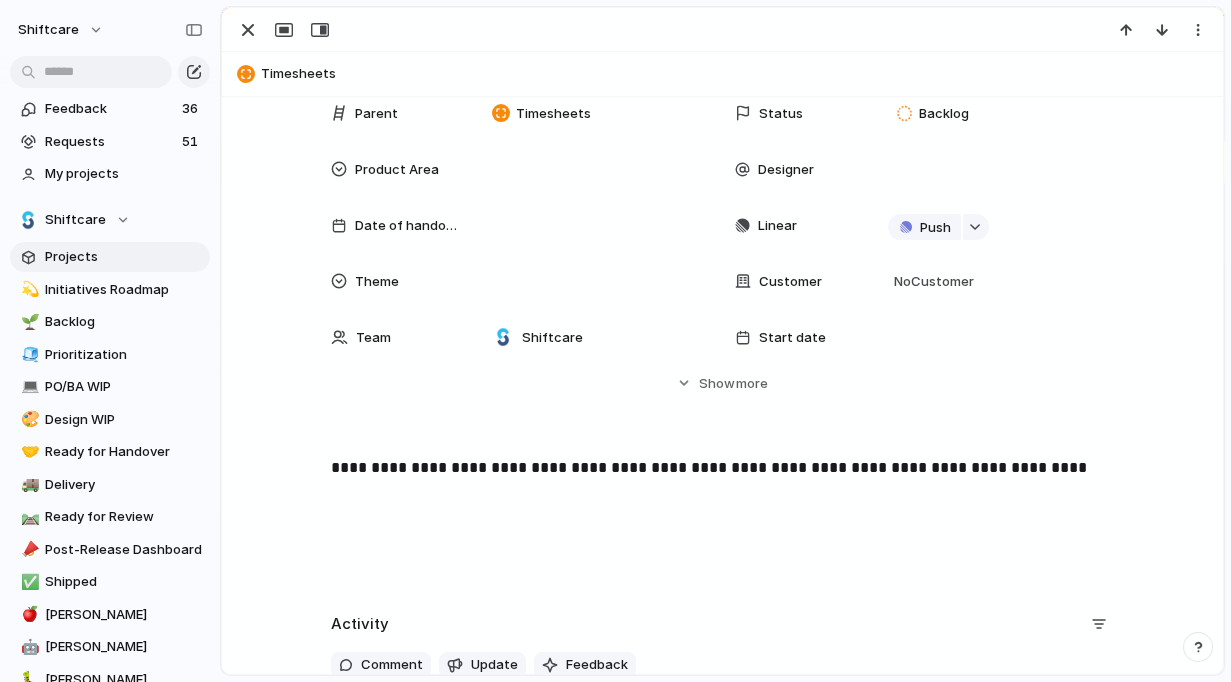 click at bounding box center (593, 281) 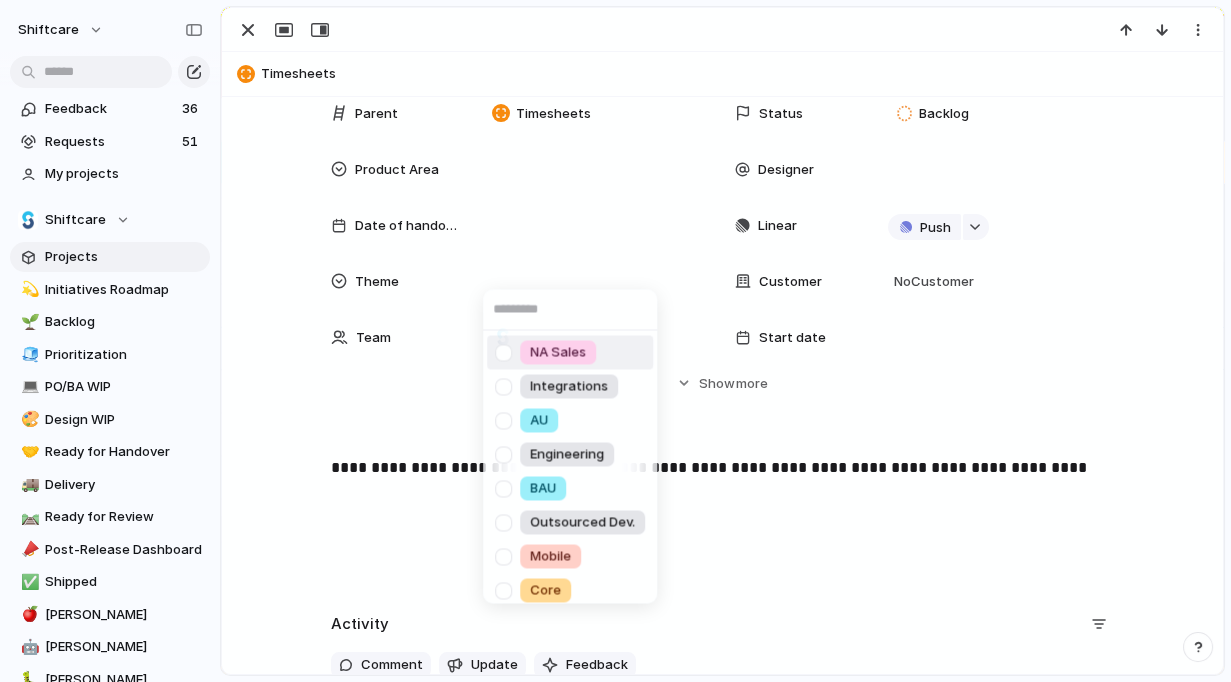 click at bounding box center [503, 352] 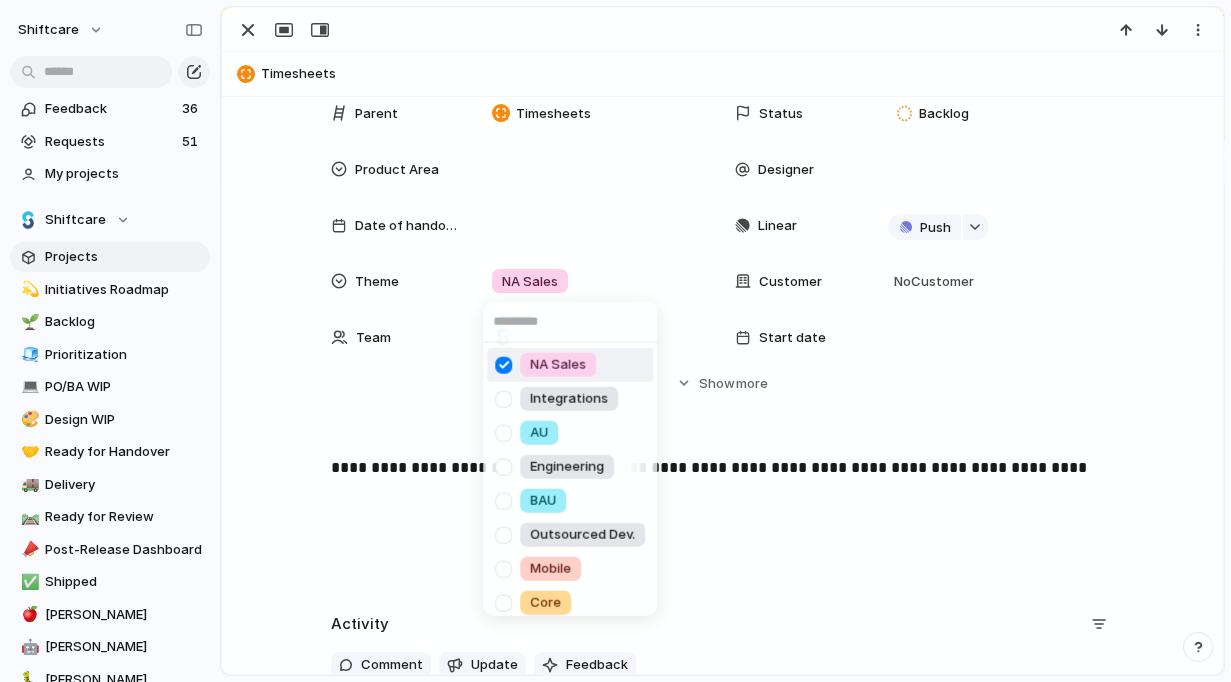 click on "NA Sales   Integrations   AU   Engineering   BAU   Outsourced Dev.   Mobile   Core" at bounding box center (615, 341) 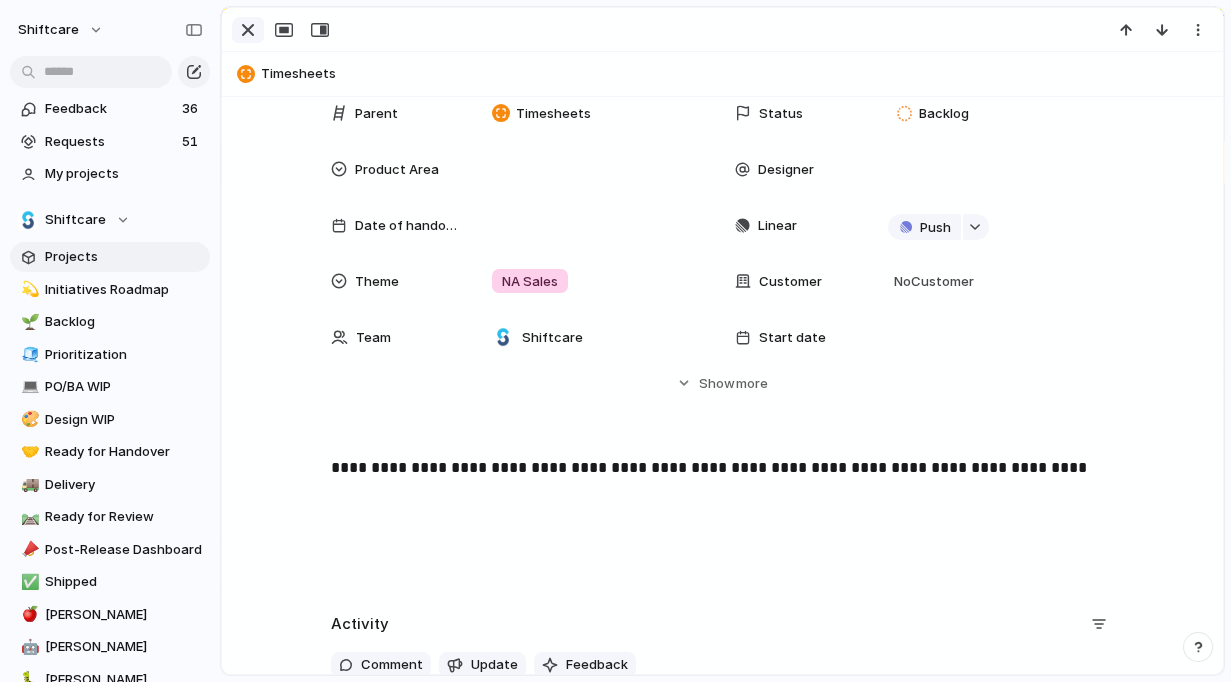 click at bounding box center [248, 30] 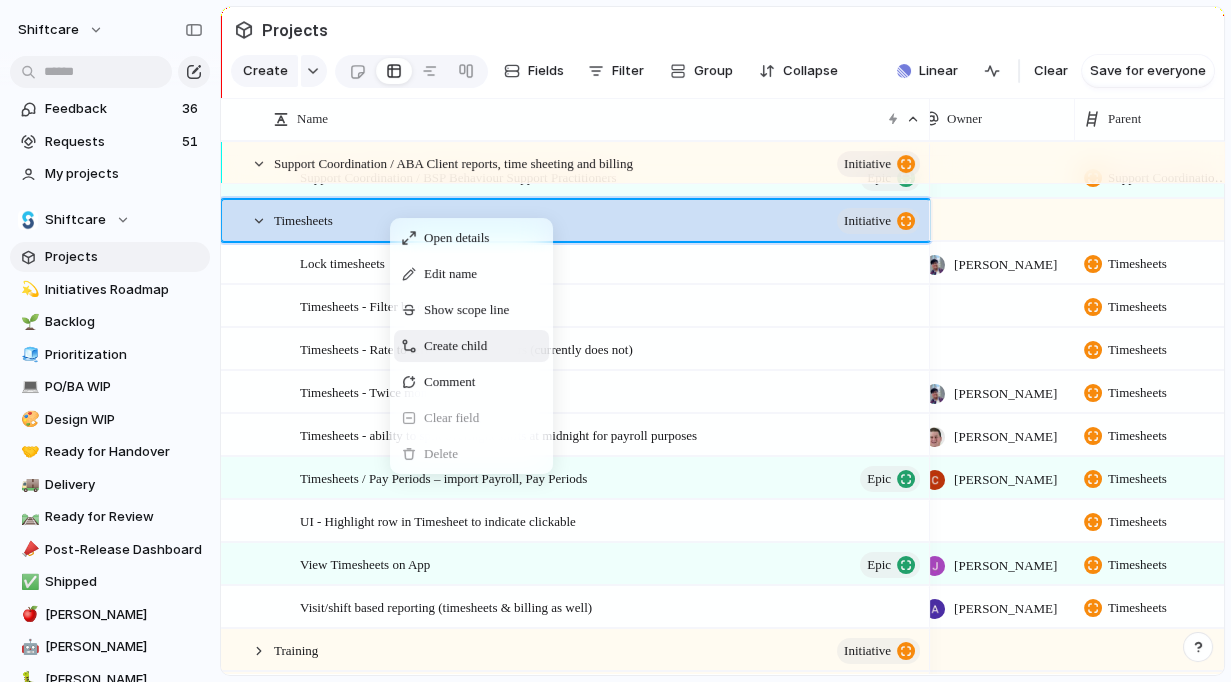 click on "Create child" at bounding box center (455, 346) 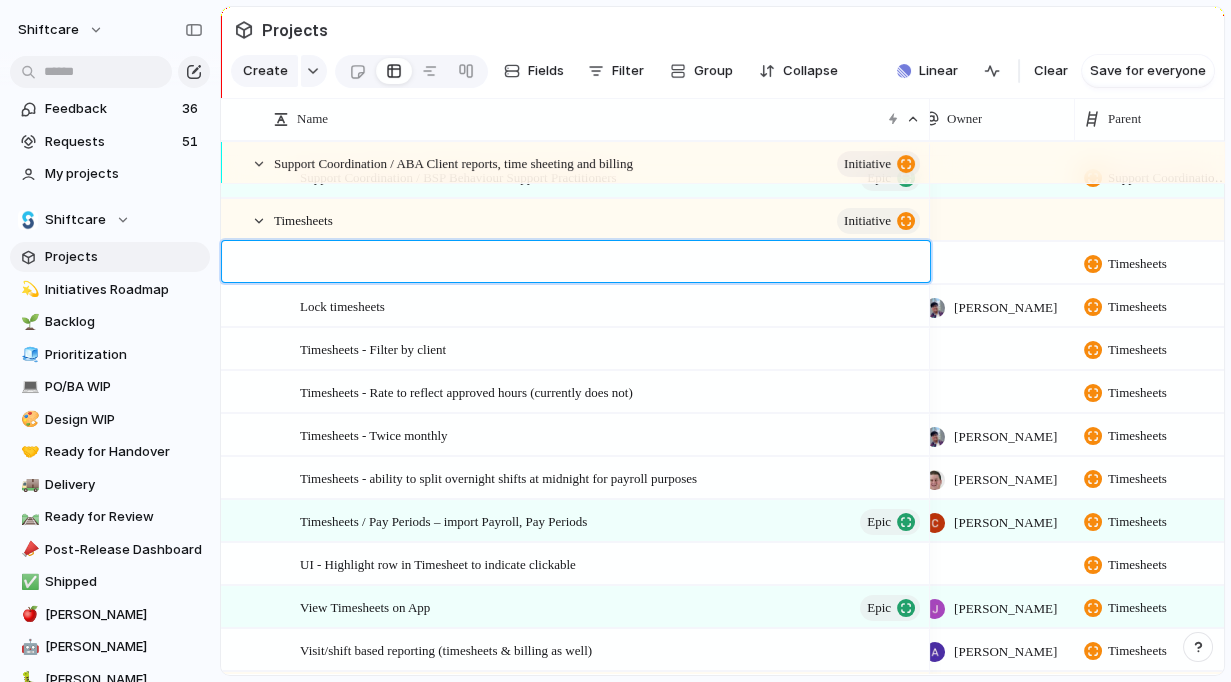 type on "**********" 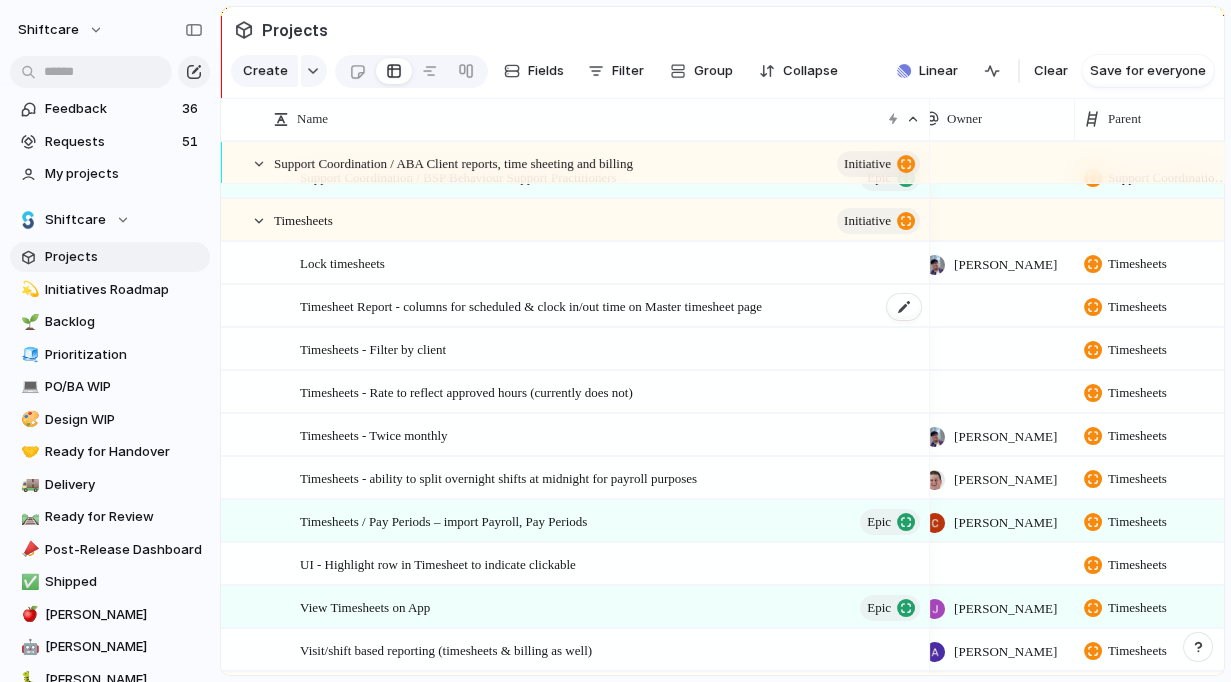click on "Timesheet Report - columns for scheduled & clock in/out time on Master timesheet page" at bounding box center [531, 305] 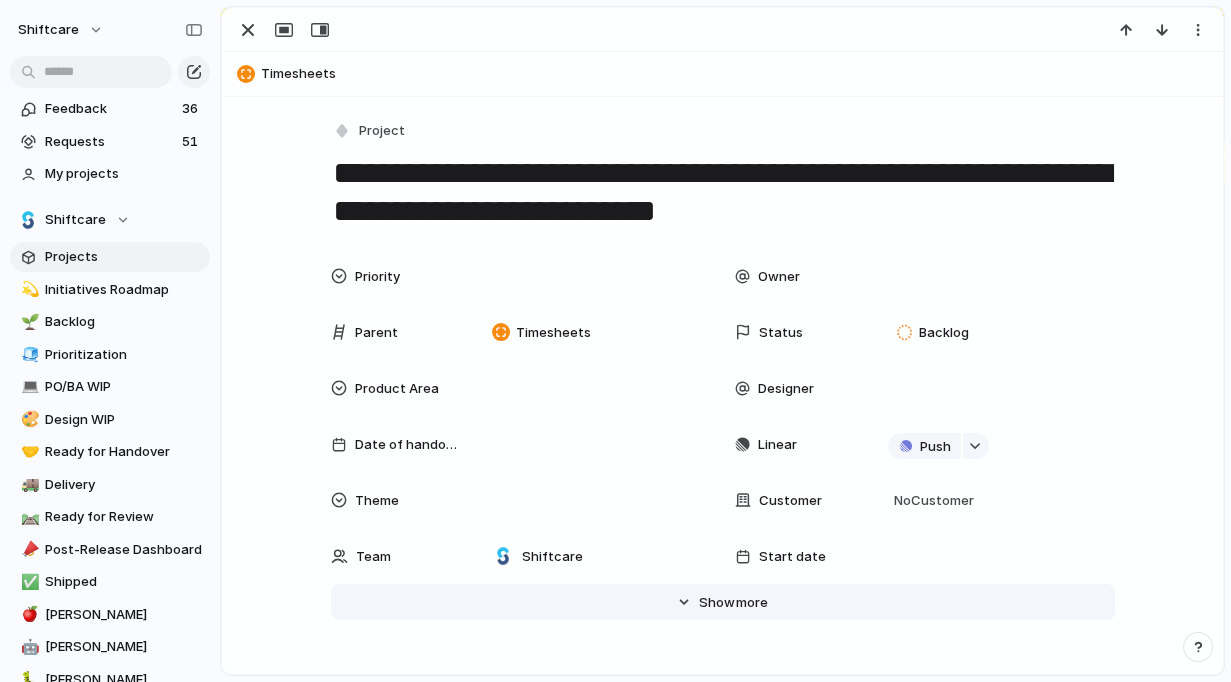 click on "Hide Show more" at bounding box center [723, 602] 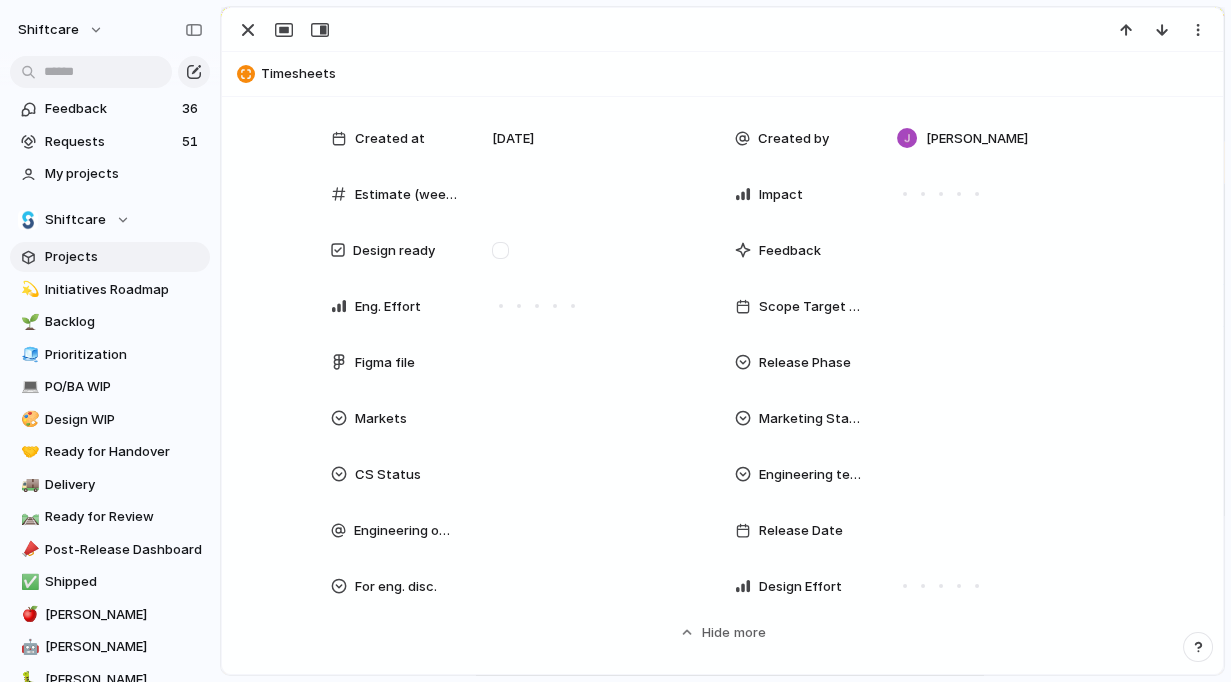 scroll, scrollTop: 571, scrollLeft: 0, axis: vertical 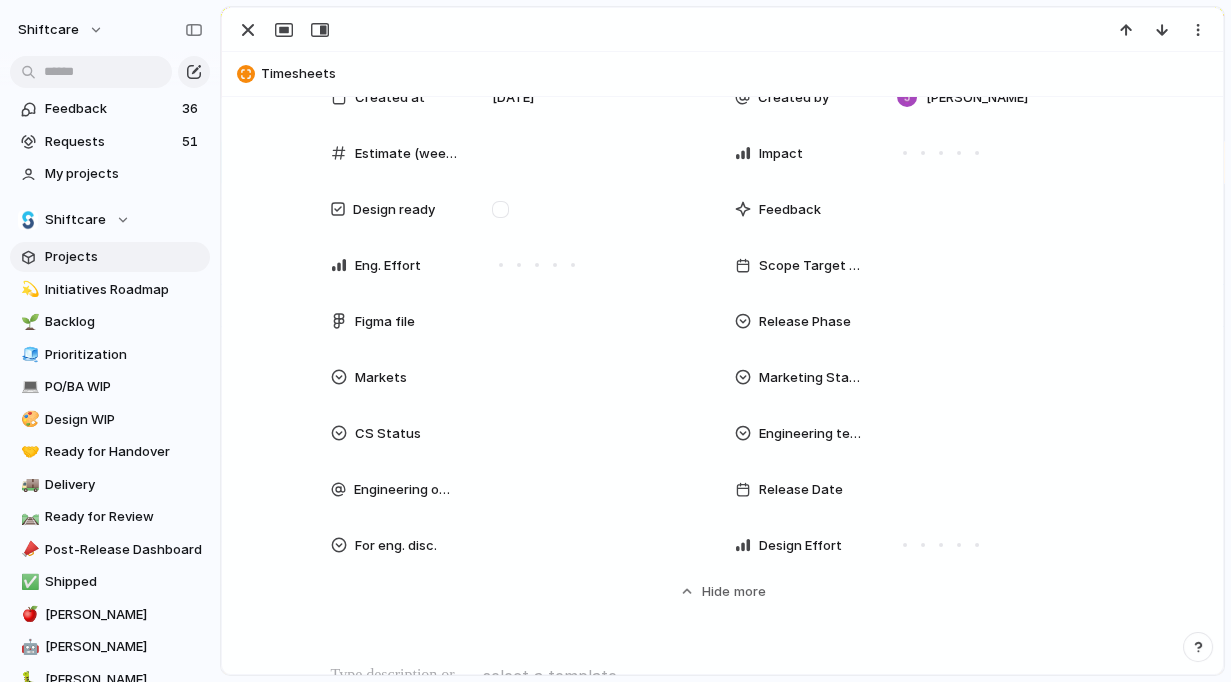 click on "**********" at bounding box center [722, 216] 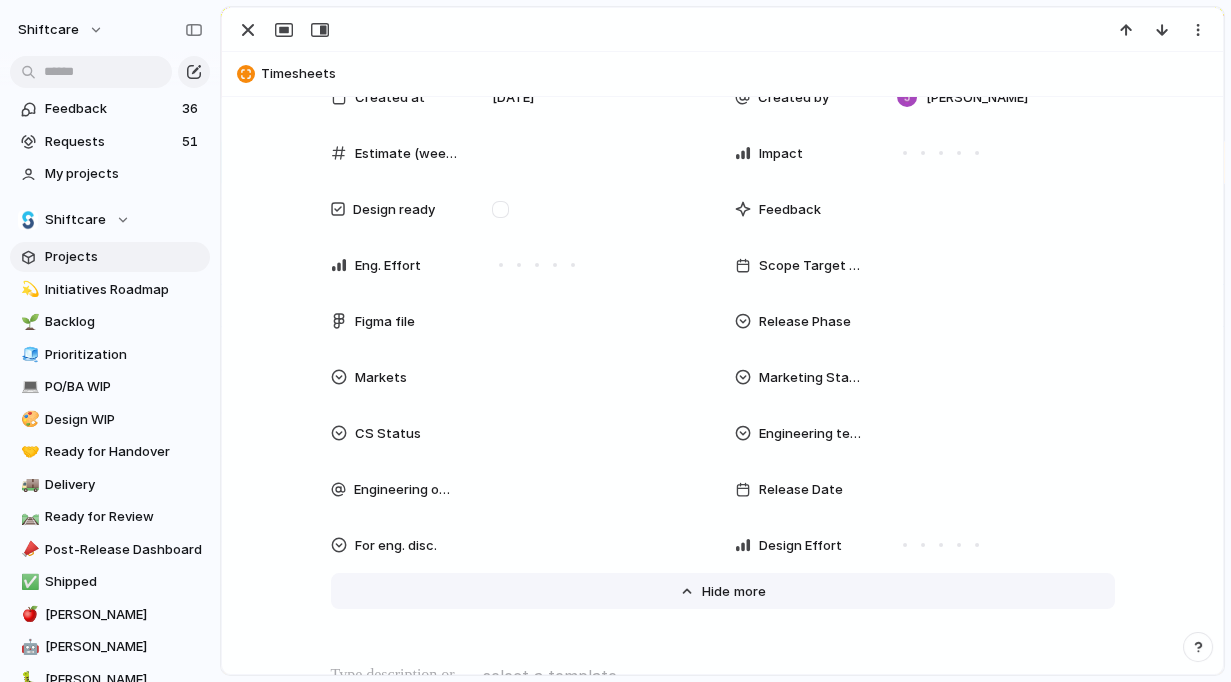 click on "Hide Show more" at bounding box center (723, 591) 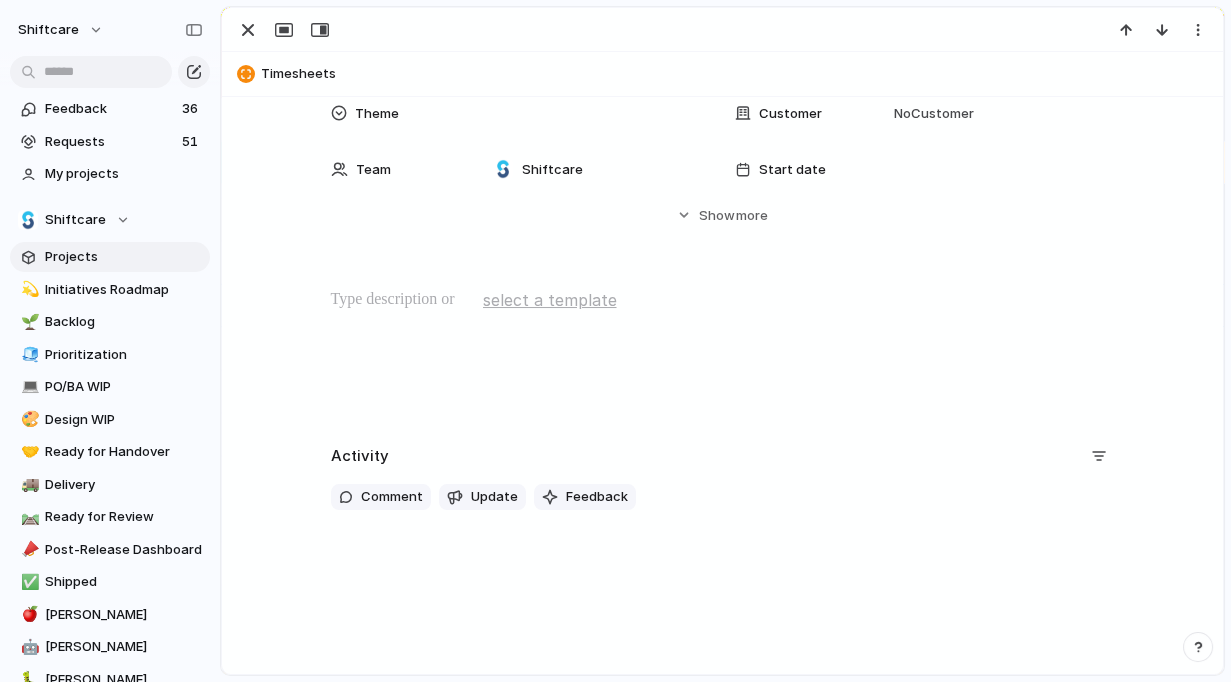 scroll, scrollTop: 386, scrollLeft: 0, axis: vertical 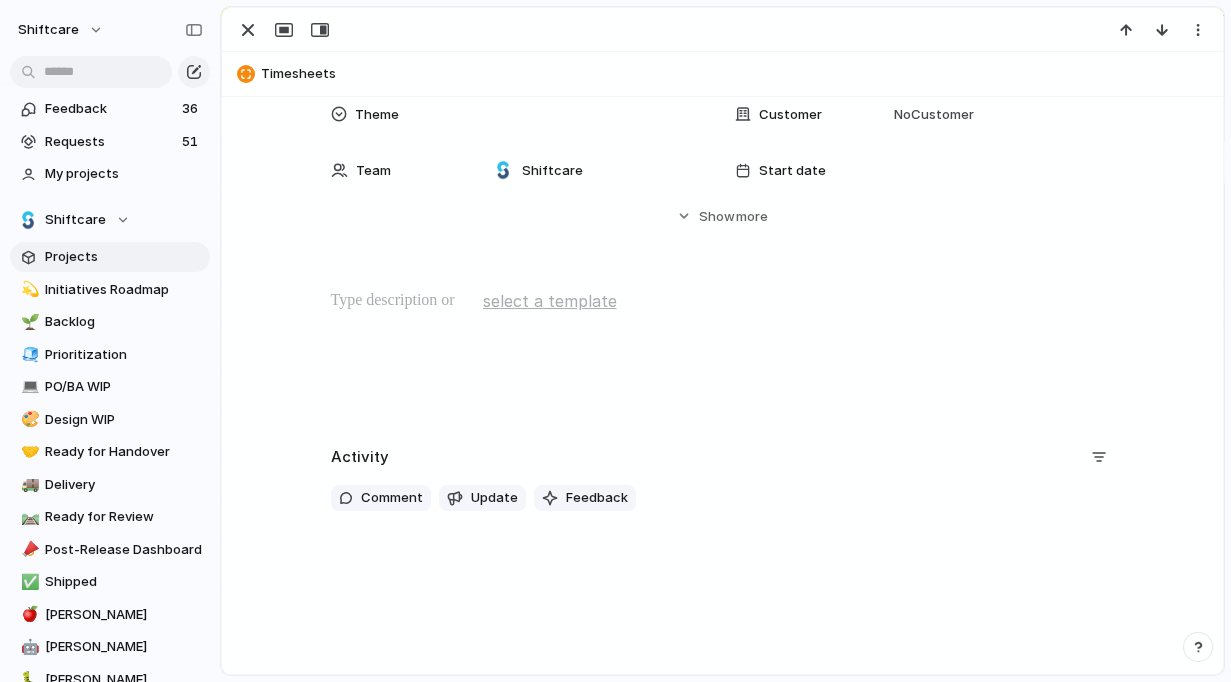 click at bounding box center [723, 301] 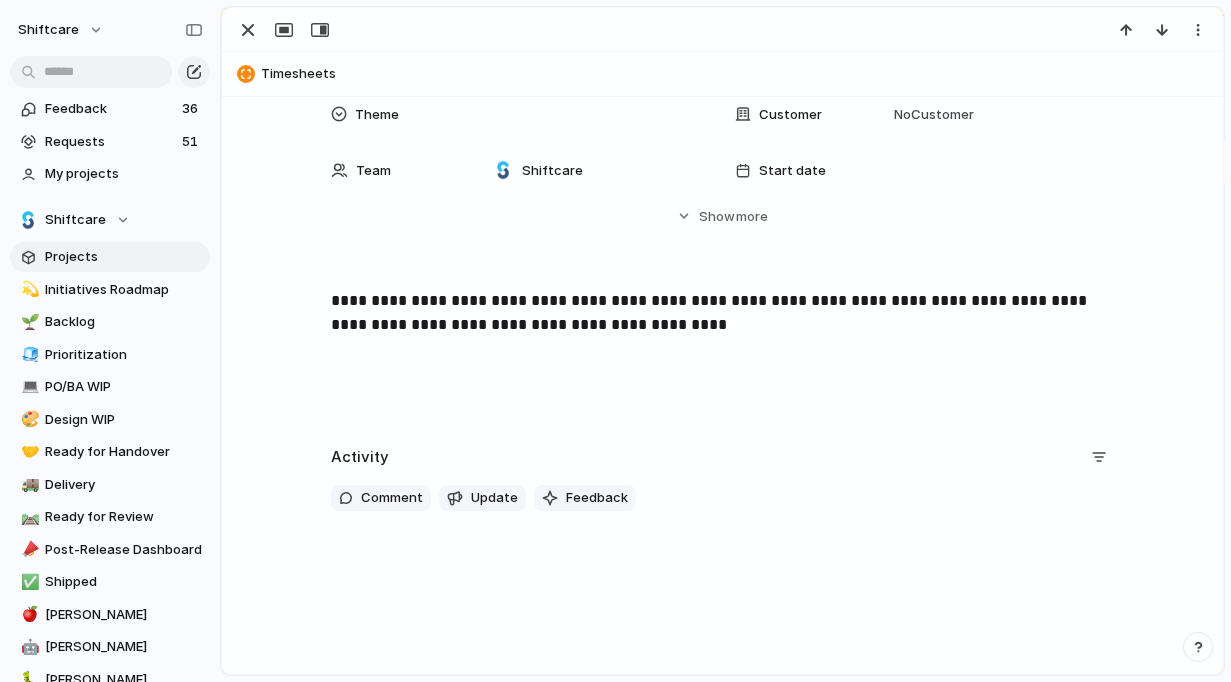click on "**********" at bounding box center (722, 353) 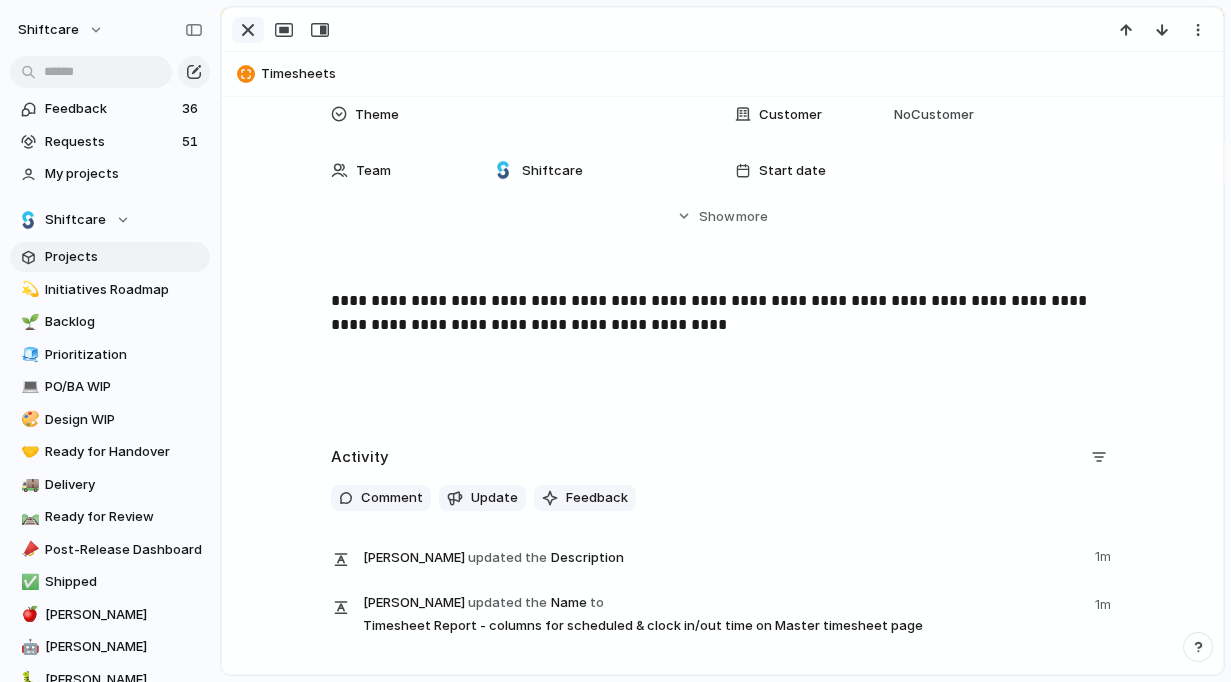 click at bounding box center [248, 30] 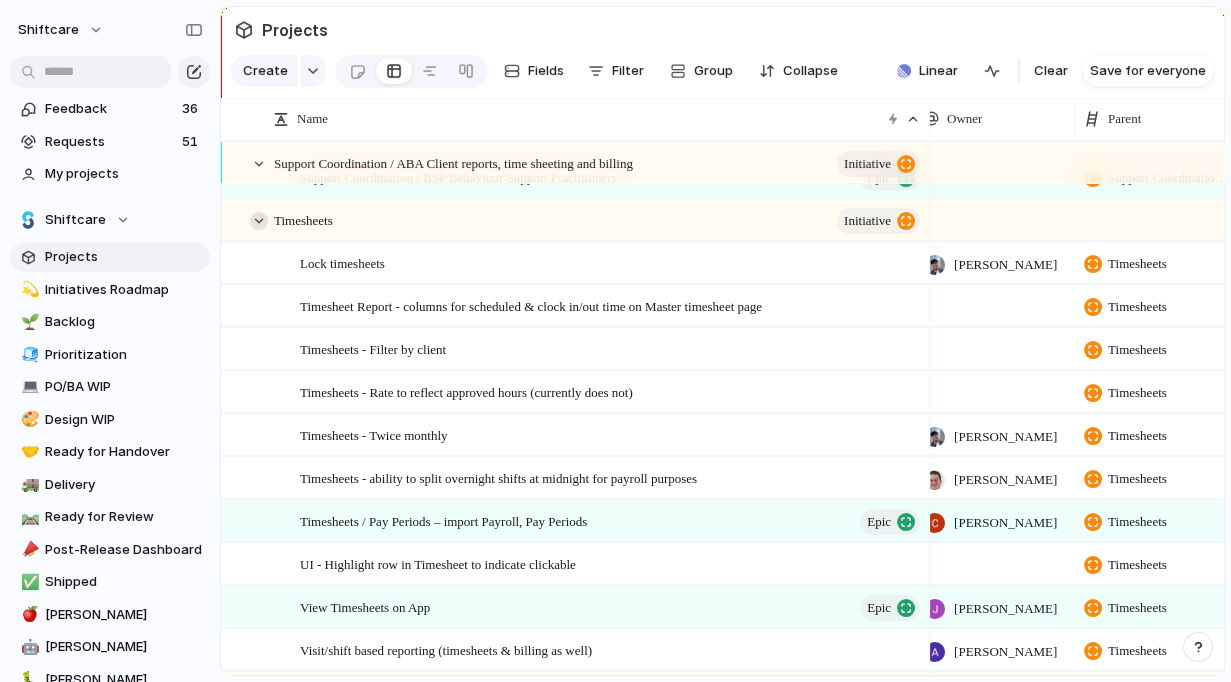 click at bounding box center [259, 221] 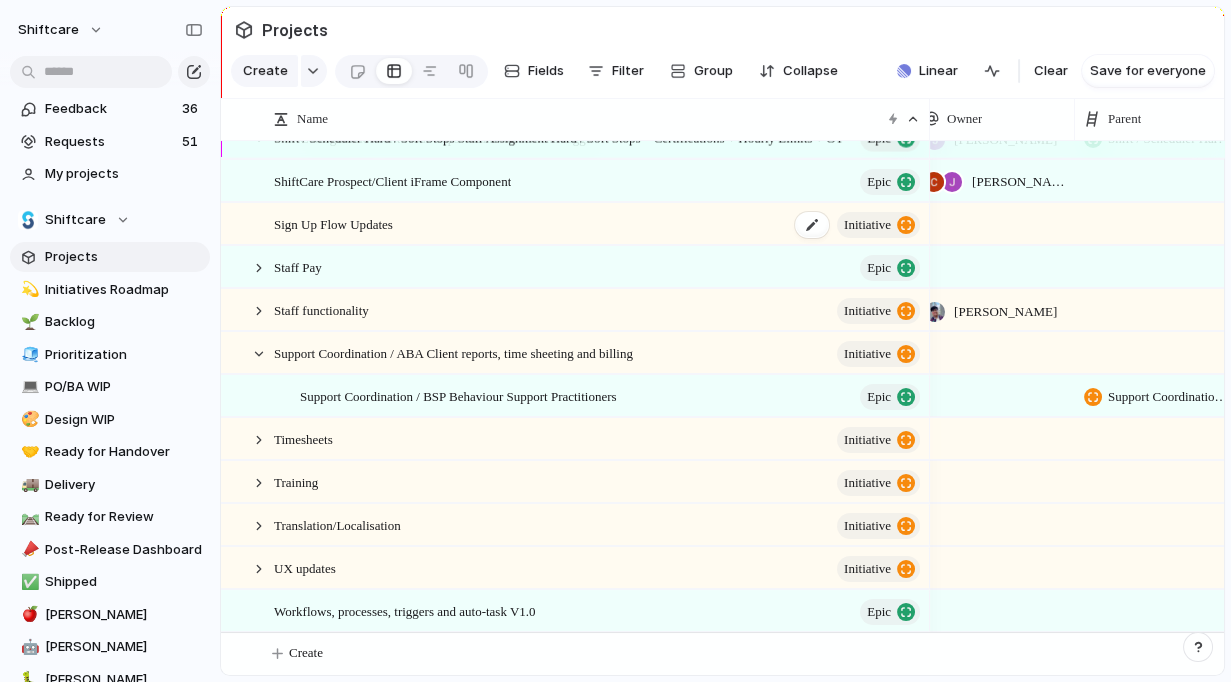 scroll, scrollTop: 2835, scrollLeft: 0, axis: vertical 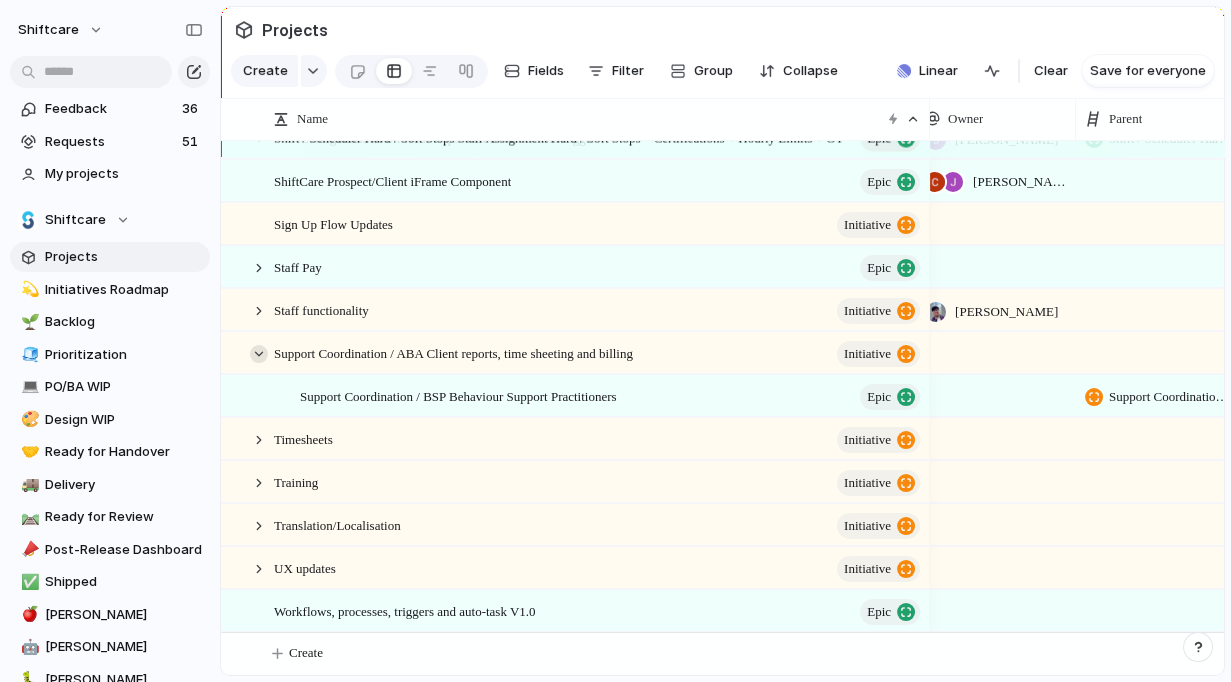 click at bounding box center (259, 354) 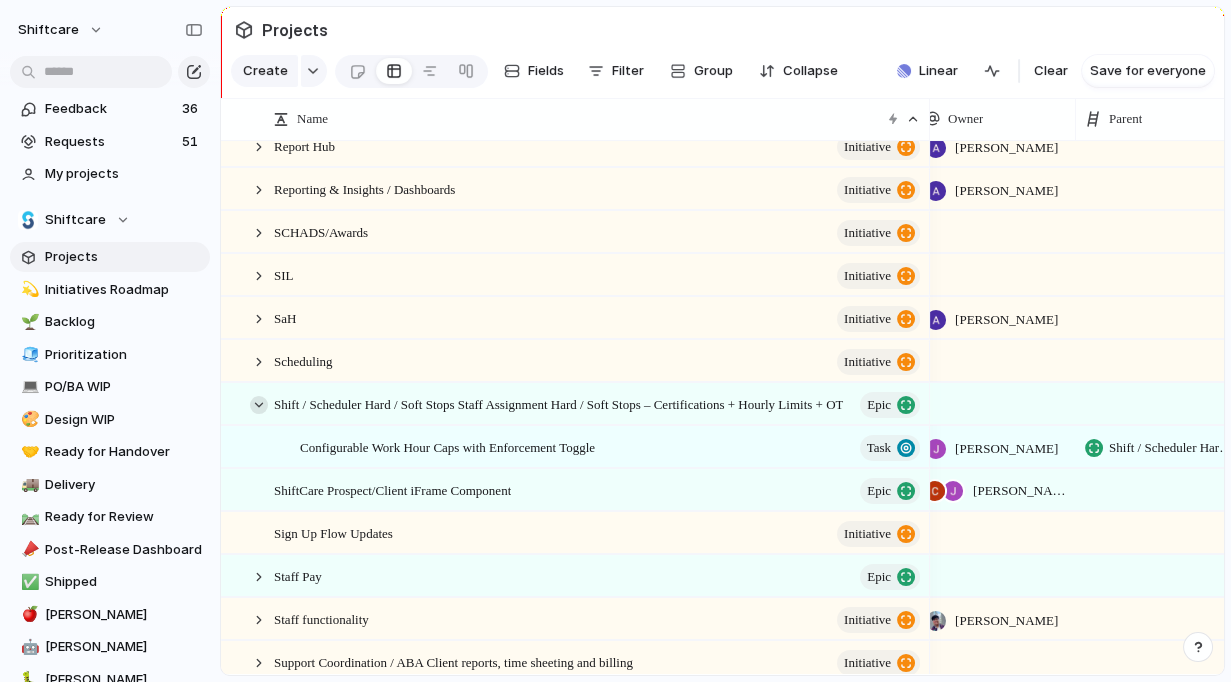 click at bounding box center [259, 405] 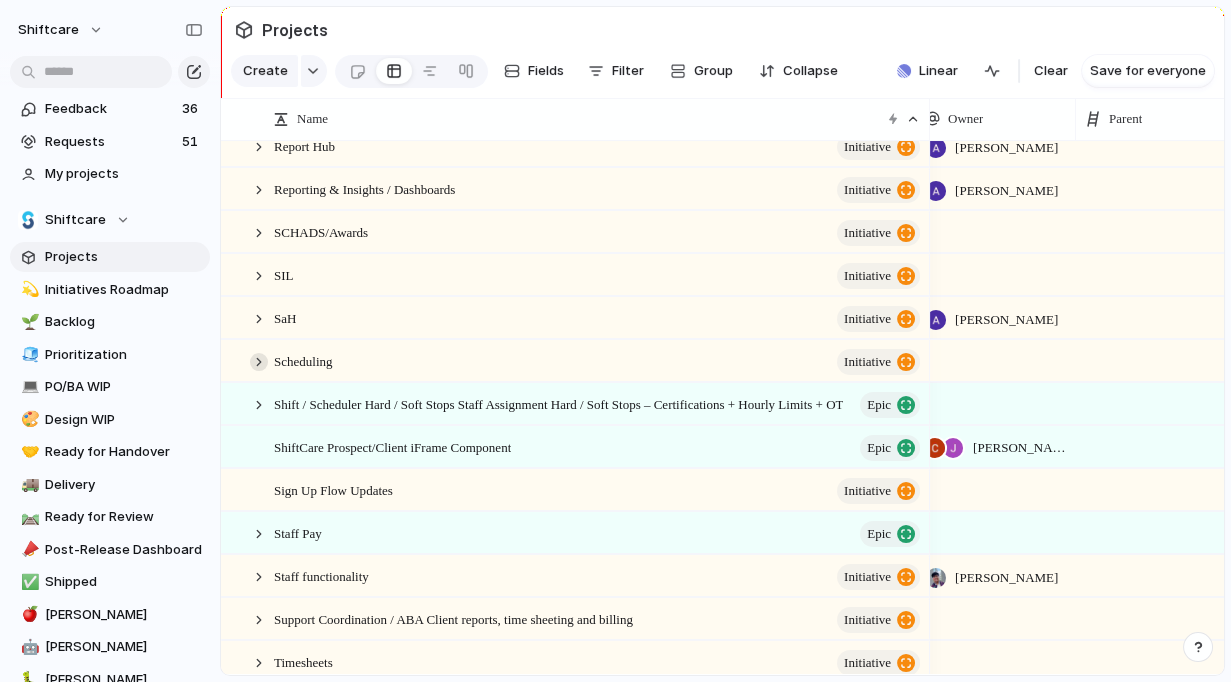 click at bounding box center [259, 362] 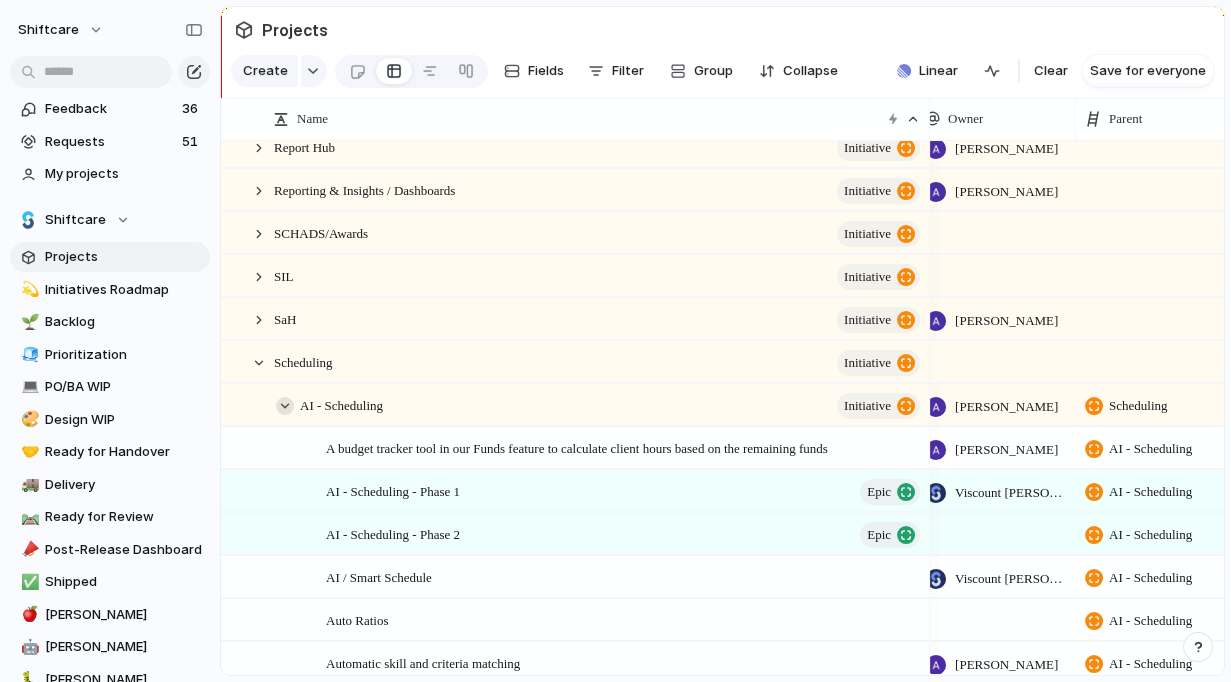 click at bounding box center [285, 406] 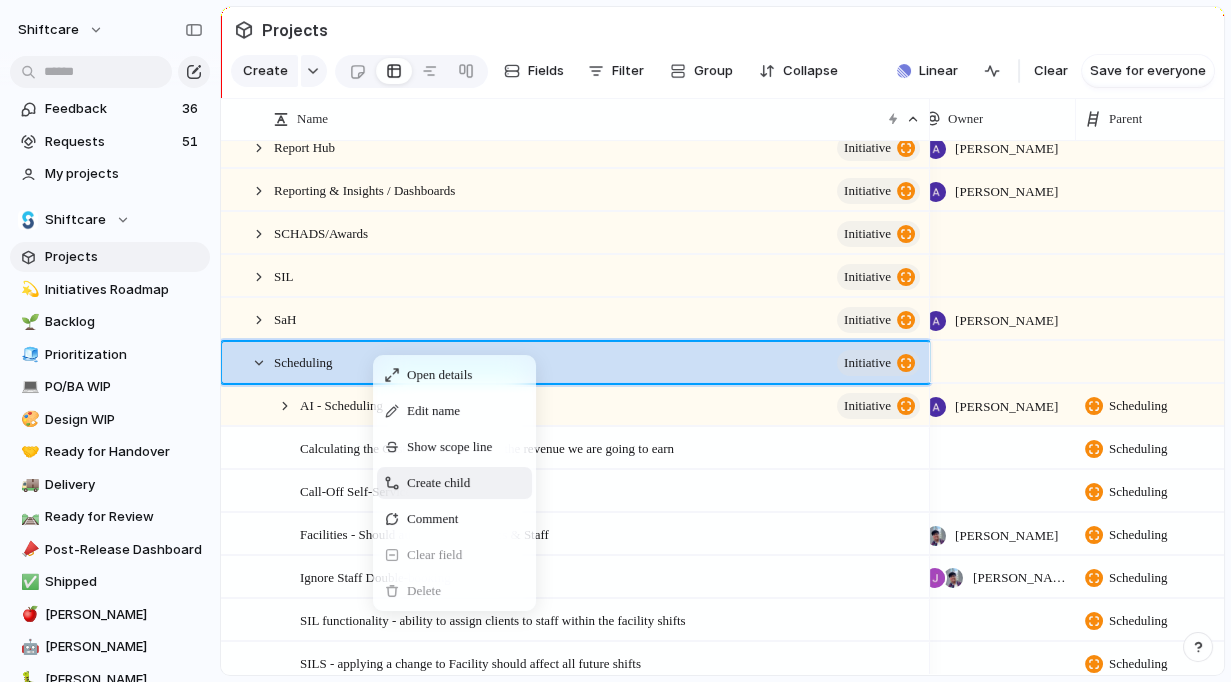 click on "Create child" at bounding box center [438, 483] 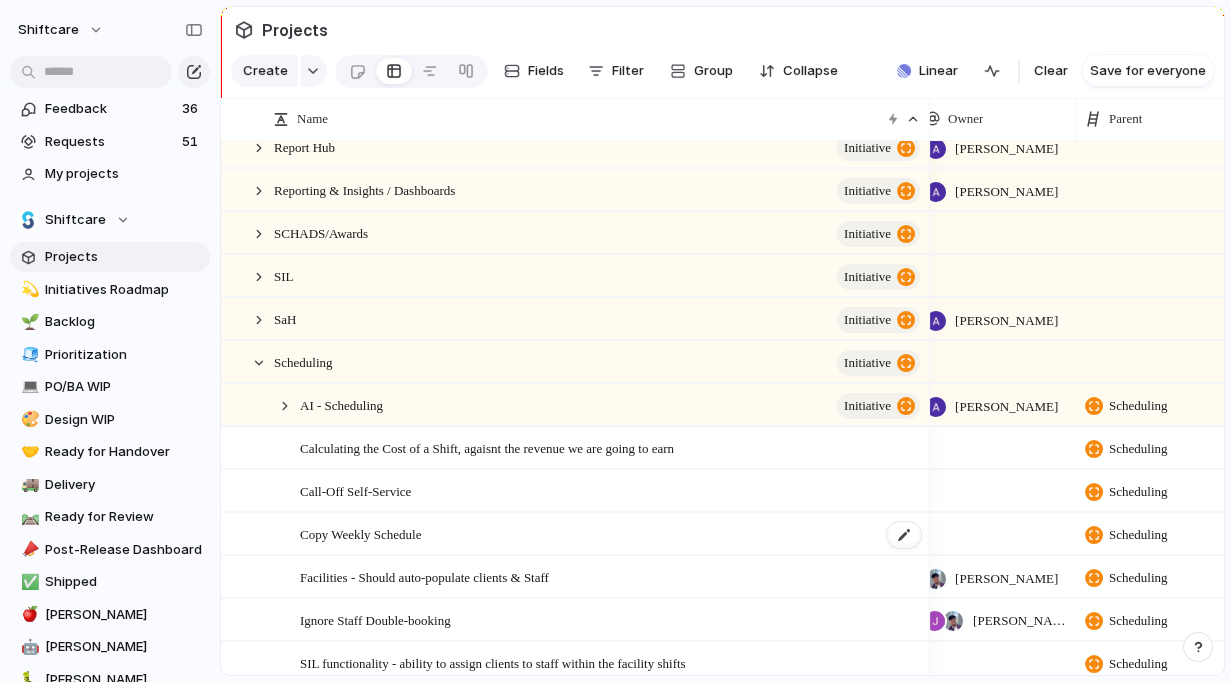 click on "Copy Weekly Schedule" at bounding box center (360, 533) 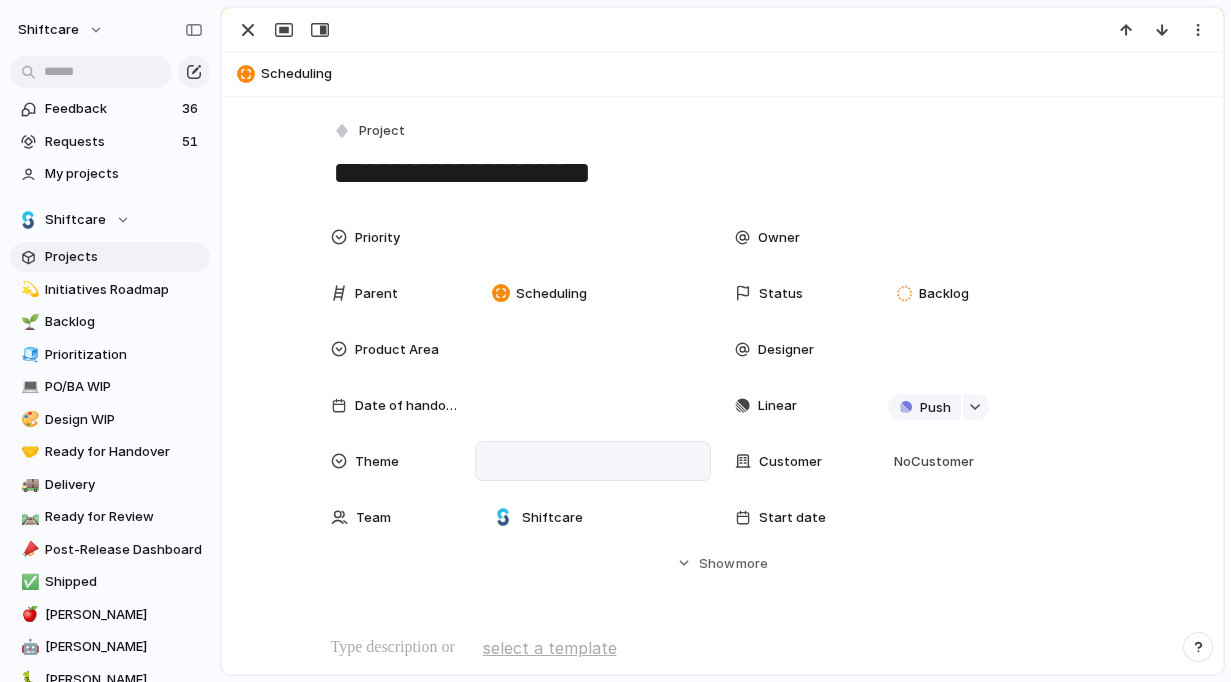 click at bounding box center [593, 461] 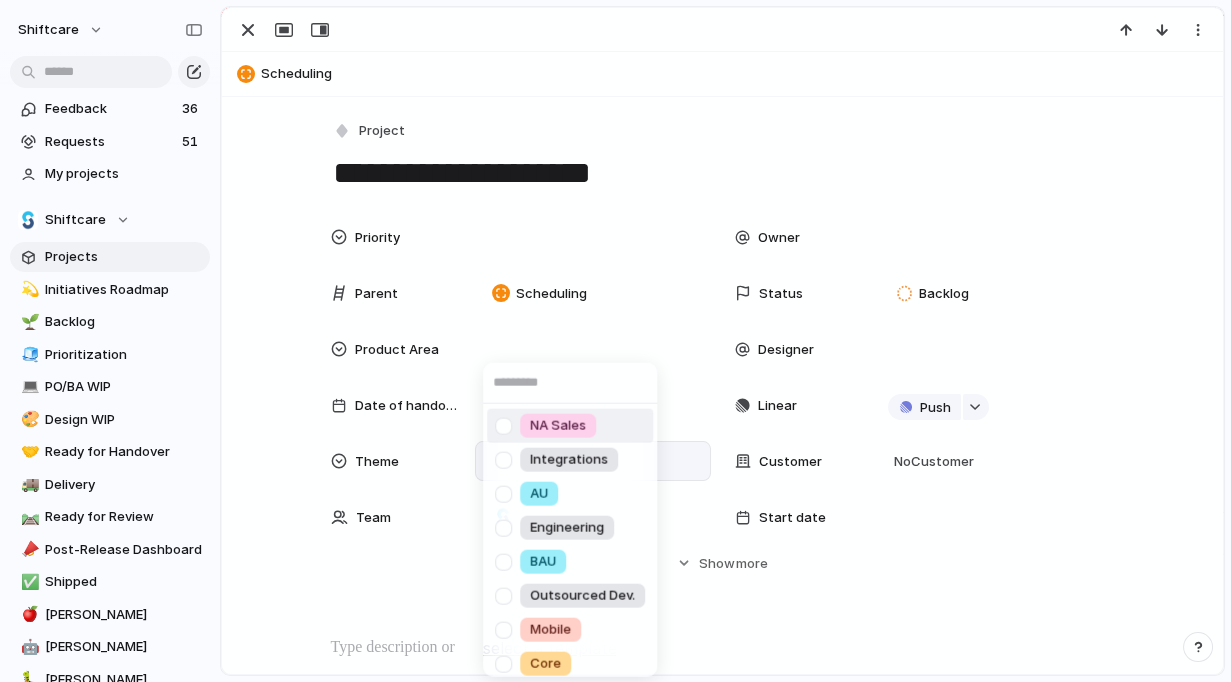 click at bounding box center [503, 425] 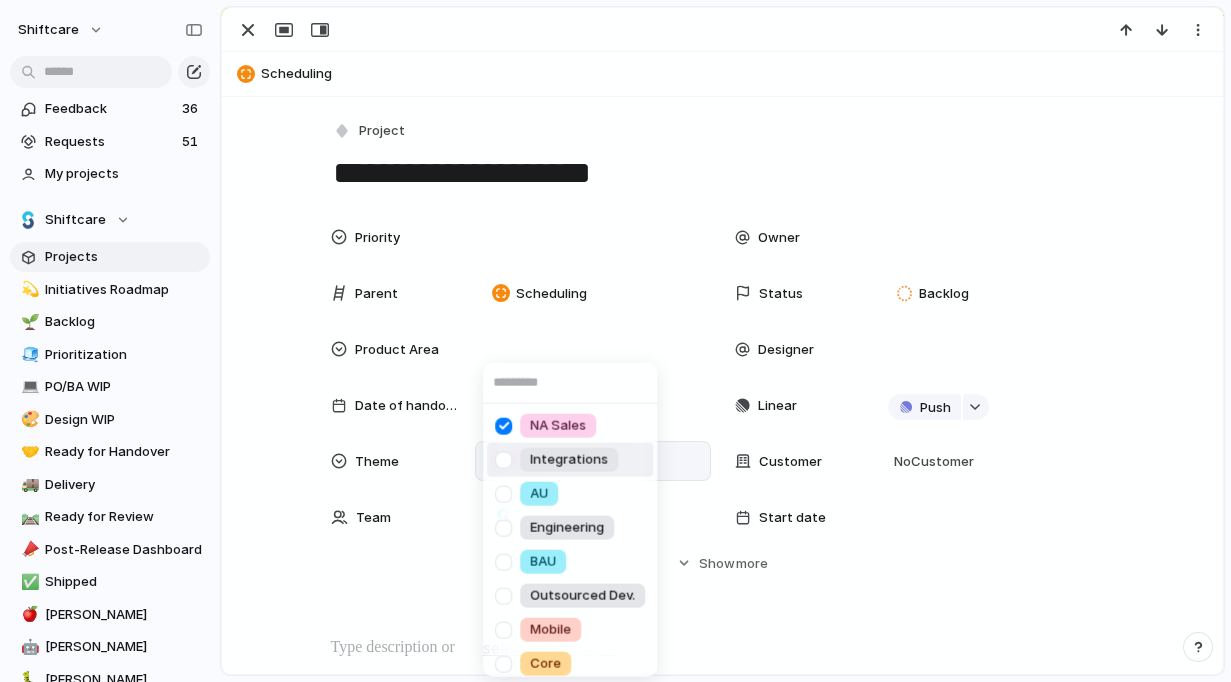click on "NA Sales   Integrations   AU   Engineering   BAU   Outsourced Dev.   Mobile   Core" at bounding box center (615, 341) 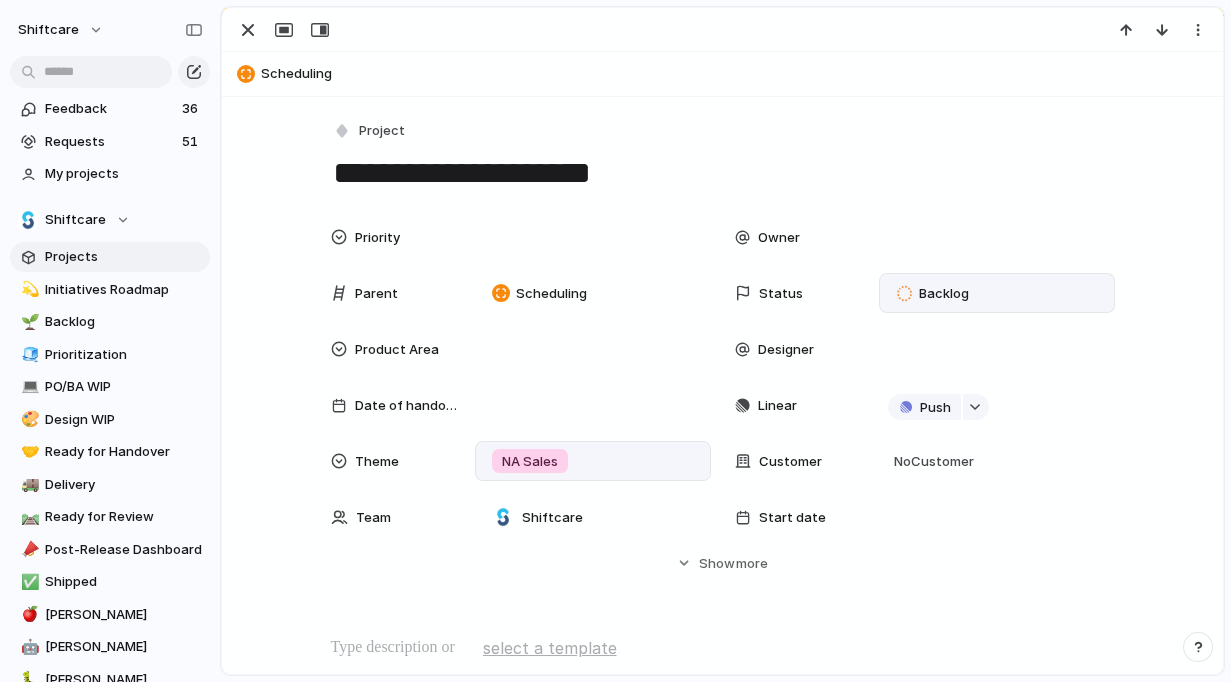 click on "Backlog" at bounding box center [937, 293] 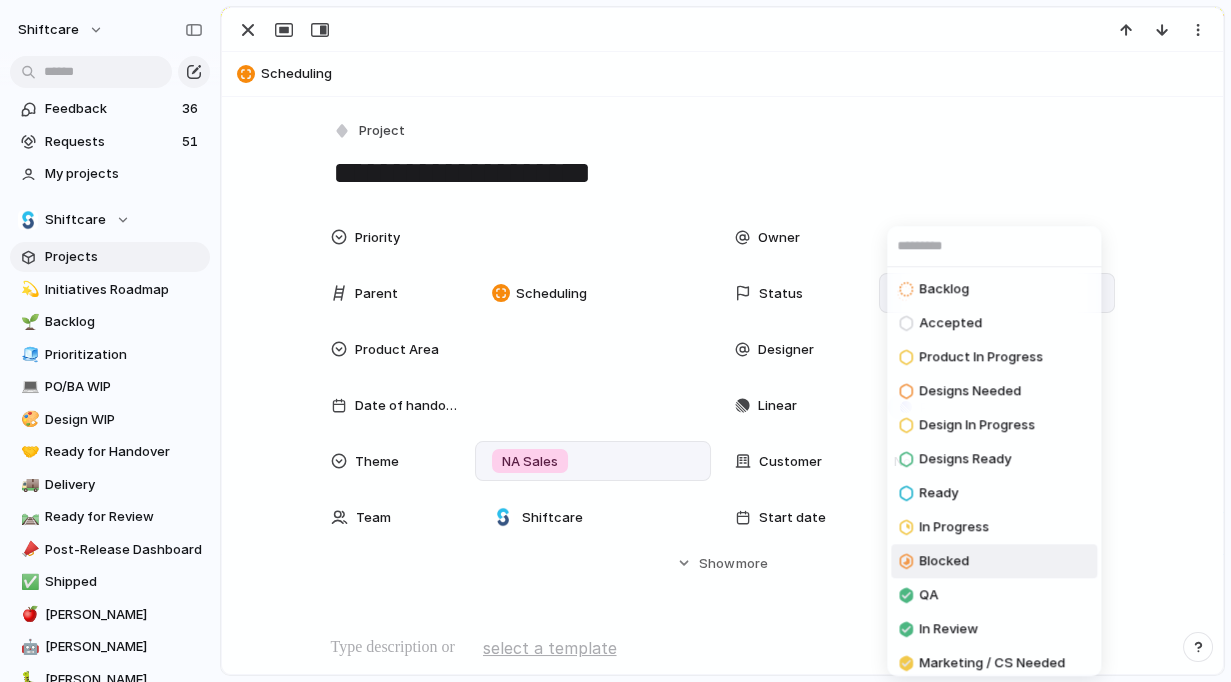 click at bounding box center [905, 561] 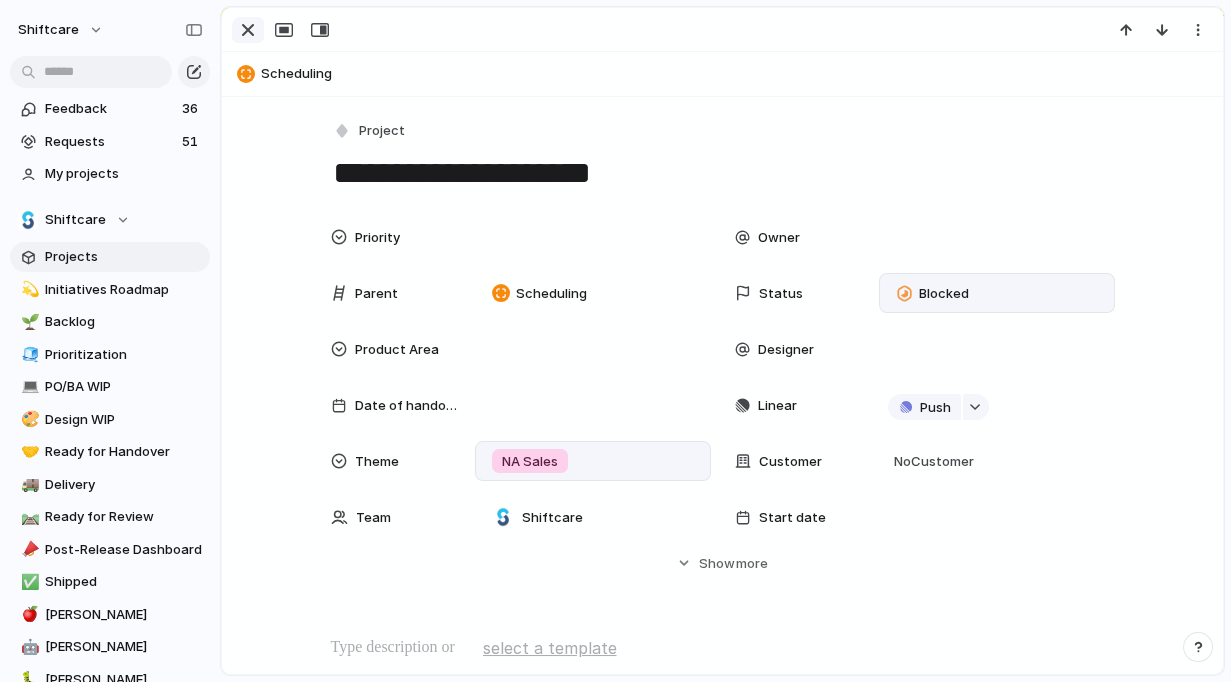 click at bounding box center [248, 30] 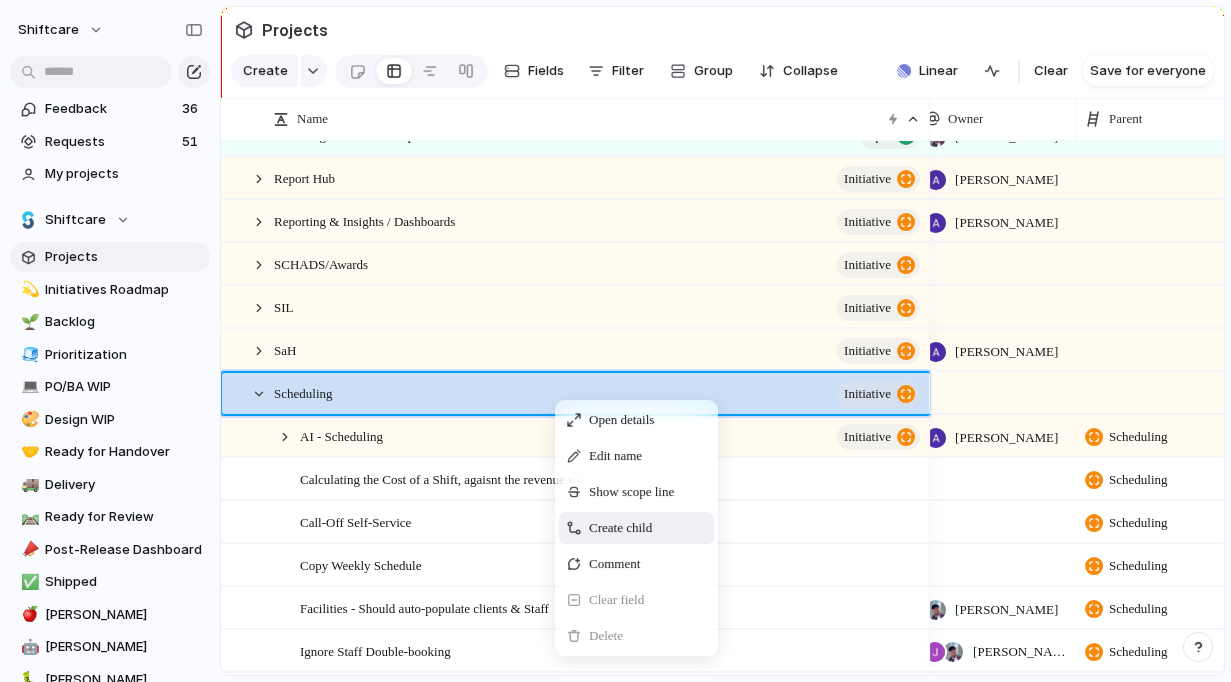 click on "Create child" at bounding box center [620, 528] 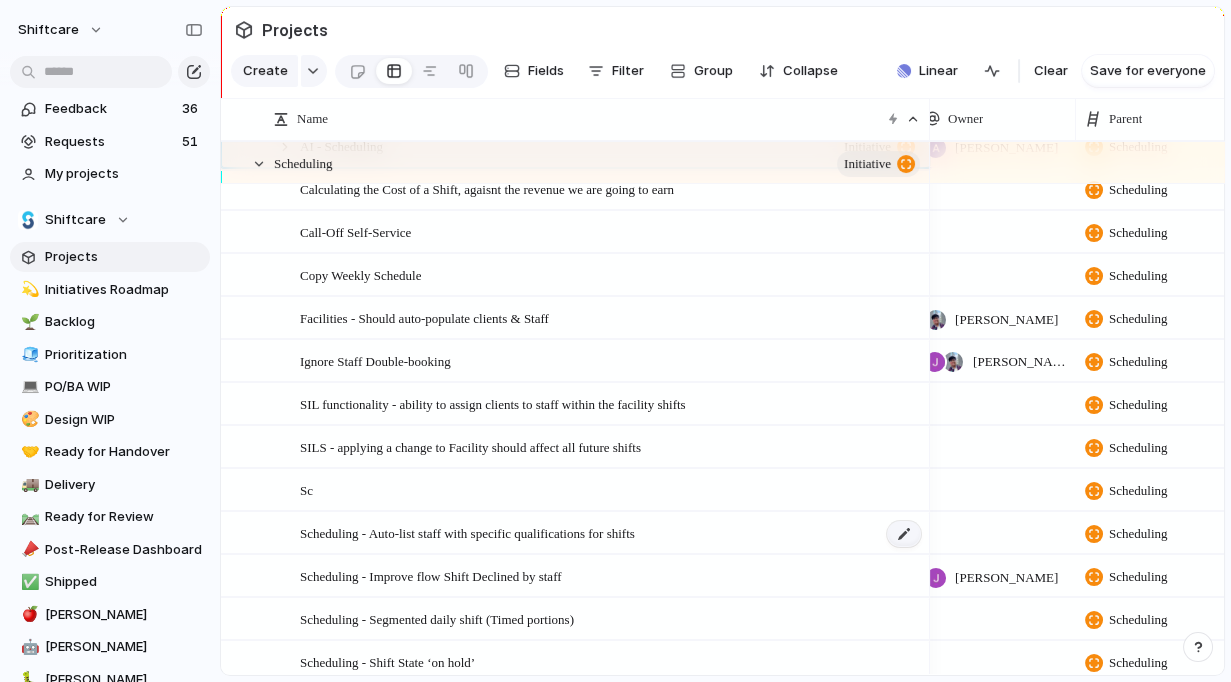 click at bounding box center [904, 534] 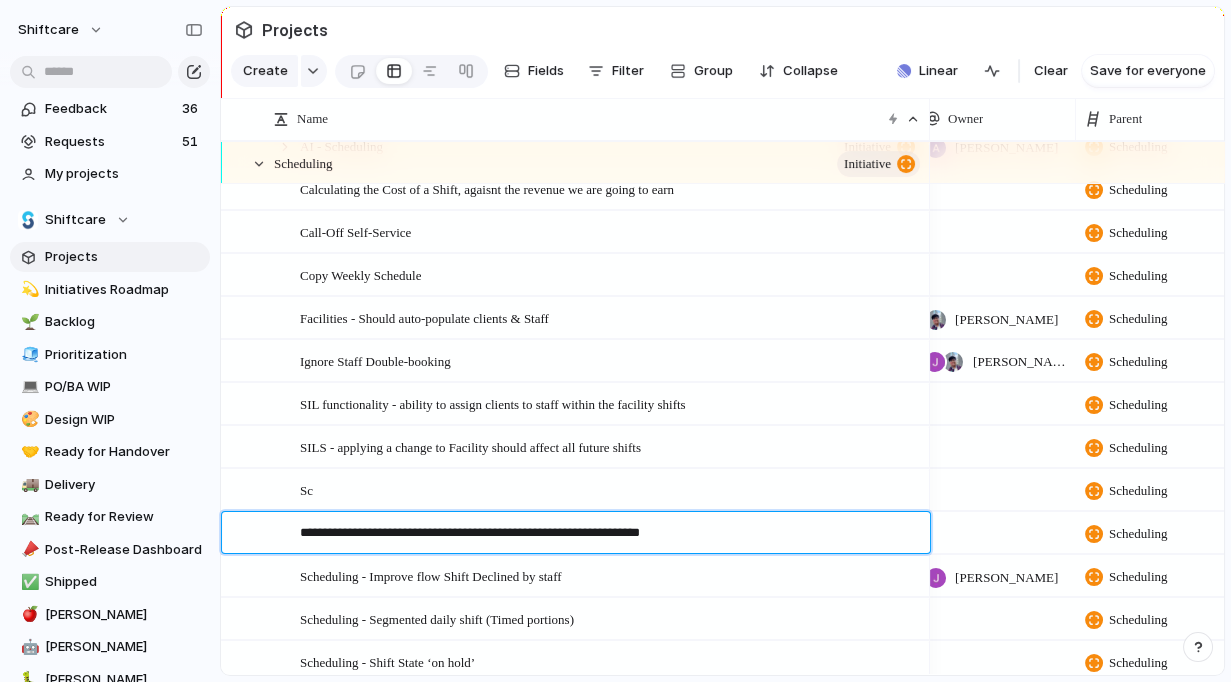 click on "**********" at bounding box center [608, 535] 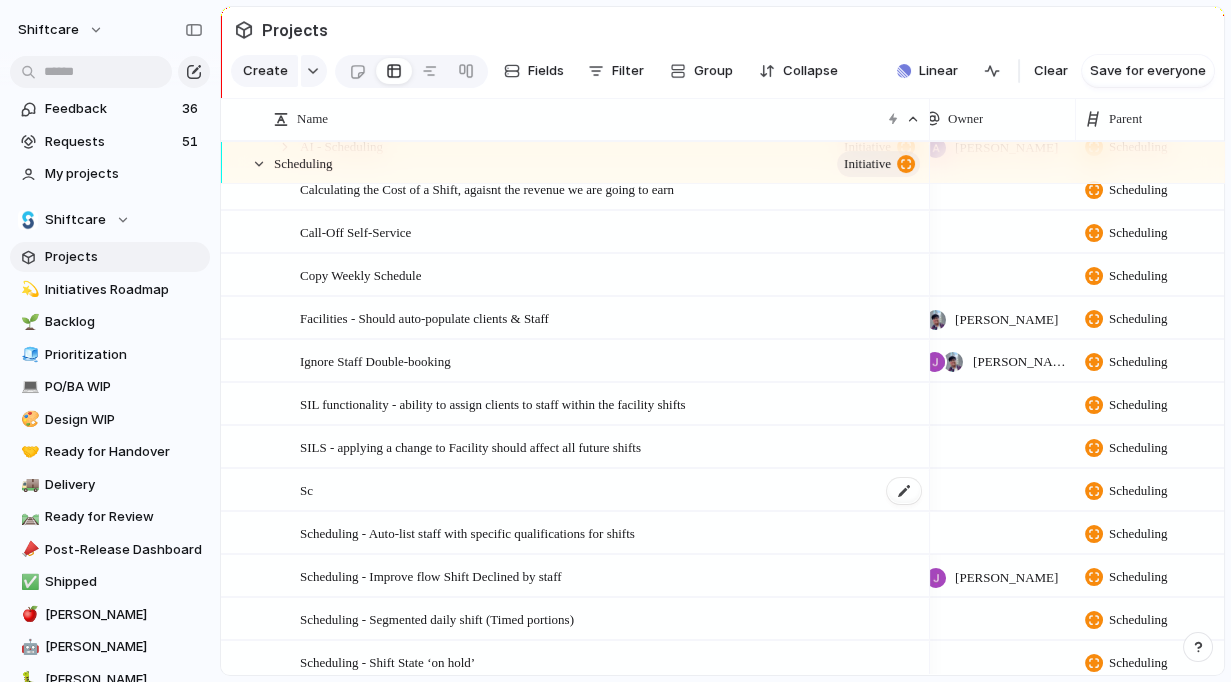 click on "Sc" at bounding box center [306, 489] 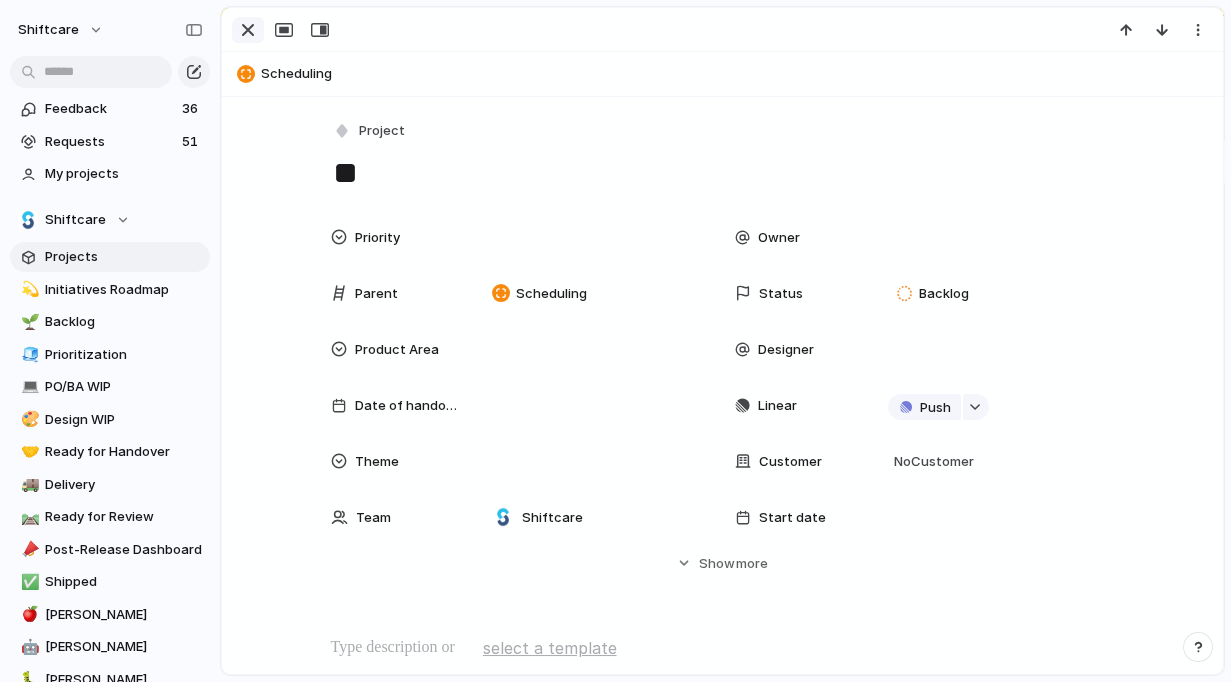 click at bounding box center [248, 30] 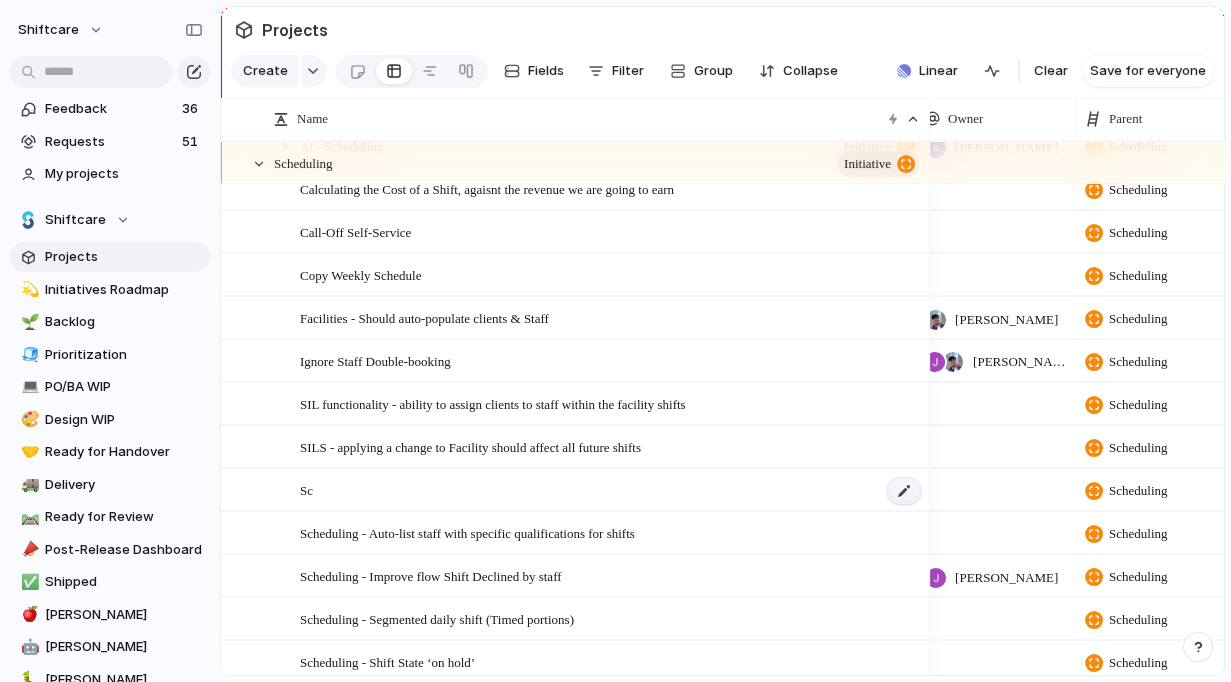 click at bounding box center (904, 491) 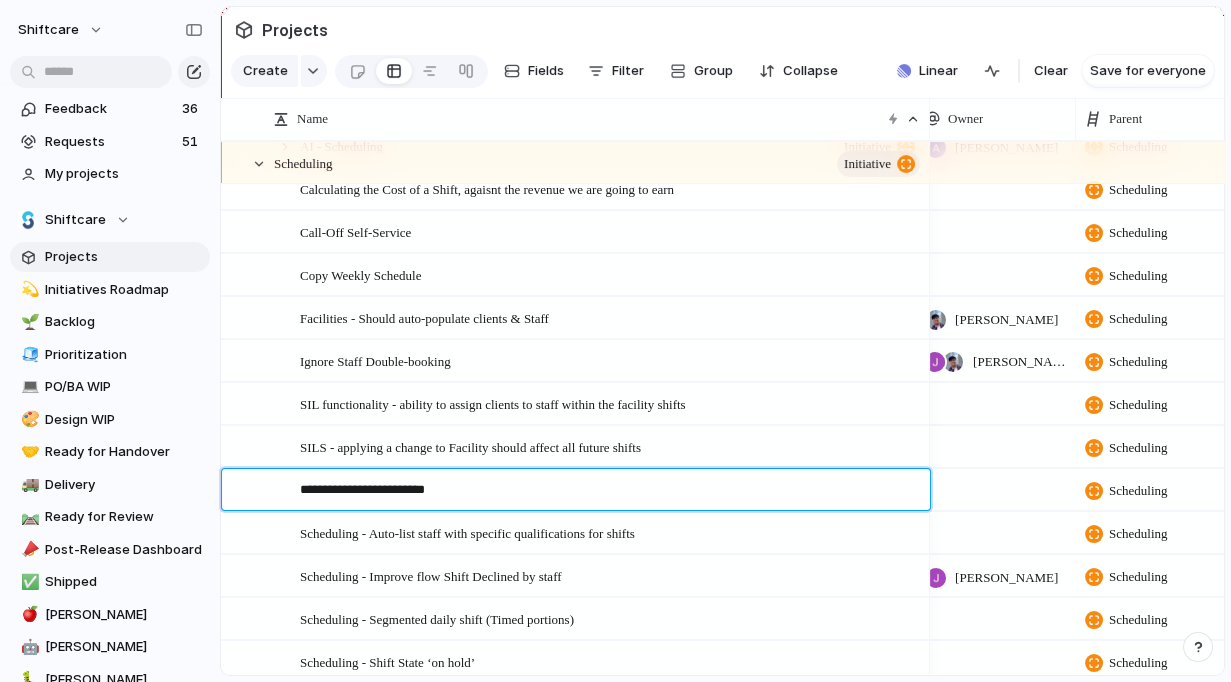 type on "**********" 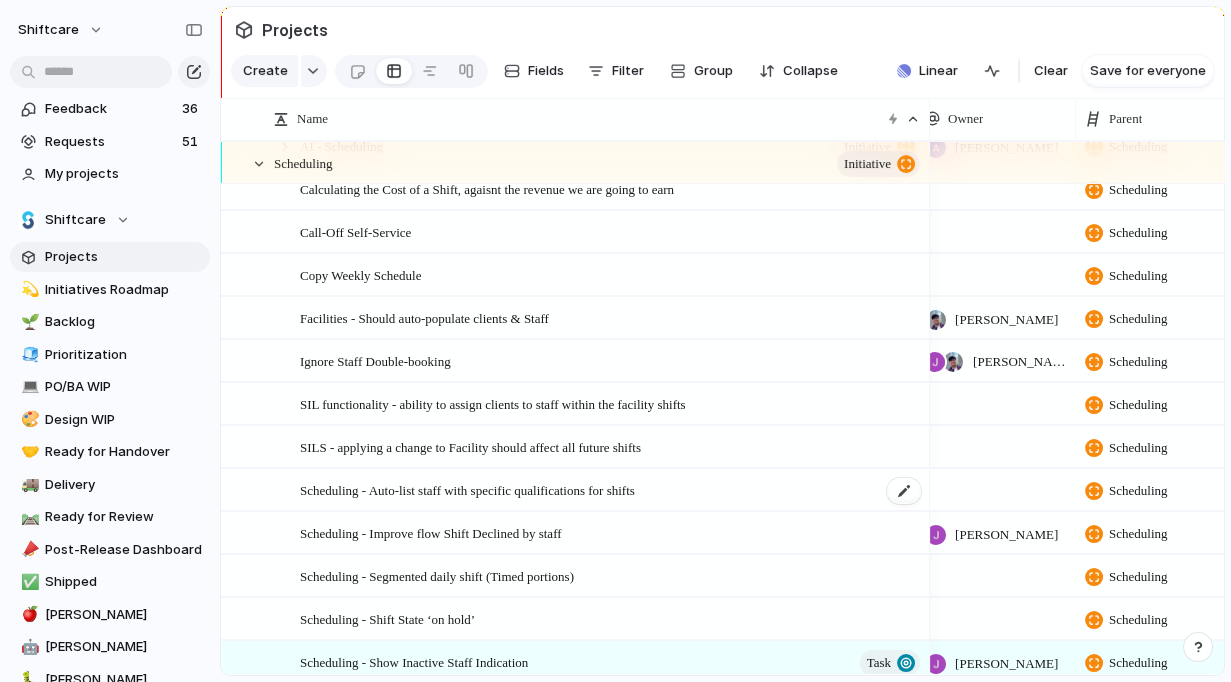 click on "Scheduling - Auto-list staff with specific qualifications for shifts" at bounding box center [611, 490] 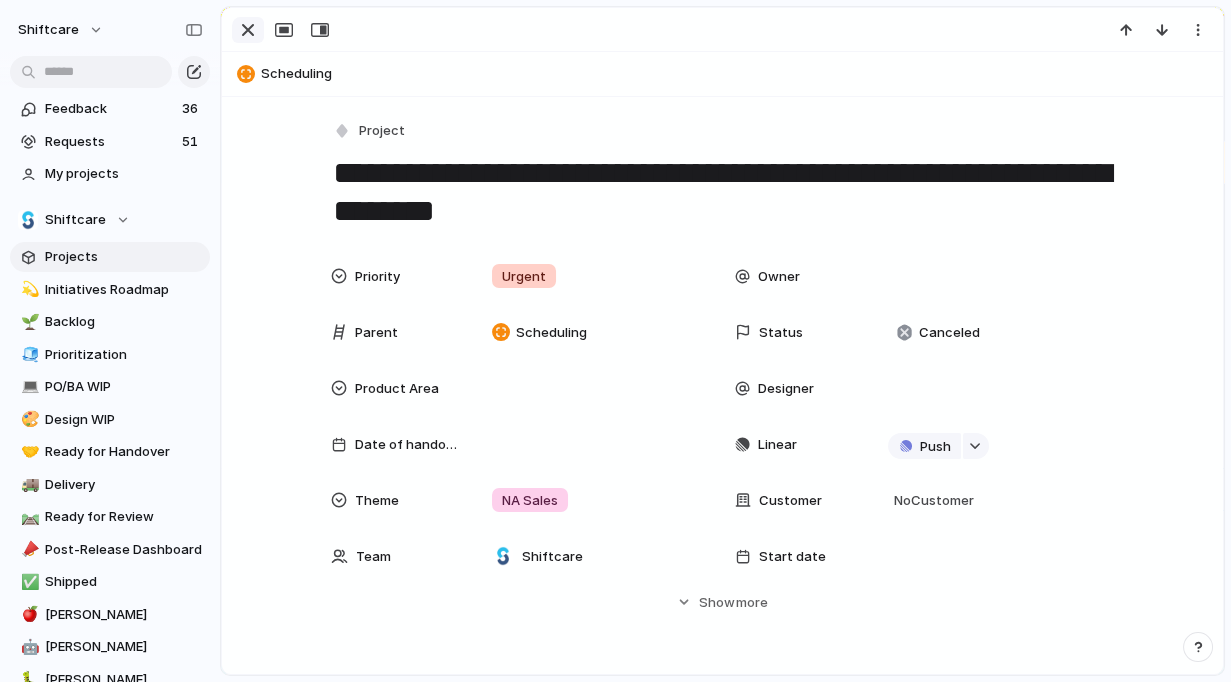 click at bounding box center (248, 30) 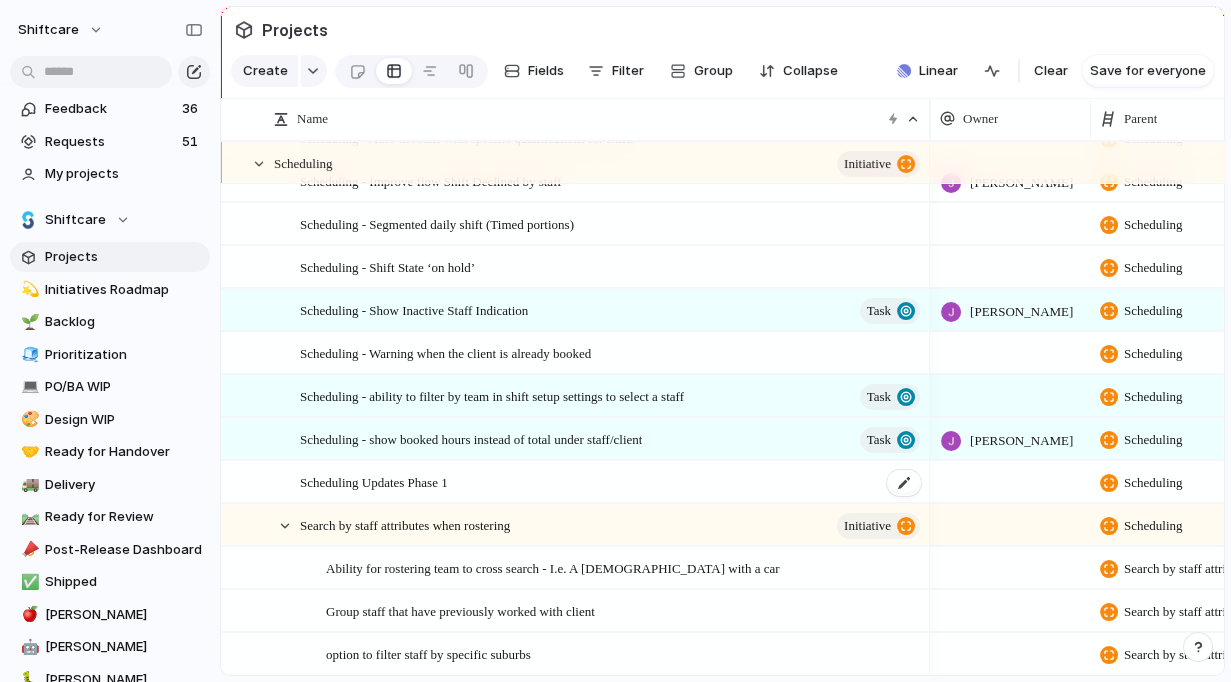 click on "Scheduling Updates Phase 1" at bounding box center [374, 481] 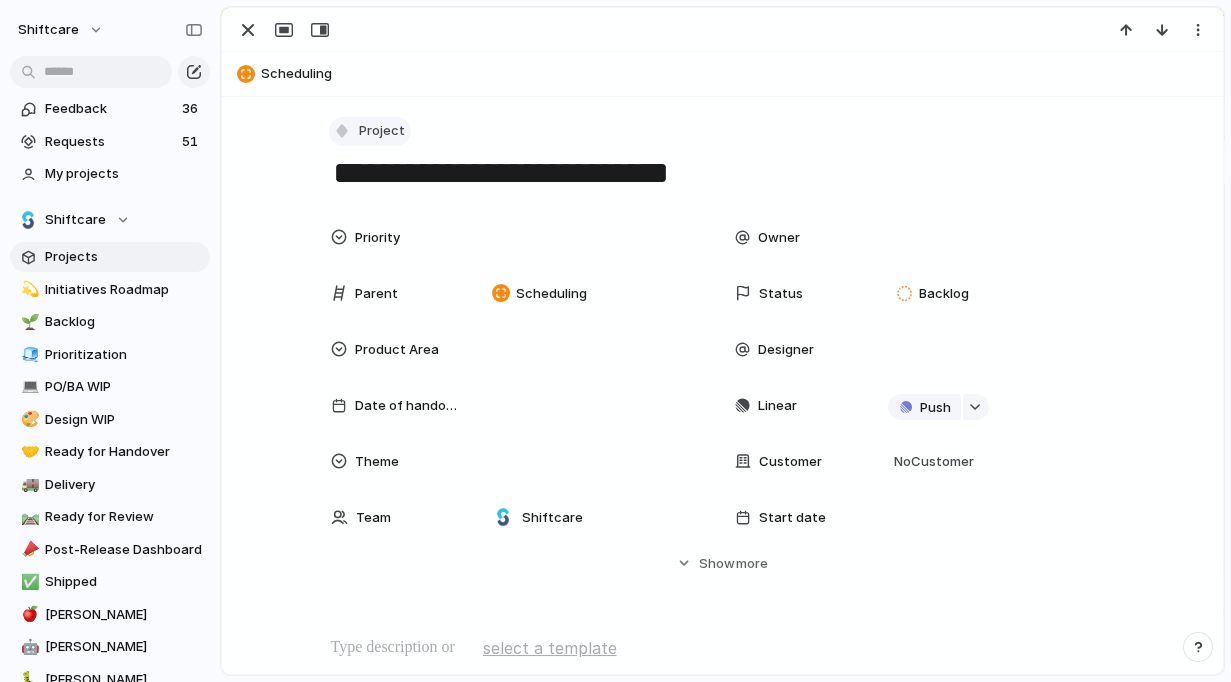 click on "Project" at bounding box center [382, 131] 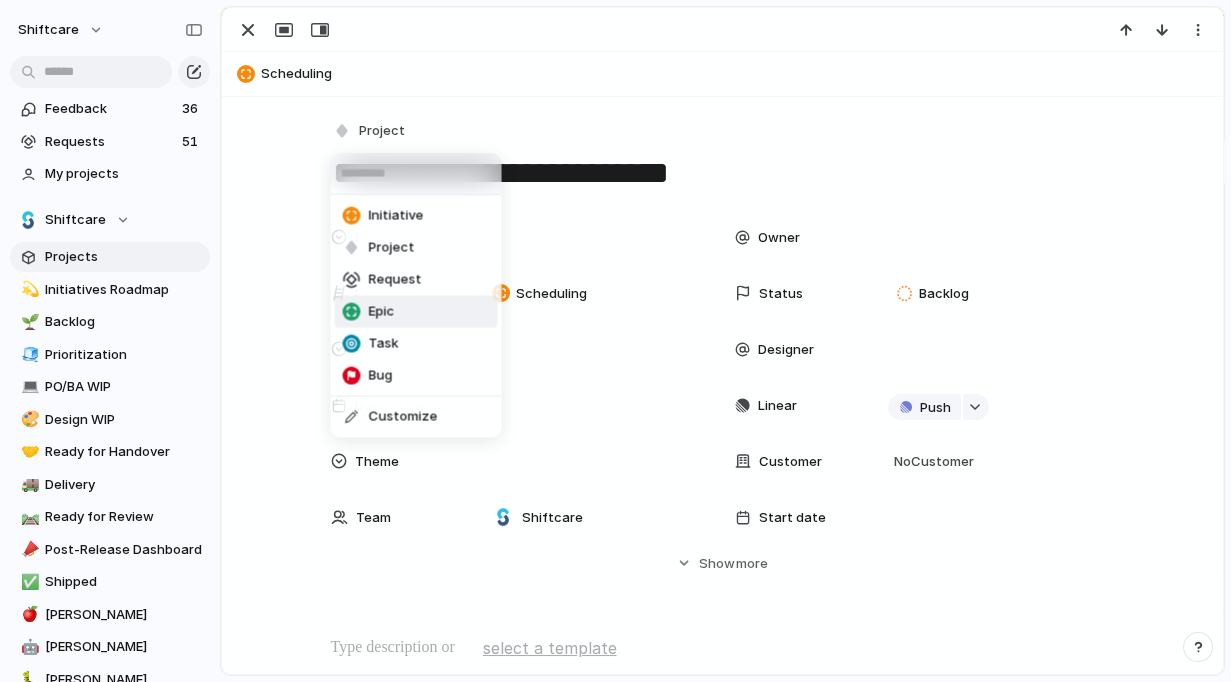 click on "Epic" at bounding box center (381, 312) 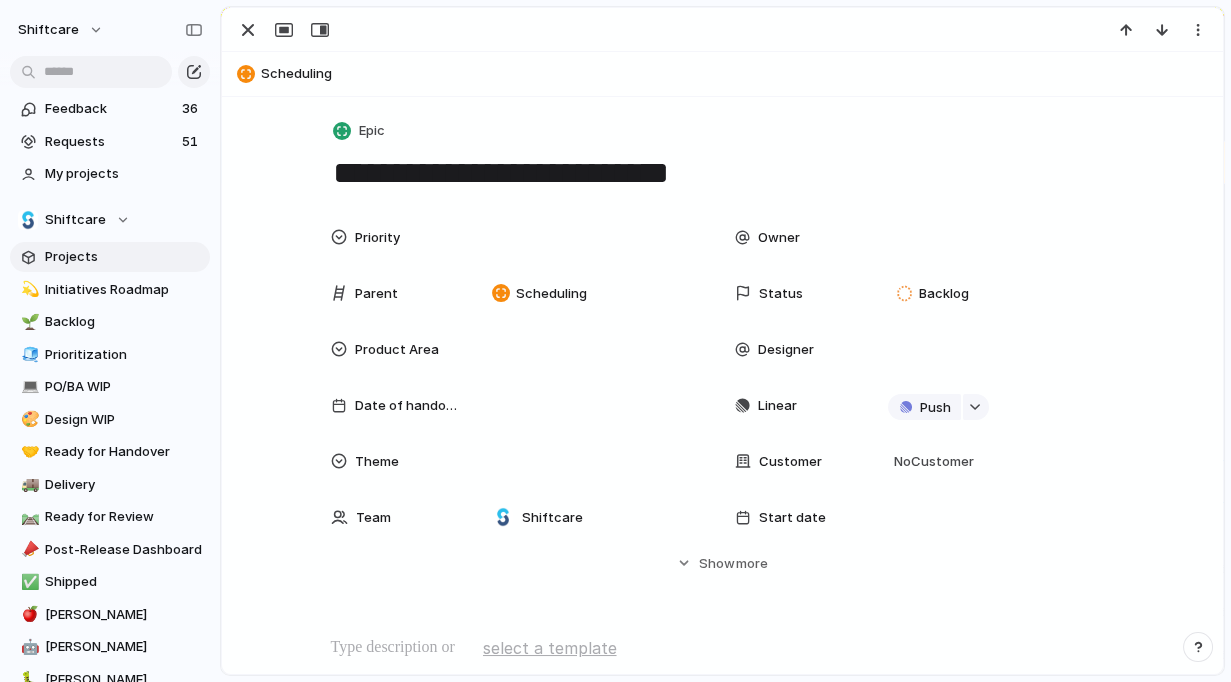 click at bounding box center [722, 30] 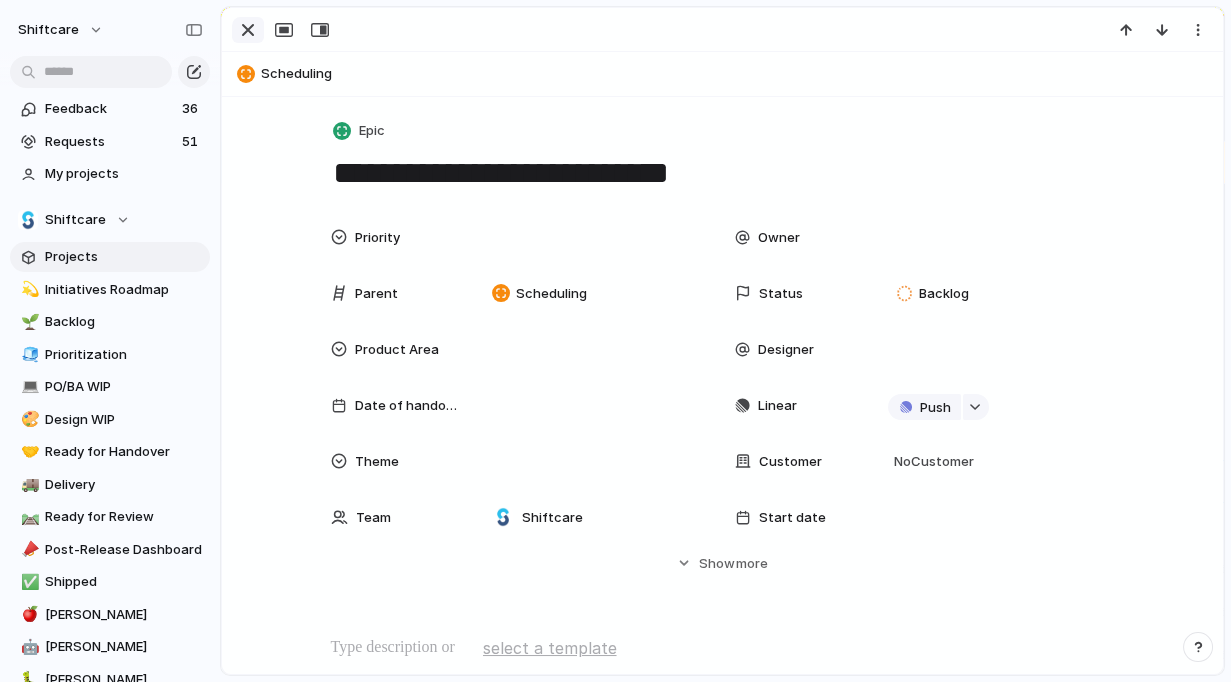 click at bounding box center (248, 30) 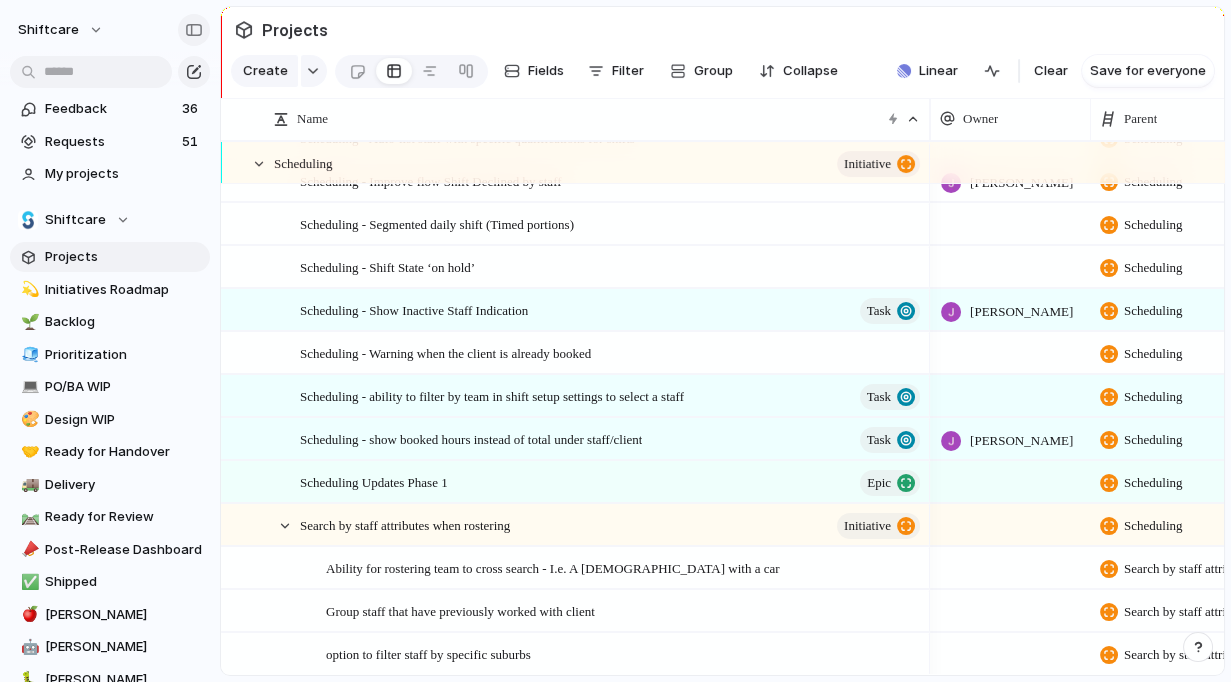 click at bounding box center [194, 30] 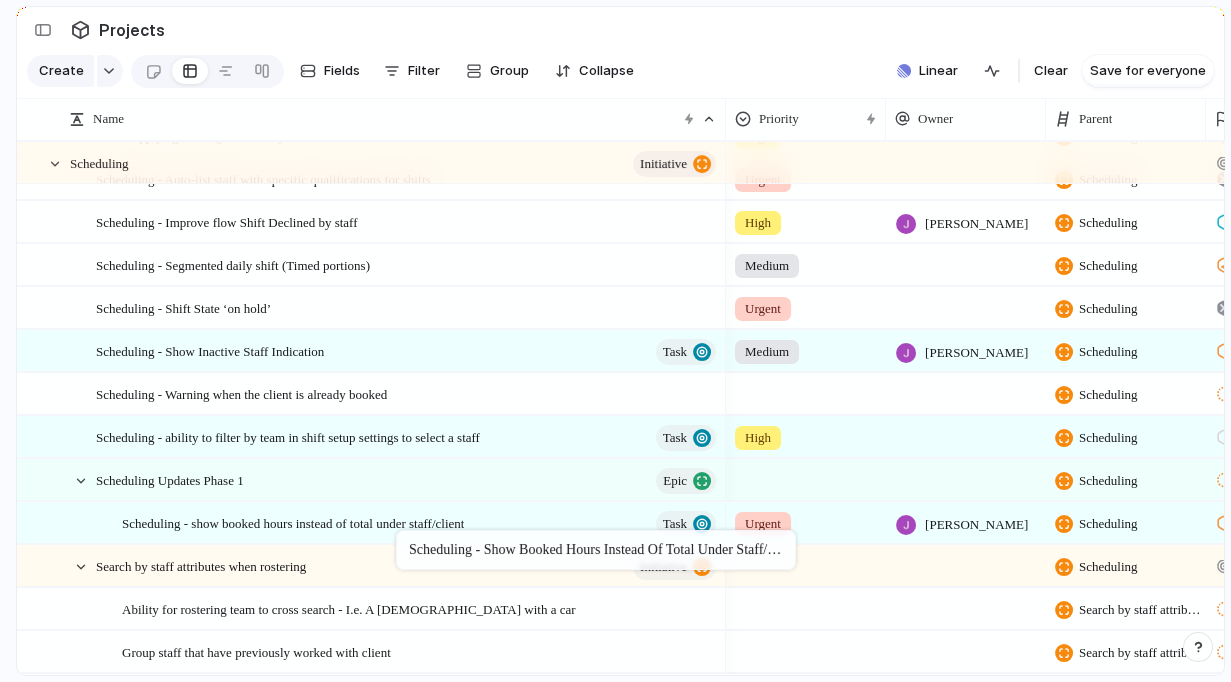 drag, startPoint x: 393, startPoint y: 482, endPoint x: 388, endPoint y: 503, distance: 21.587032 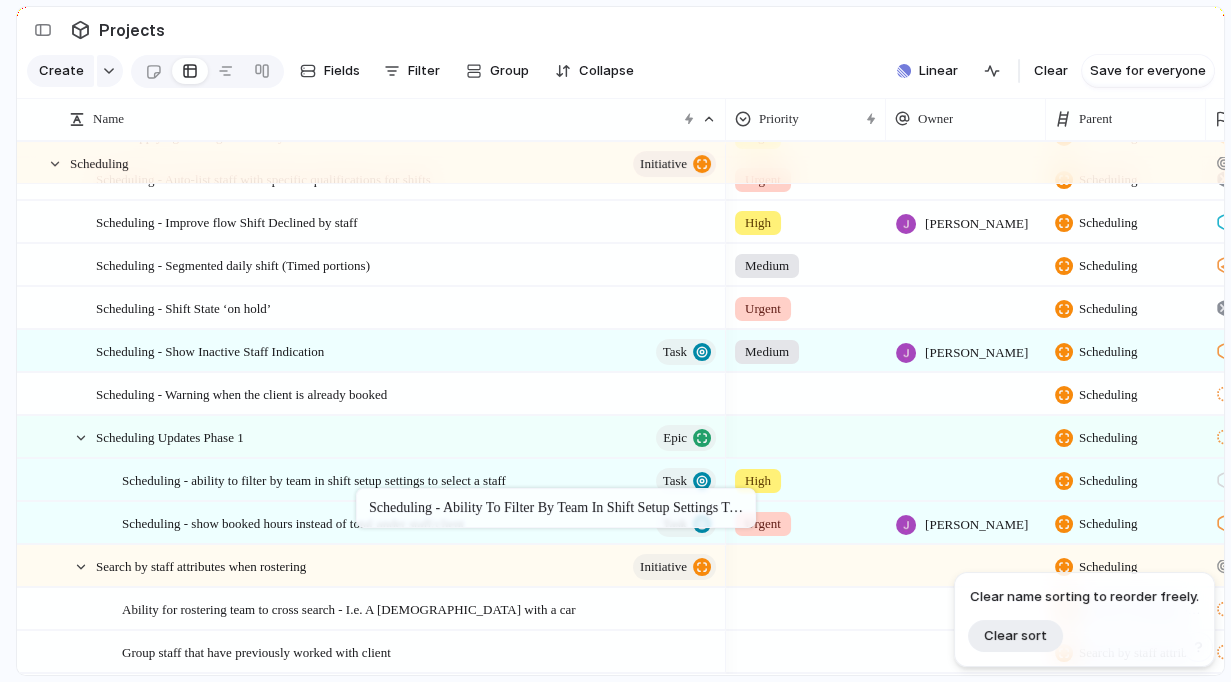 drag, startPoint x: 339, startPoint y: 435, endPoint x: 368, endPoint y: 495, distance: 66.64083 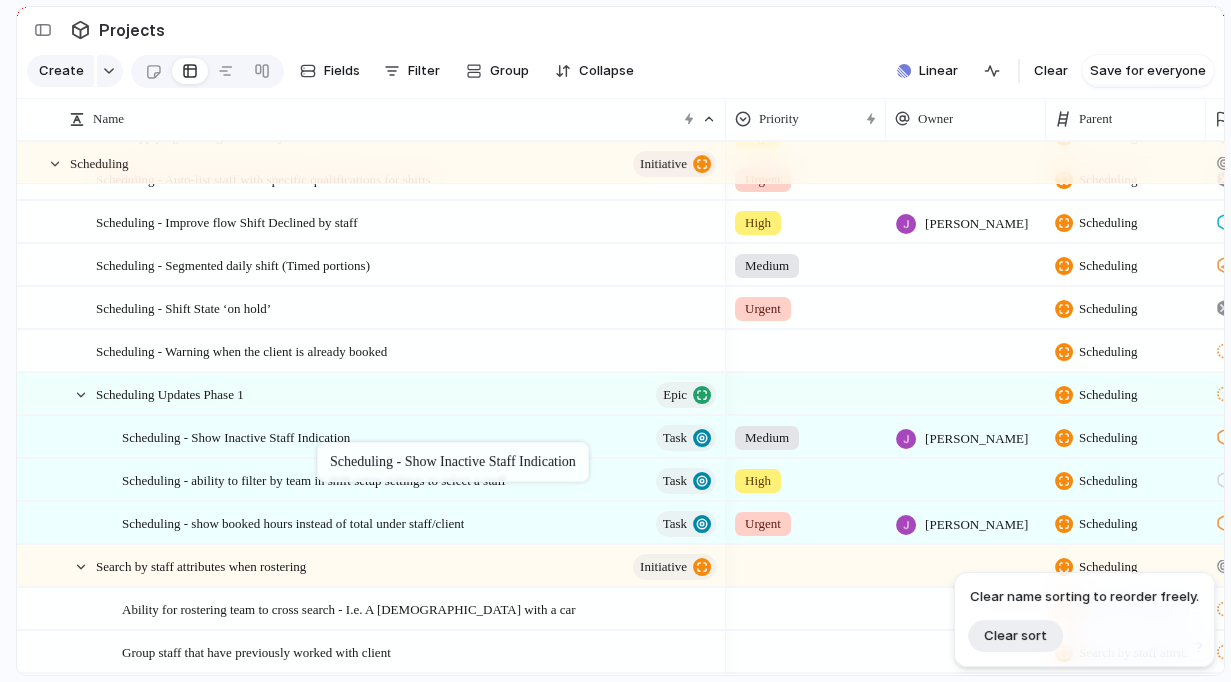 drag, startPoint x: 302, startPoint y: 354, endPoint x: 324, endPoint y: 426, distance: 75.28612 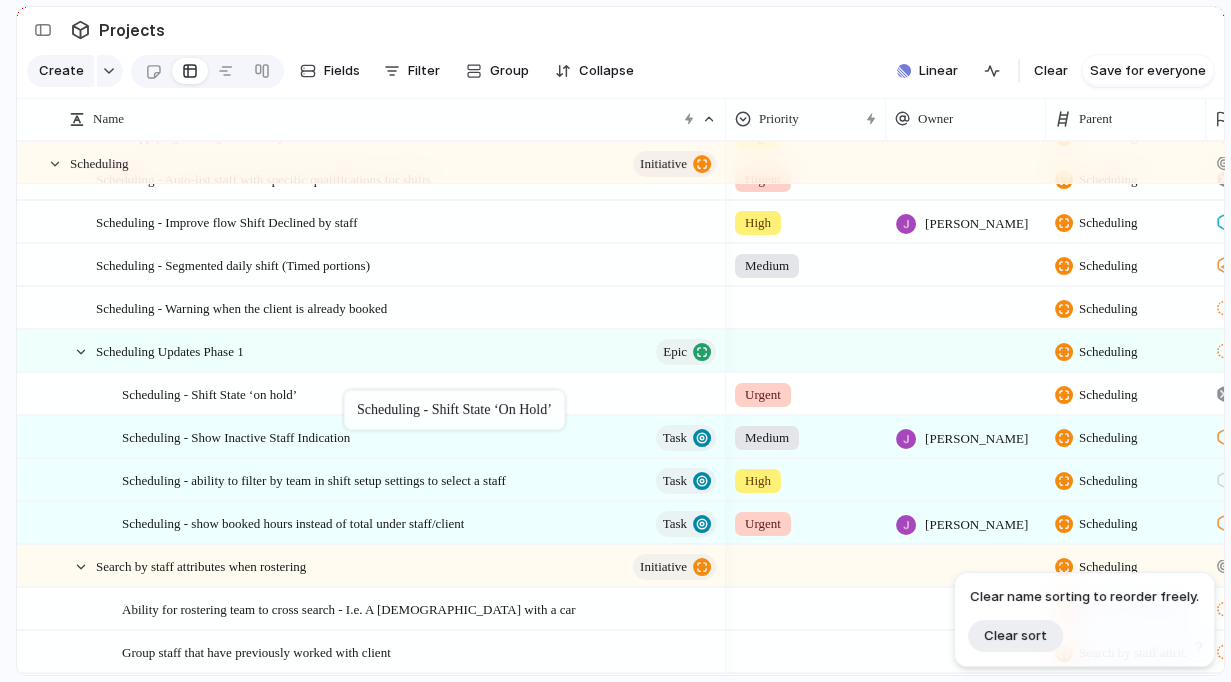 drag, startPoint x: 312, startPoint y: 313, endPoint x: 354, endPoint y: 394, distance: 91.24144 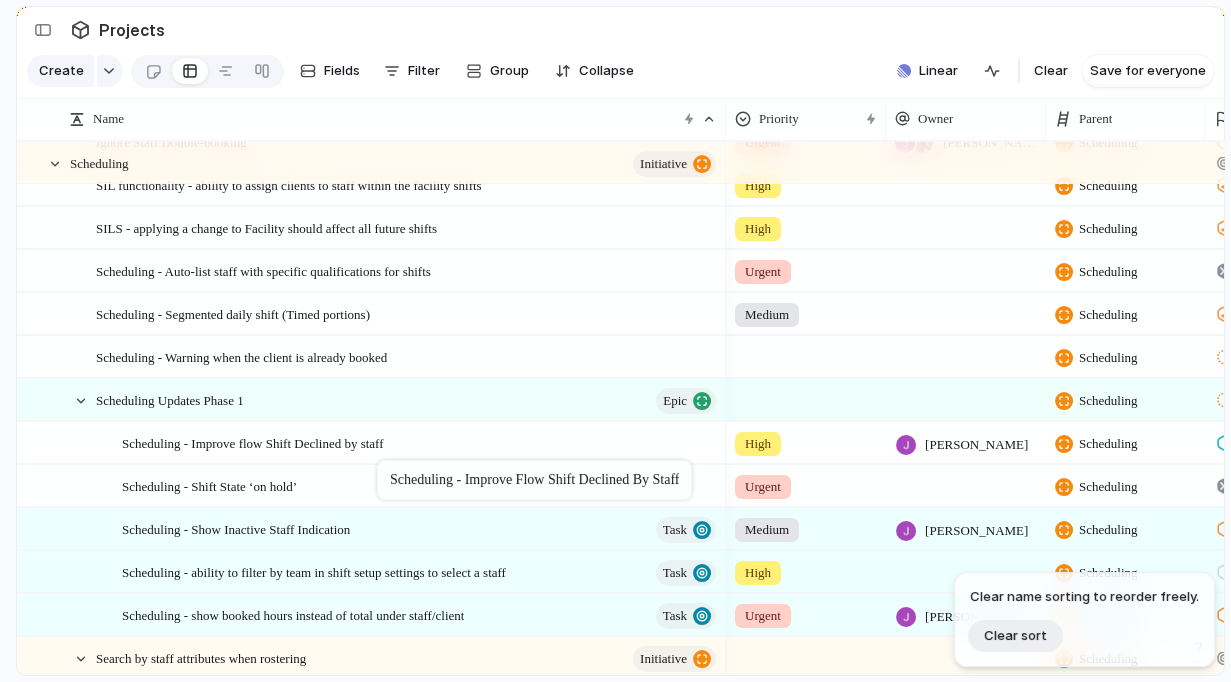 drag, startPoint x: 326, startPoint y: 311, endPoint x: 387, endPoint y: 464, distance: 164.71187 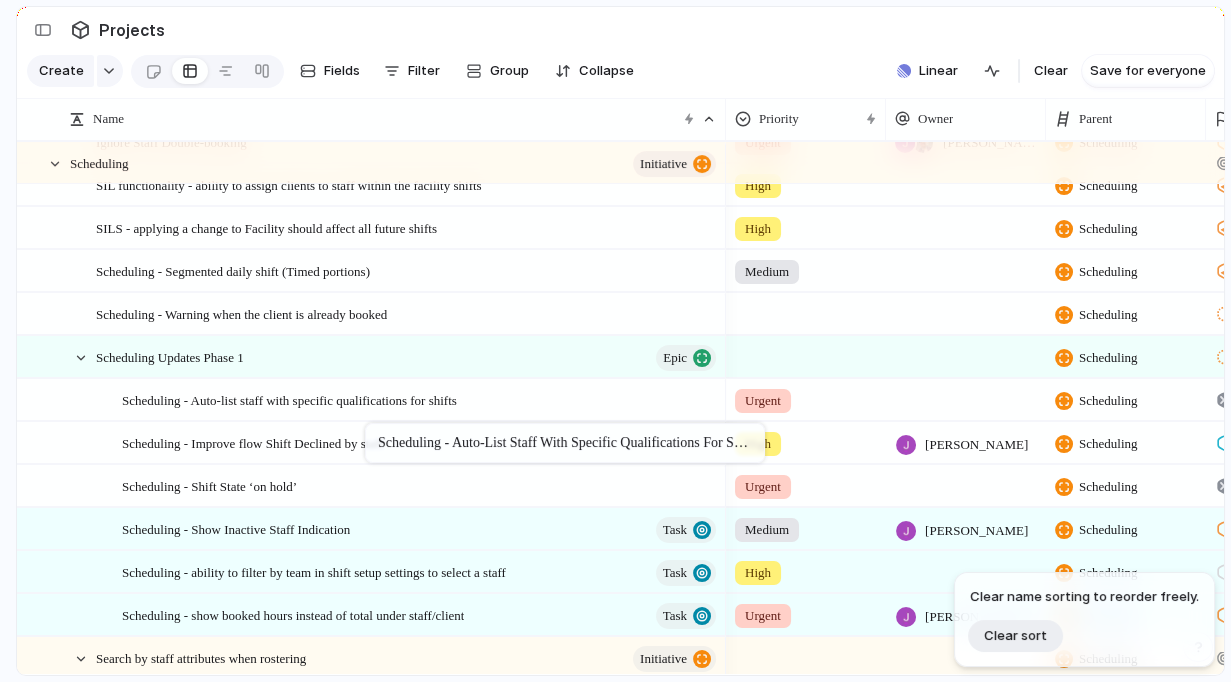 drag, startPoint x: 307, startPoint y: 272, endPoint x: 375, endPoint y: 427, distance: 169.26016 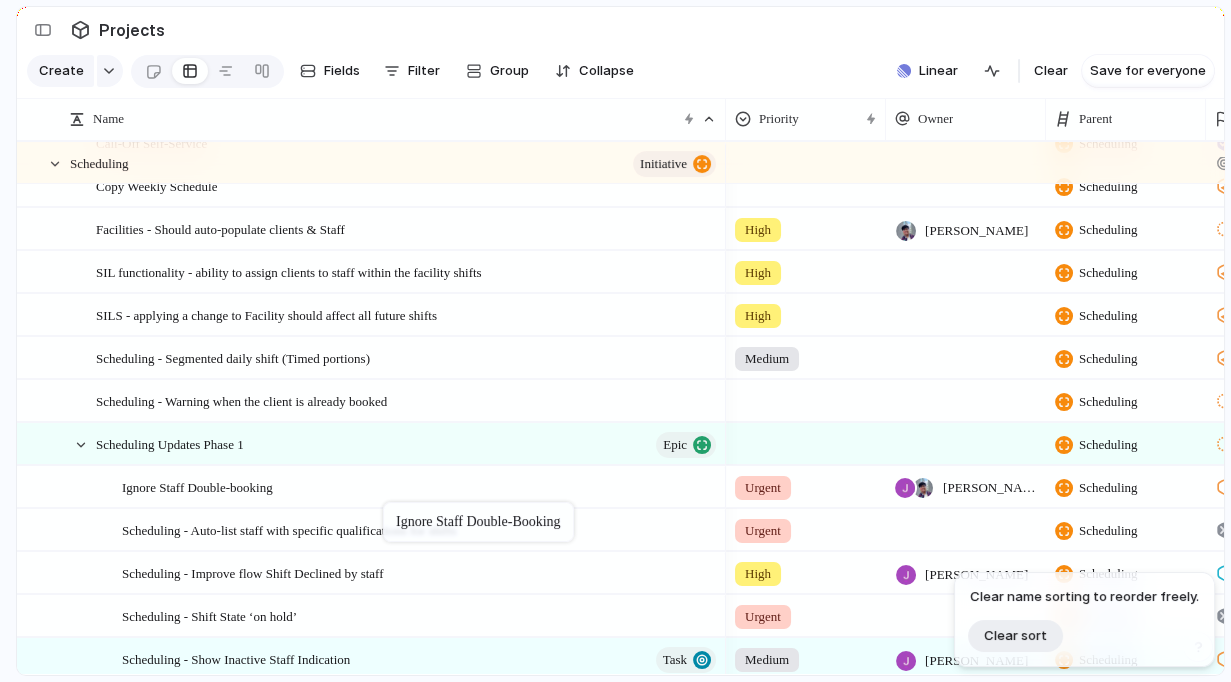 drag, startPoint x: 332, startPoint y: 277, endPoint x: 393, endPoint y: 506, distance: 236.98523 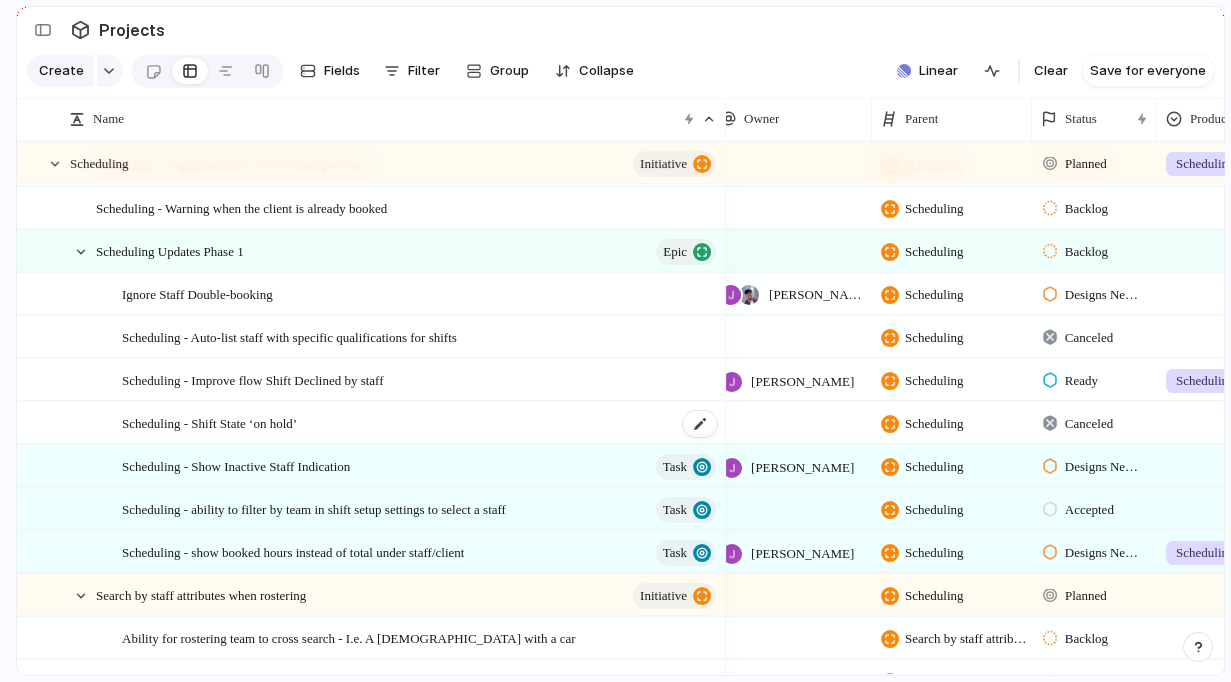 click on "Scheduling - Shift State ‘on hold’" at bounding box center [420, 423] 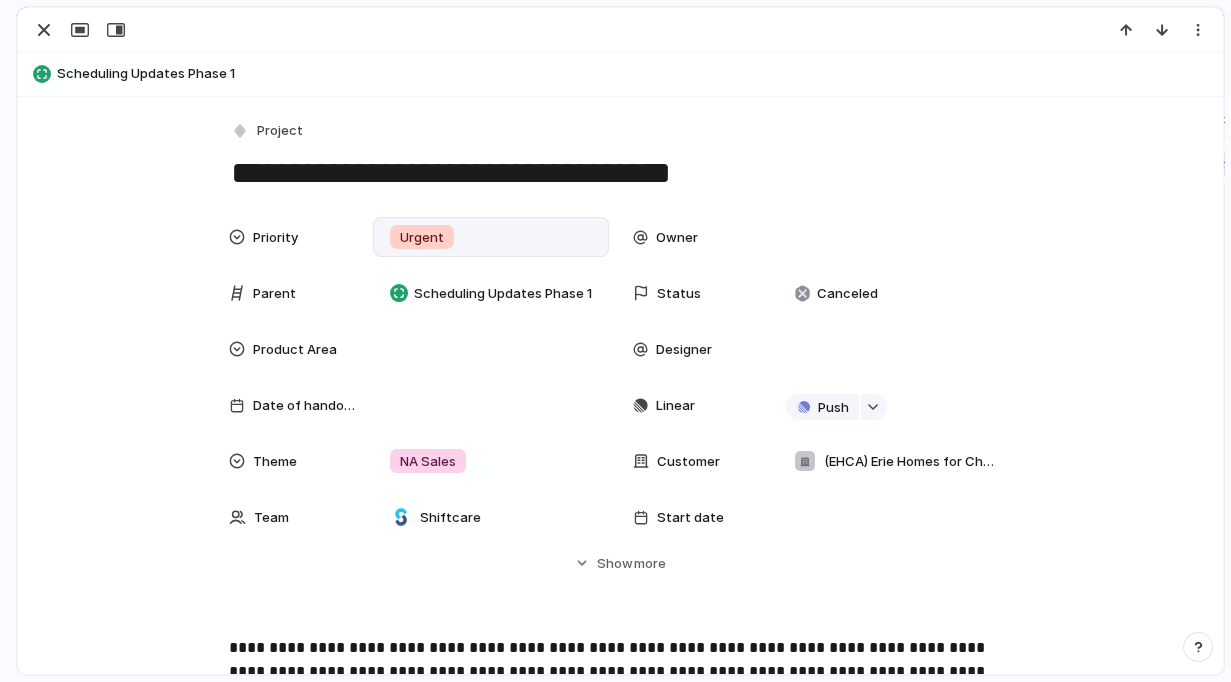 click on "Urgent" at bounding box center [491, 237] 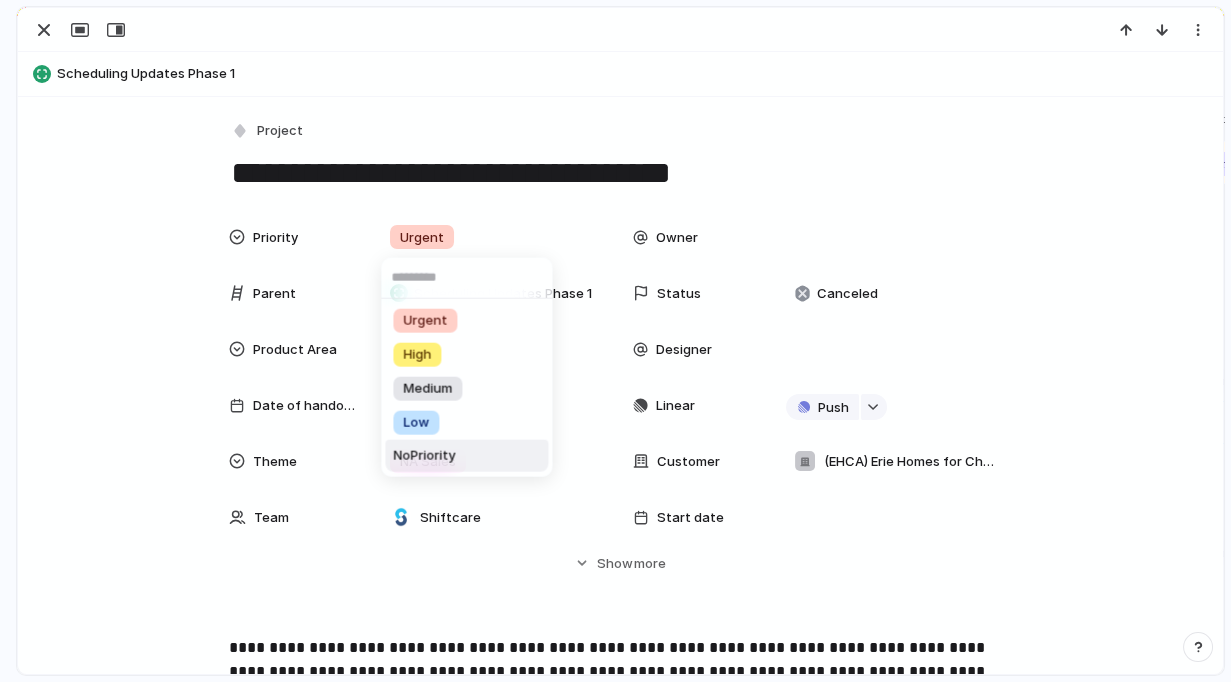 click on "No  Priority" at bounding box center (424, 456) 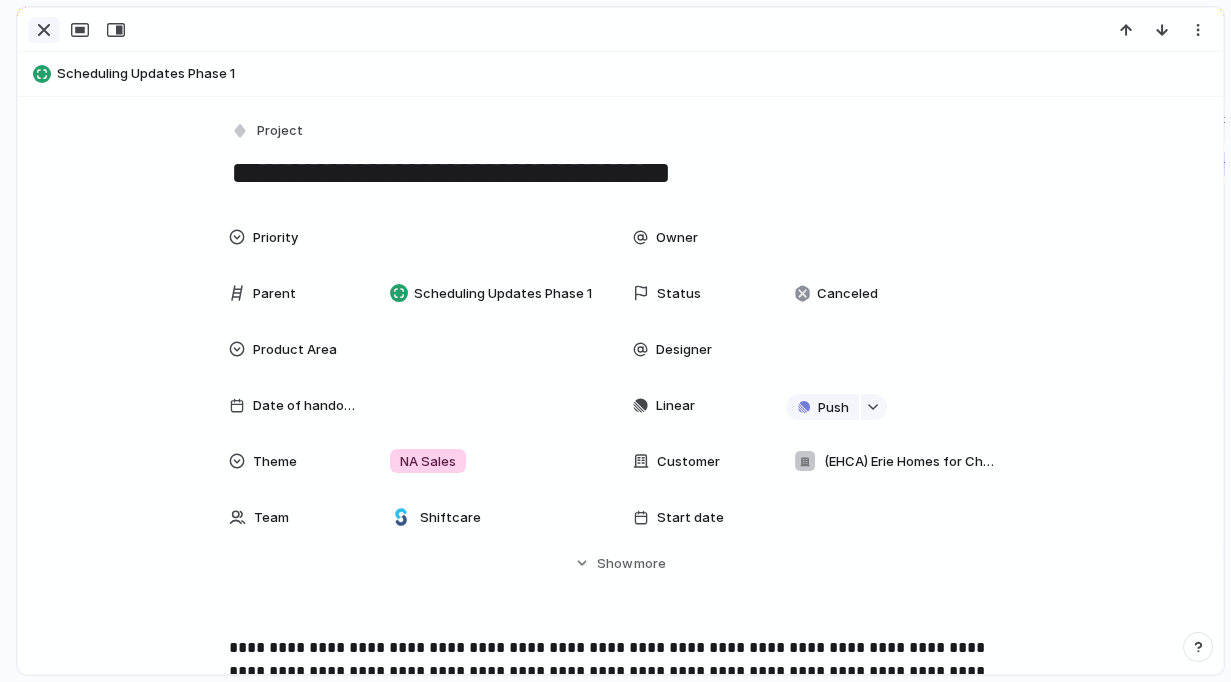 click at bounding box center [44, 30] 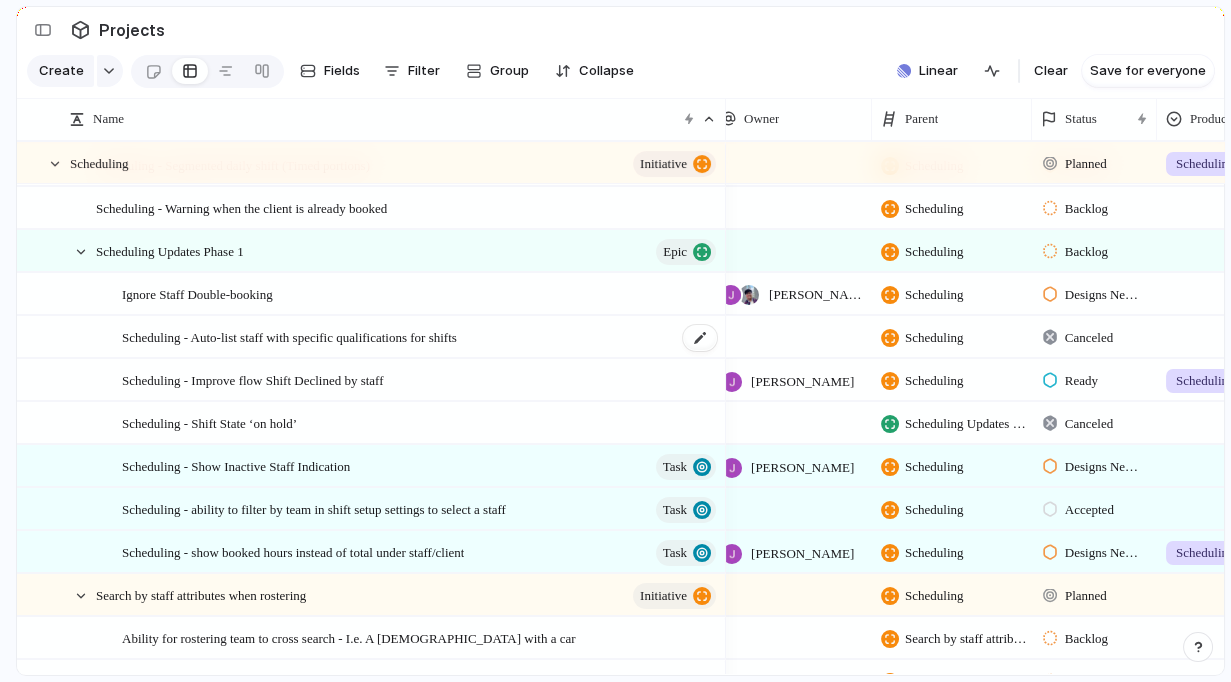 click on "Scheduling - Auto-list staff with specific qualifications for shifts" at bounding box center (420, 337) 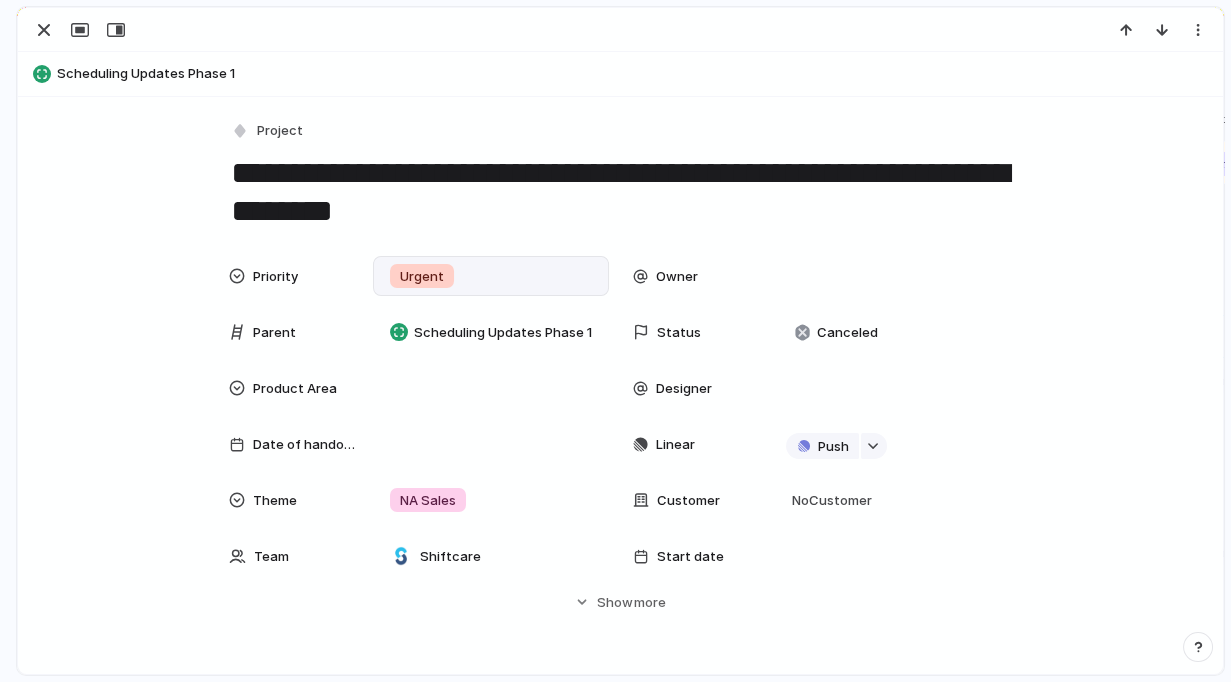 click on "Urgent" at bounding box center [491, 276] 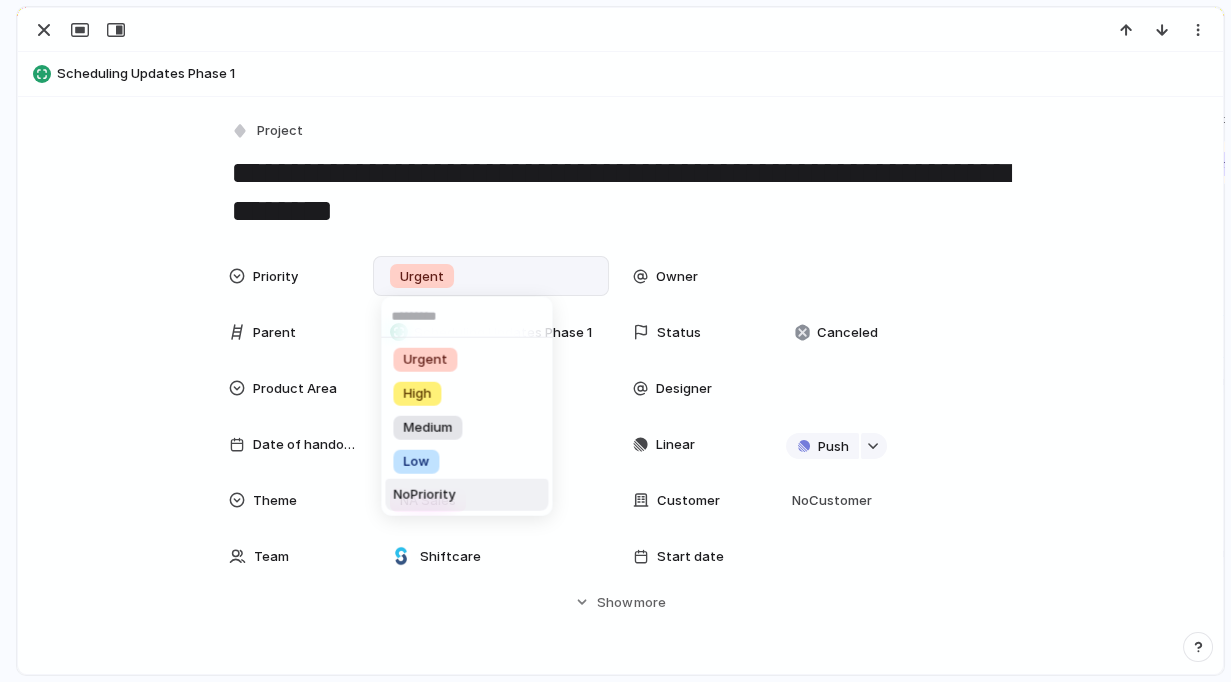 click on "No  Priority" at bounding box center (424, 495) 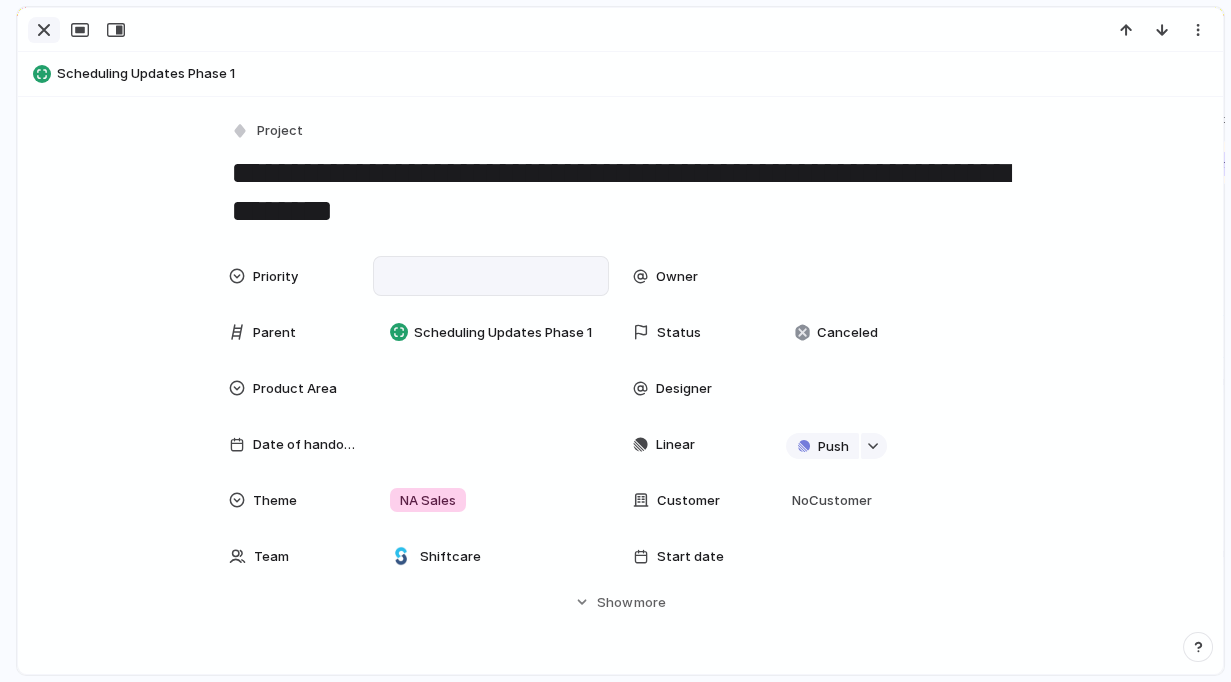 click at bounding box center (44, 30) 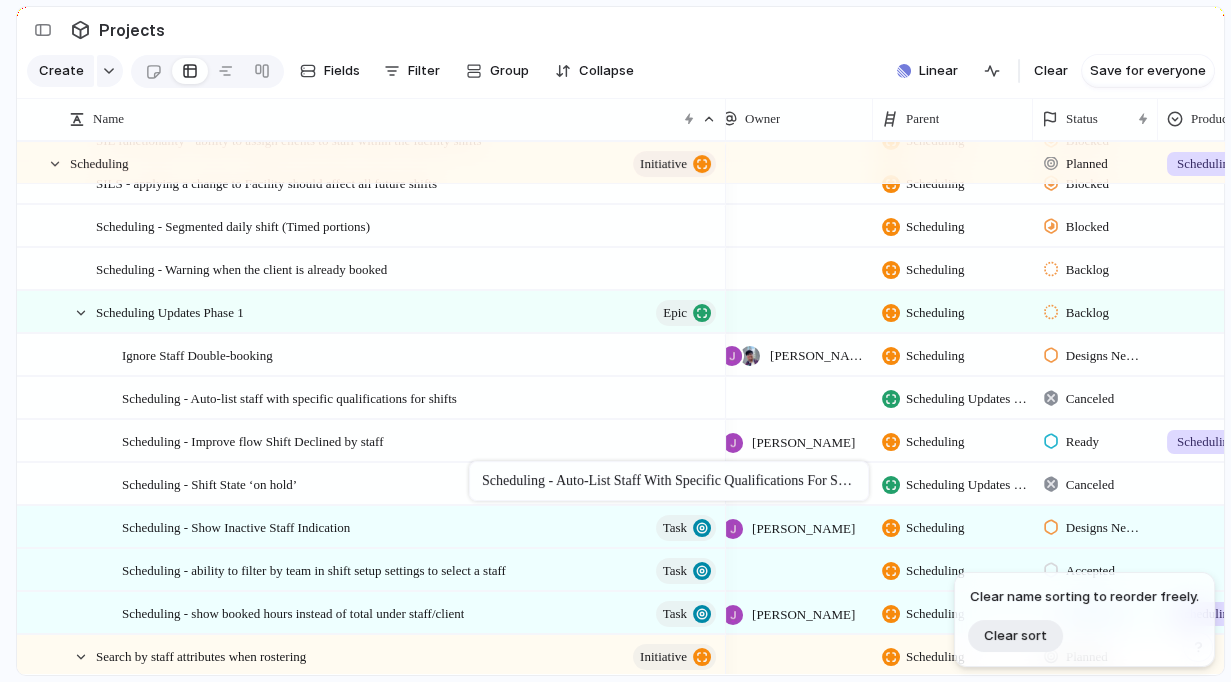 drag, startPoint x: 475, startPoint y: 401, endPoint x: 480, endPoint y: 469, distance: 68.18358 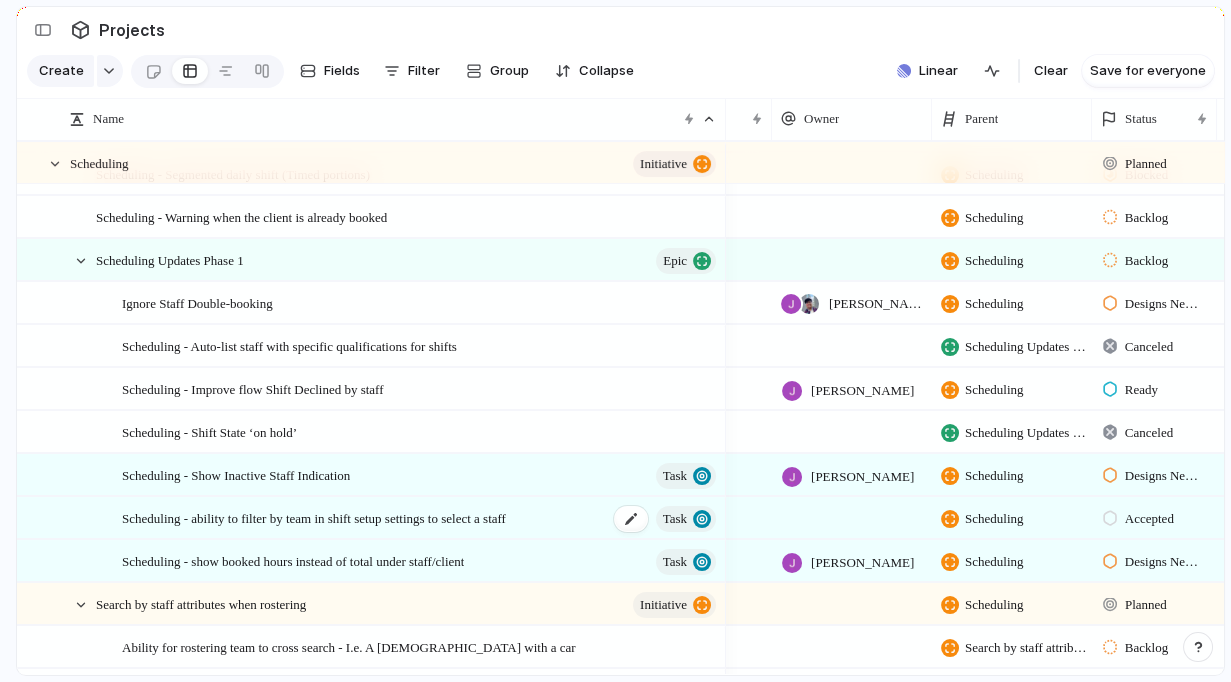 click on "Scheduling - ability to filter by team in shift setup settings to select a staff" at bounding box center (314, 517) 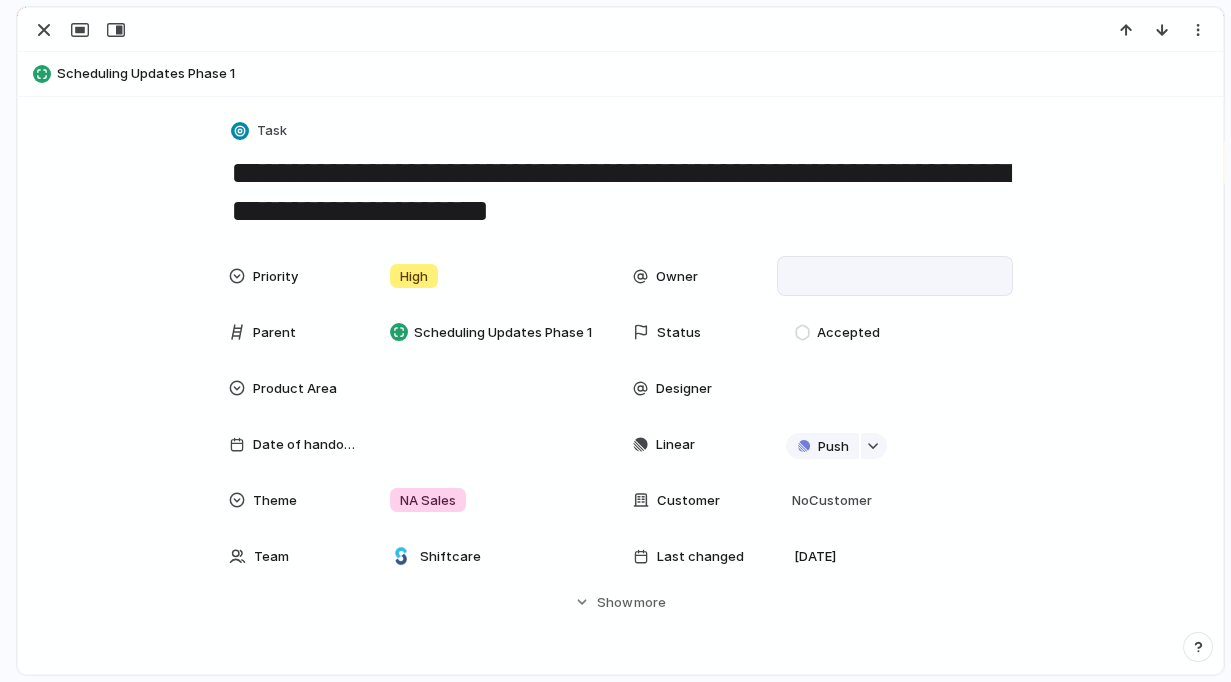 click at bounding box center [895, 276] 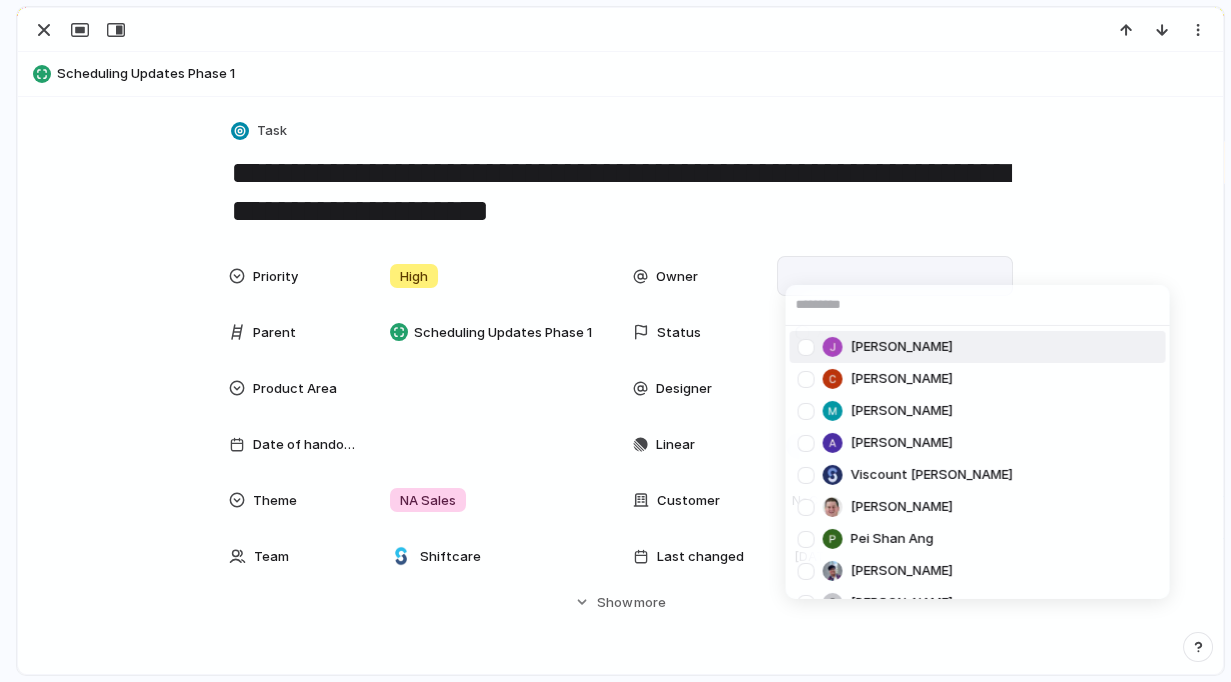 click at bounding box center (805, 346) 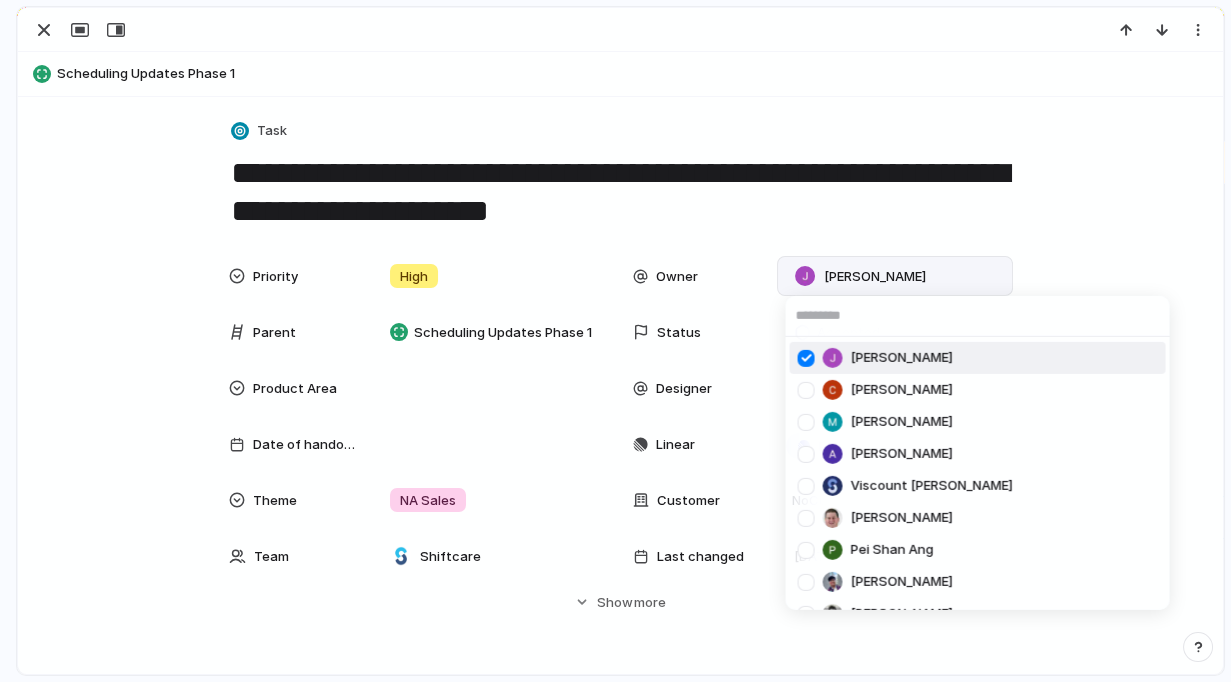 click on "Jonathan Agness   Cris Militante   Mathew Cagney   Abner Chua   Viscount Villanueva   Paul Slater   Pei Shan Ang   Mikey Nanquil   Miguel Molina   Suyog KC   josephine.gabarda@shiftcare.com   bibek.khadka@shiftcare.com   Alexandra Doyle   Patrick Gaudreault   gourav.agnani@shiftcare.com   Neil Jamieson   Ian Rugas   Lorielyn Salaver   Eloi Digluis   Mark Santos   Mary Jane Murakami   Mikko Tan   april.colasino@shiftcare.com" at bounding box center [615, 341] 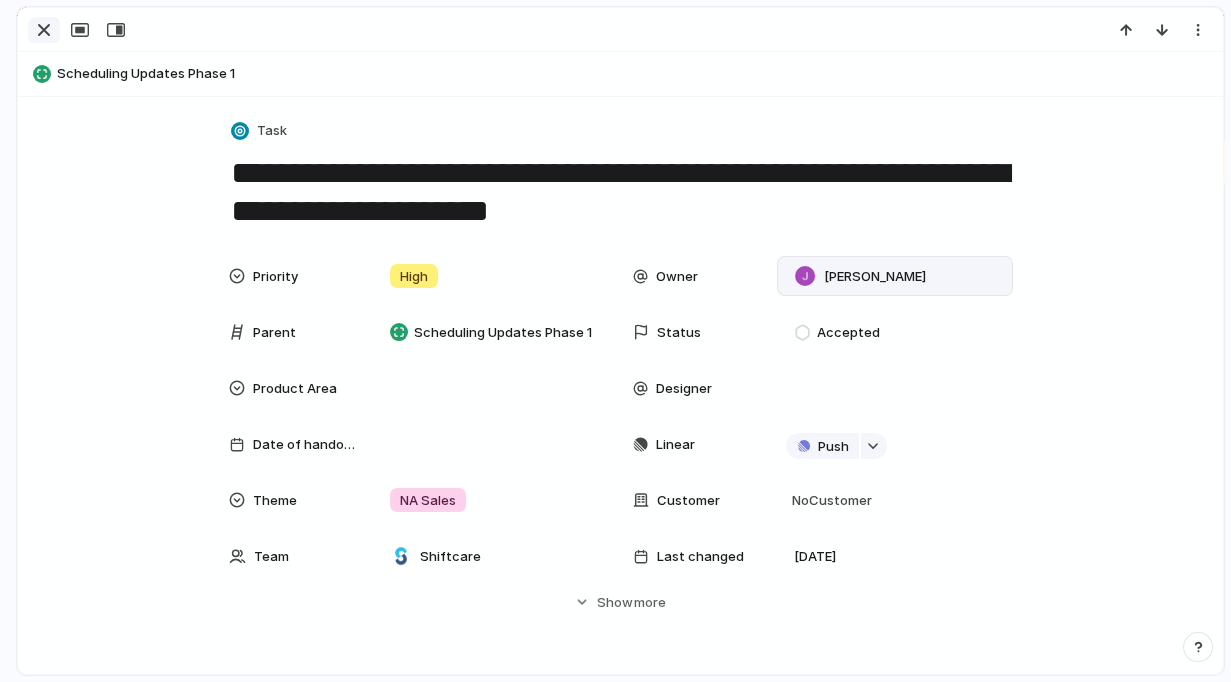 click at bounding box center [44, 30] 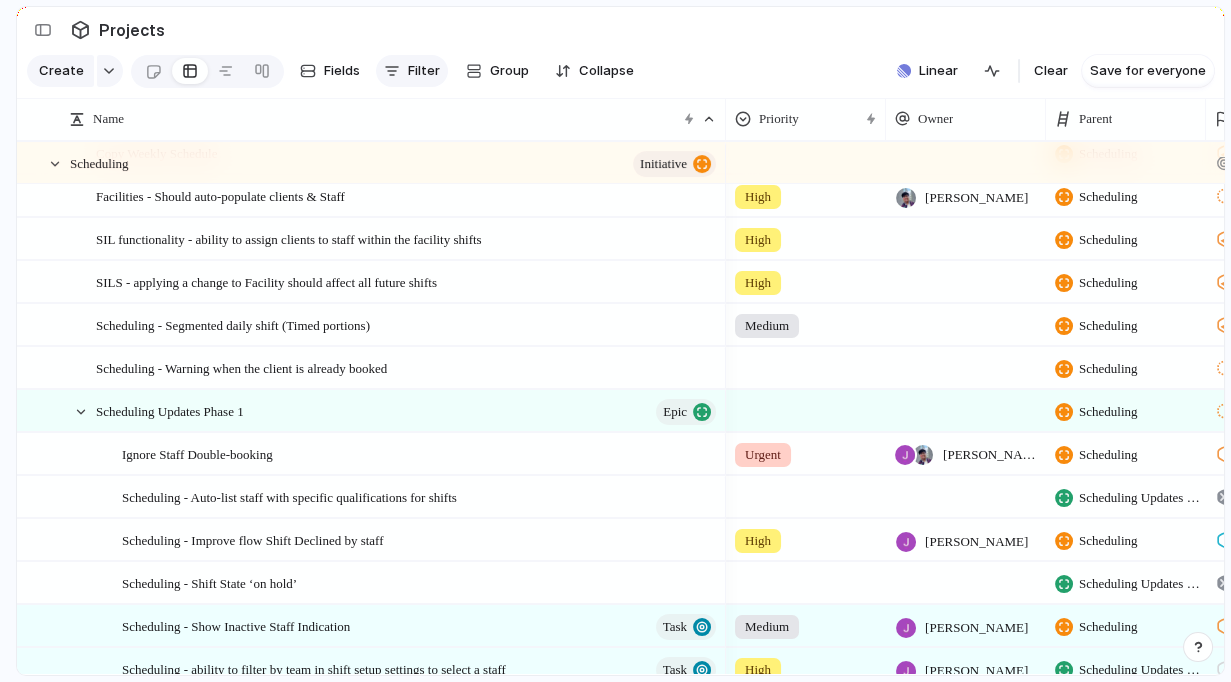 click on "Filter" at bounding box center [412, 71] 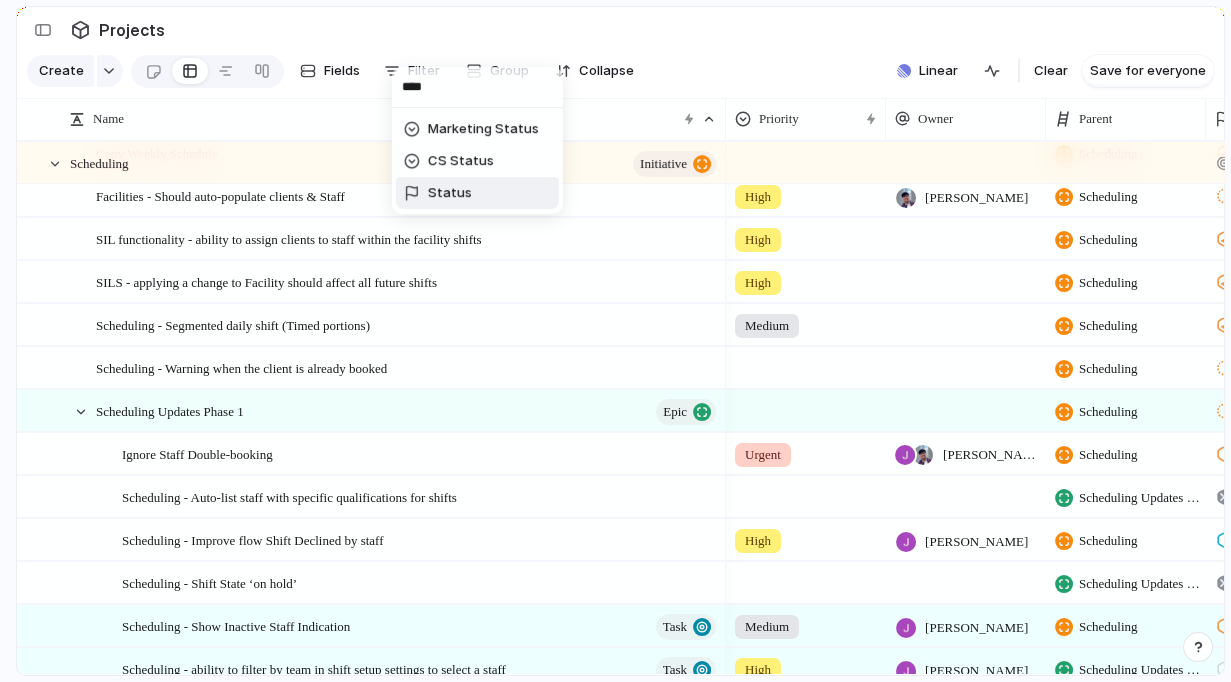 type on "****" 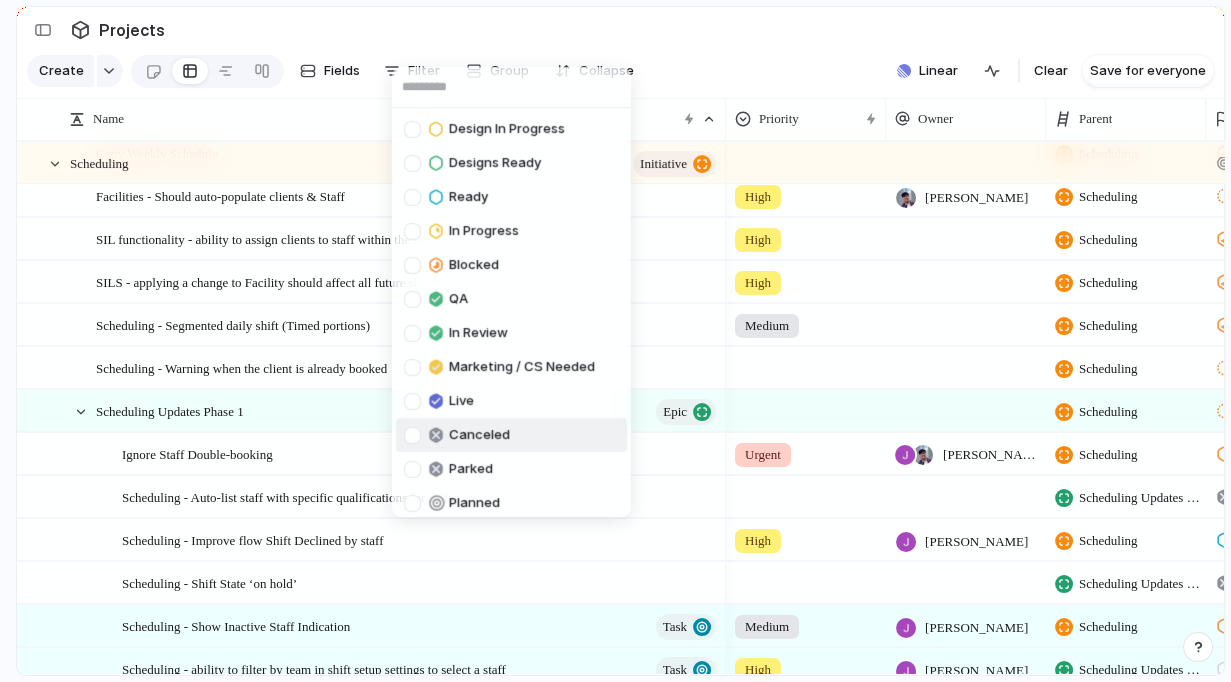 click at bounding box center [412, 435] 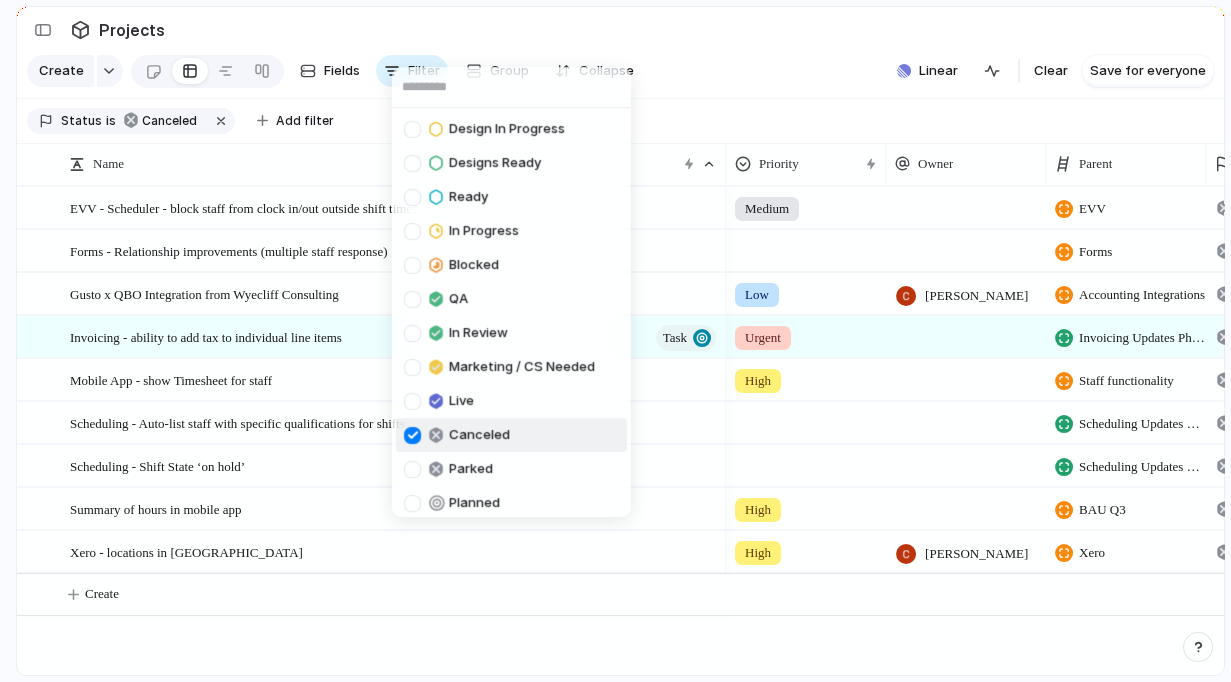 click on "Backlog   Accepted   Product In Progress   Designs Needed   Design In Progress   Designs Ready   Ready   In Progress   Blocked   QA   In Review   Marketing / CS Needed   Live   Canceled   Parked   Planned   Active   Completed" at bounding box center (615, 341) 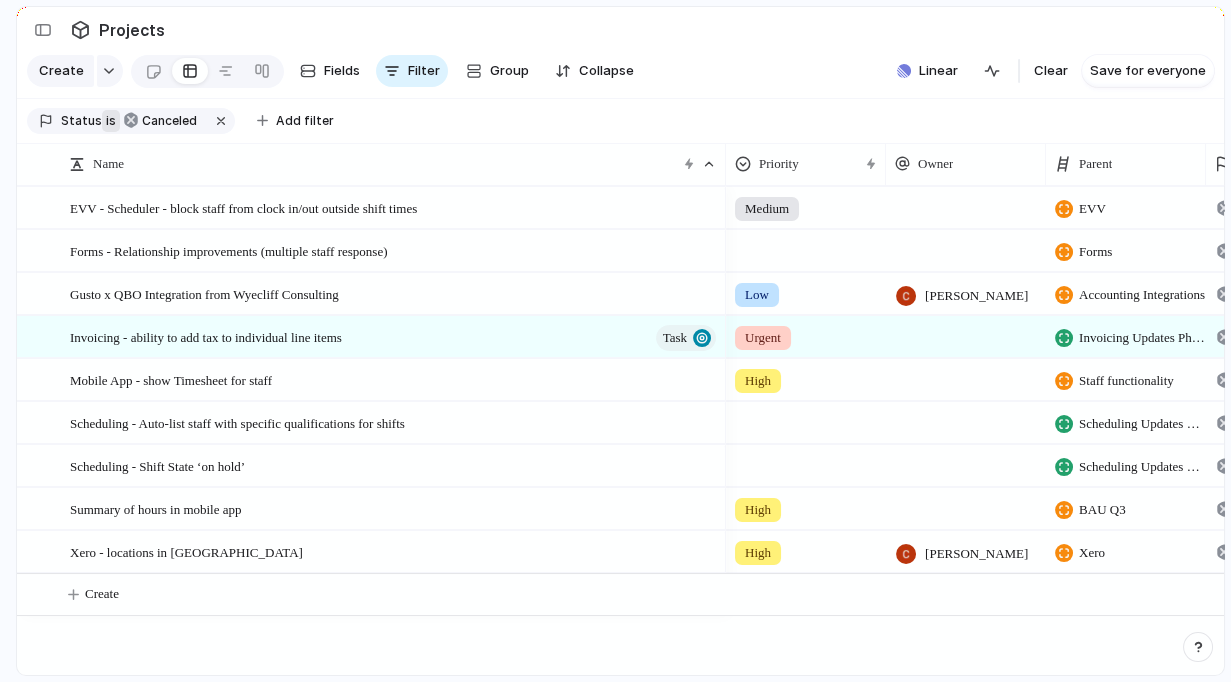 click on "is" at bounding box center (111, 121) 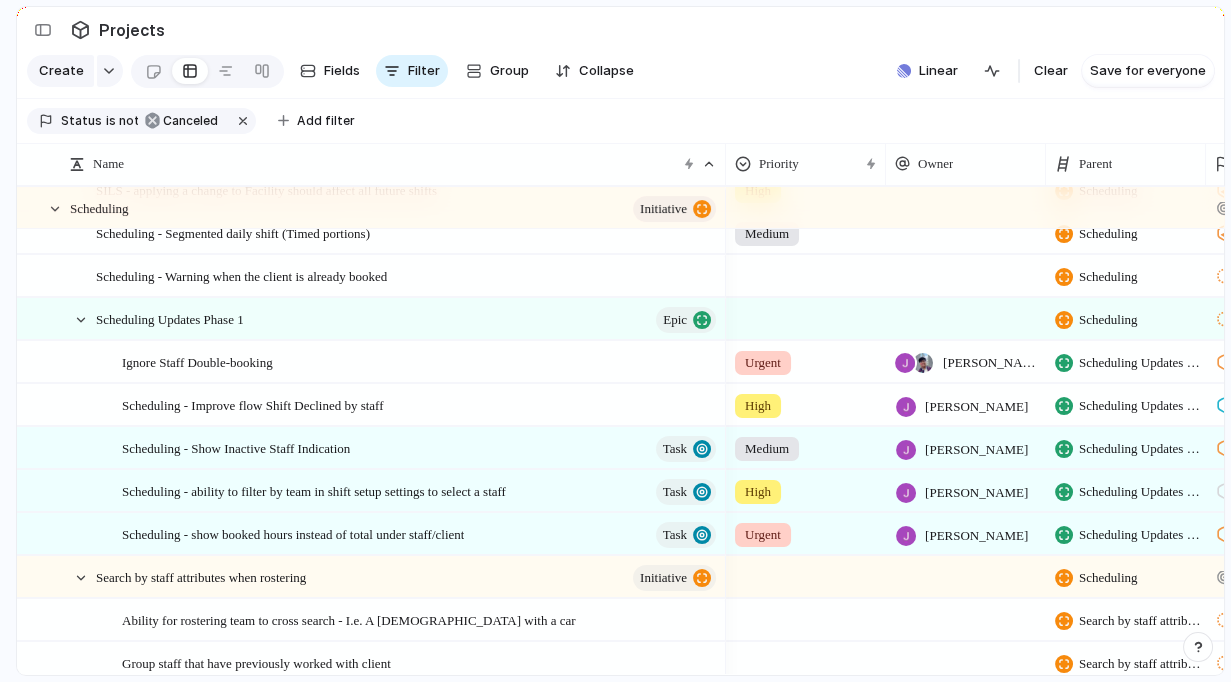 click at bounding box center (806, 275) 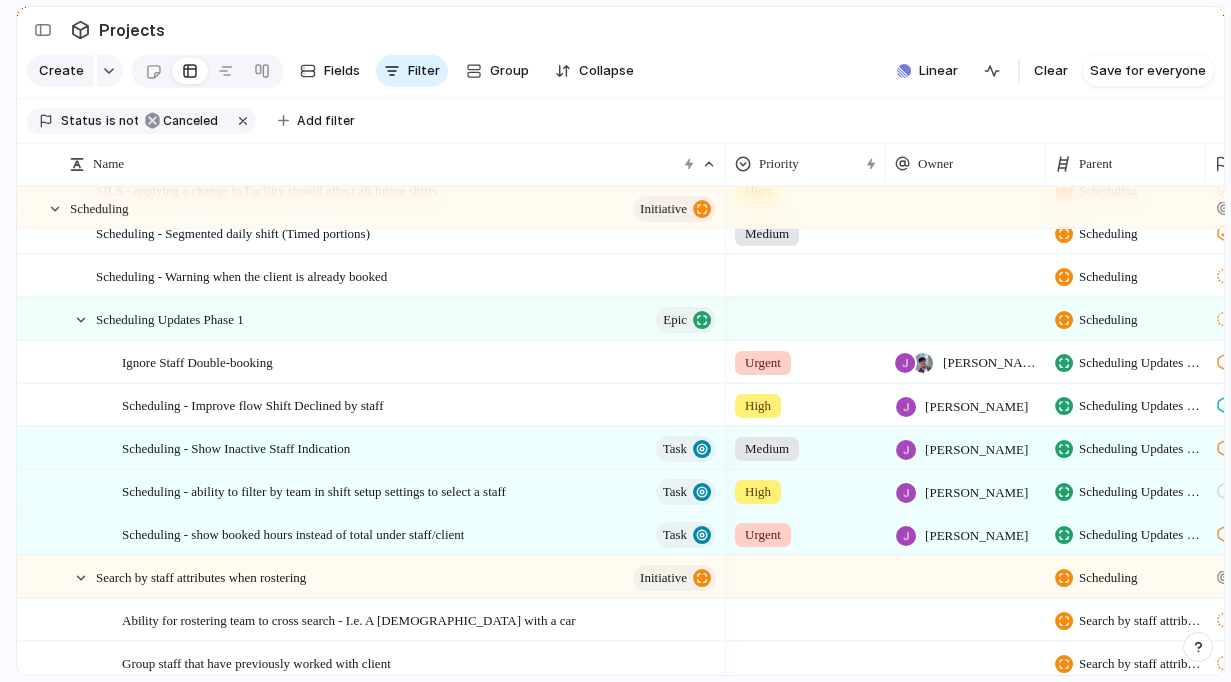 click on "Urgent   High   Medium   Low" at bounding box center (615, 341) 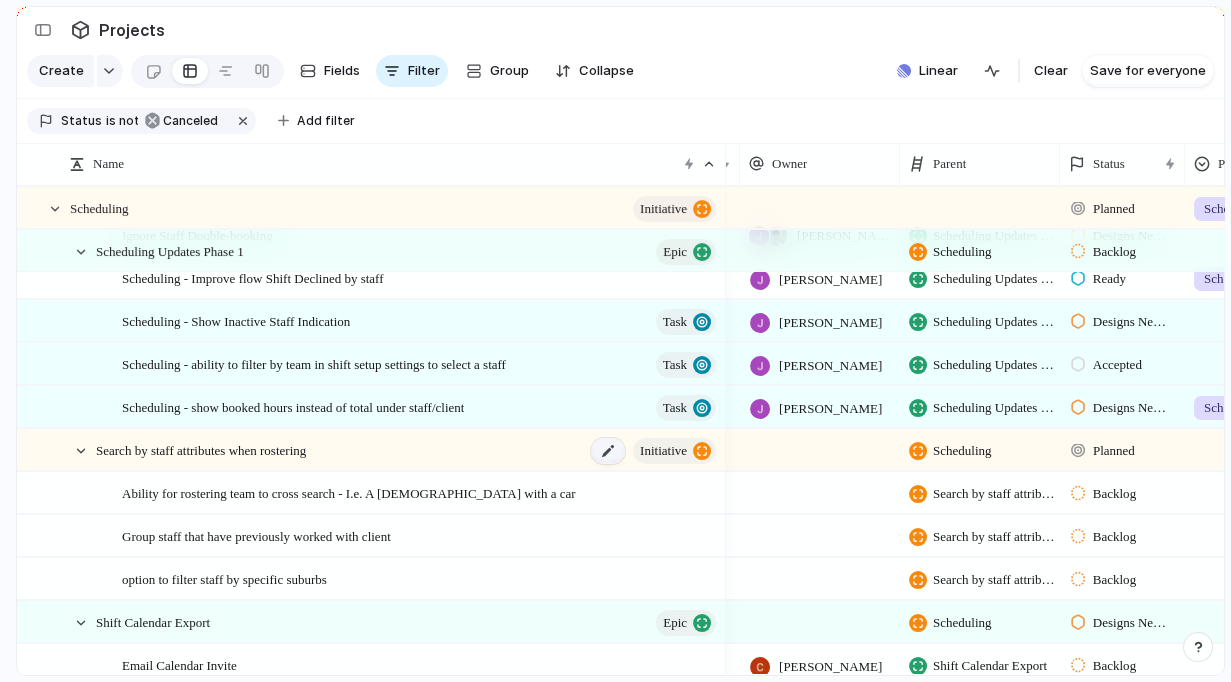 click at bounding box center (608, 451) 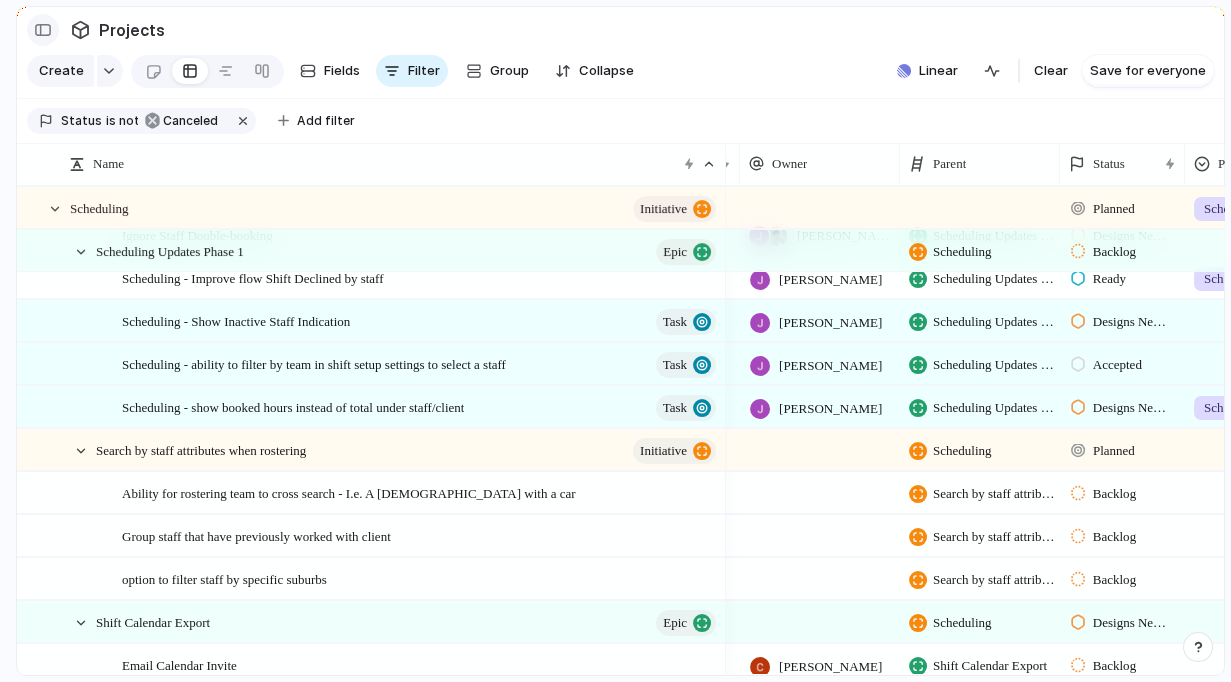 click at bounding box center [43, 30] 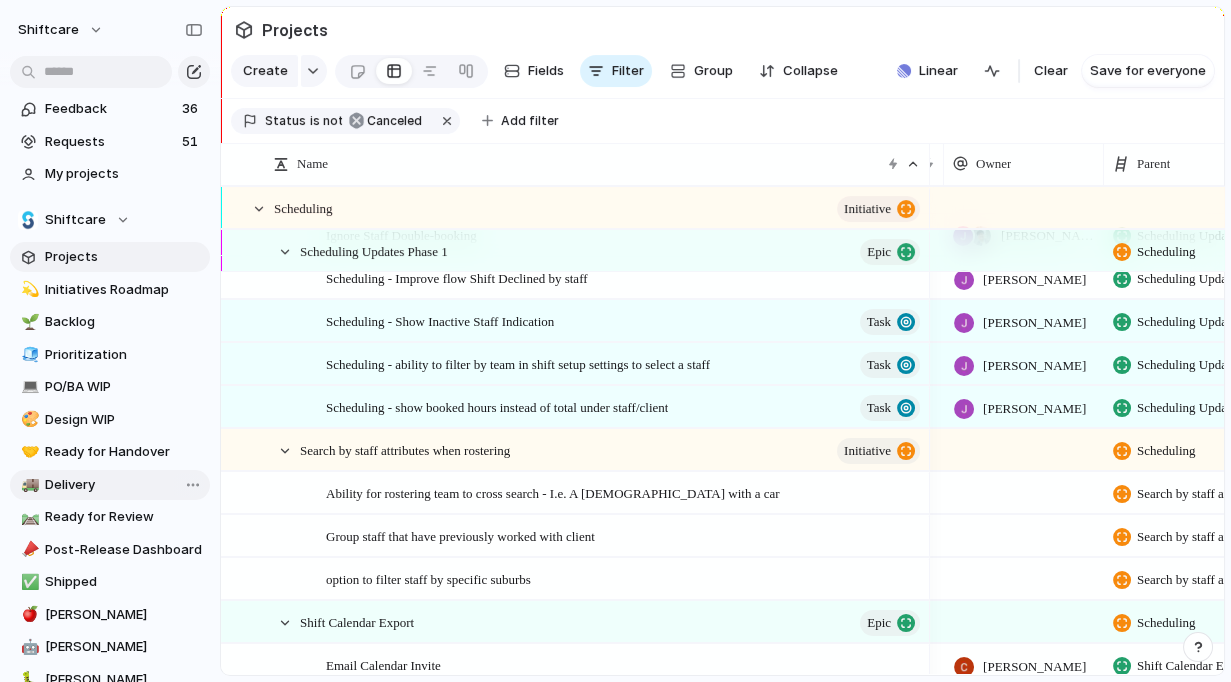 scroll, scrollTop: 101, scrollLeft: 0, axis: vertical 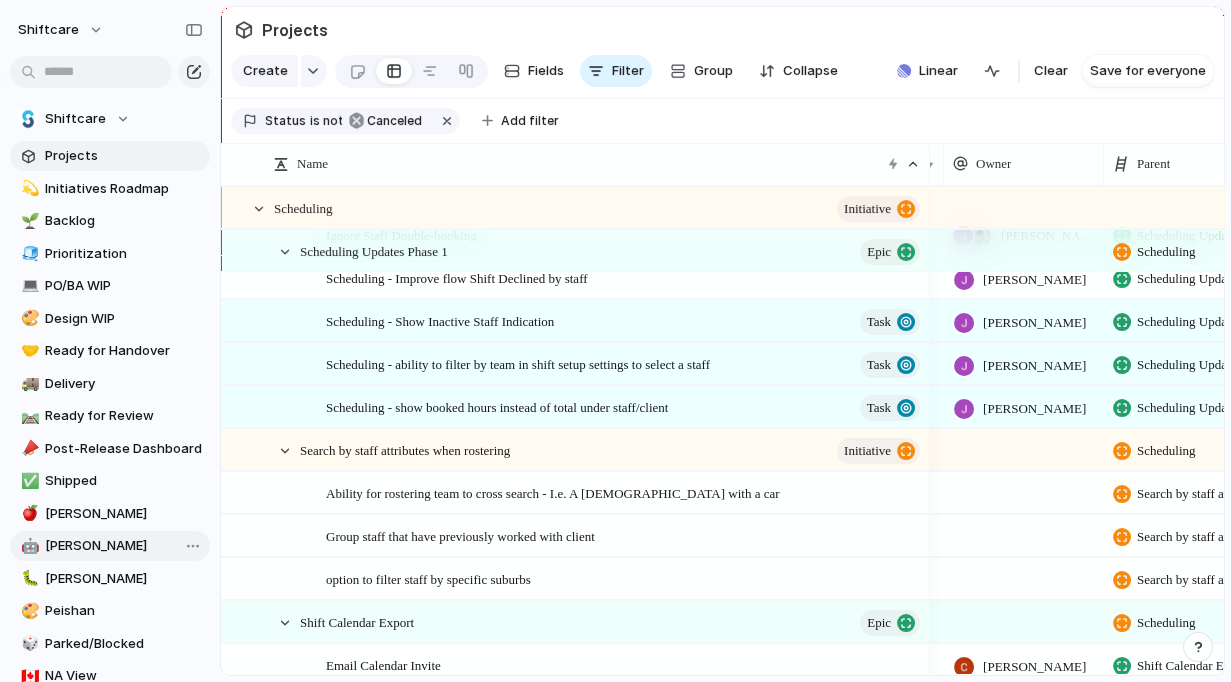 click on "[PERSON_NAME]" at bounding box center (124, 546) 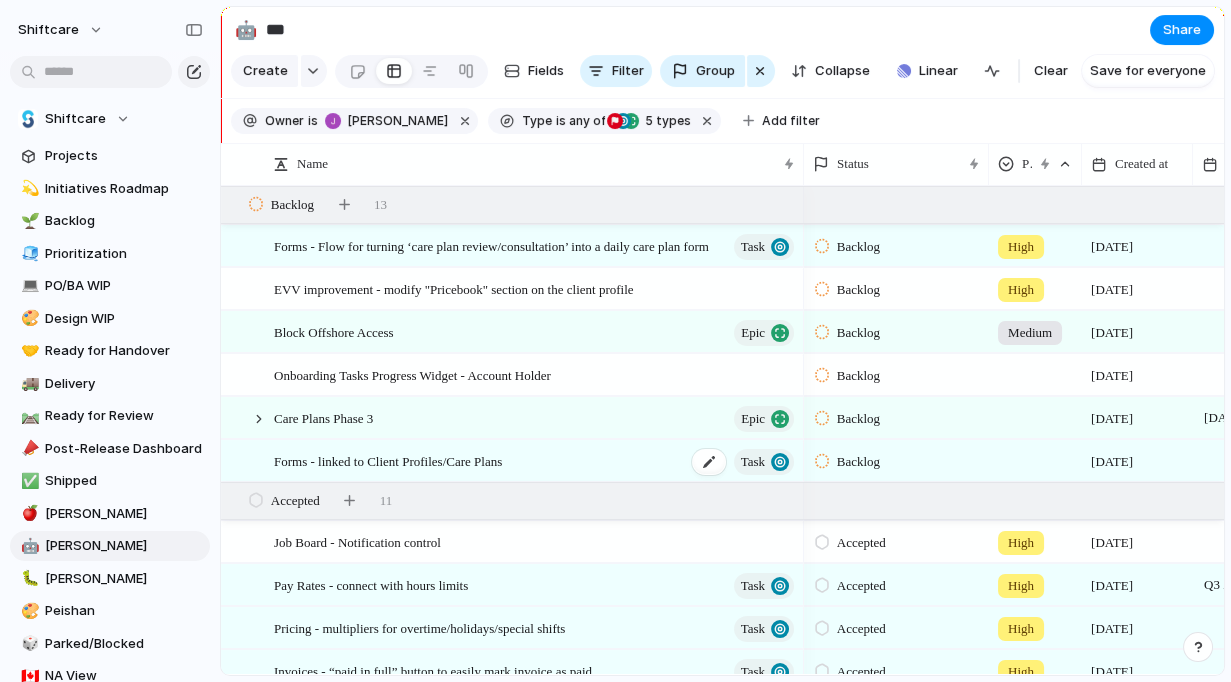 scroll, scrollTop: 332, scrollLeft: 0, axis: vertical 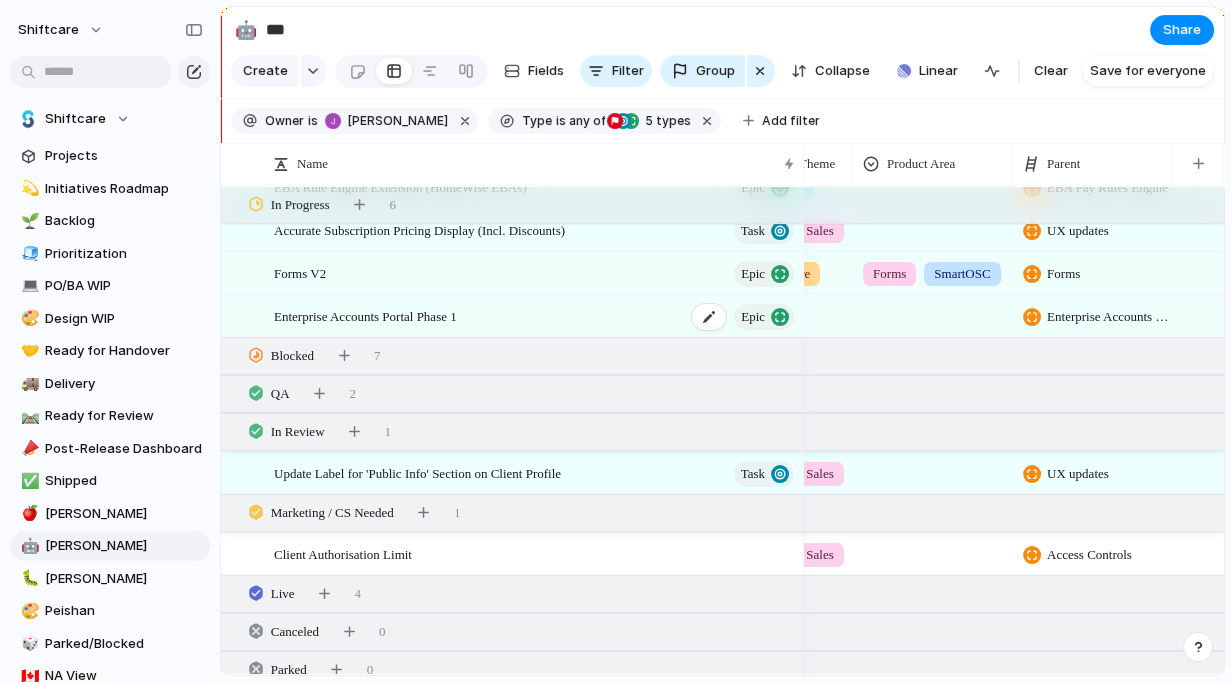 click on "Enterprise Accounts Portal Phase 1" at bounding box center [365, 315] 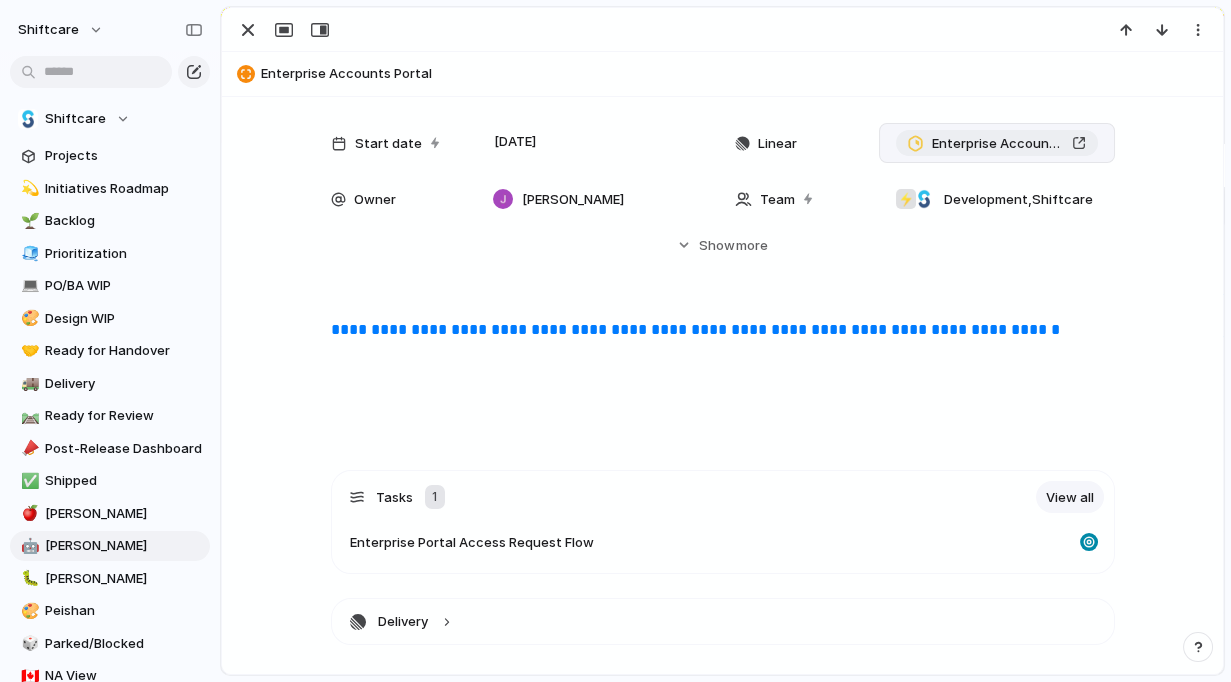click on "Enterprise Accounts Portal Phase 1" at bounding box center (997, 144) 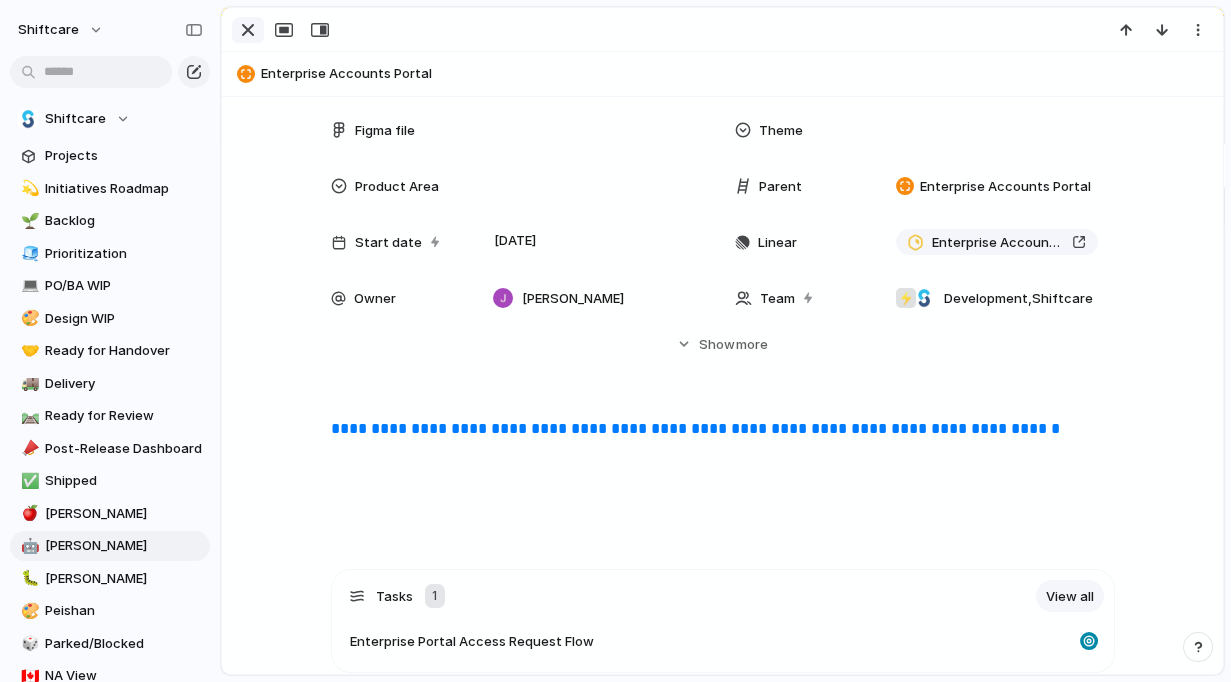 click at bounding box center [248, 30] 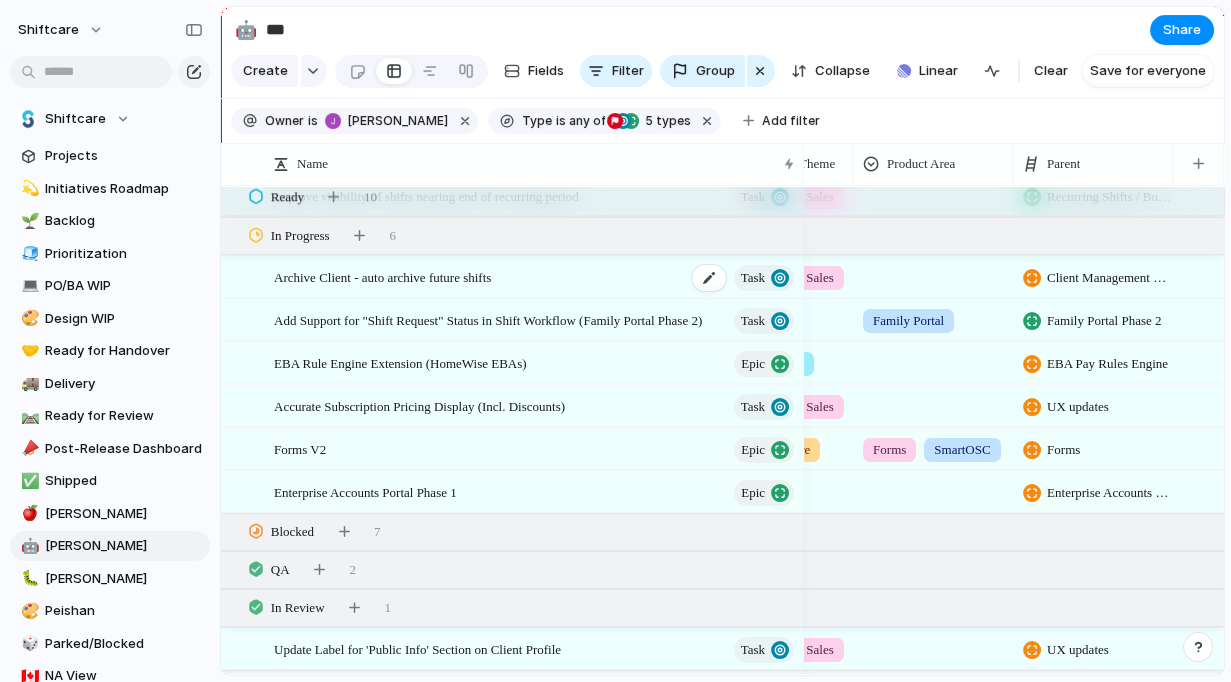 click on "Archive Client - auto archive future shifts Task" at bounding box center [535, 277] 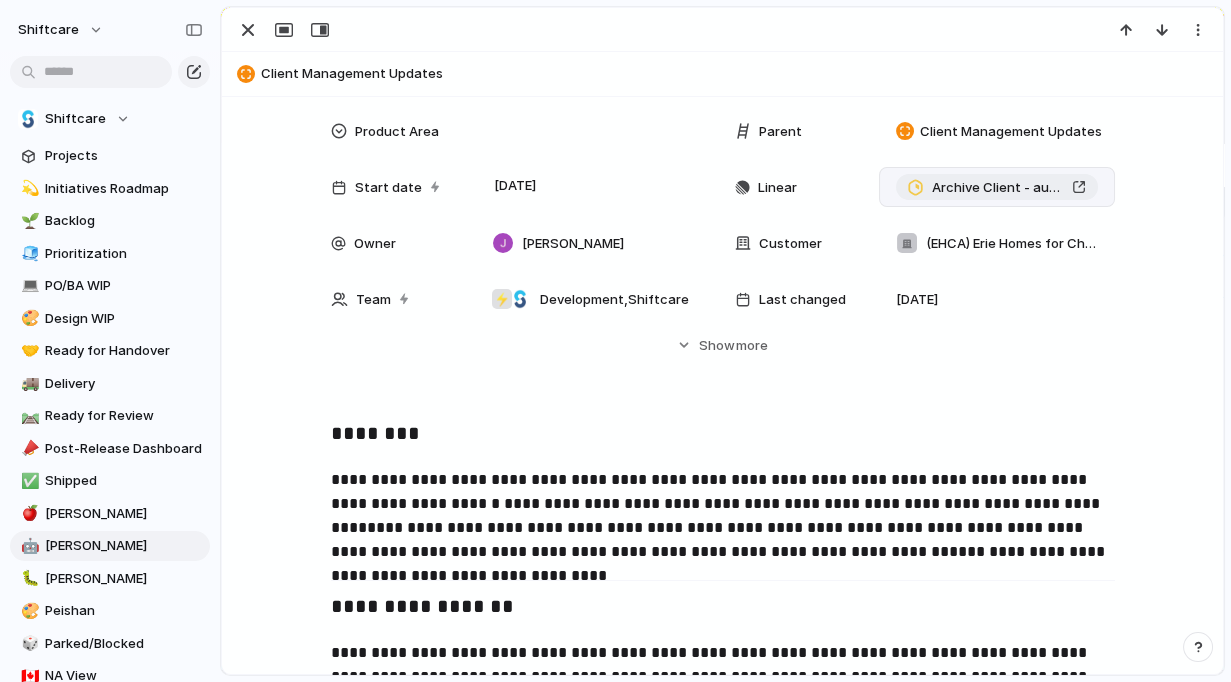 click on "Archive Client - auto archive future shifts" at bounding box center (997, 188) 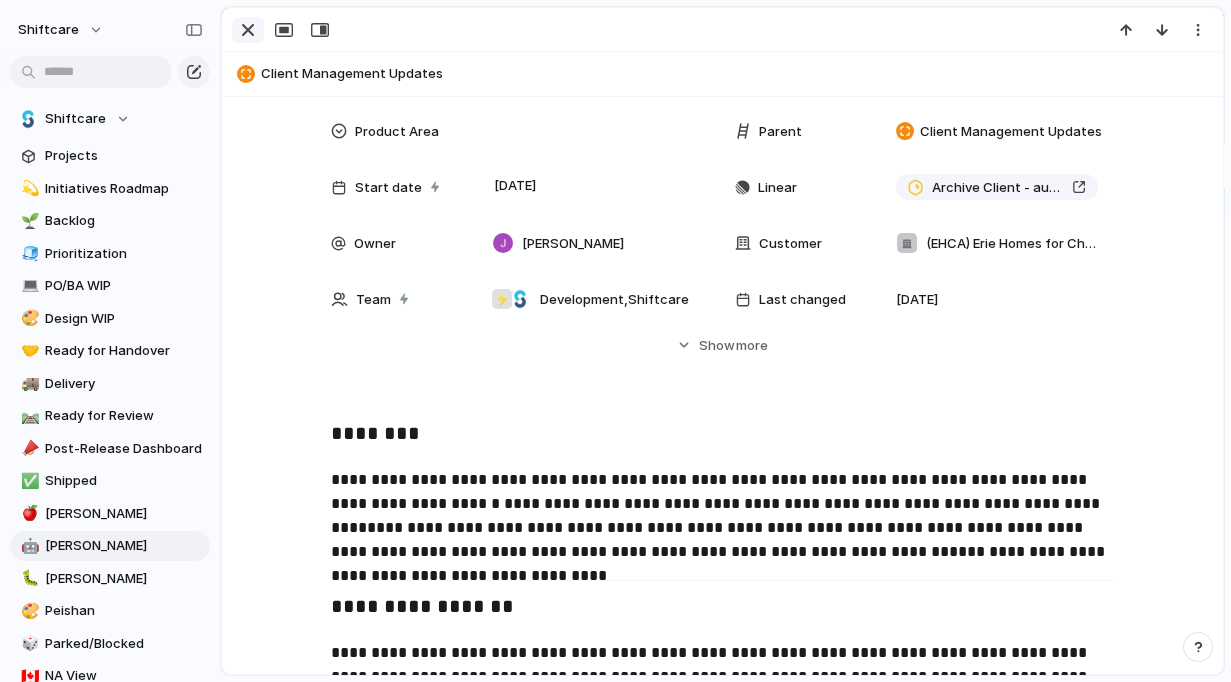 click at bounding box center (248, 30) 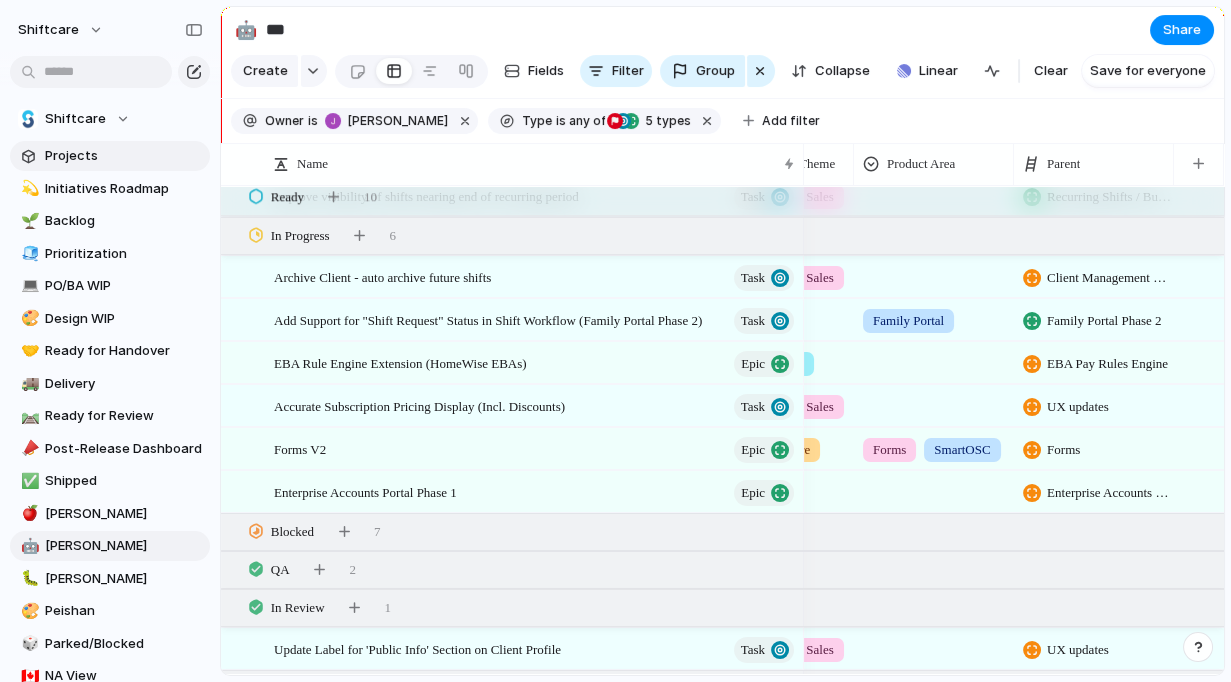 click on "Projects" at bounding box center (124, 156) 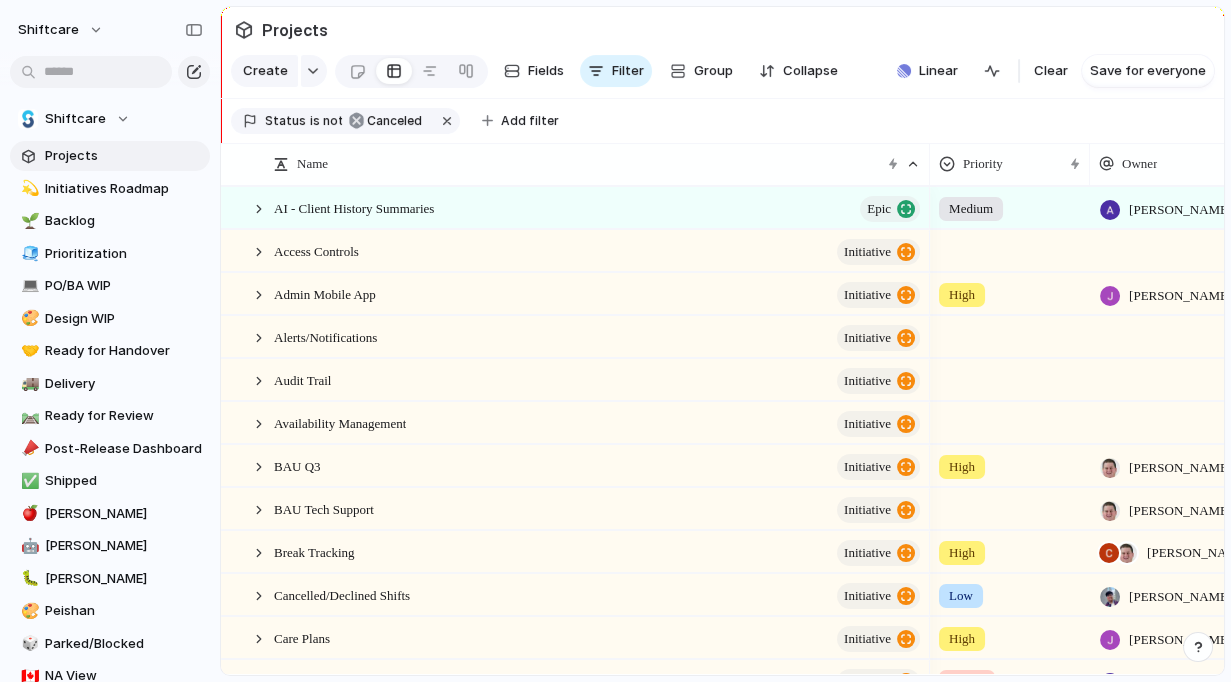 scroll, scrollTop: 714, scrollLeft: 0, axis: vertical 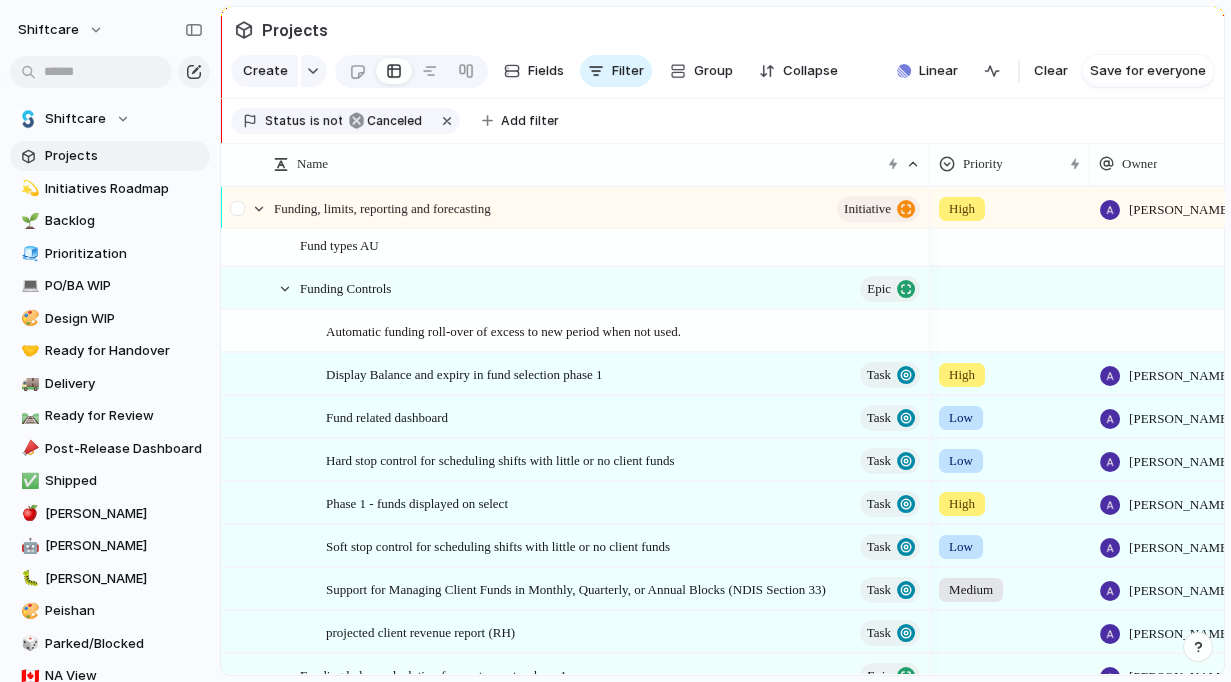 click at bounding box center [249, 208] 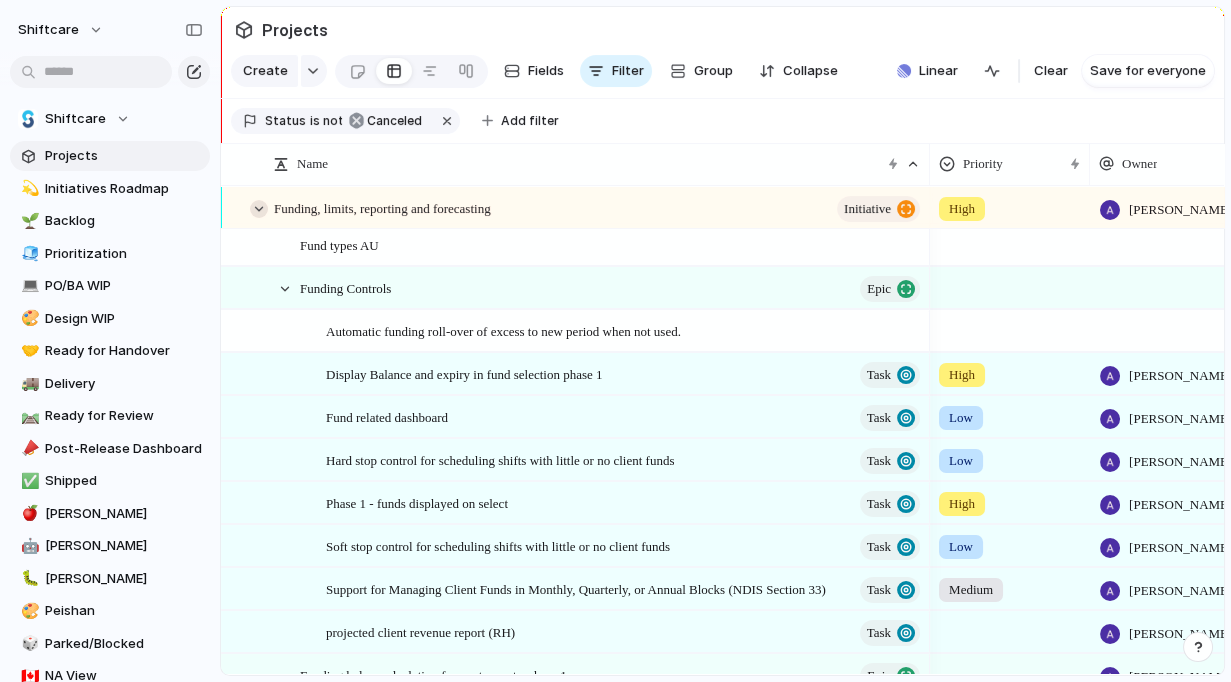 click at bounding box center (259, 209) 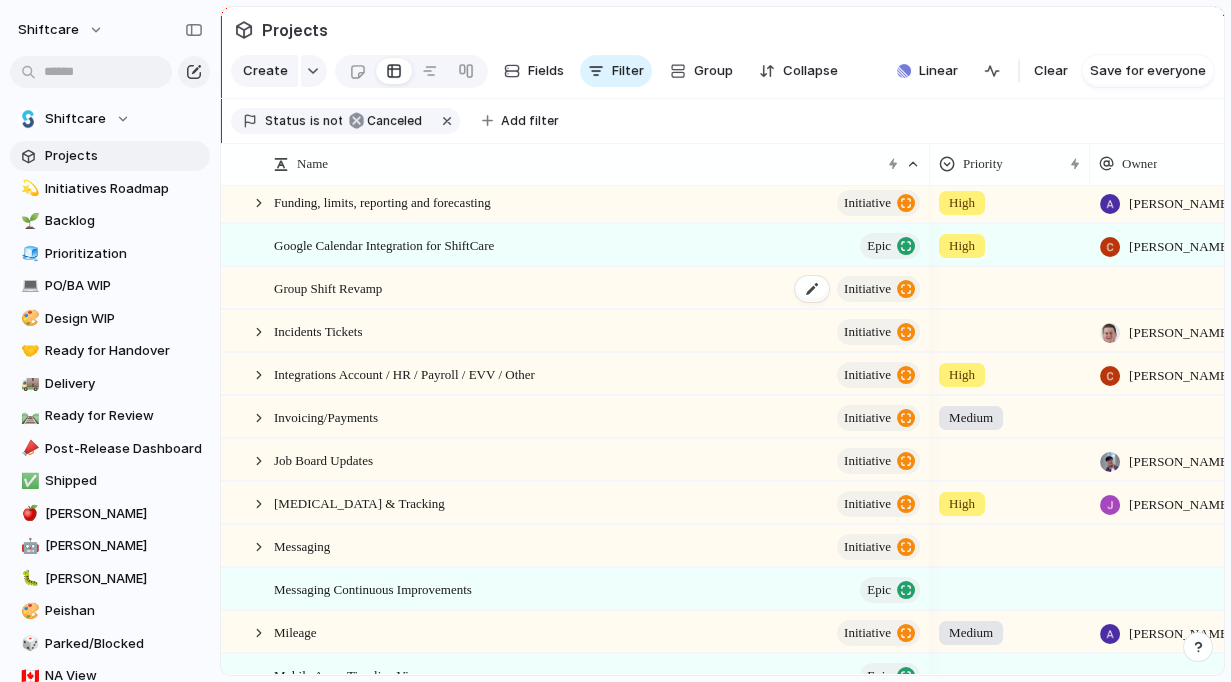 scroll, scrollTop: 1323, scrollLeft: 0, axis: vertical 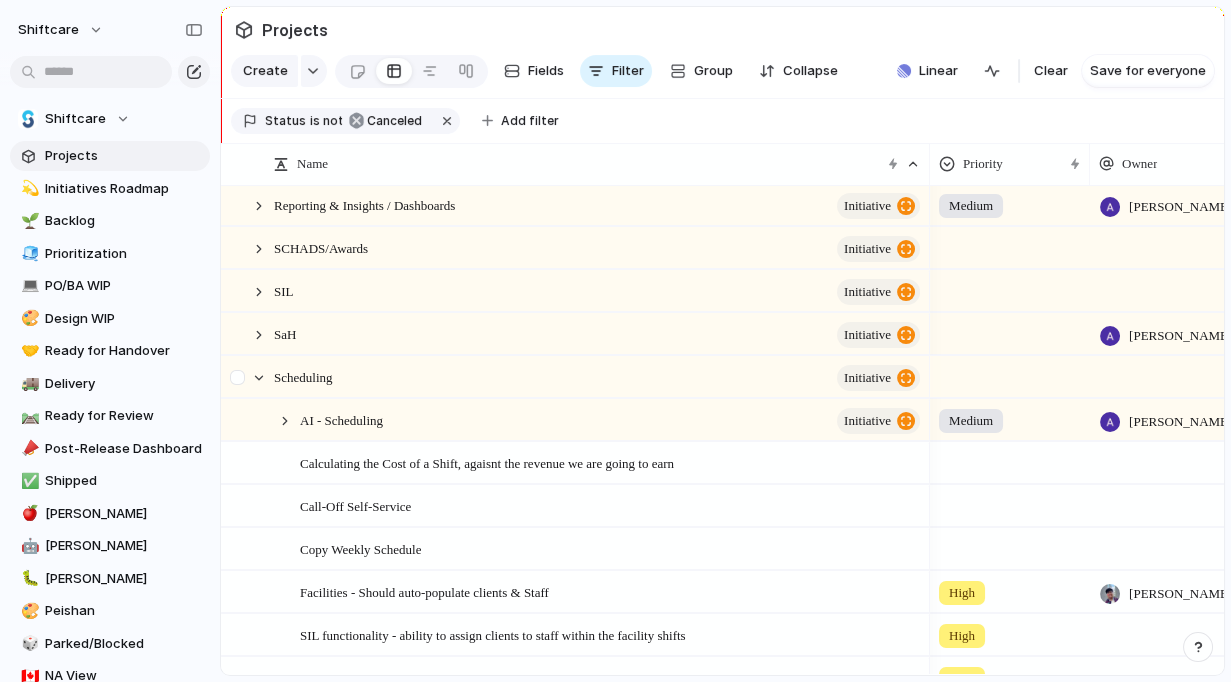 click at bounding box center [240, 384] 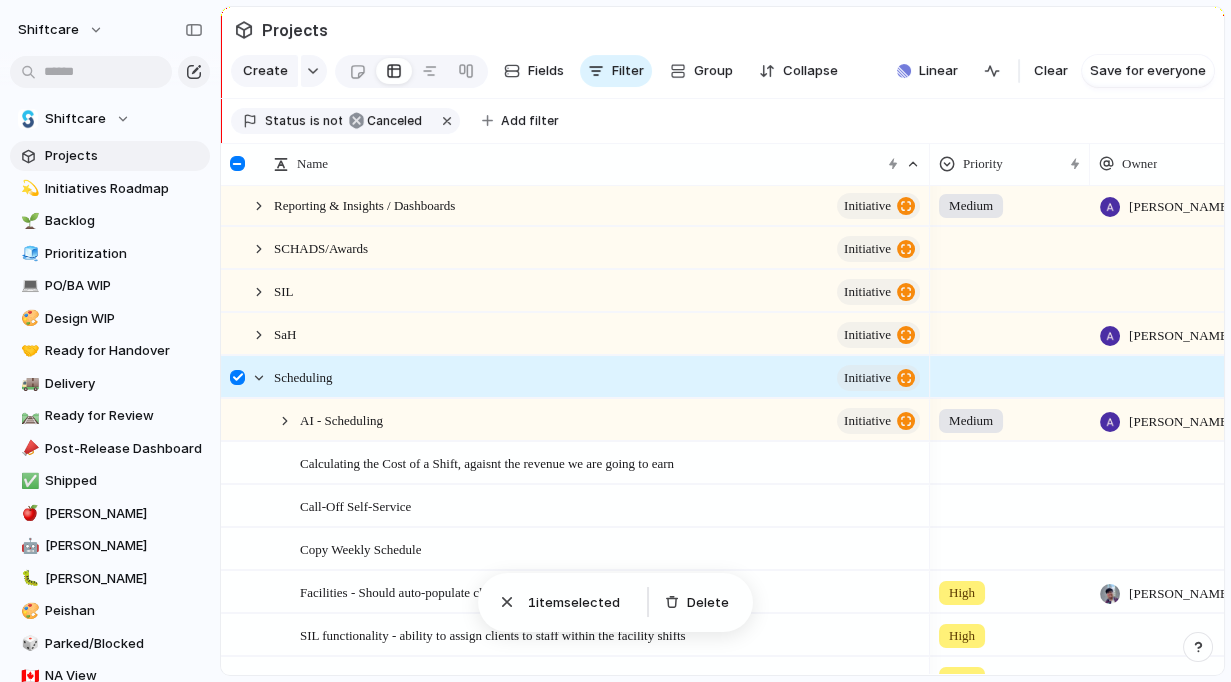 click at bounding box center [237, 377] 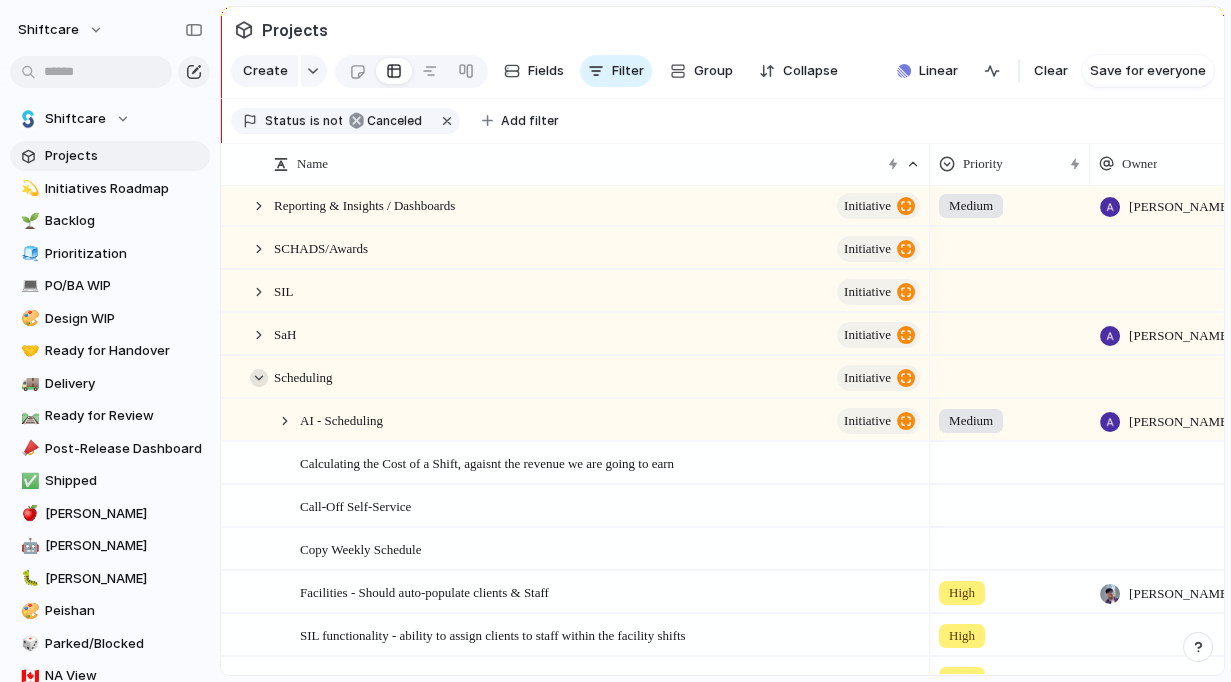 click at bounding box center (259, 378) 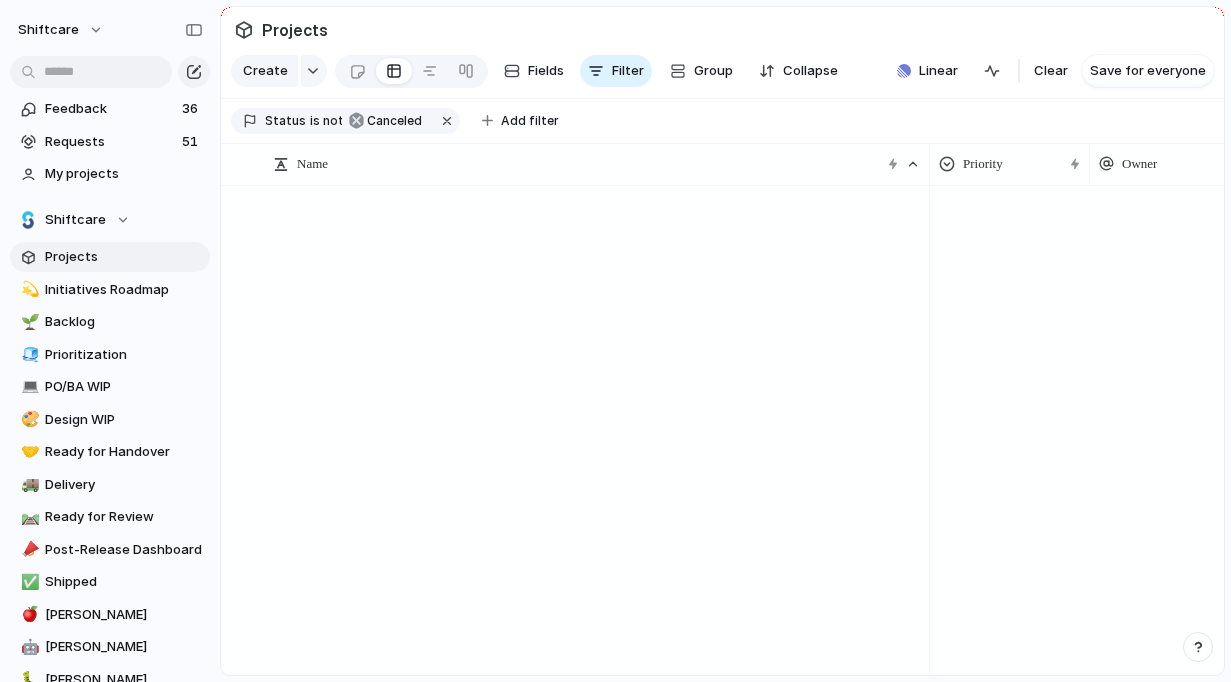 scroll, scrollTop: 0, scrollLeft: 0, axis: both 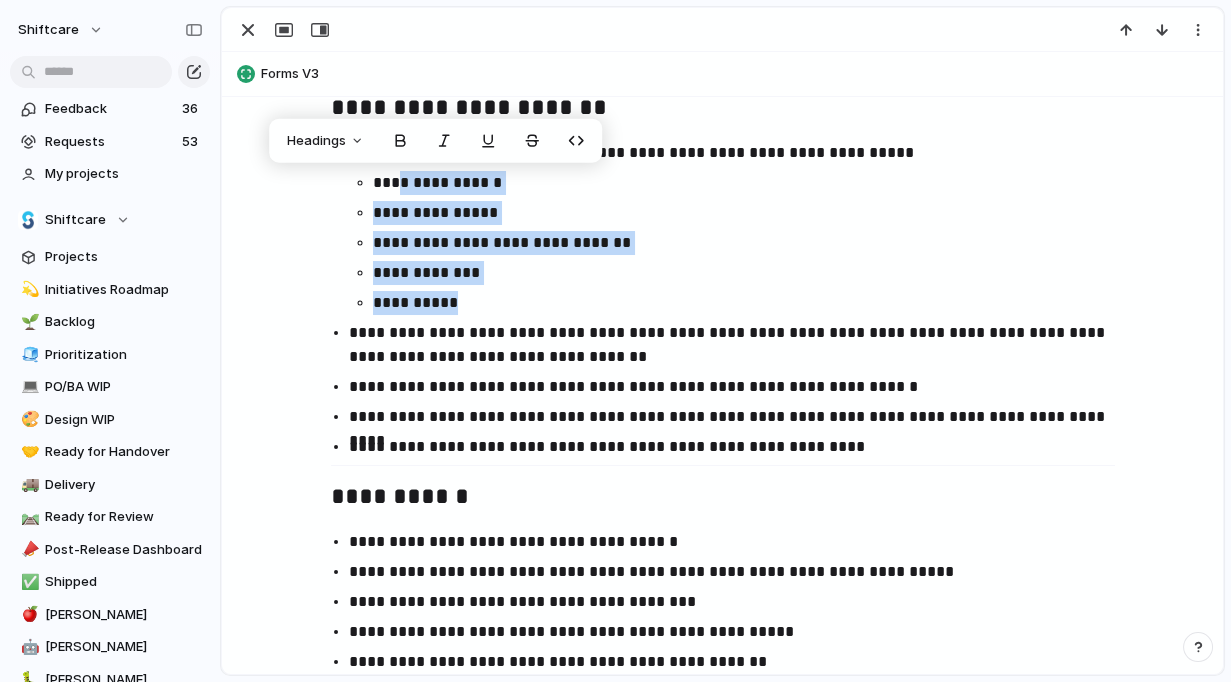 drag, startPoint x: 392, startPoint y: 185, endPoint x: 477, endPoint y: 312, distance: 152.82016 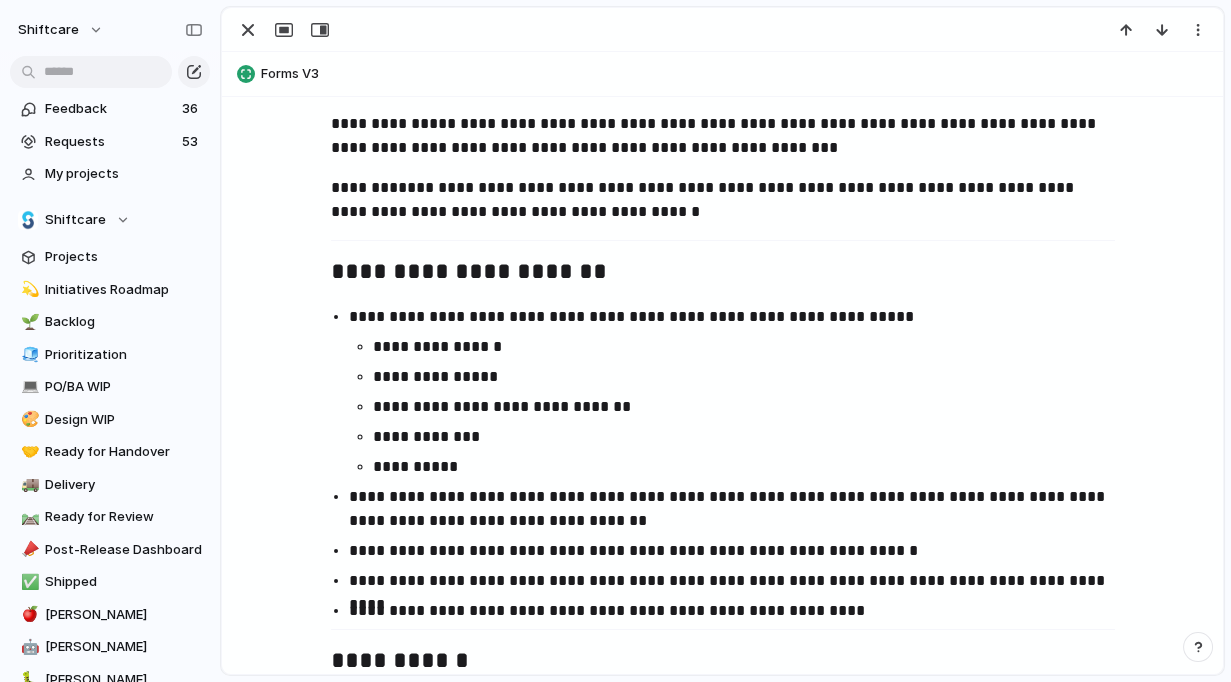 scroll, scrollTop: 1289, scrollLeft: 0, axis: vertical 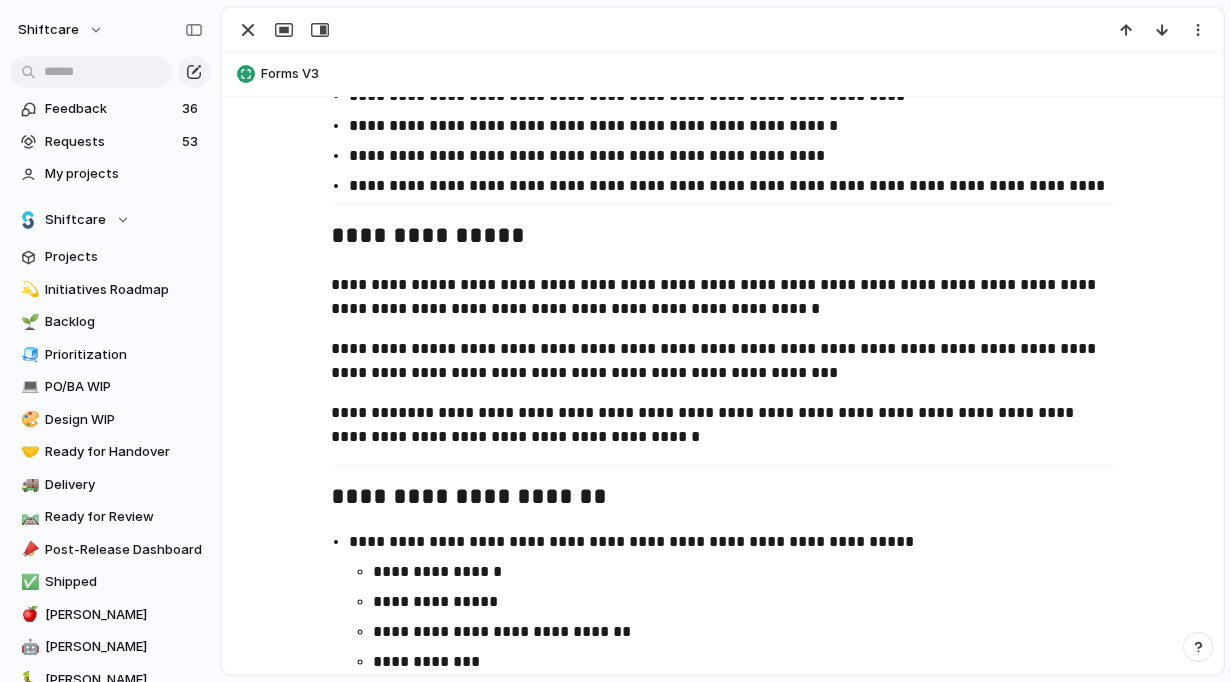 click on "**********" at bounding box center (723, 297) 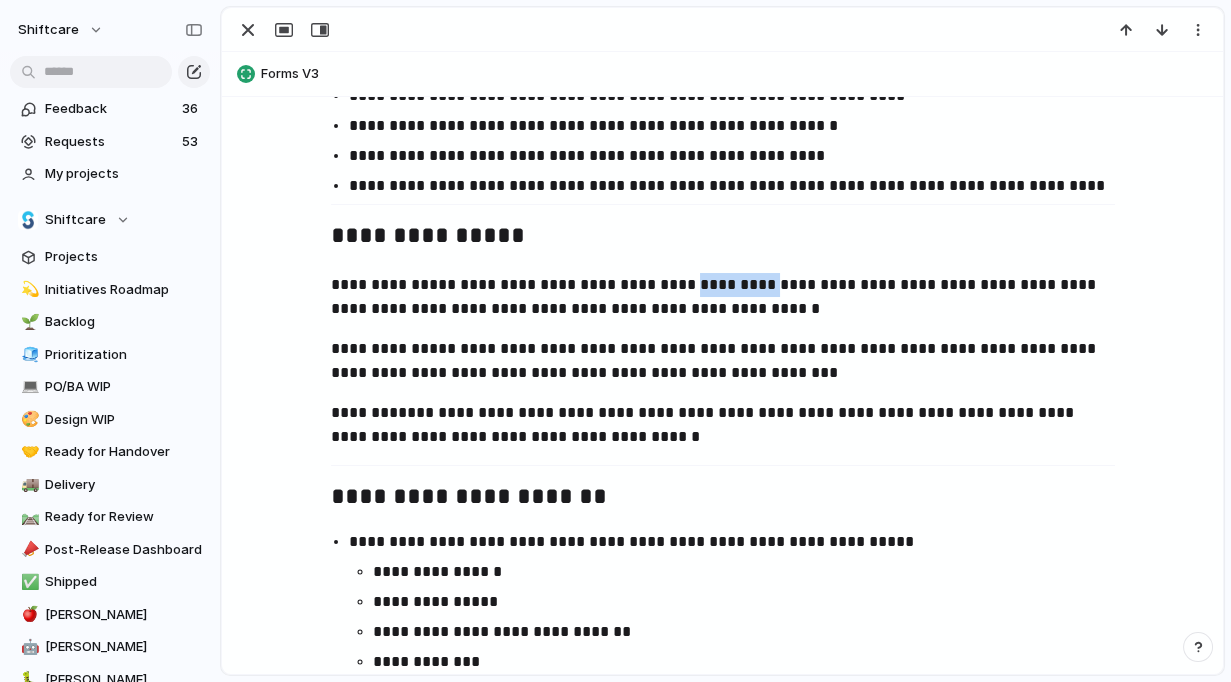 click on "**********" at bounding box center [723, 297] 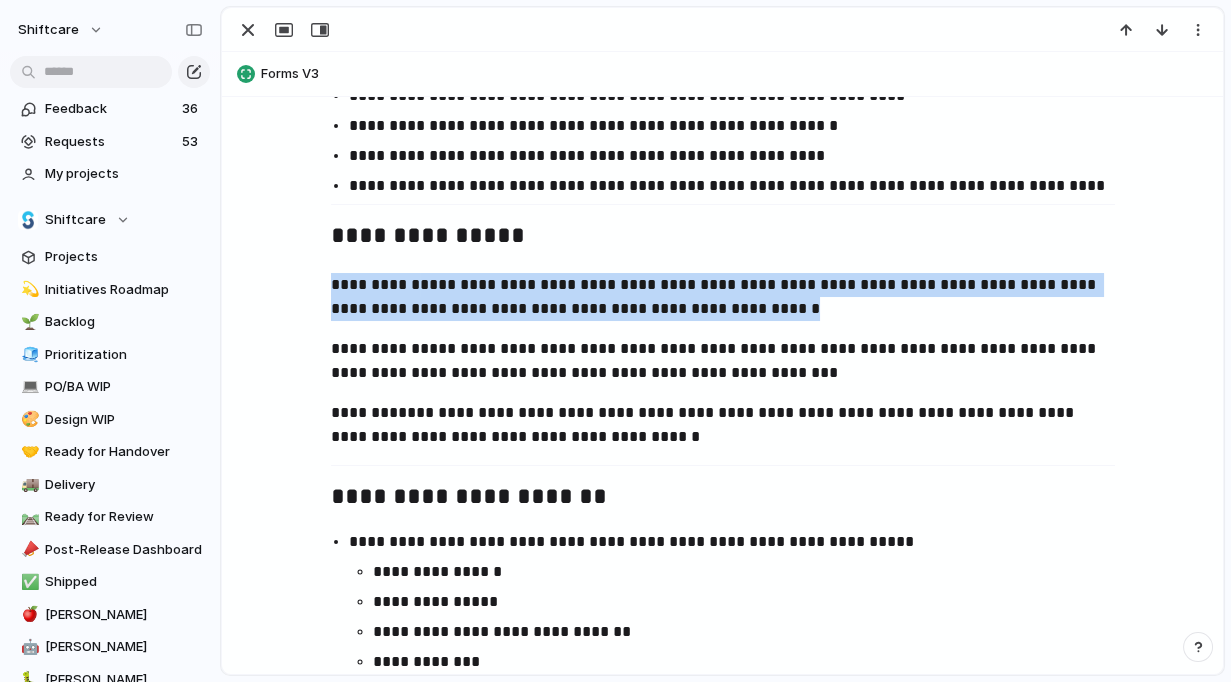click on "**********" at bounding box center (723, 297) 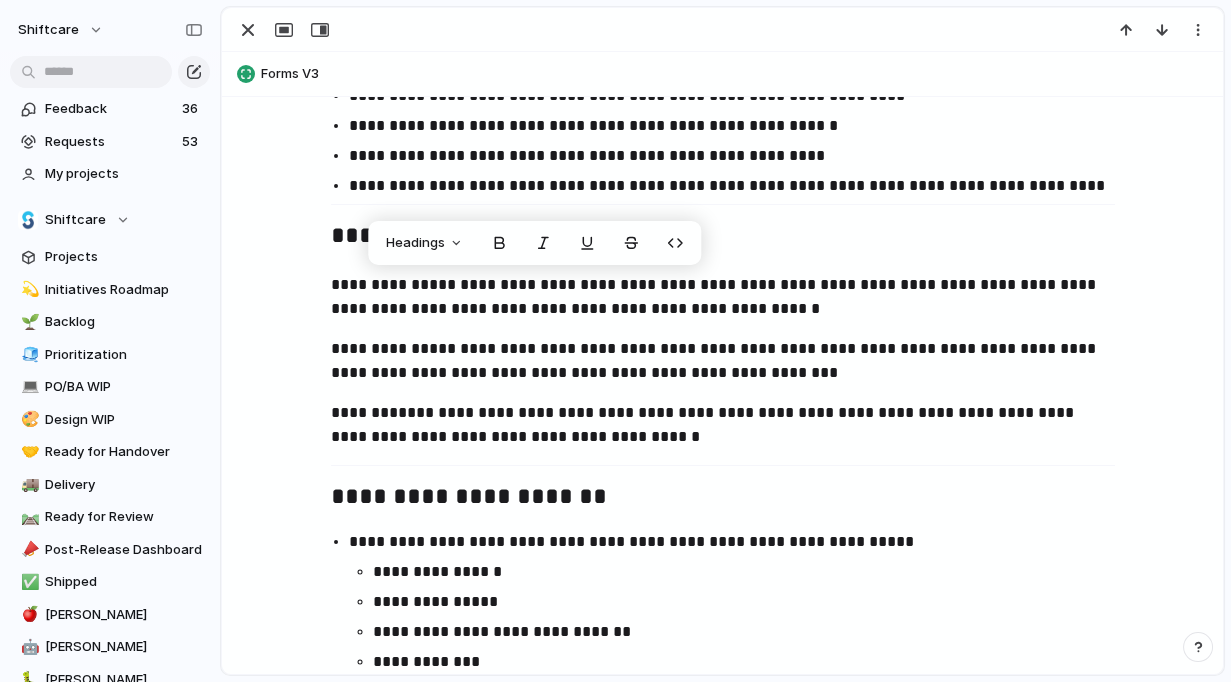 click on "**********" at bounding box center [723, 361] 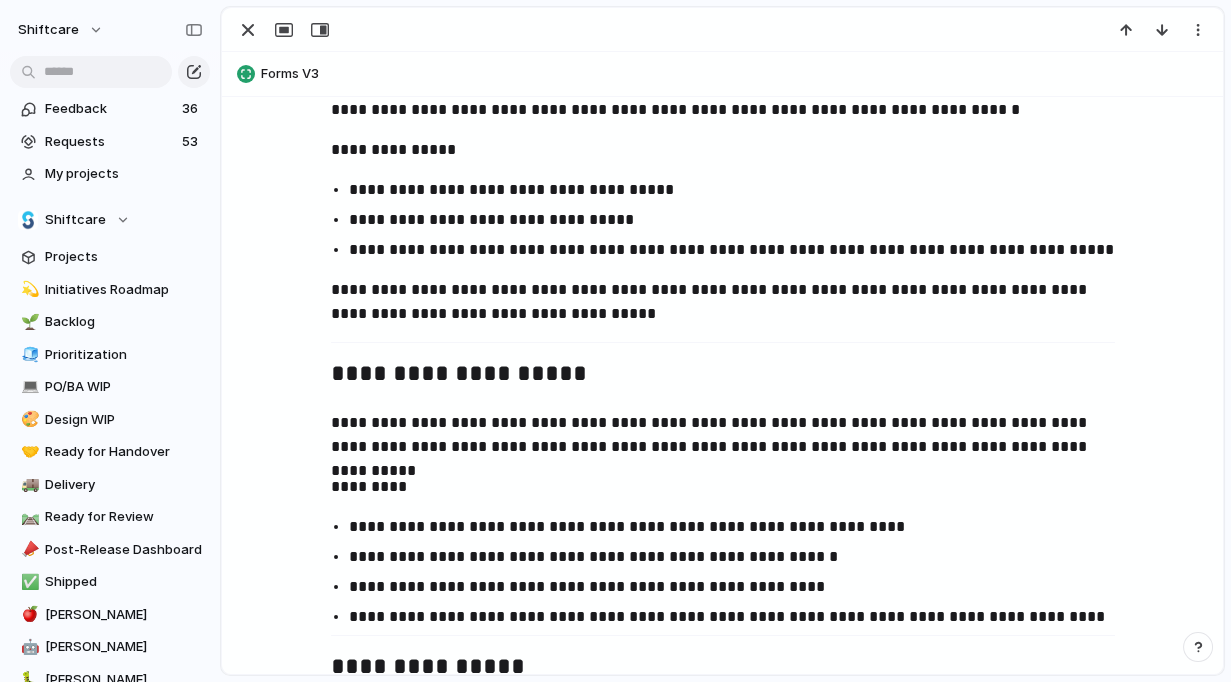 scroll, scrollTop: 641, scrollLeft: 0, axis: vertical 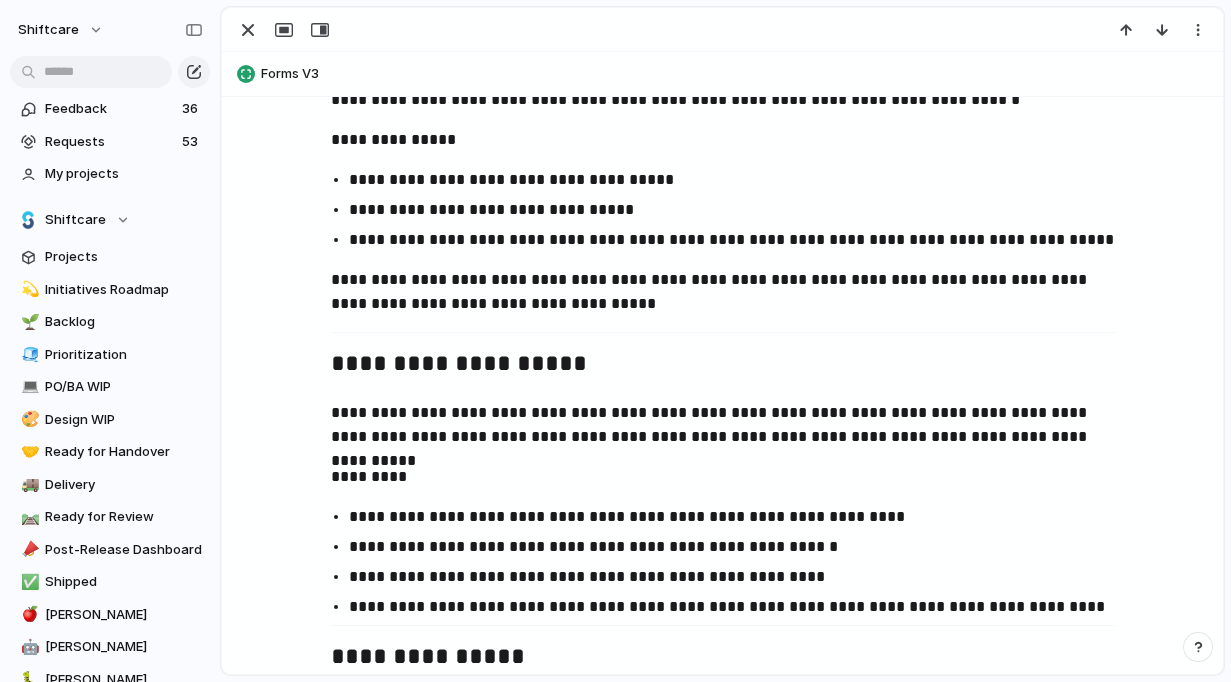 click on "**********" at bounding box center (723, 292) 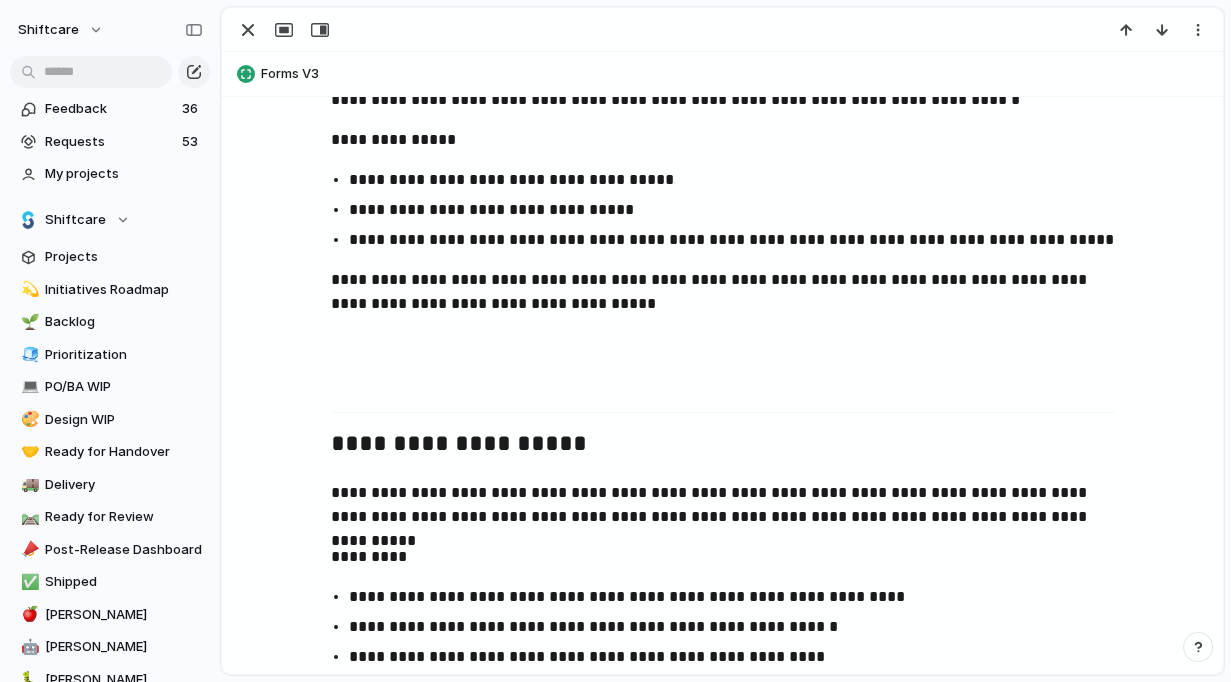 type 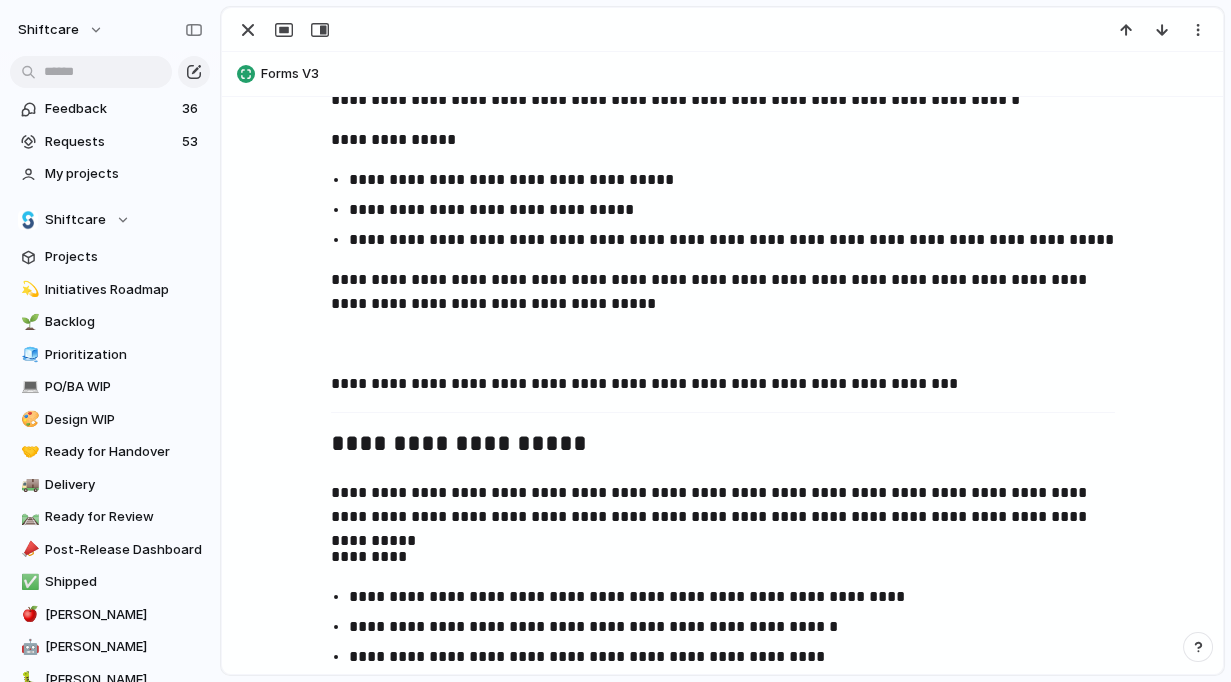 click on "**********" at bounding box center [723, 384] 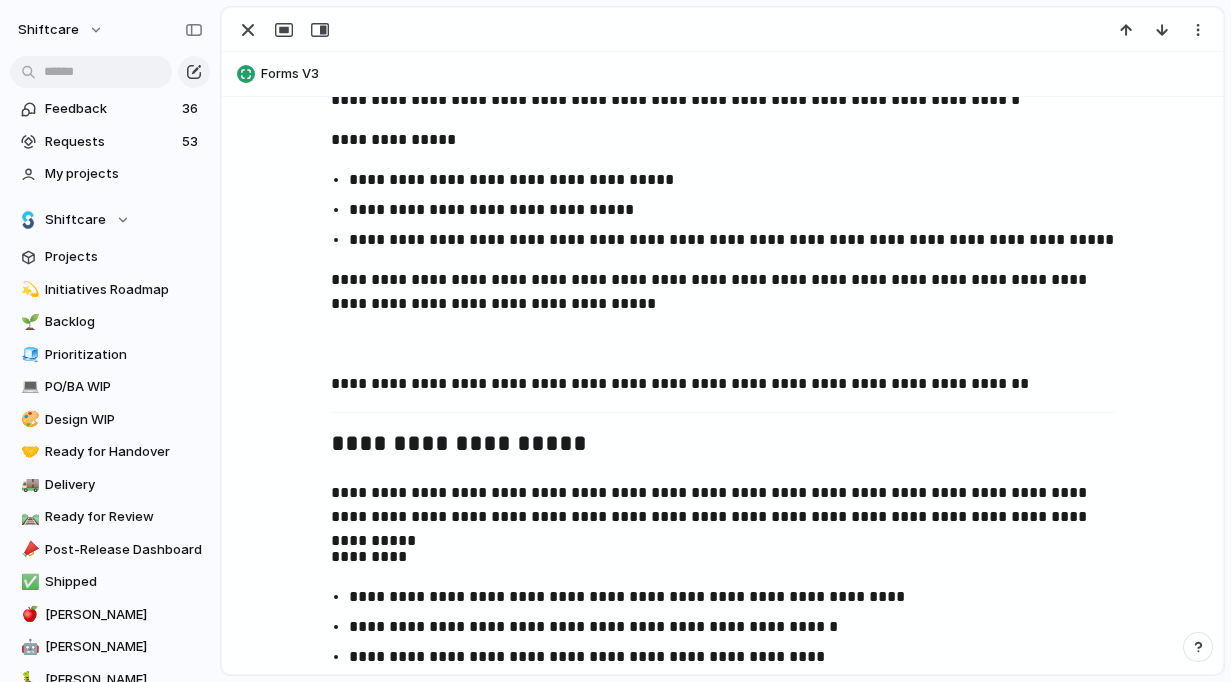 click on "**********" at bounding box center [723, 384] 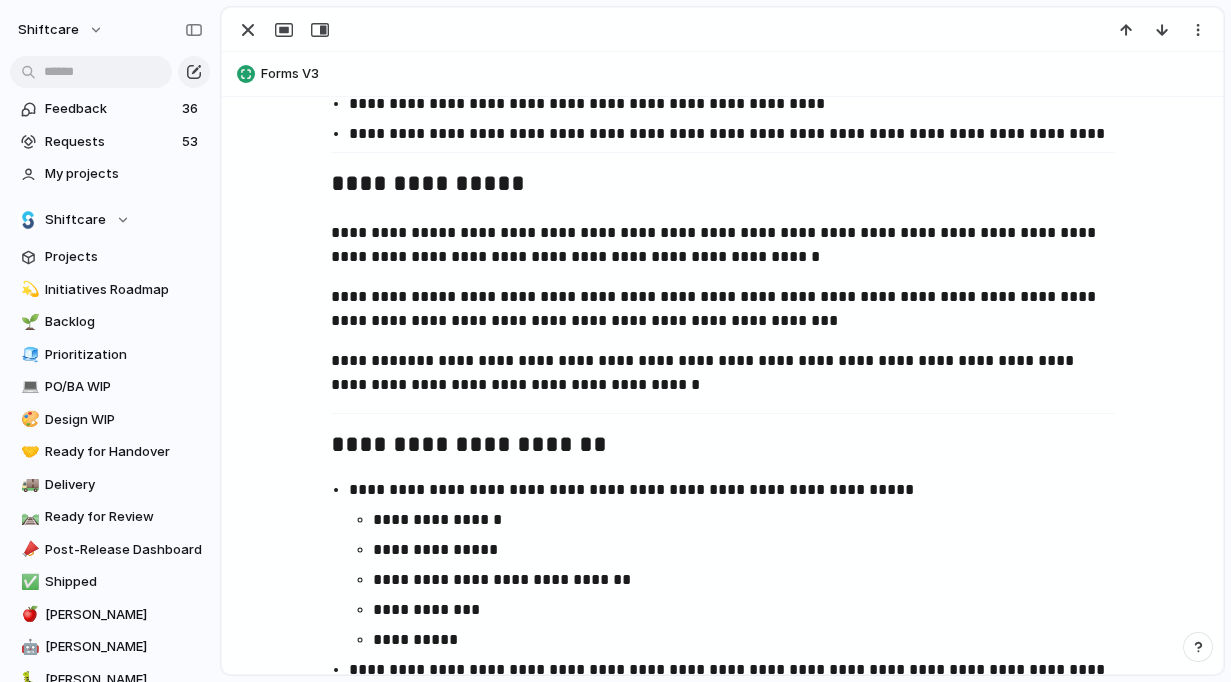 scroll, scrollTop: 1202, scrollLeft: 0, axis: vertical 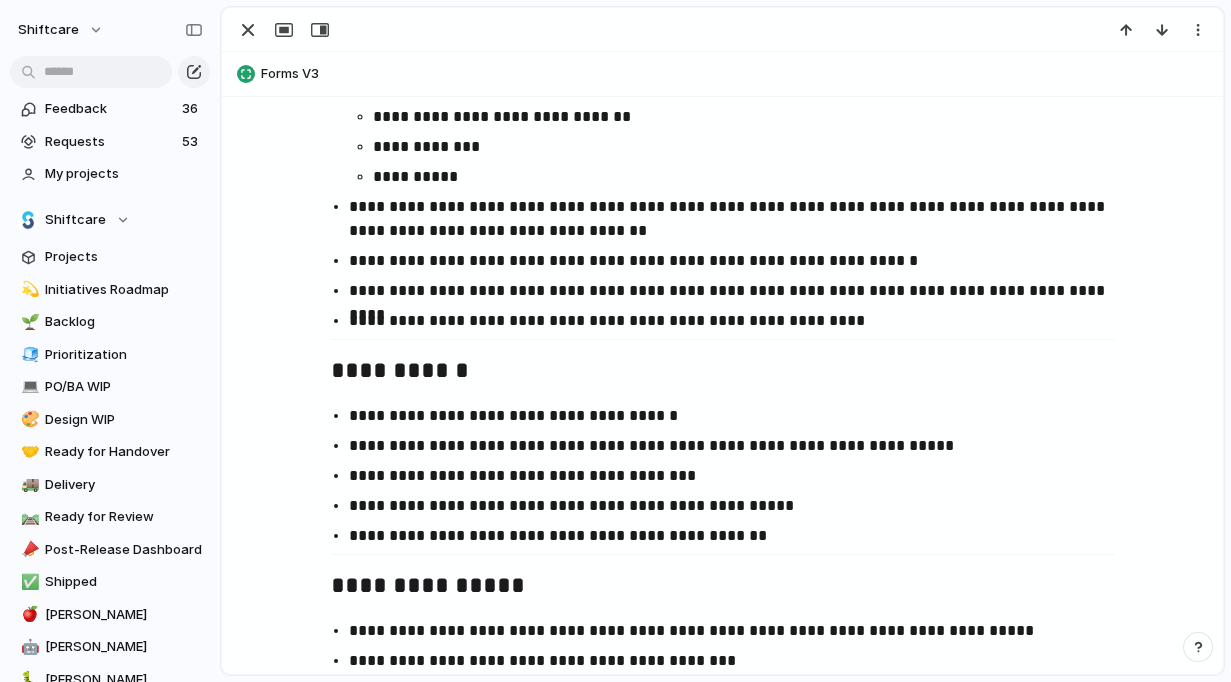 click on "**********" at bounding box center (741, 291) 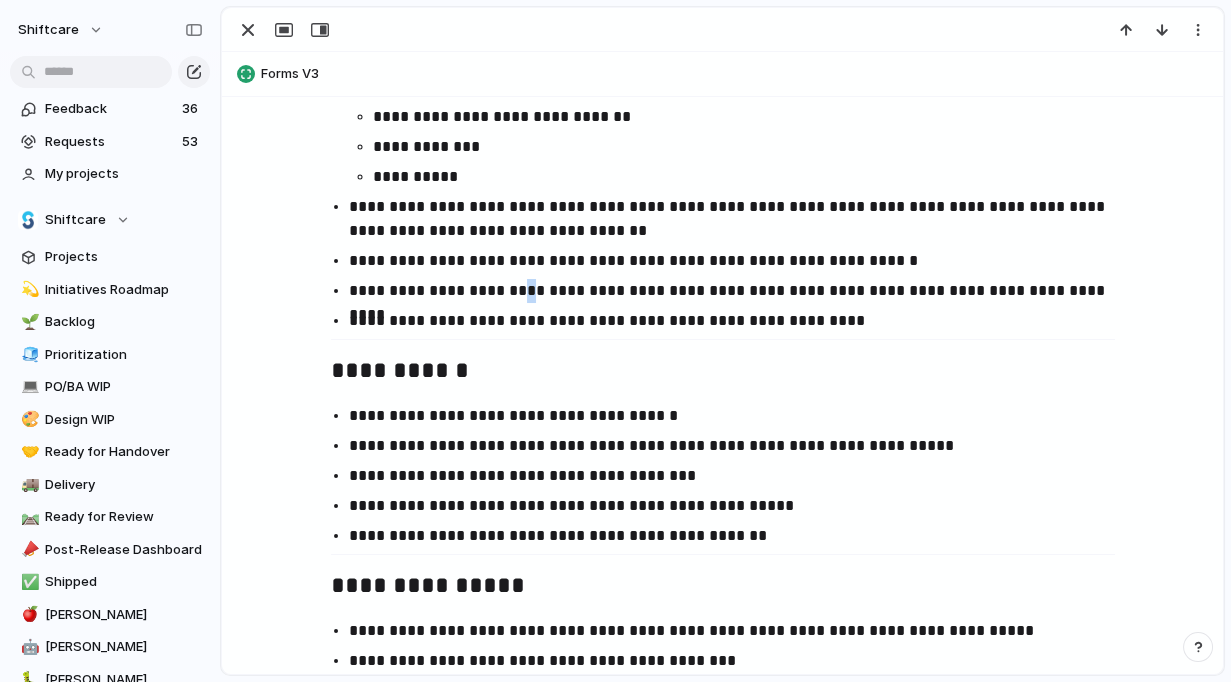 click on "**********" at bounding box center [741, 291] 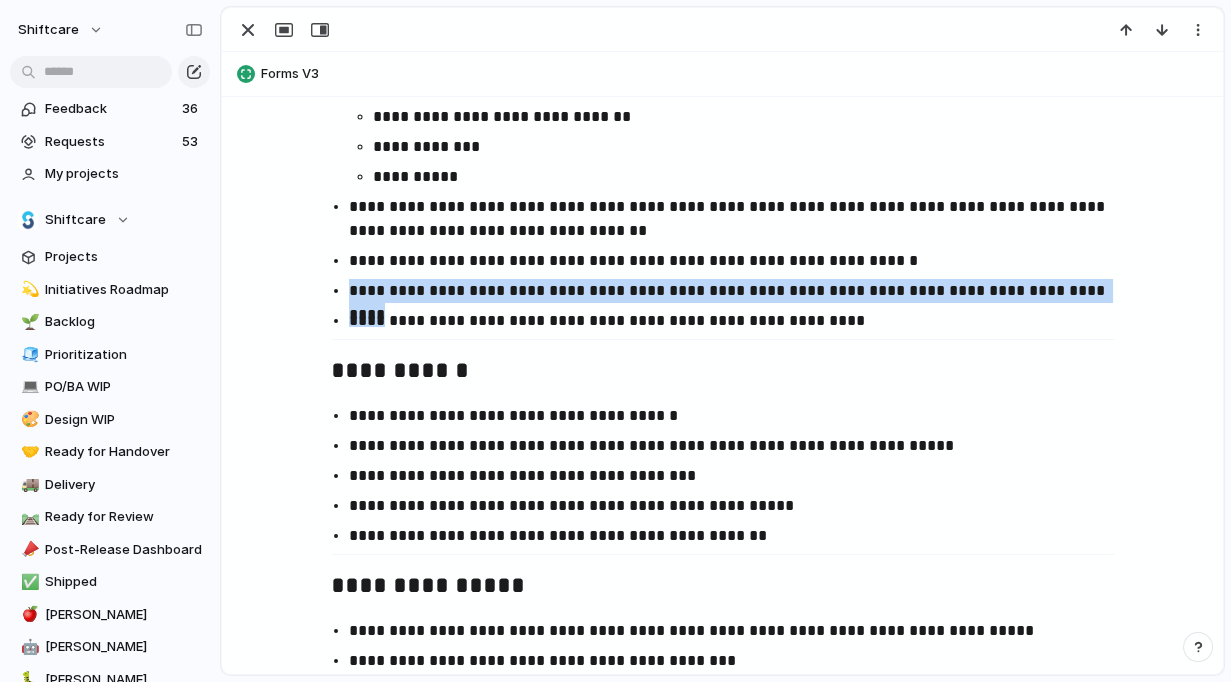 click on "**********" at bounding box center [741, 291] 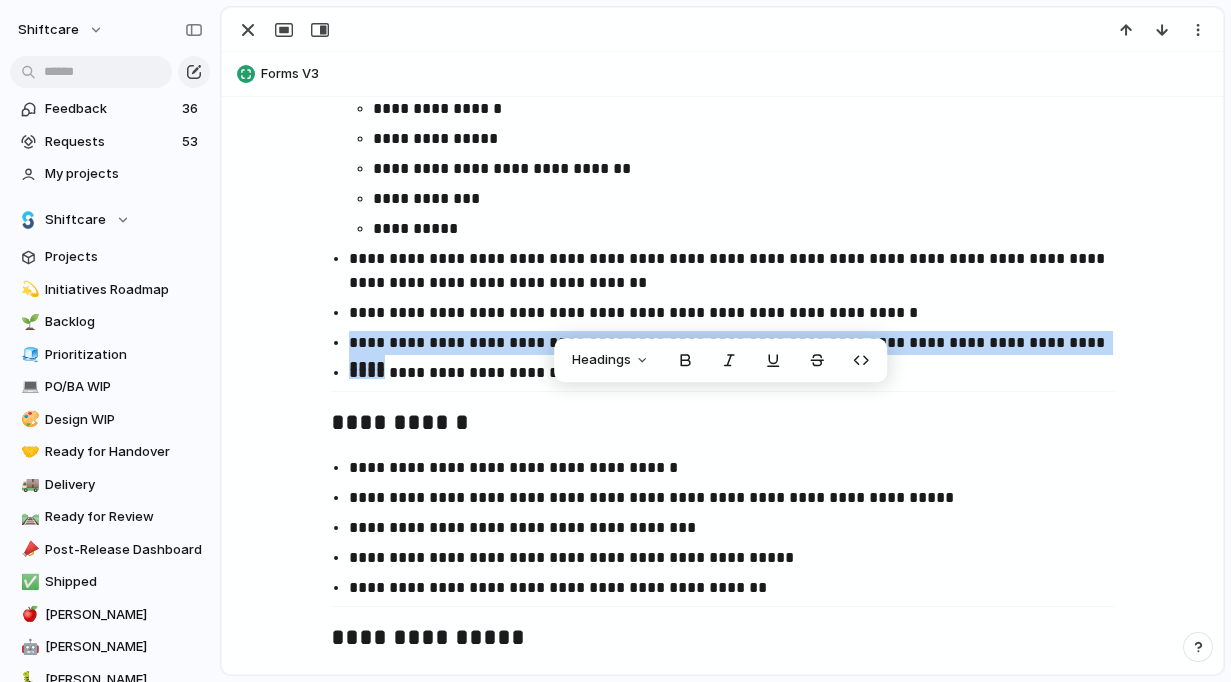 scroll, scrollTop: 1521, scrollLeft: 0, axis: vertical 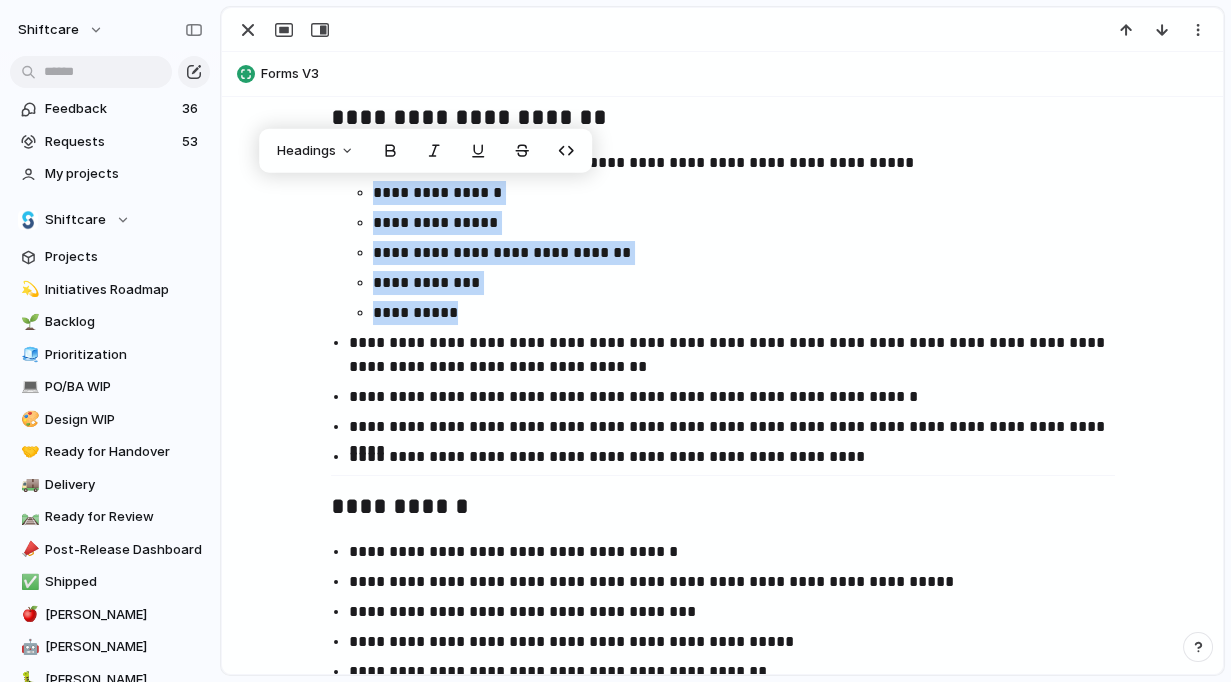 drag, startPoint x: 460, startPoint y: 312, endPoint x: 358, endPoint y: 183, distance: 164.45364 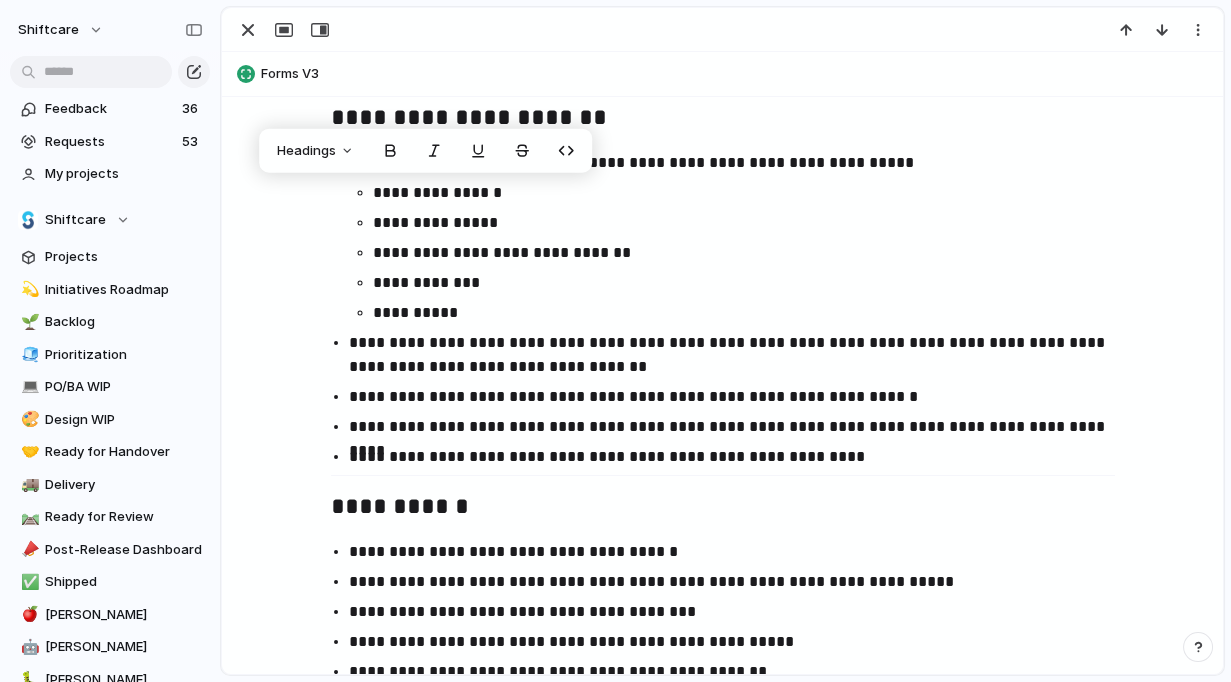 click on "**********" at bounding box center (741, 427) 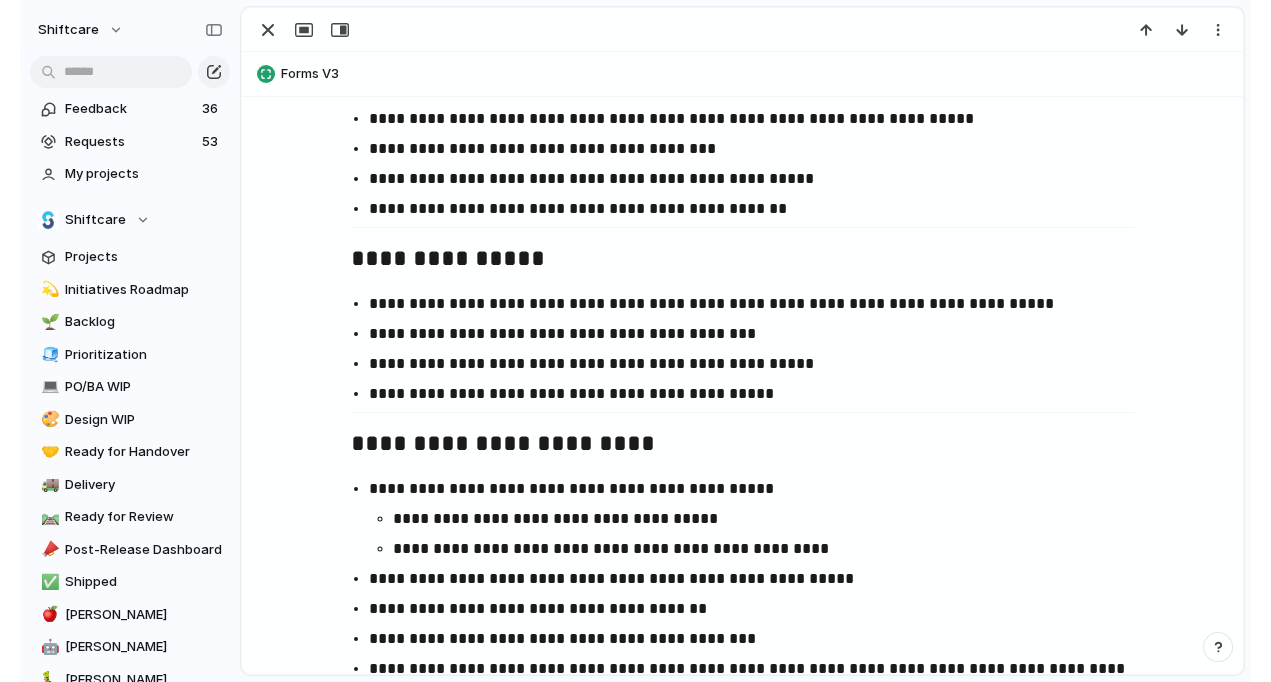 scroll, scrollTop: 1989, scrollLeft: 0, axis: vertical 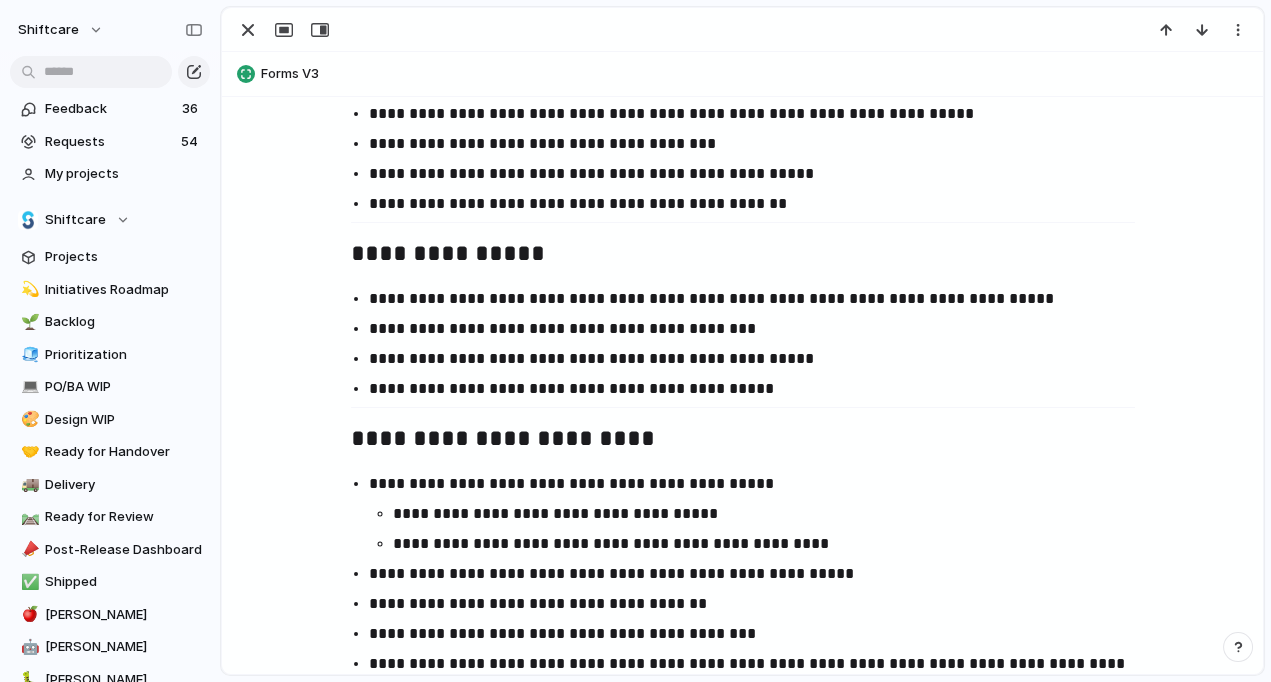 click on "**********" at bounding box center (743, 344) 